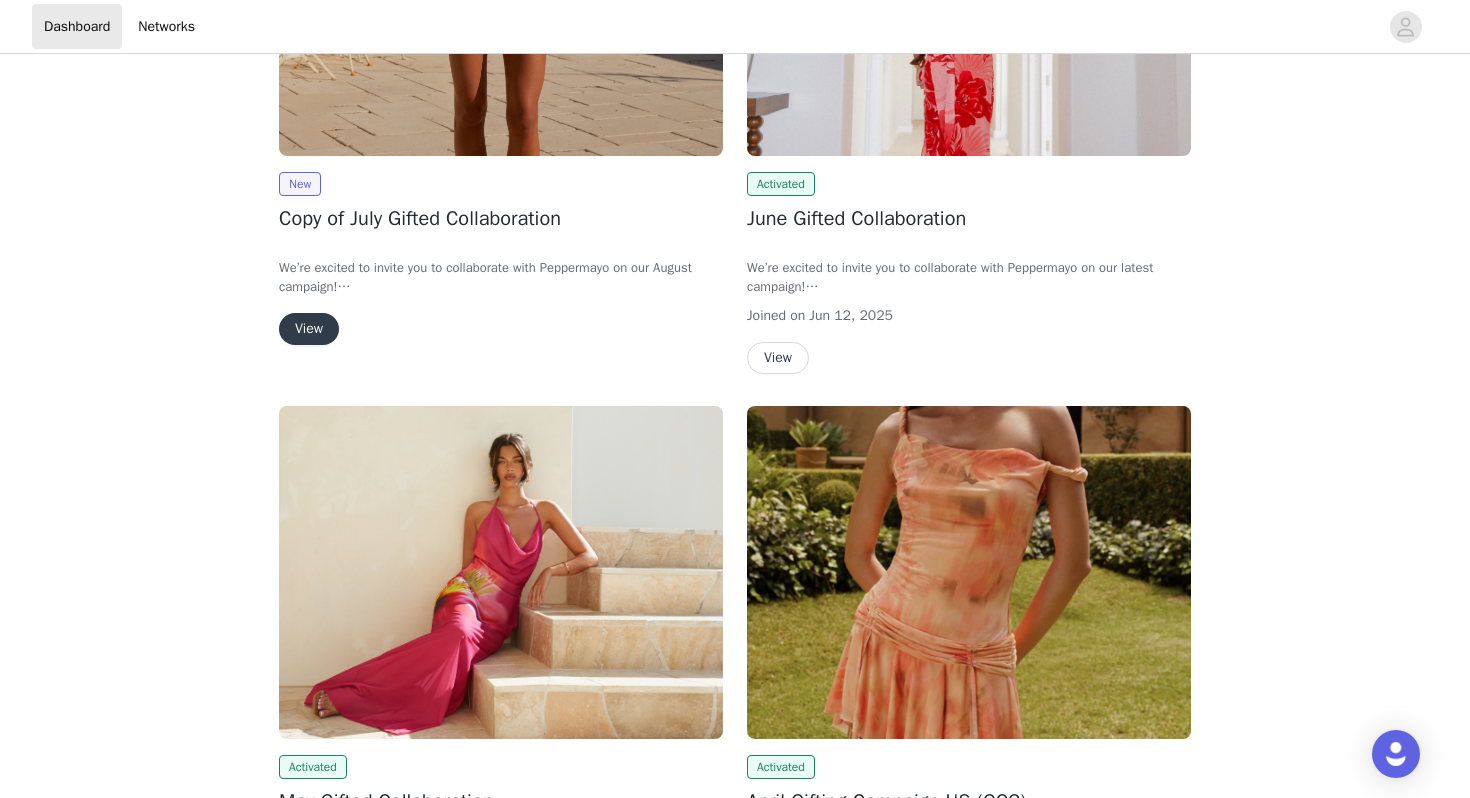 scroll, scrollTop: 467, scrollLeft: 0, axis: vertical 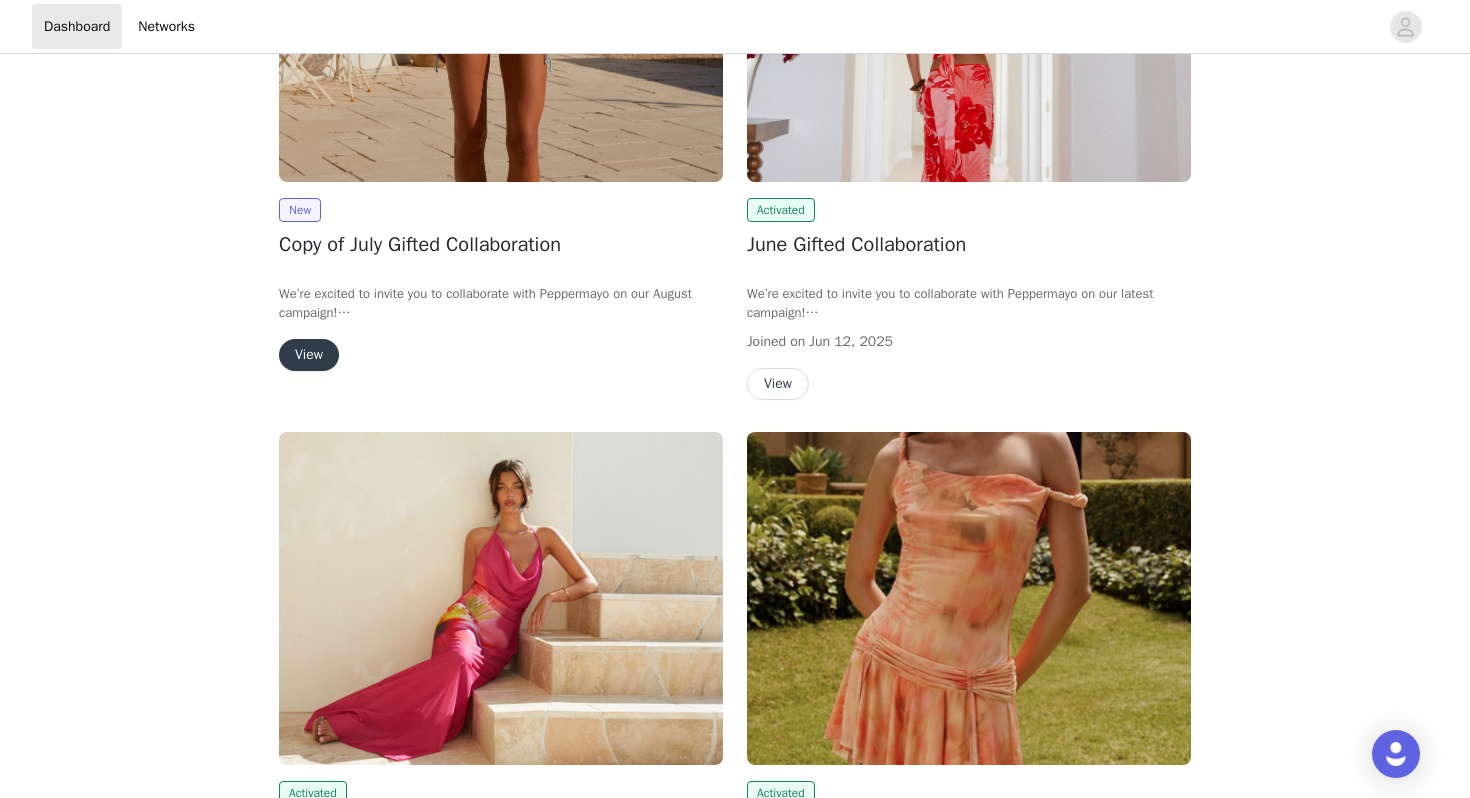 click on "View" at bounding box center (309, 355) 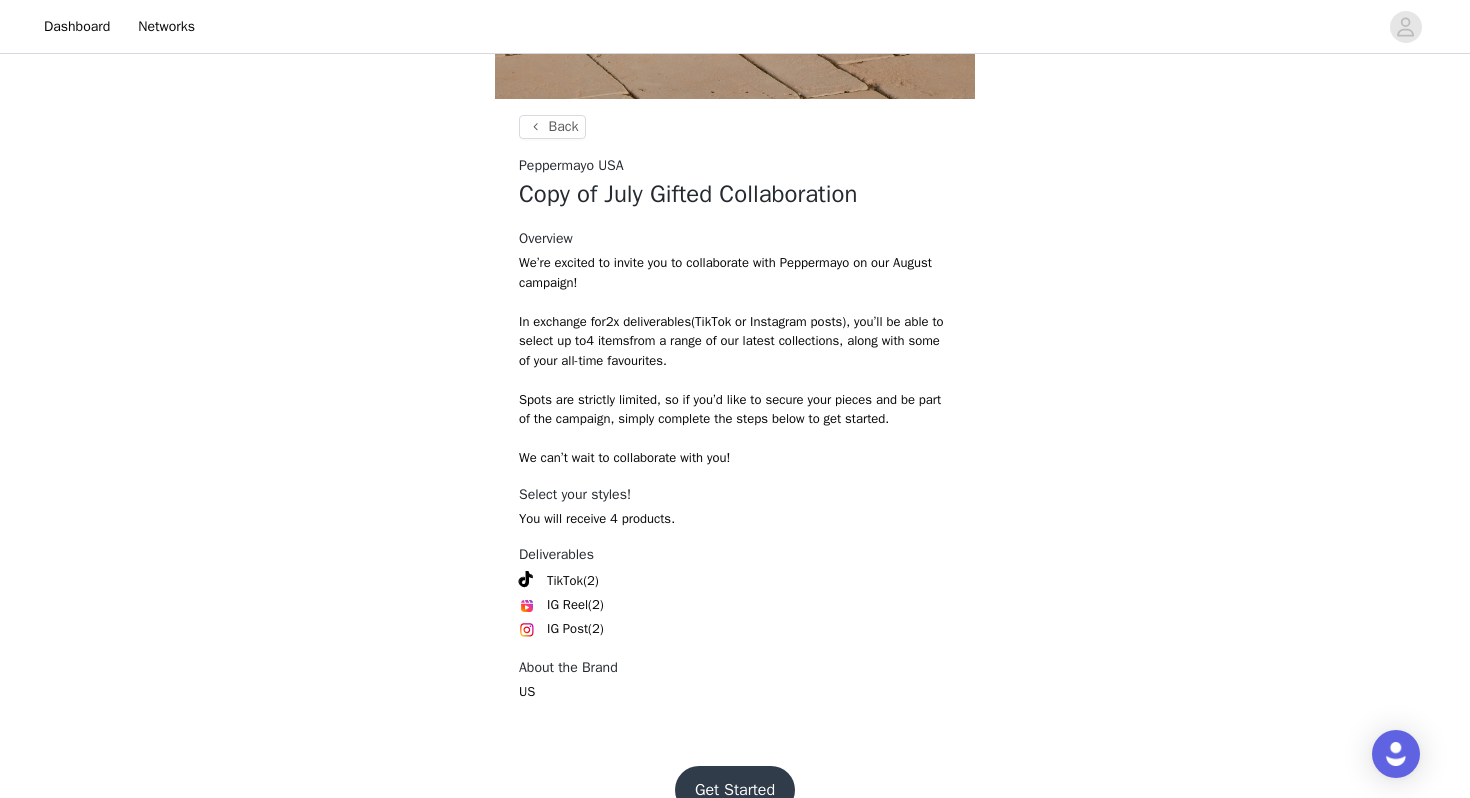 scroll, scrollTop: 718, scrollLeft: 0, axis: vertical 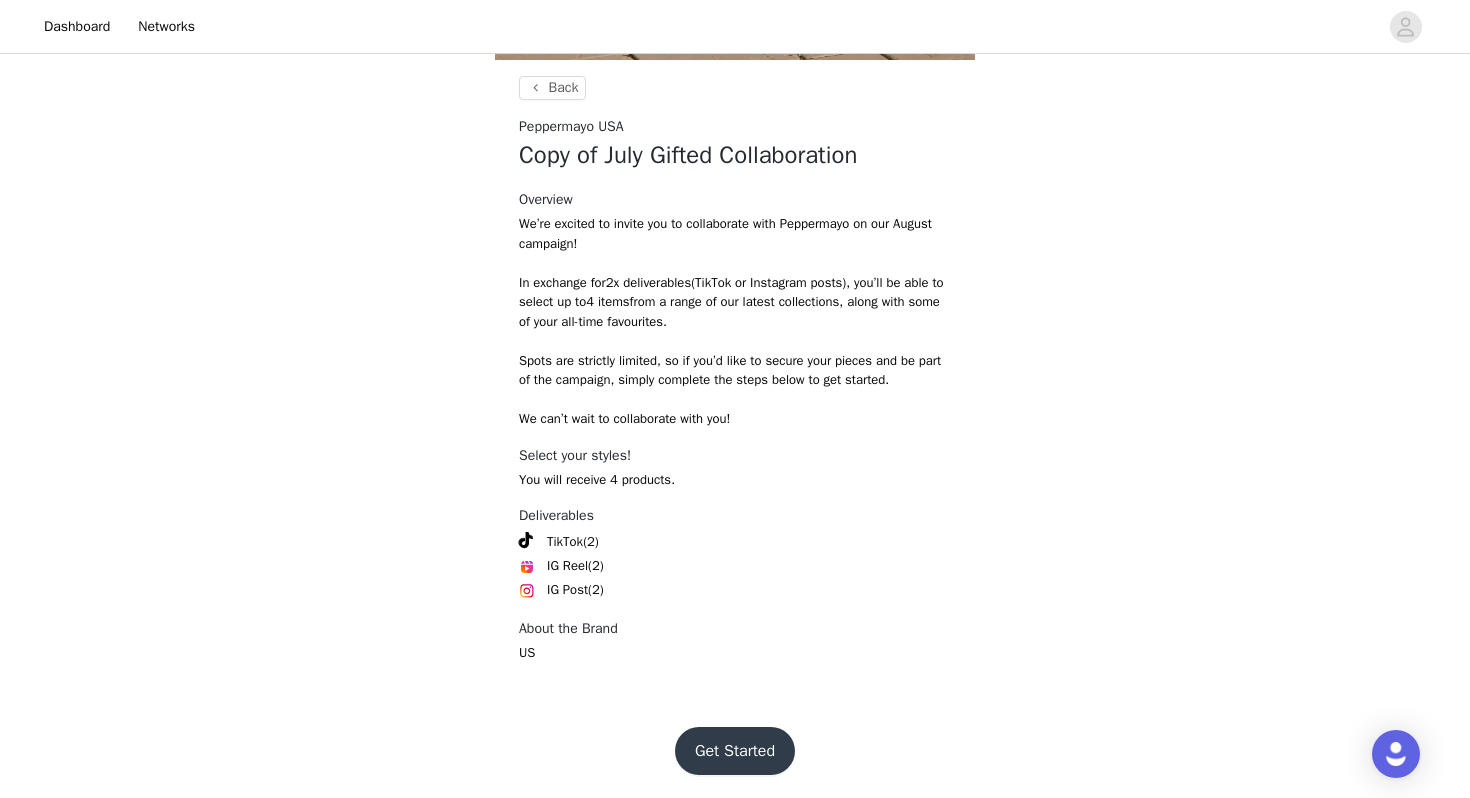 click on "Get Started" at bounding box center [735, 751] 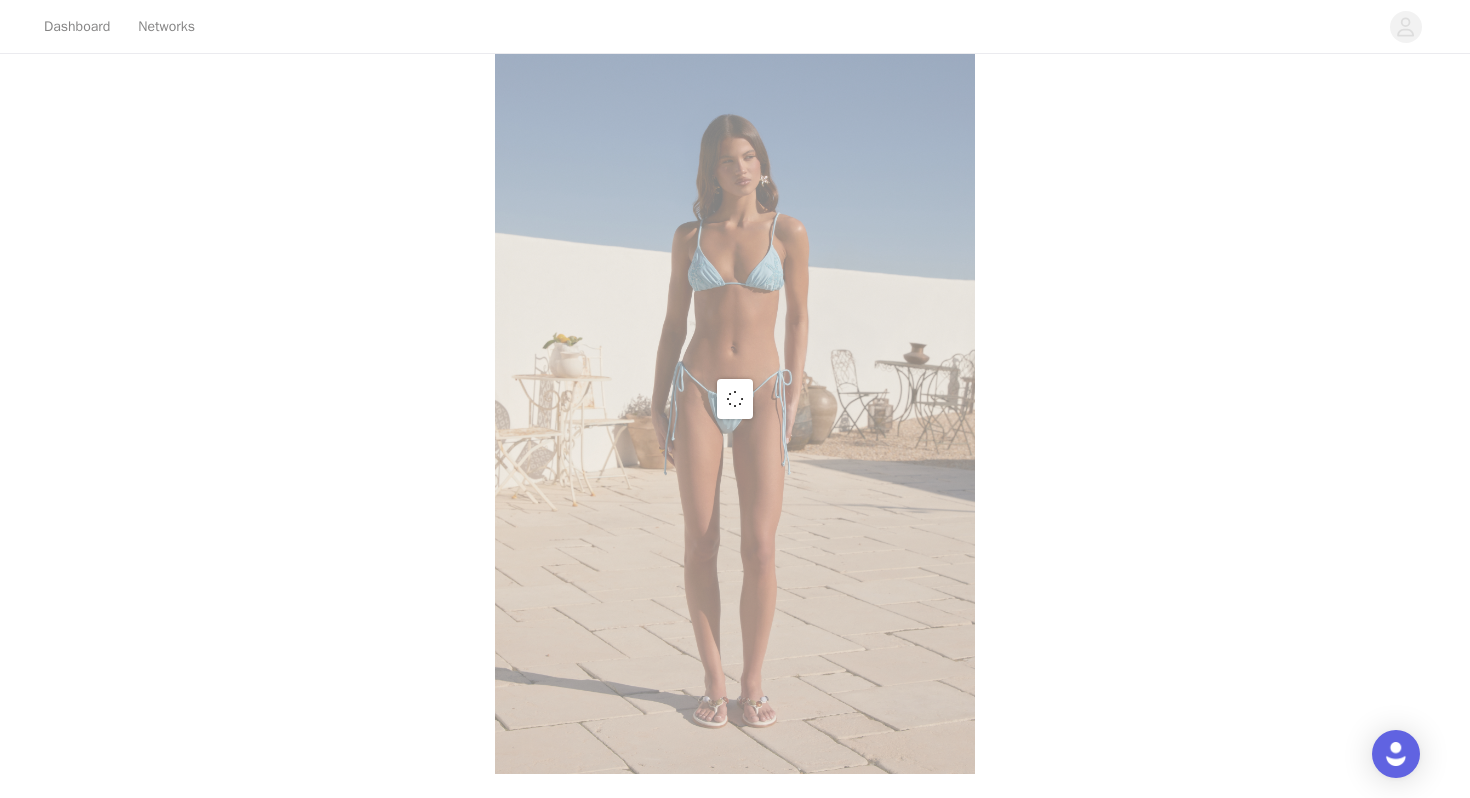 scroll, scrollTop: 718, scrollLeft: 0, axis: vertical 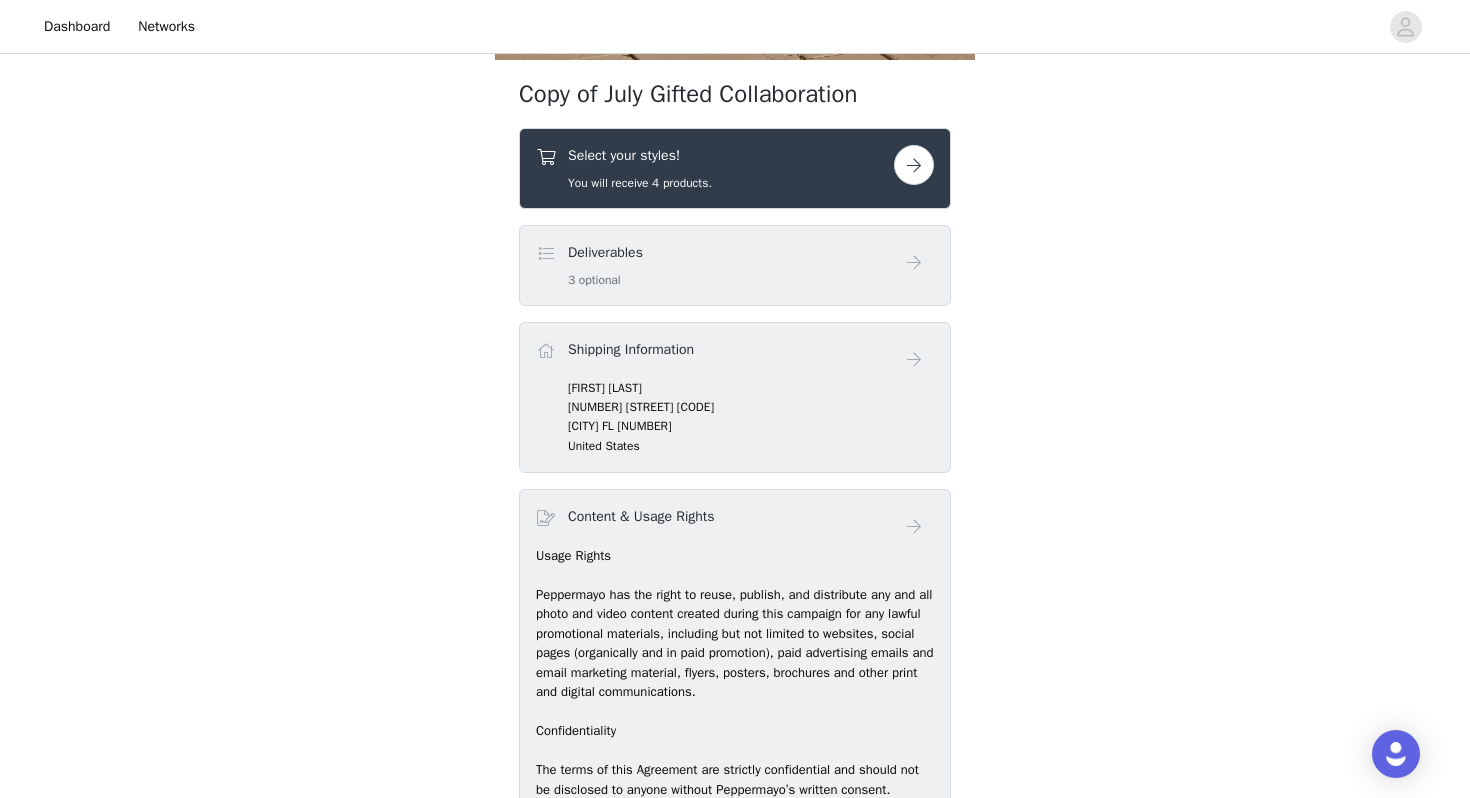 click at bounding box center [914, 165] 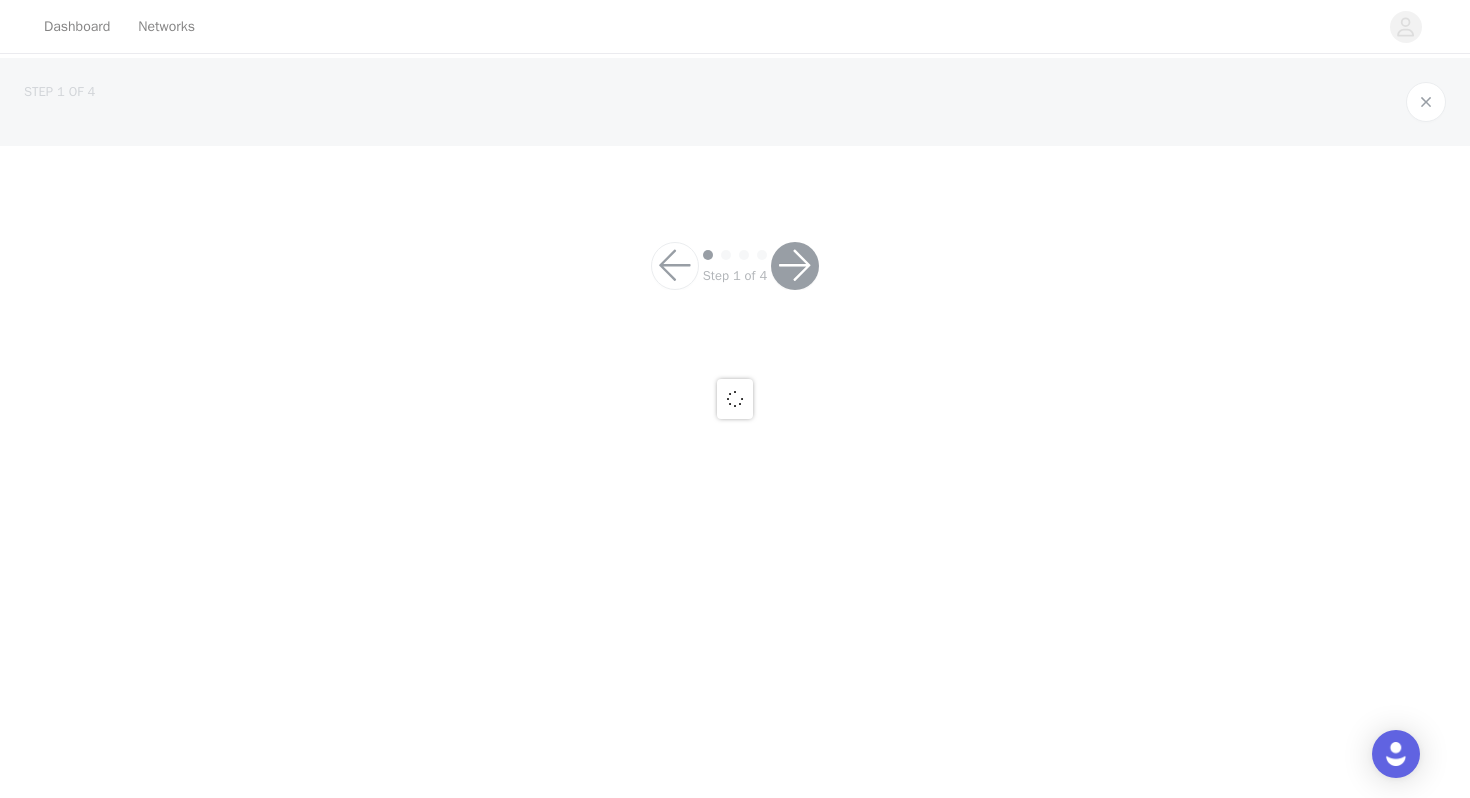 scroll, scrollTop: 0, scrollLeft: 0, axis: both 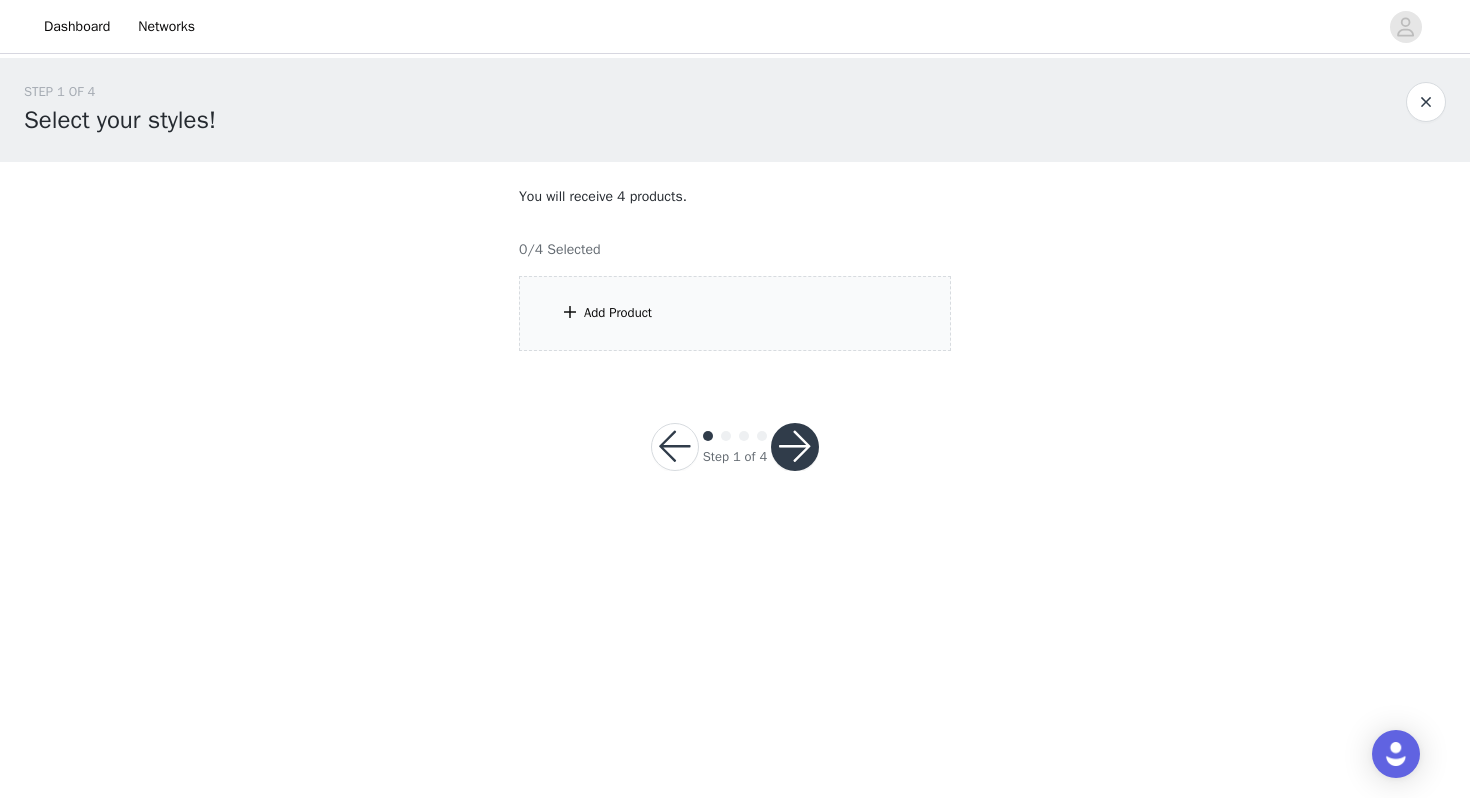click at bounding box center [675, 447] 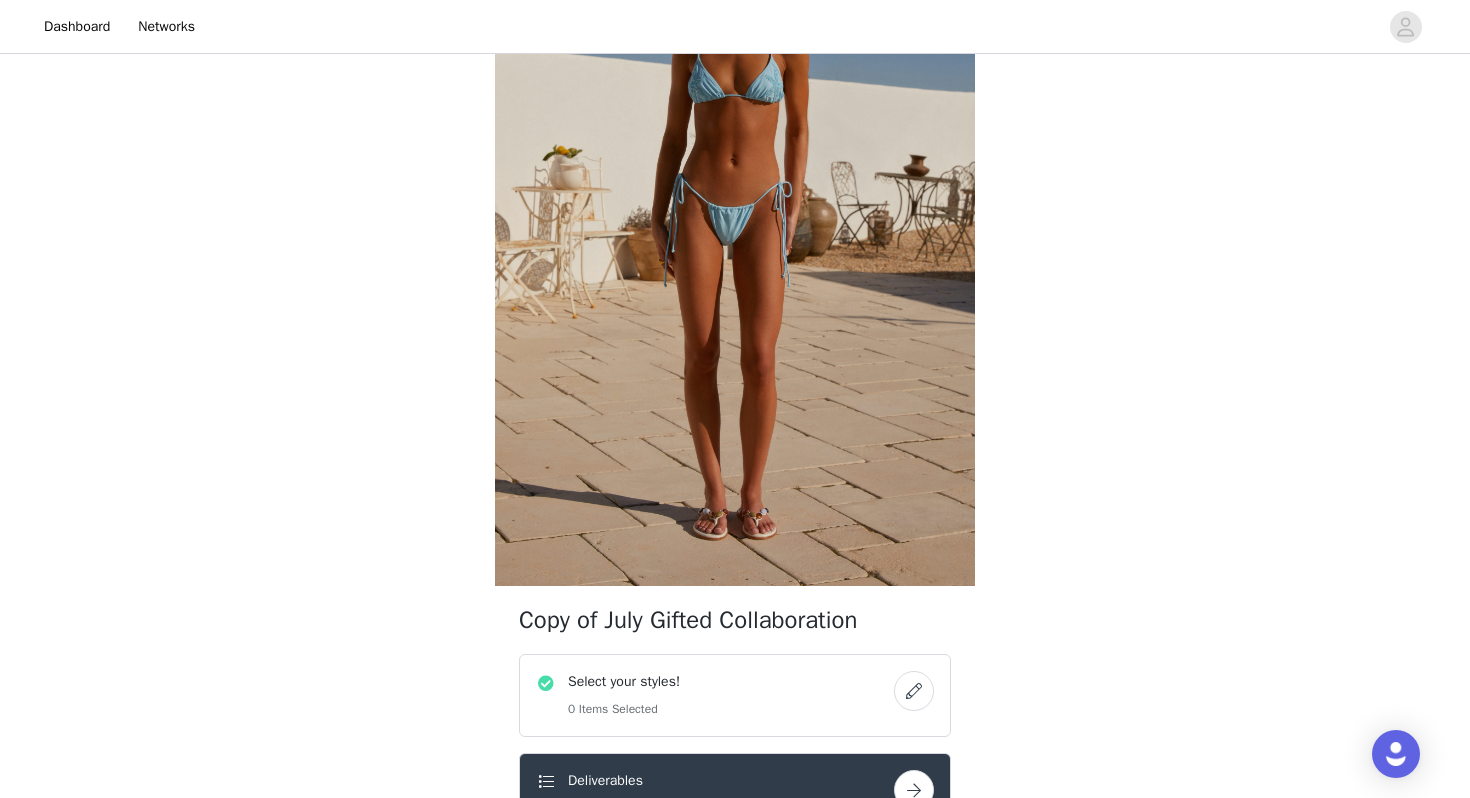 scroll, scrollTop: 0, scrollLeft: 0, axis: both 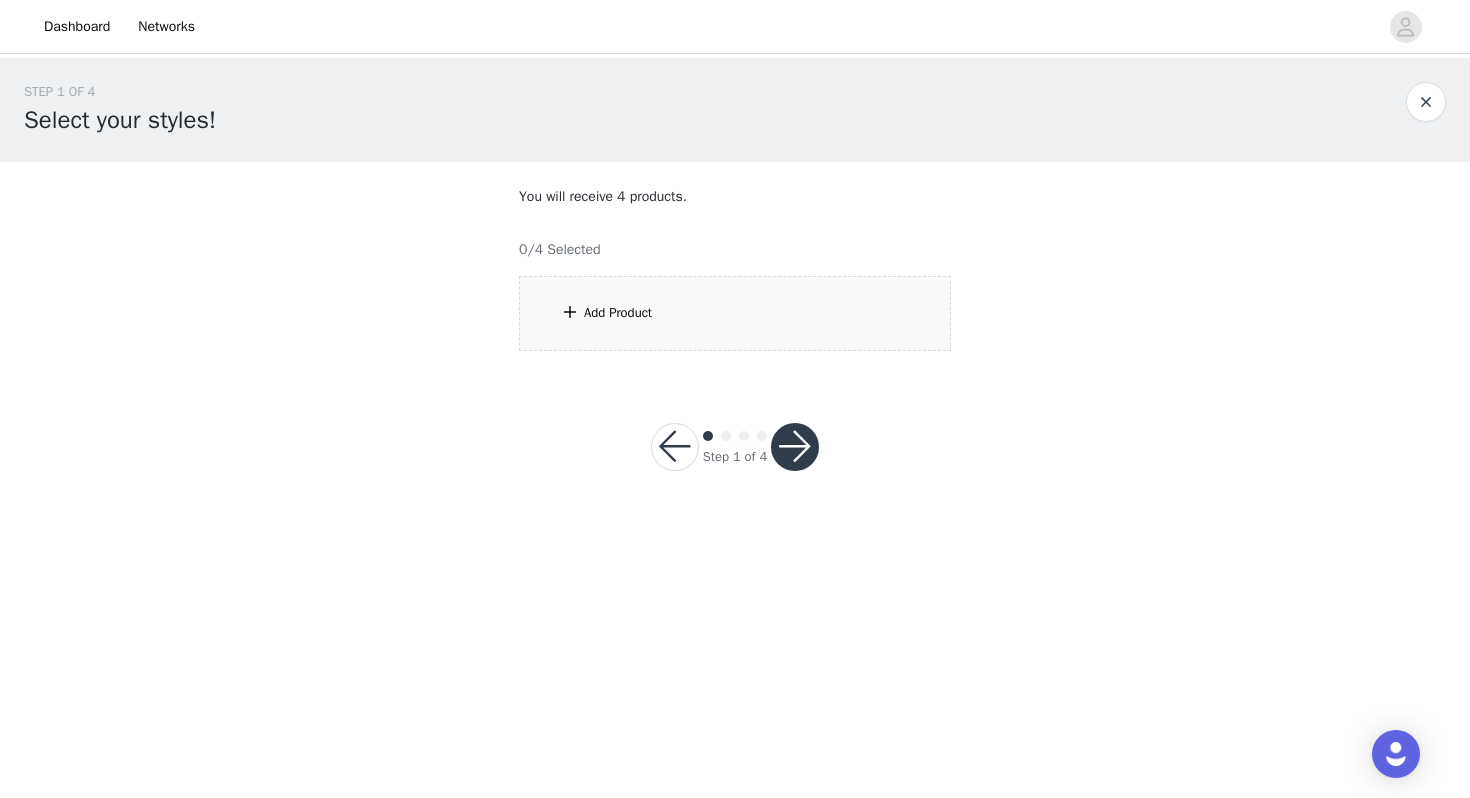 click on "Add Product" at bounding box center (618, 313) 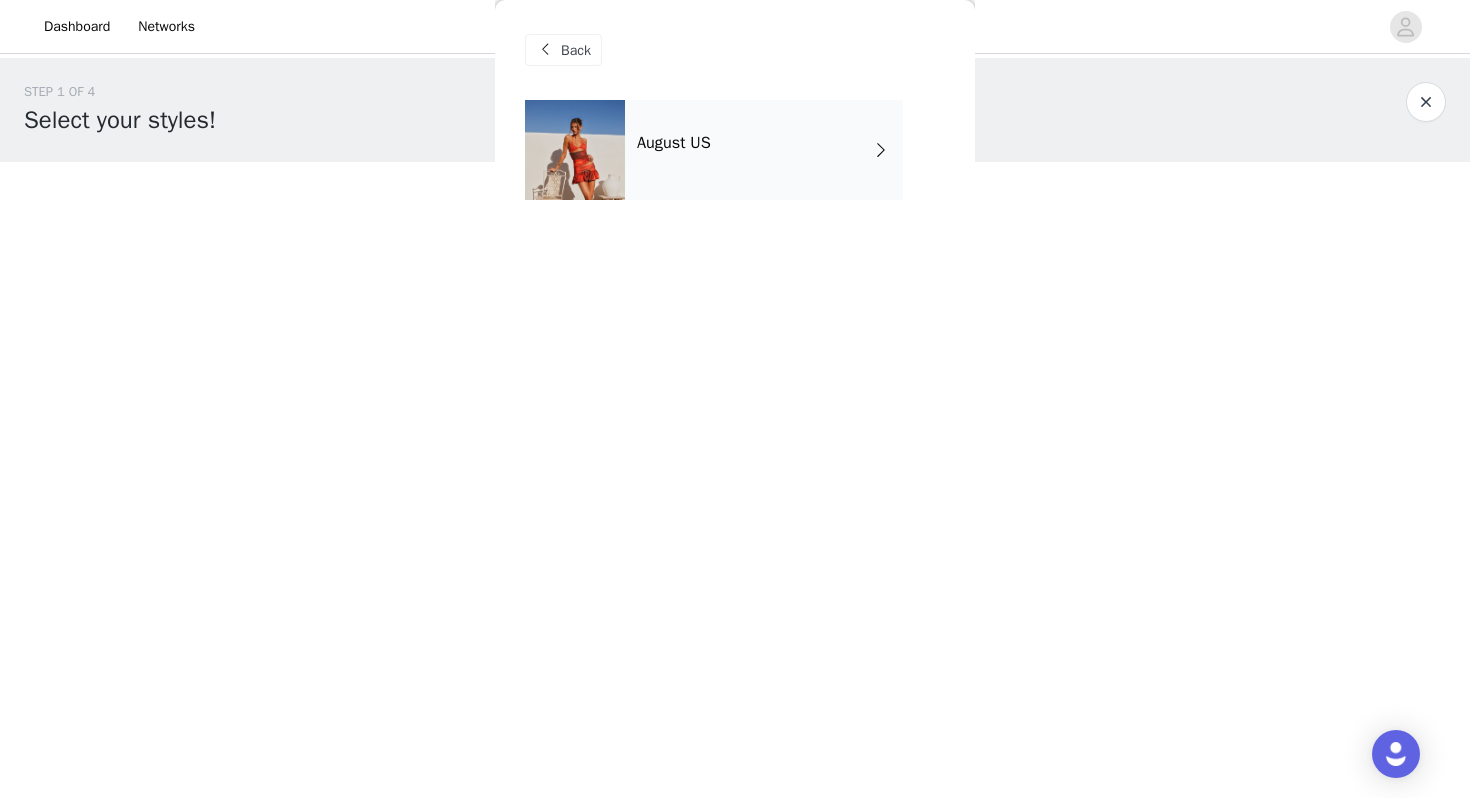 click on "August US" at bounding box center [764, 150] 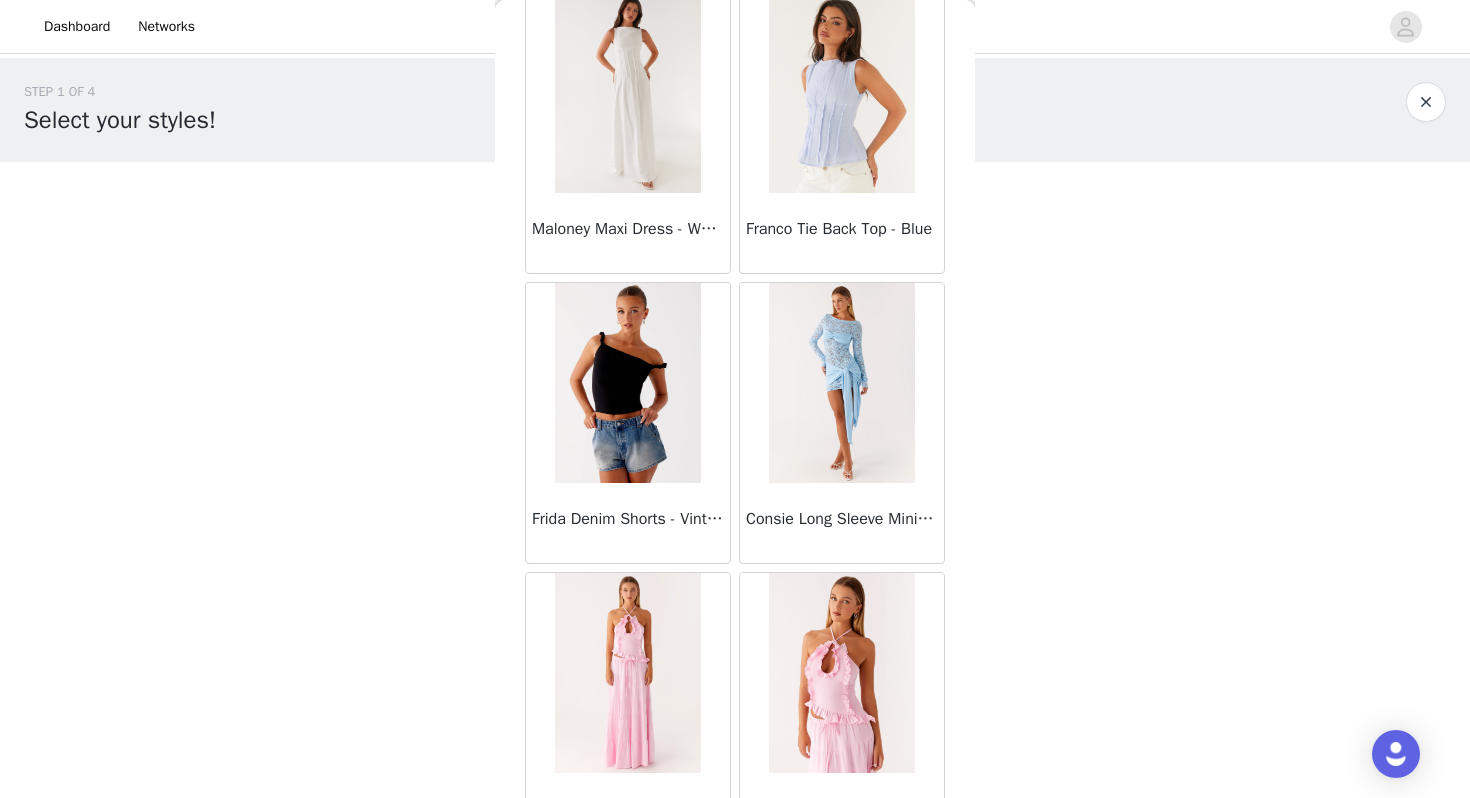 scroll, scrollTop: 2262, scrollLeft: 0, axis: vertical 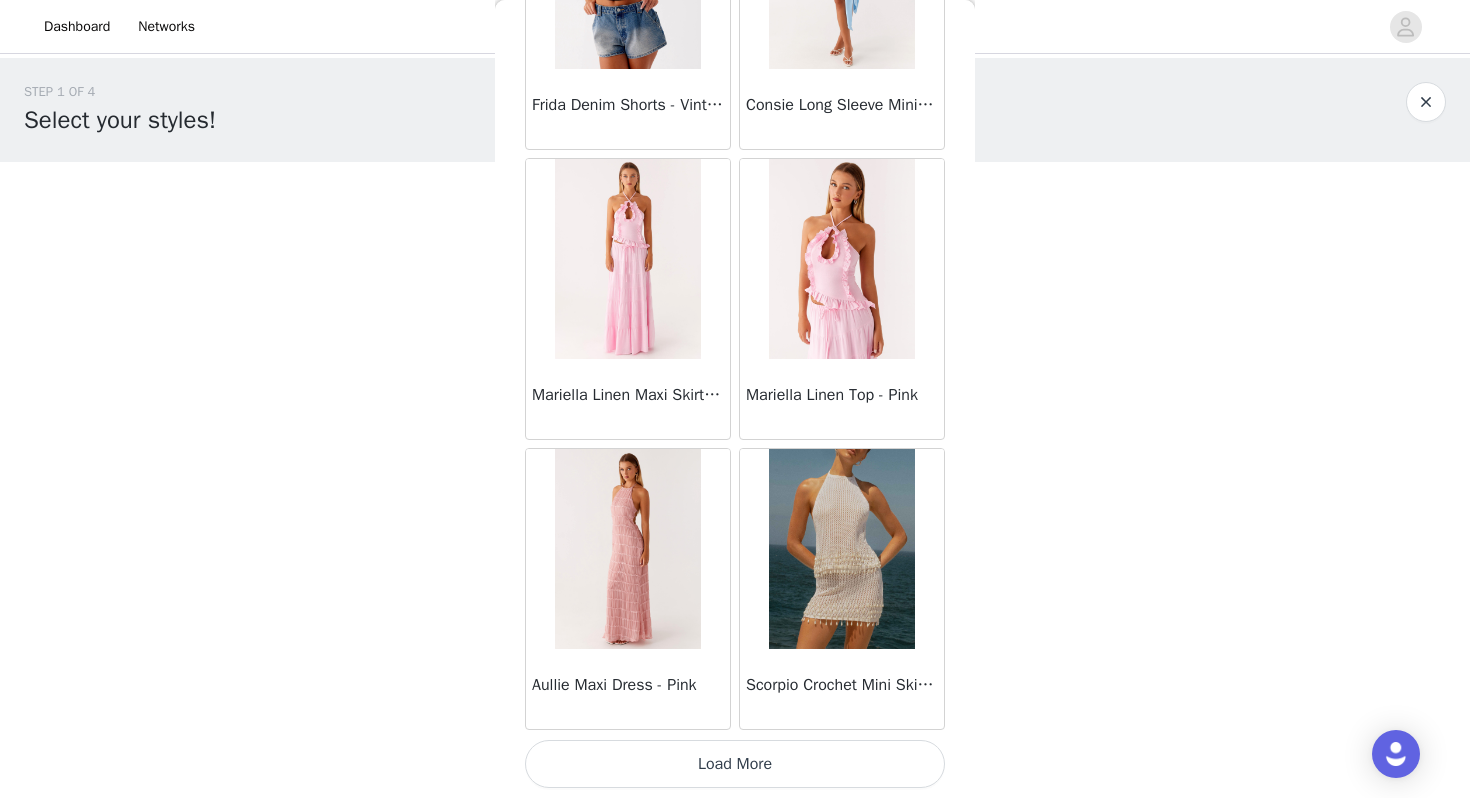 click on "Load More" at bounding box center [735, 764] 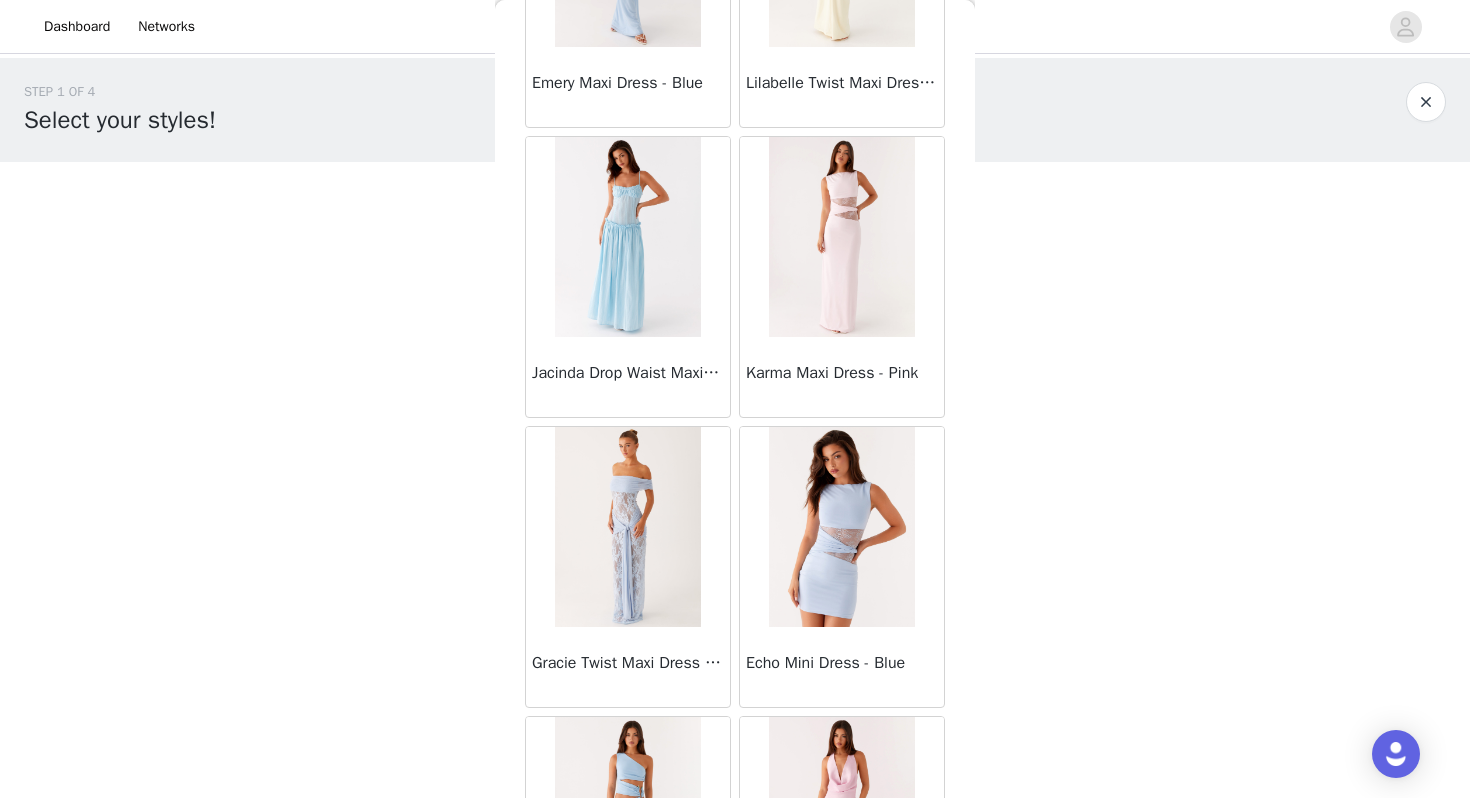 scroll, scrollTop: 5162, scrollLeft: 0, axis: vertical 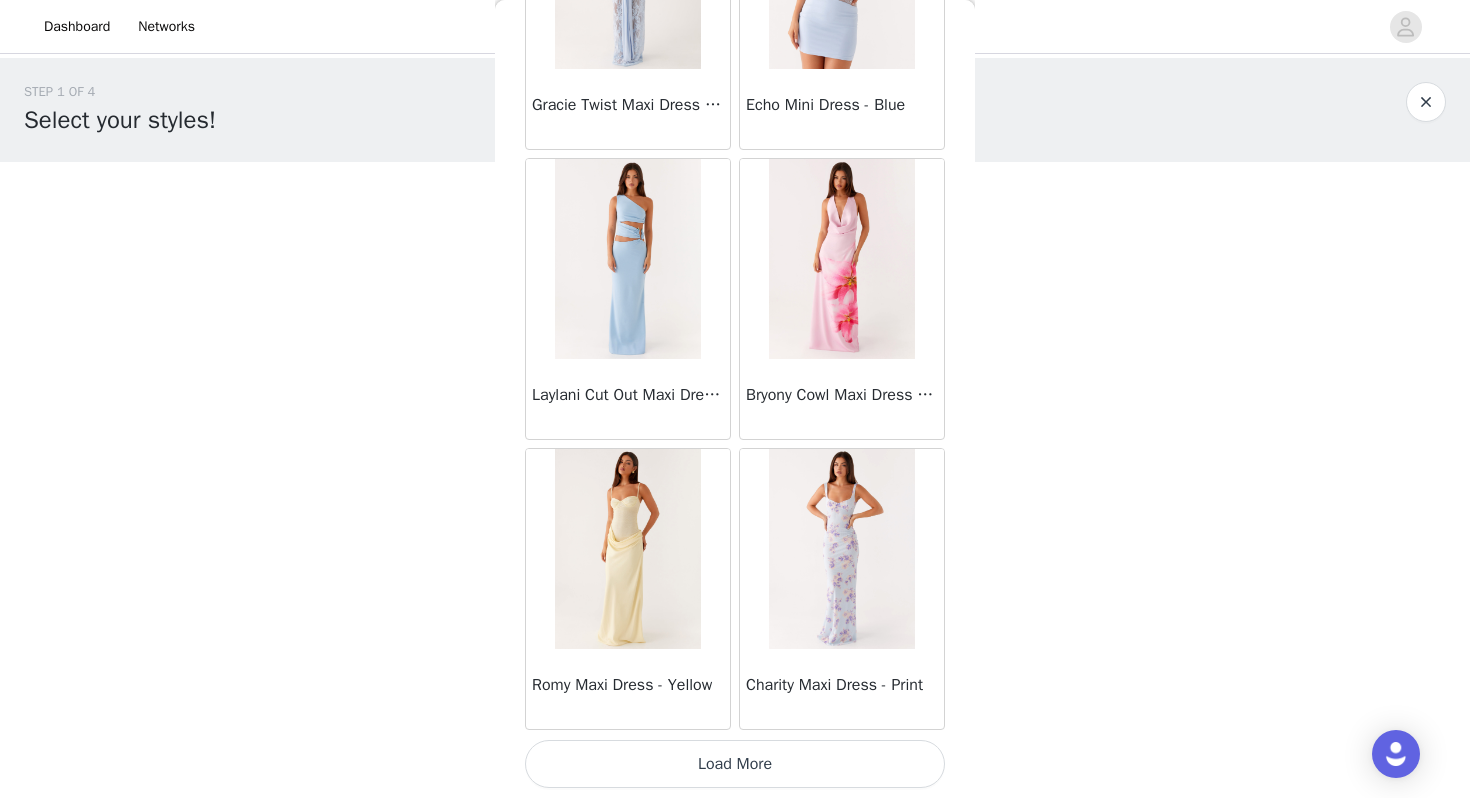 click on "Load More" at bounding box center [735, 764] 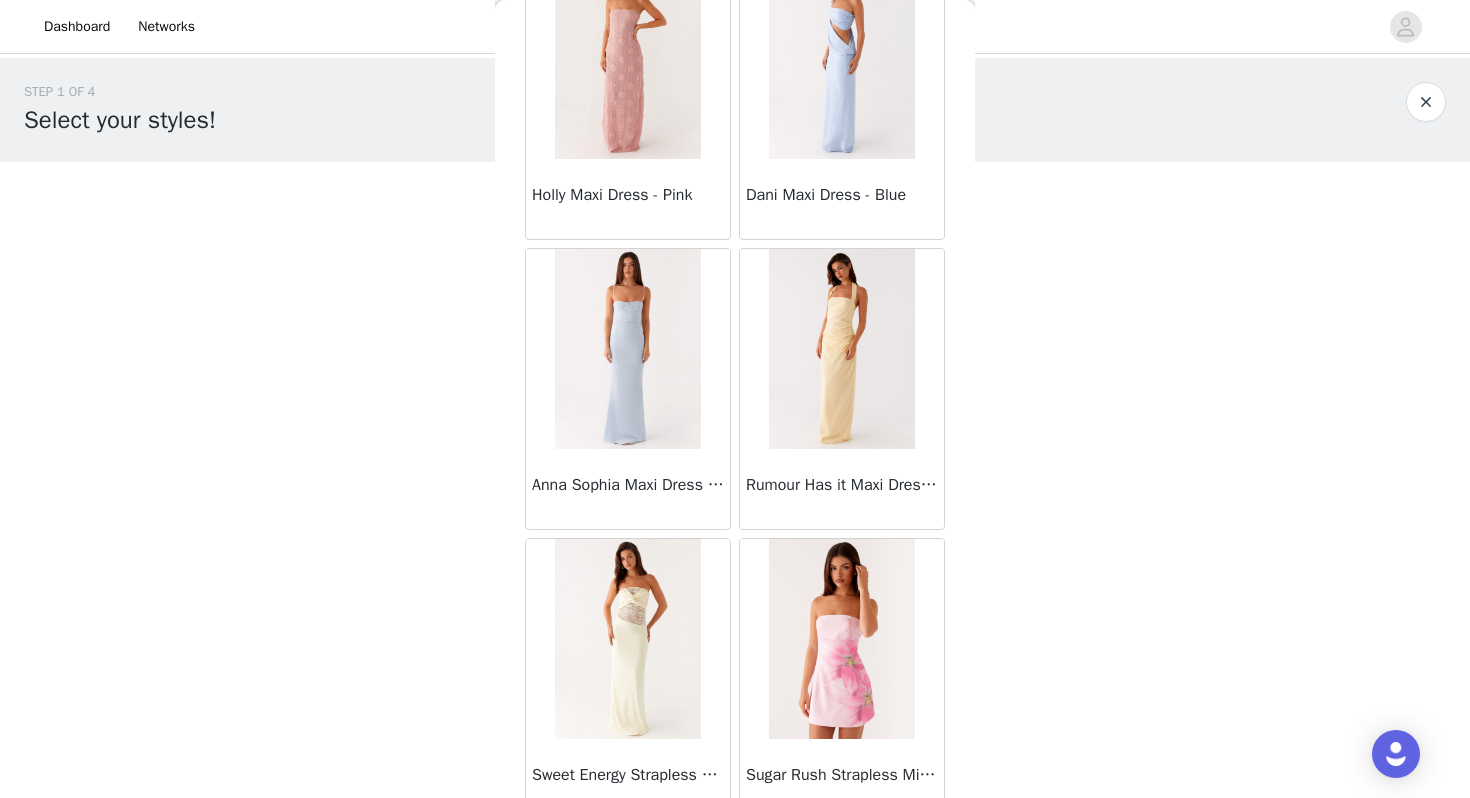 scroll, scrollTop: 8062, scrollLeft: 0, axis: vertical 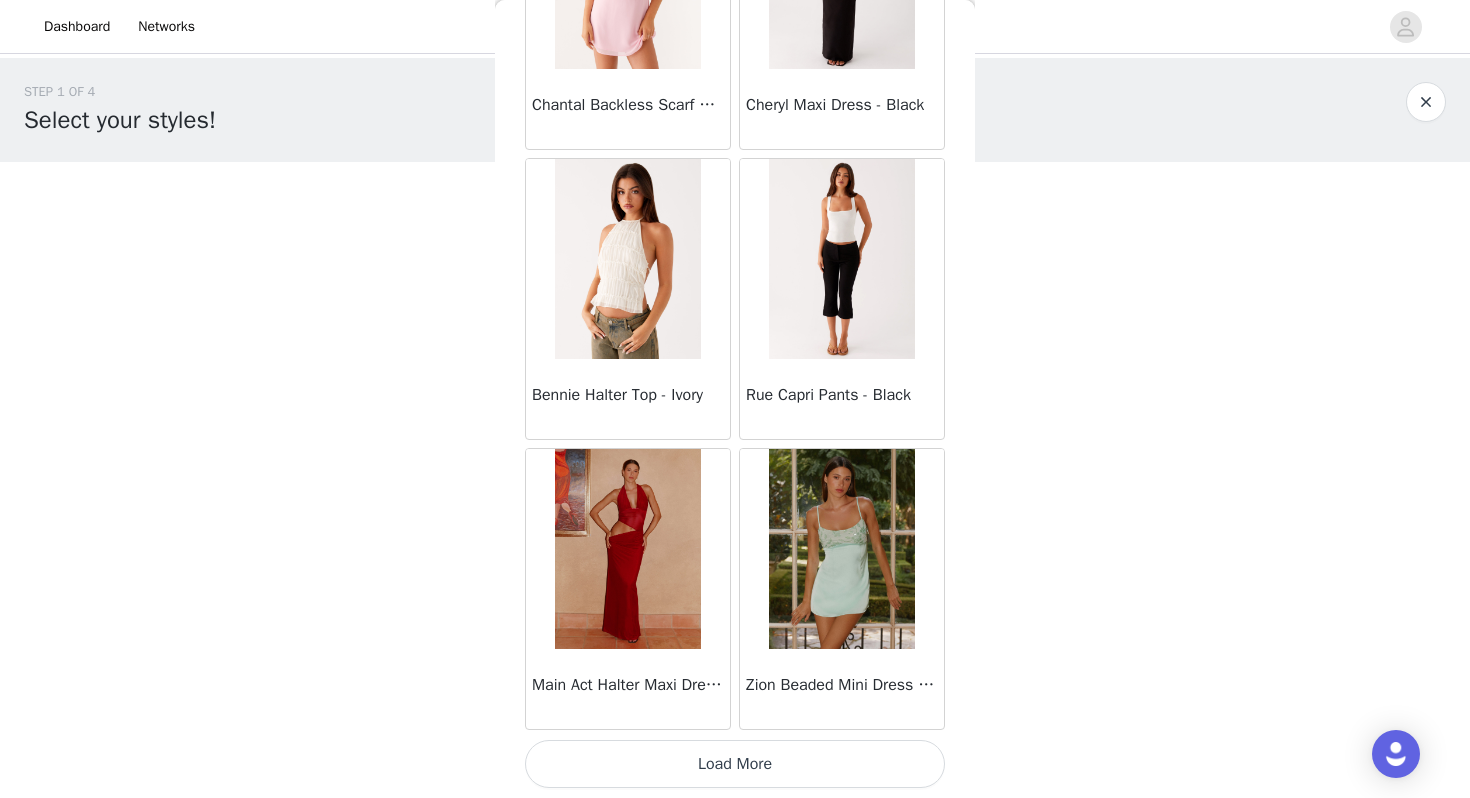 click on "Load More" at bounding box center (735, 764) 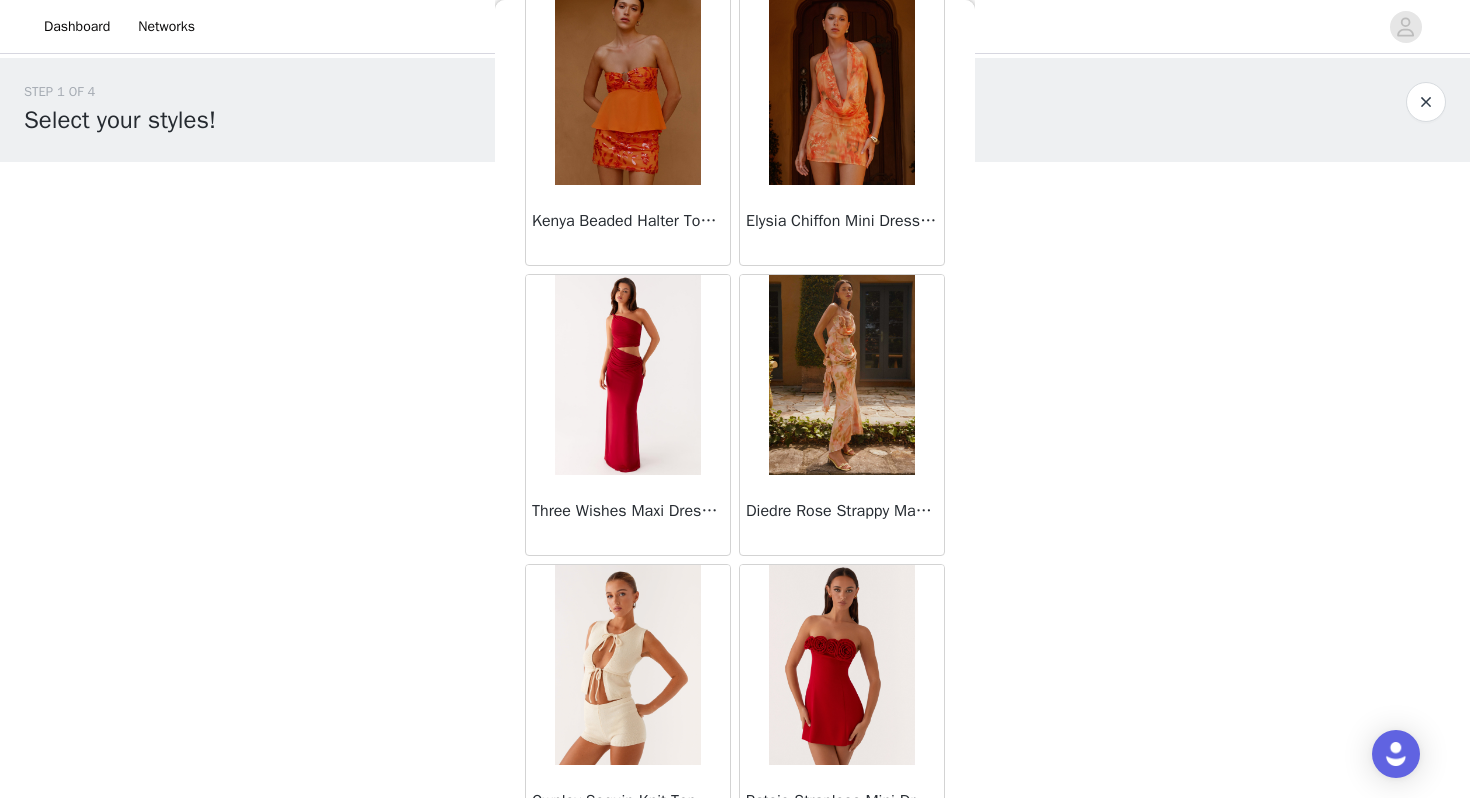 scroll, scrollTop: 10962, scrollLeft: 0, axis: vertical 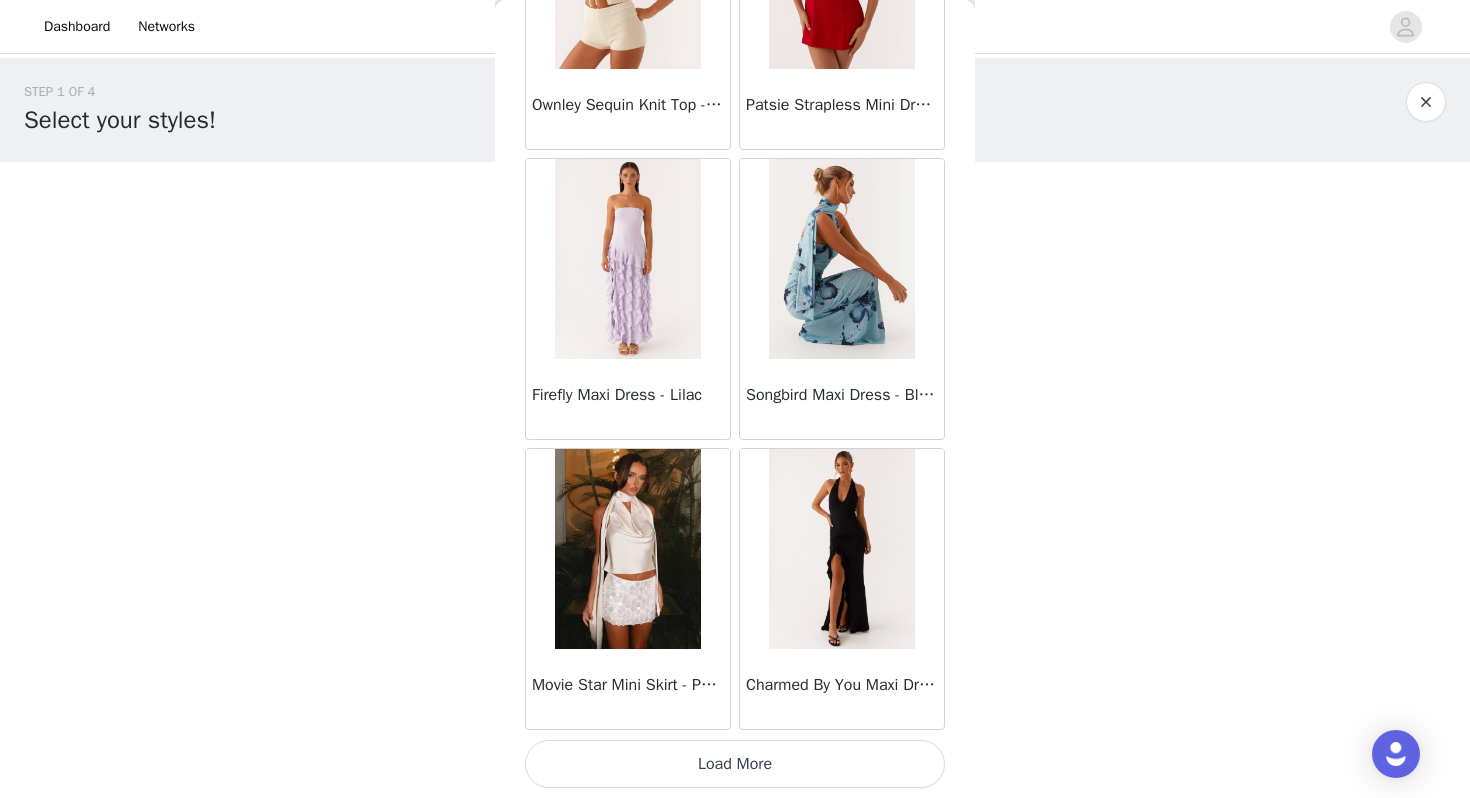 click on "Load More" at bounding box center (735, 764) 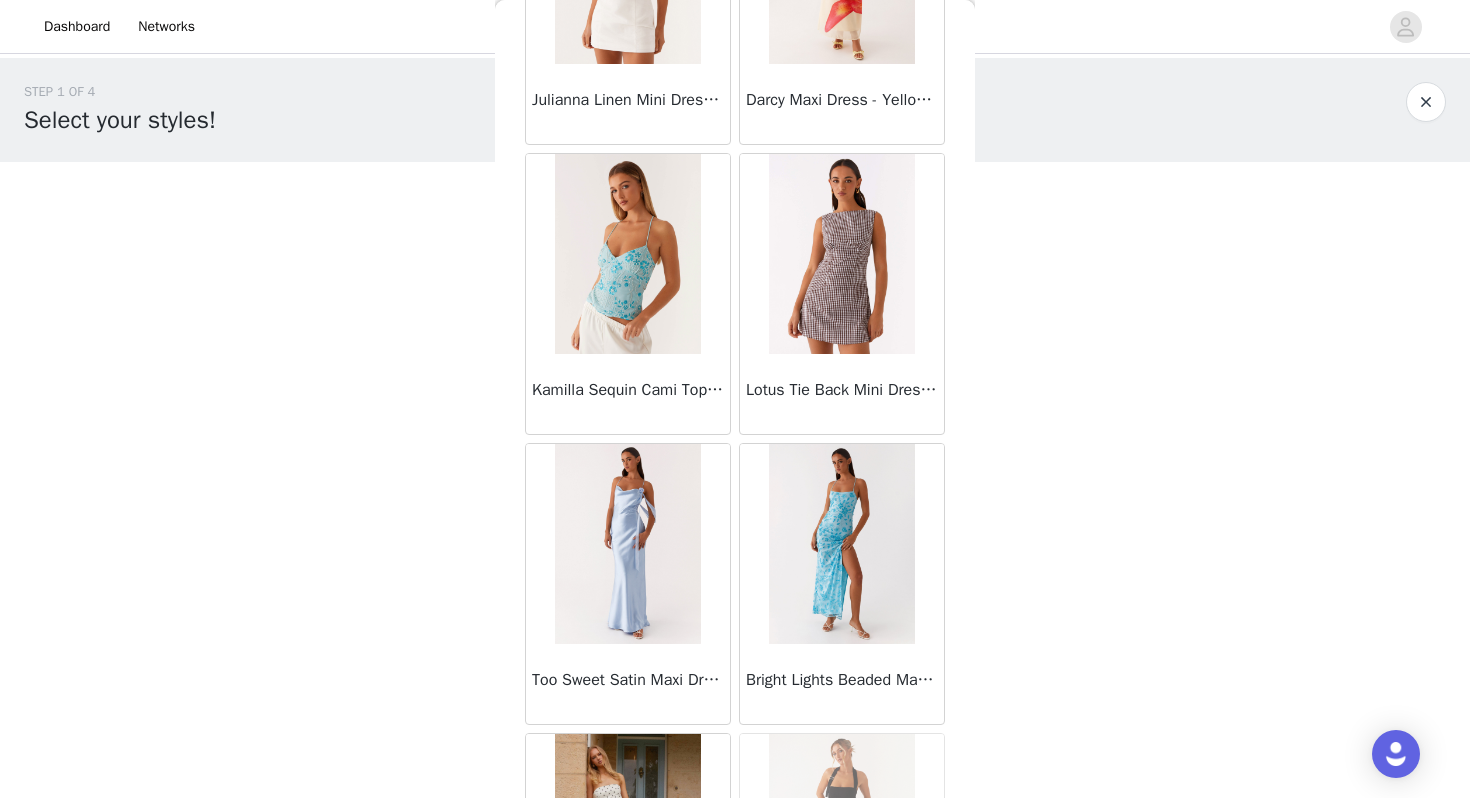 scroll, scrollTop: 13862, scrollLeft: 0, axis: vertical 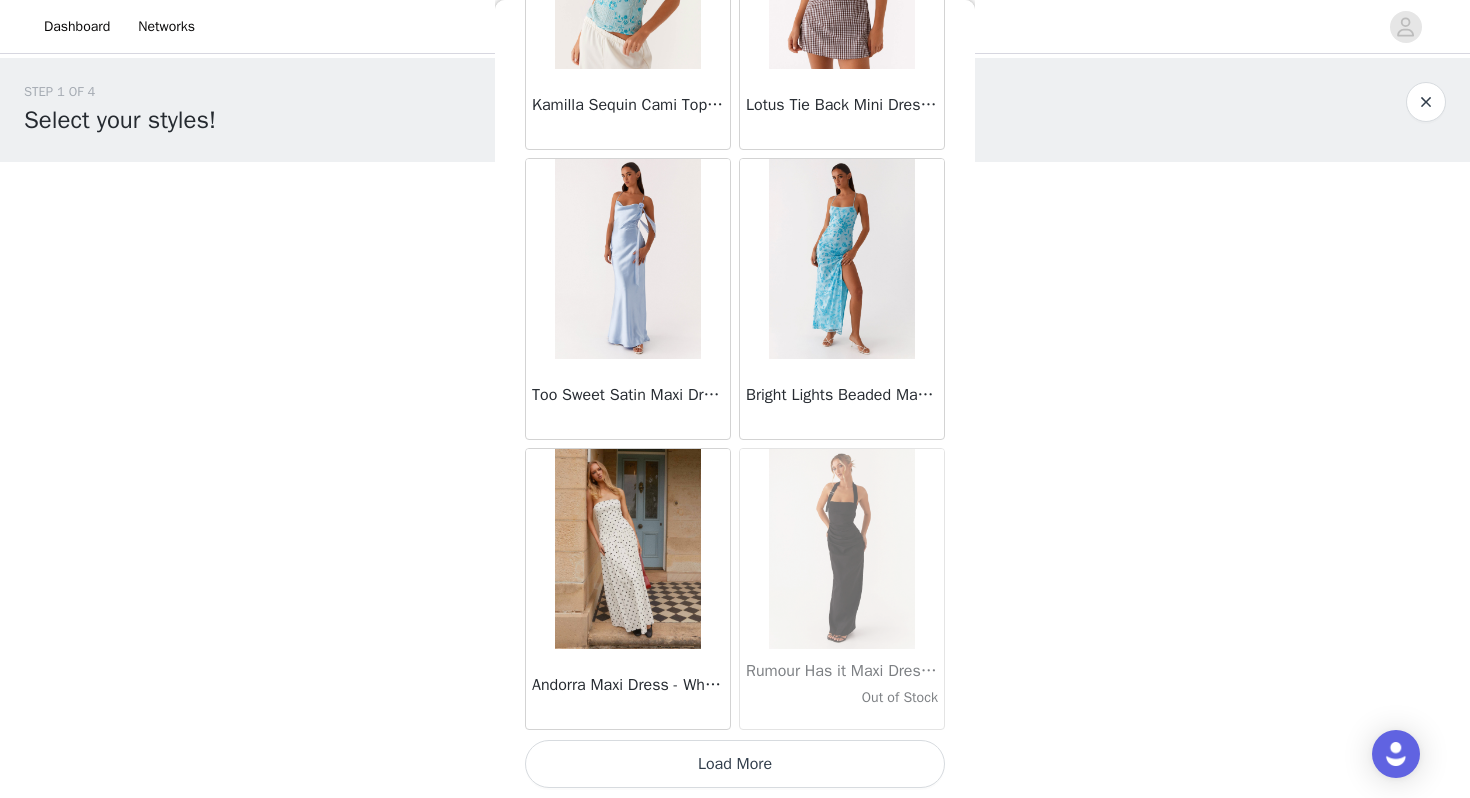 click on "Load More" at bounding box center (735, 764) 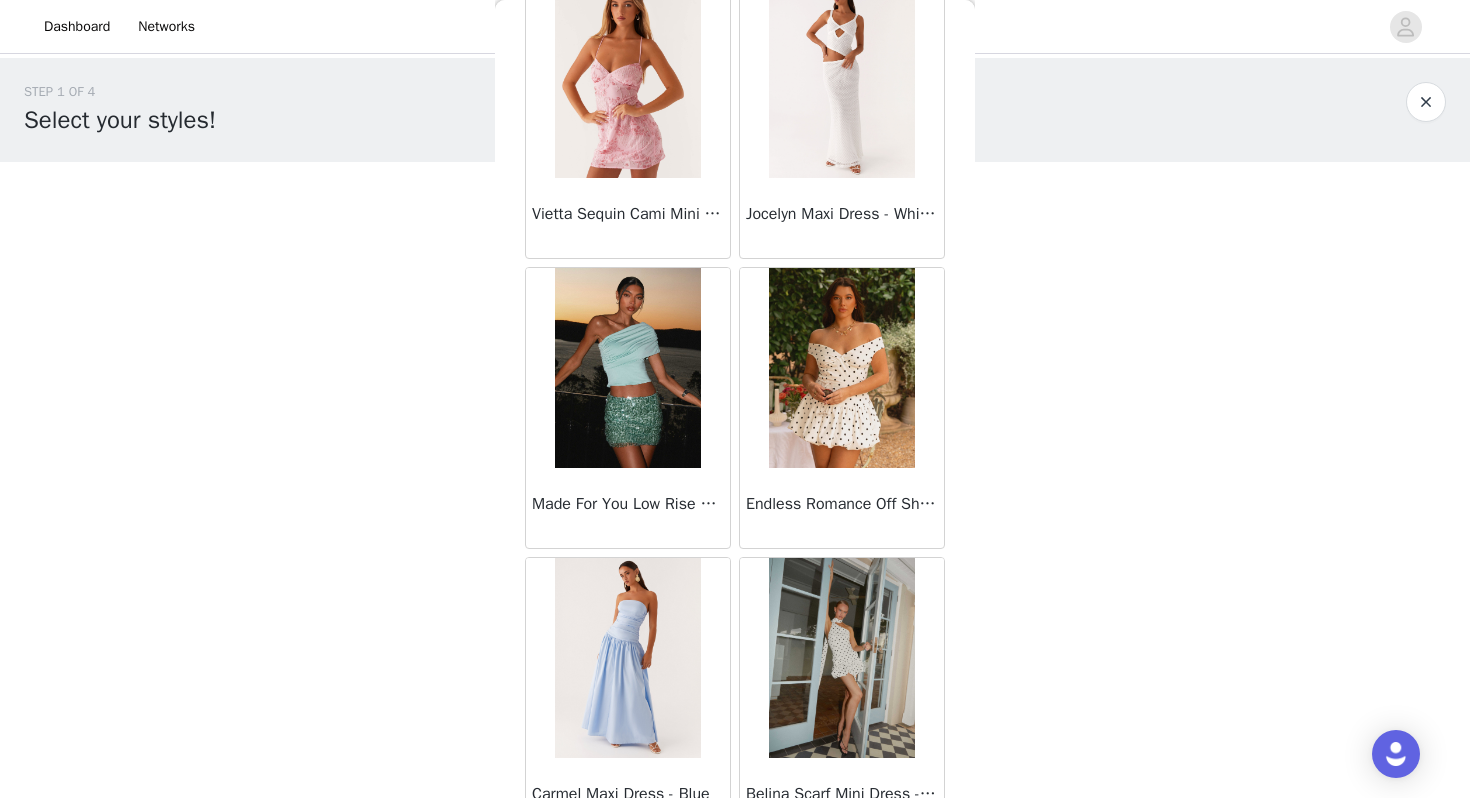 scroll, scrollTop: 16762, scrollLeft: 0, axis: vertical 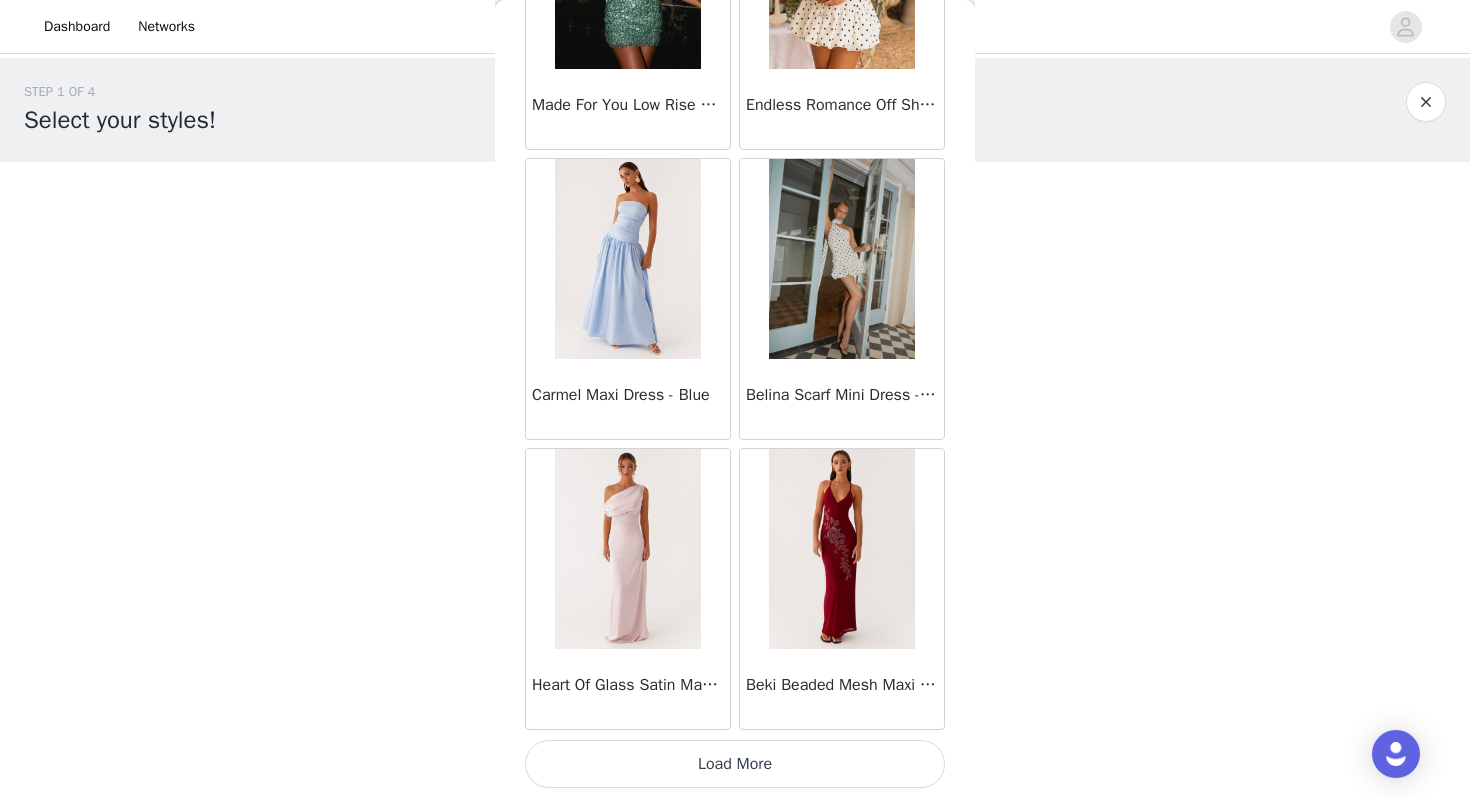 click on "Load More" at bounding box center [735, 764] 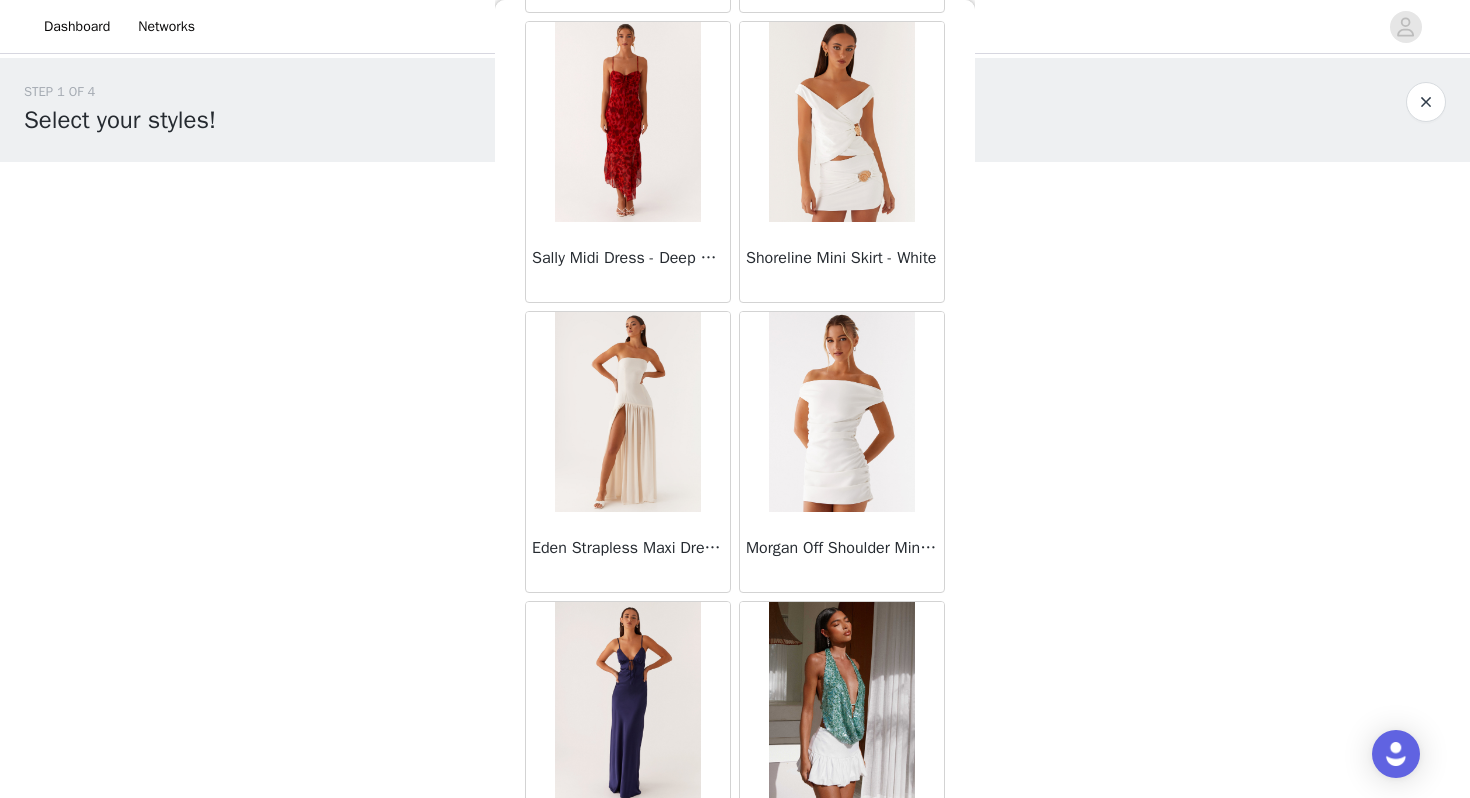 scroll, scrollTop: 19662, scrollLeft: 0, axis: vertical 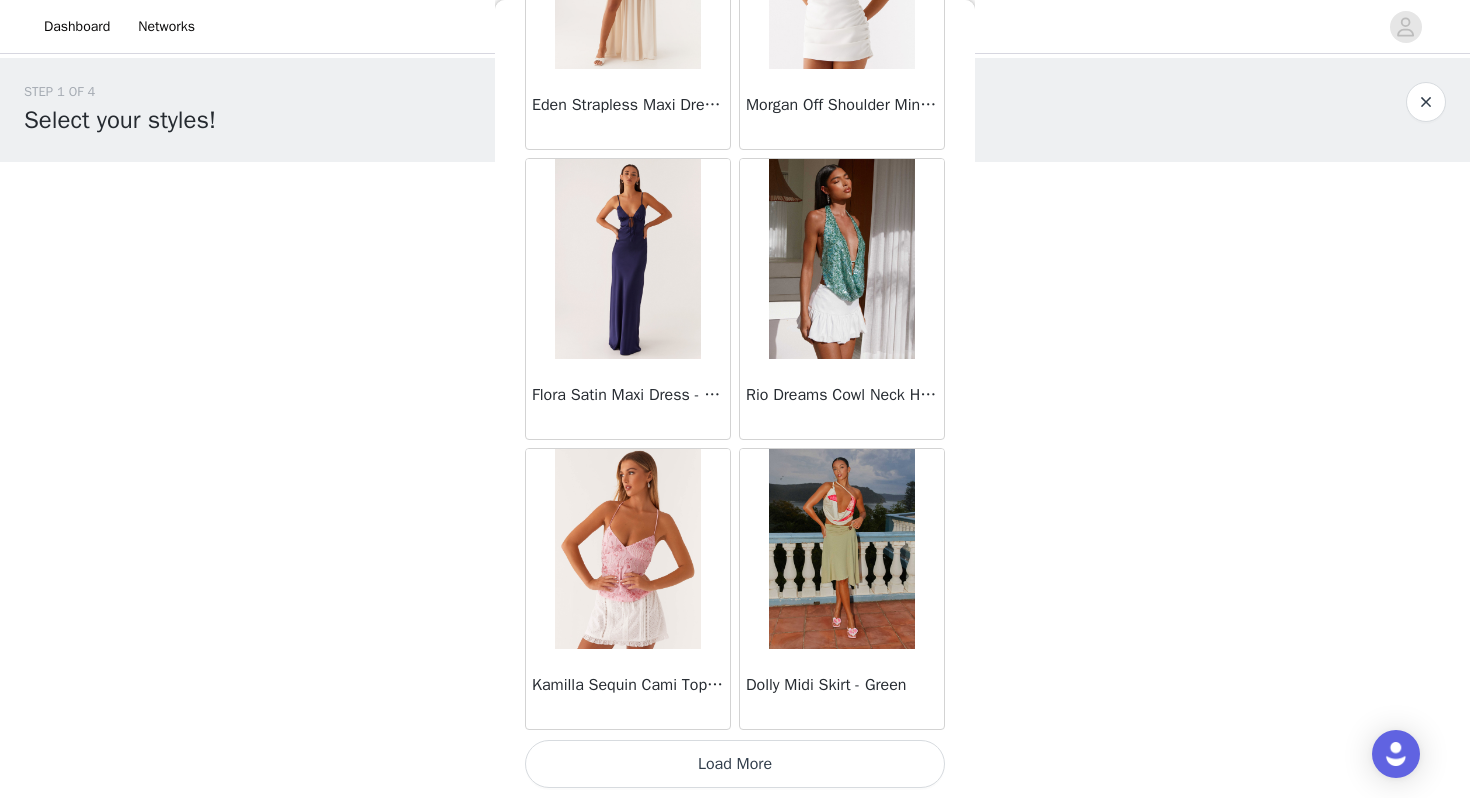 click on "Load More" at bounding box center (735, 764) 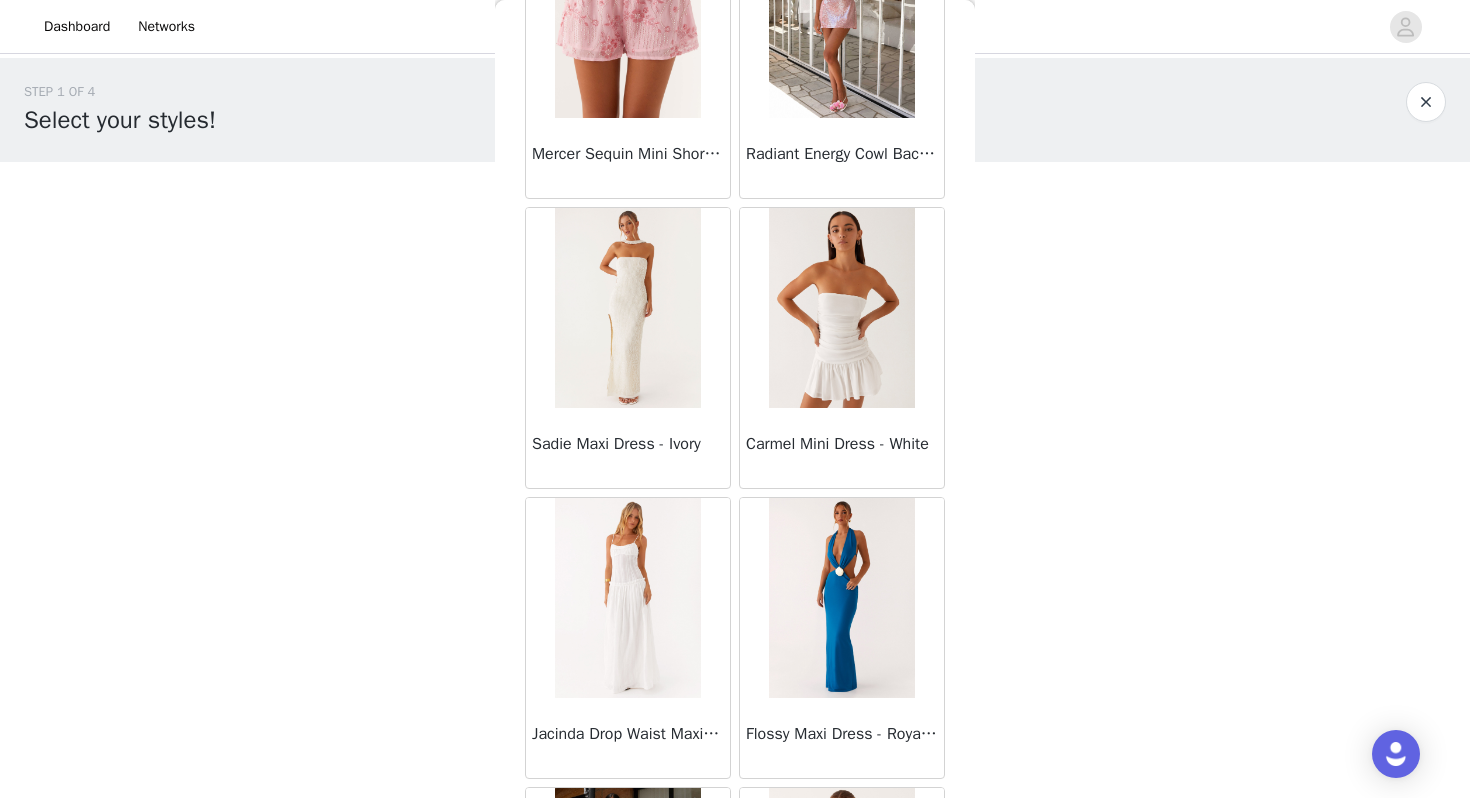 scroll, scrollTop: 22562, scrollLeft: 0, axis: vertical 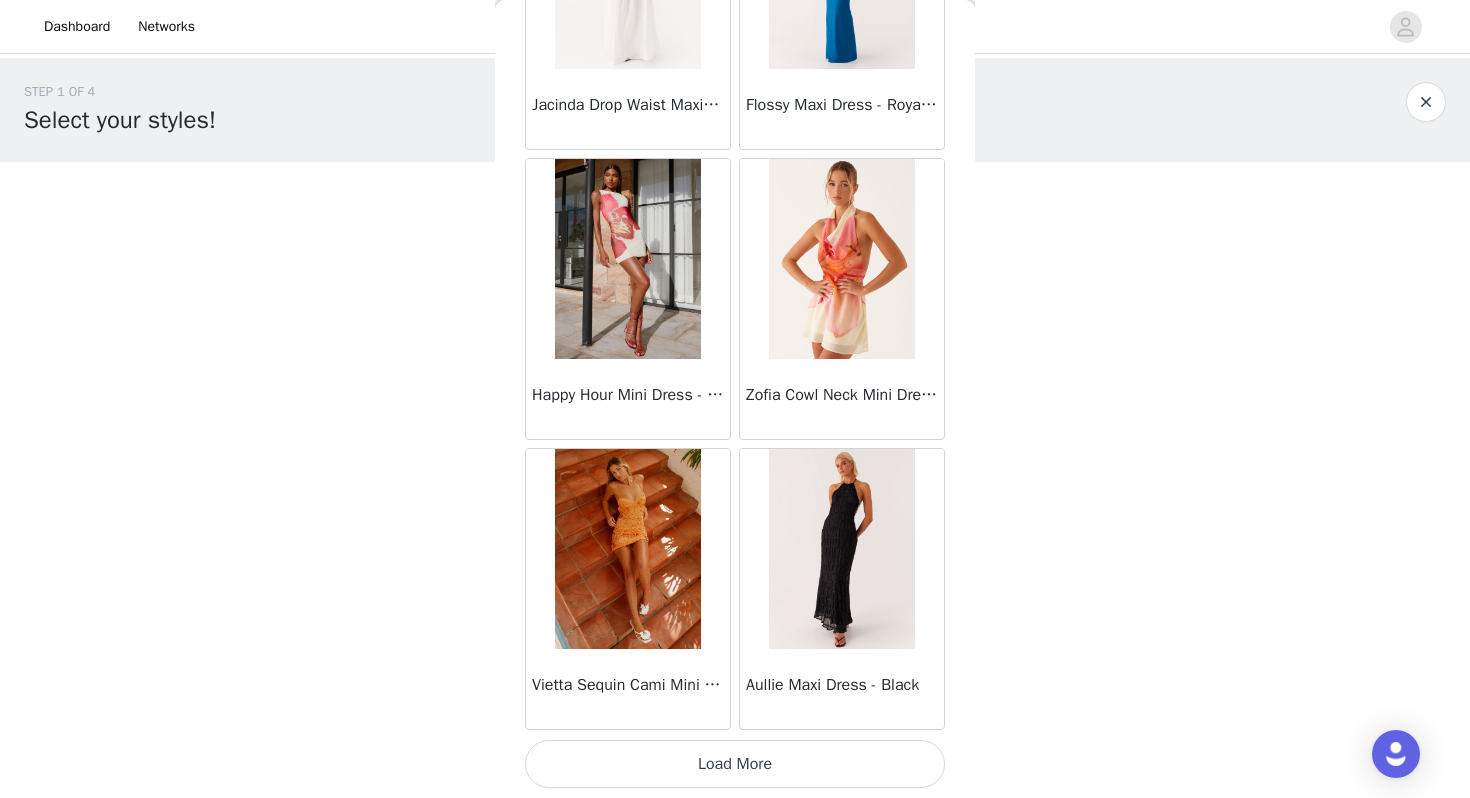 click on "Load More" at bounding box center (735, 764) 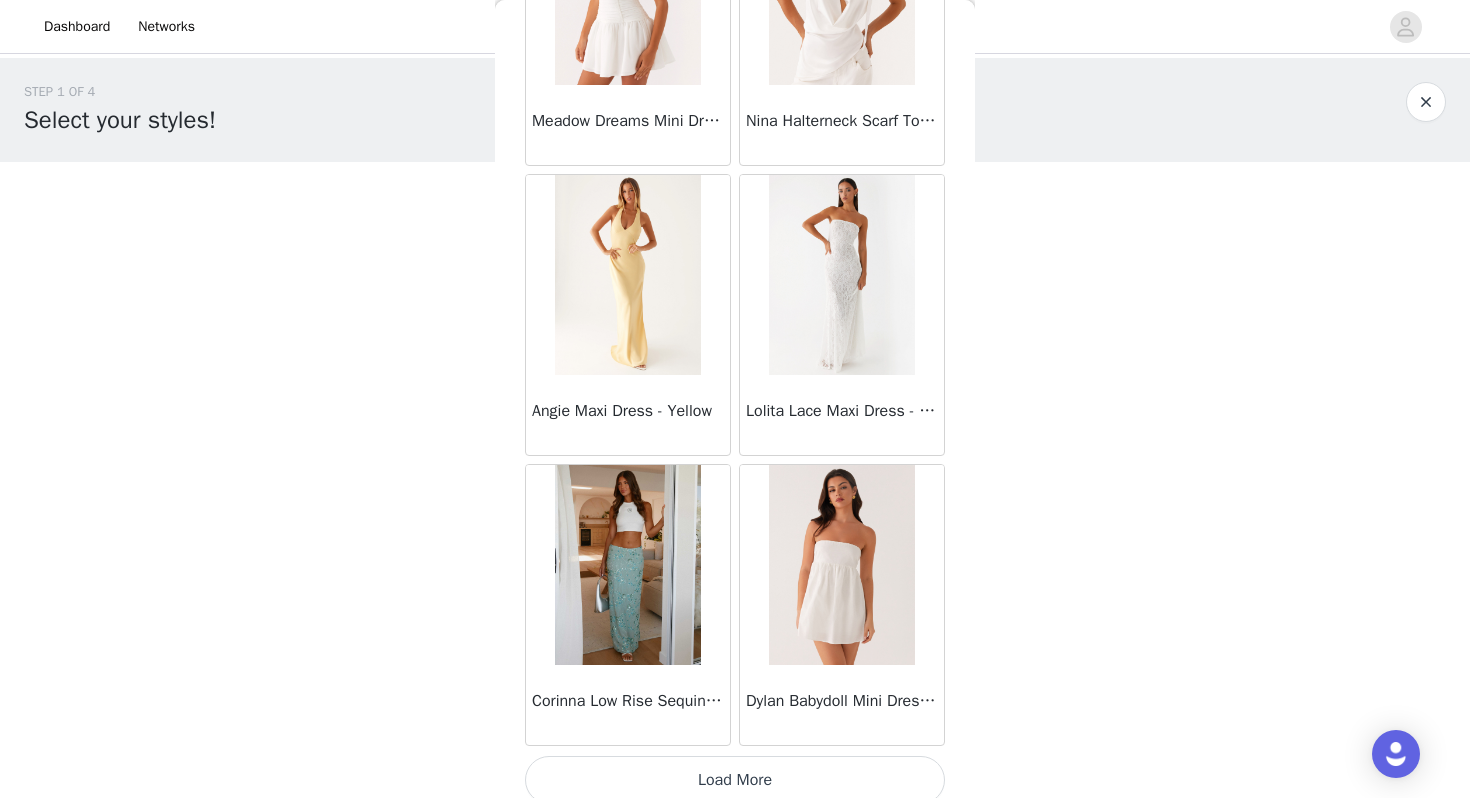scroll, scrollTop: 25462, scrollLeft: 0, axis: vertical 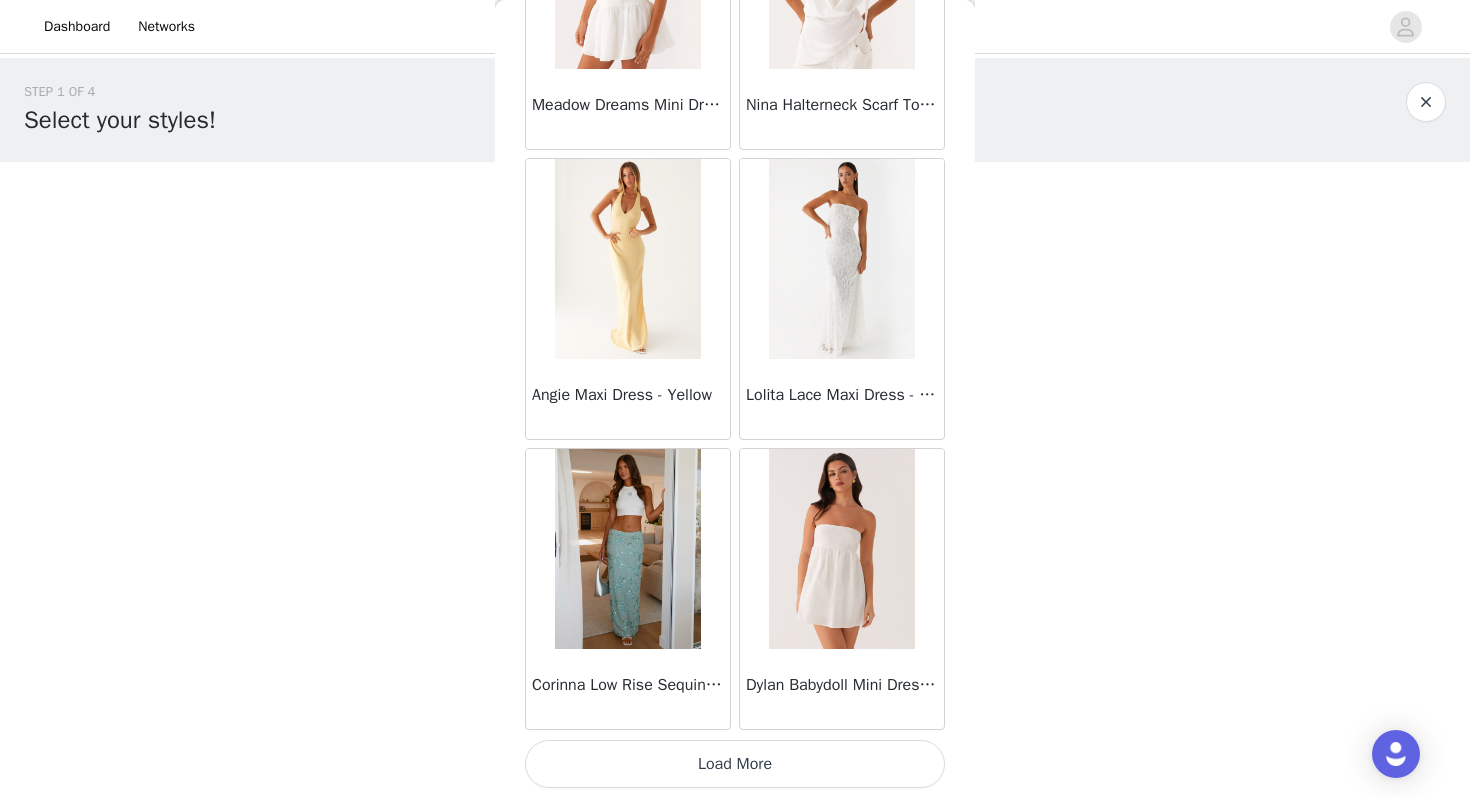 click on "Load More" at bounding box center (735, 764) 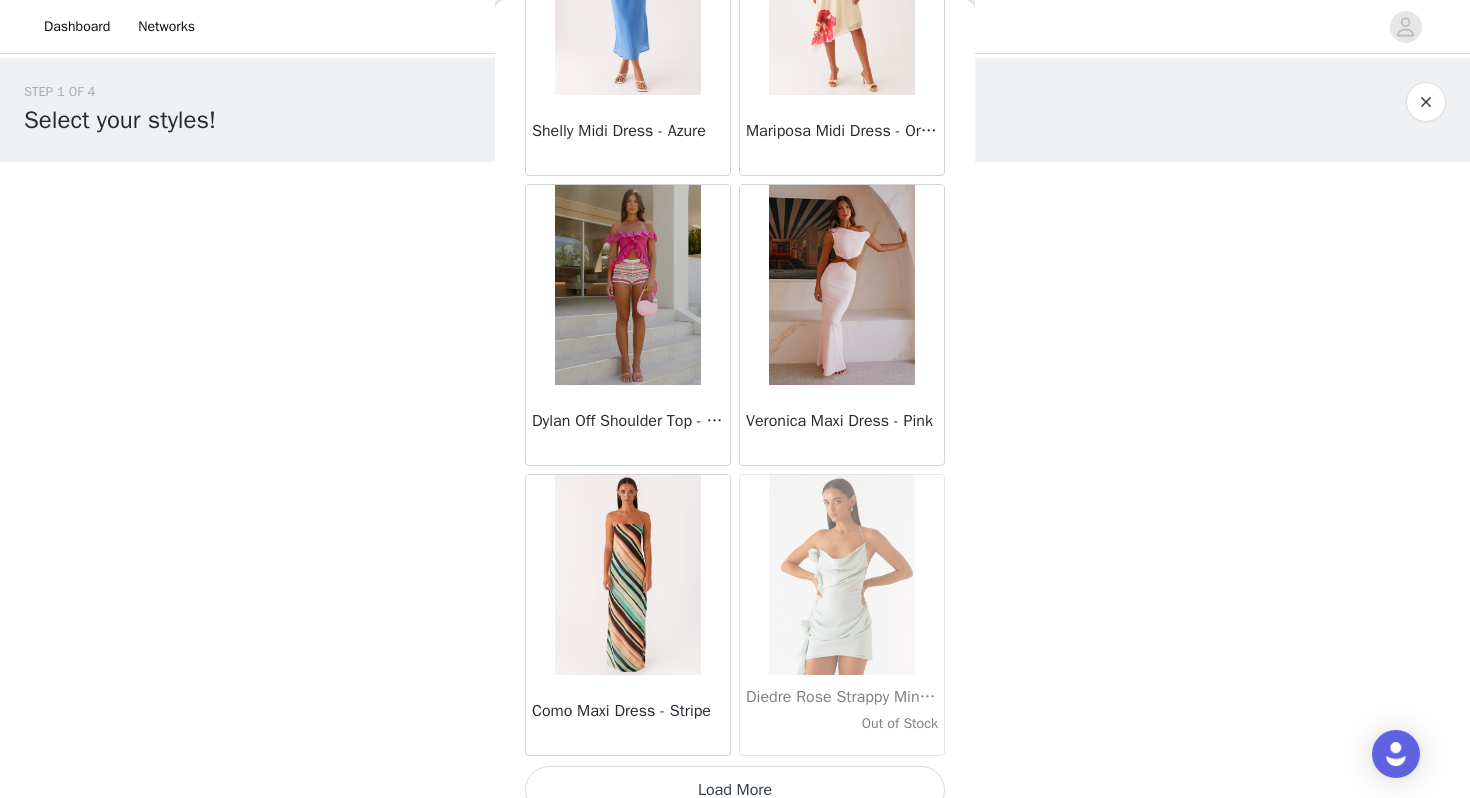 scroll, scrollTop: 28362, scrollLeft: 0, axis: vertical 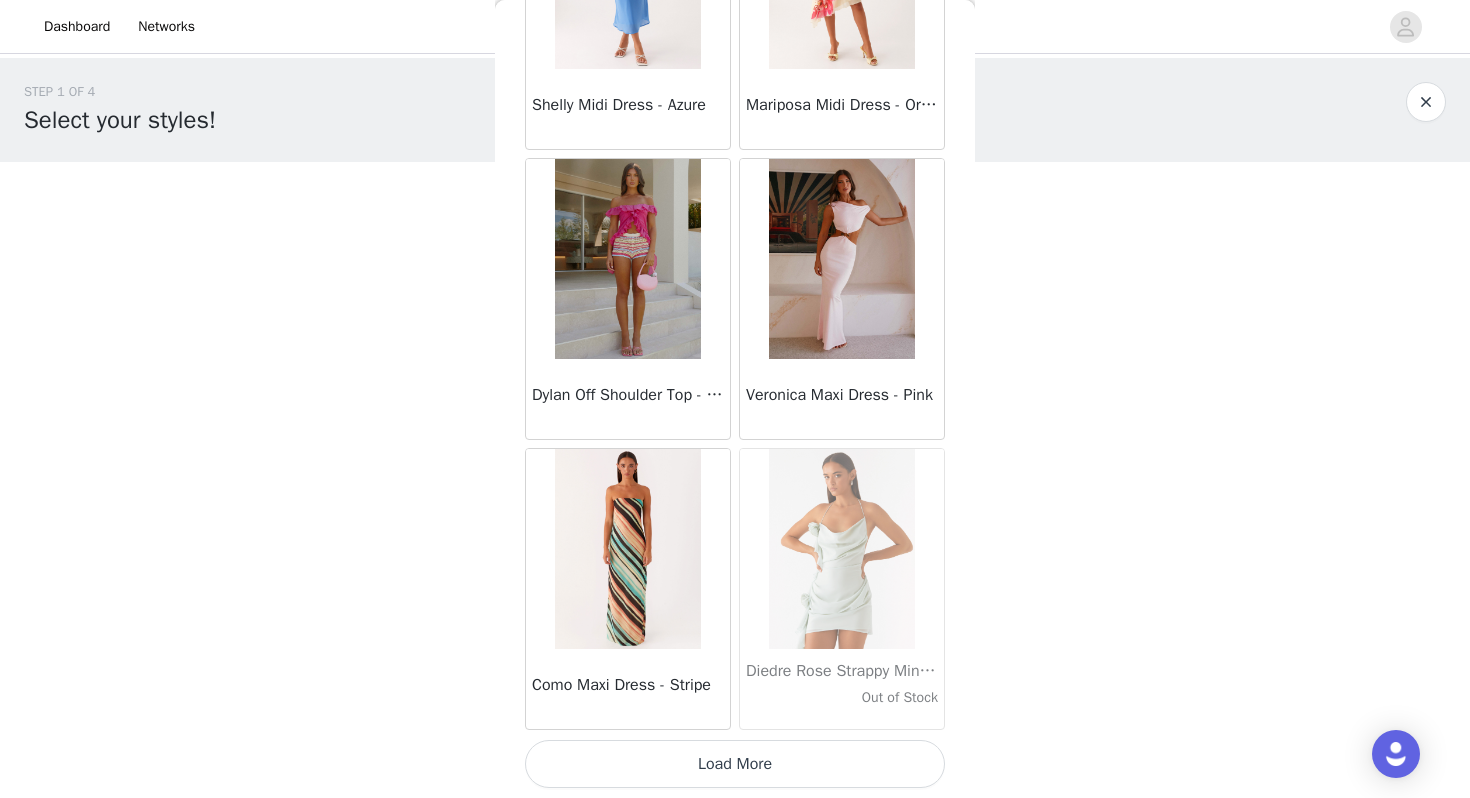 click on "Load More" at bounding box center (735, 764) 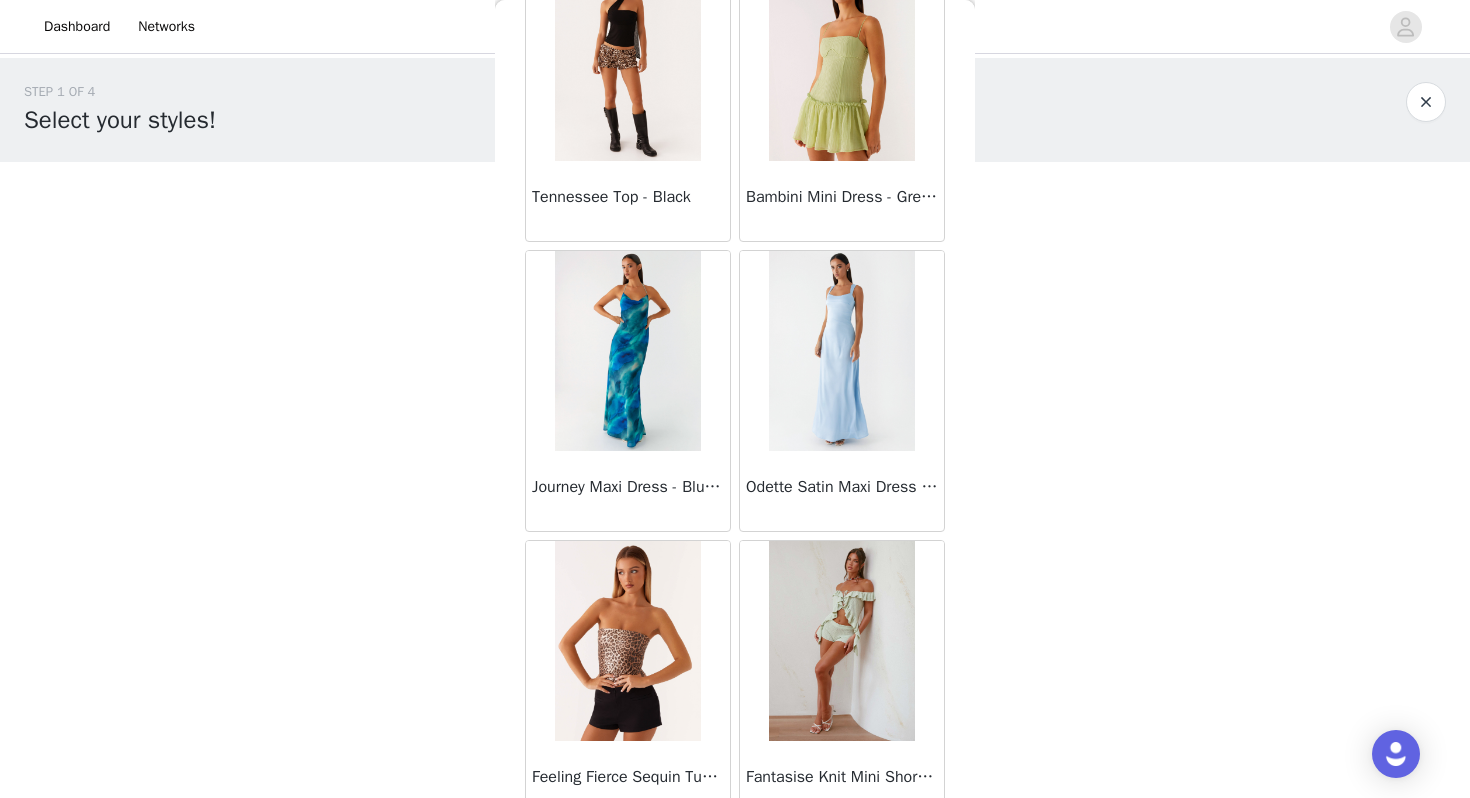 scroll, scrollTop: 31262, scrollLeft: 0, axis: vertical 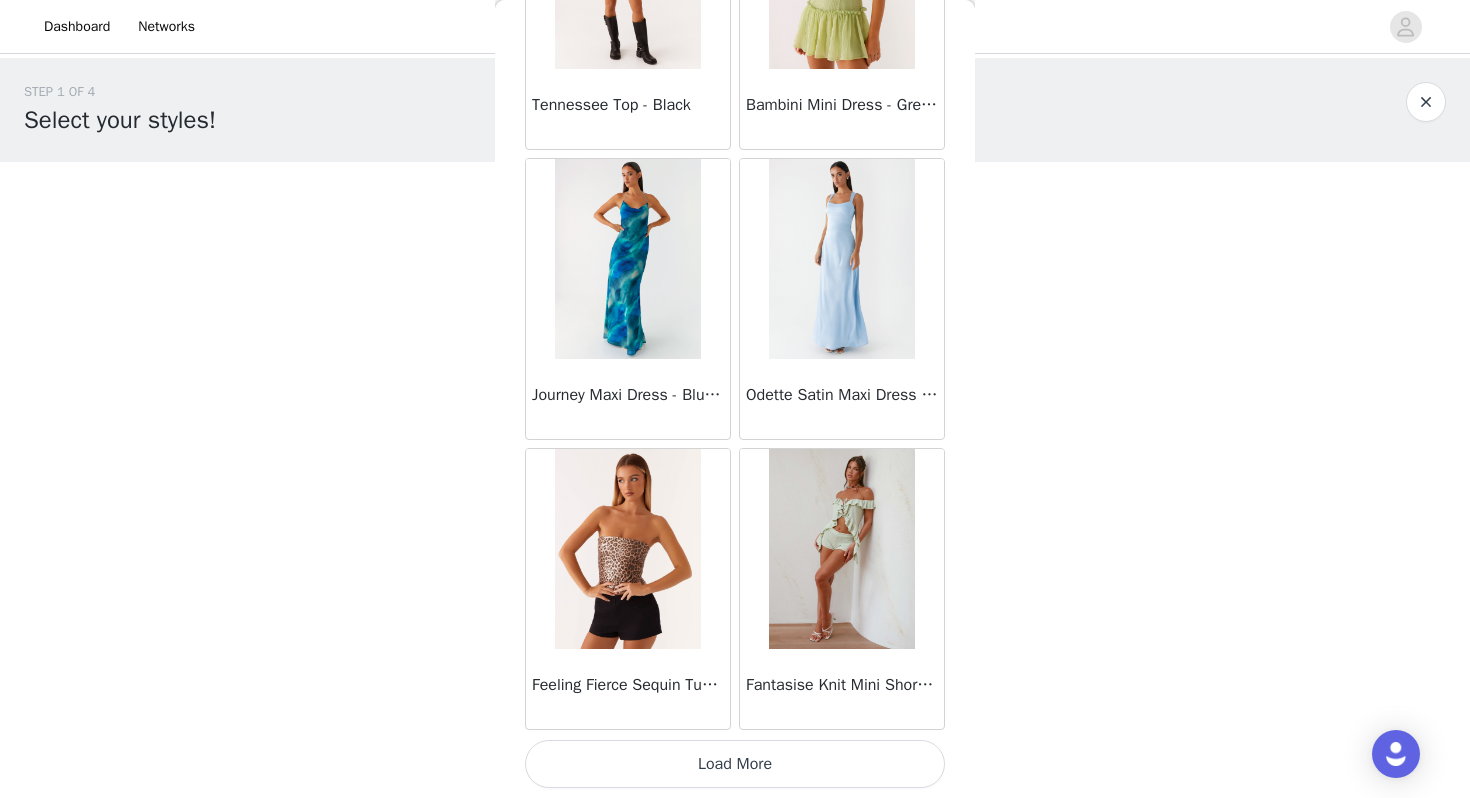 click on "Load More" at bounding box center (735, 764) 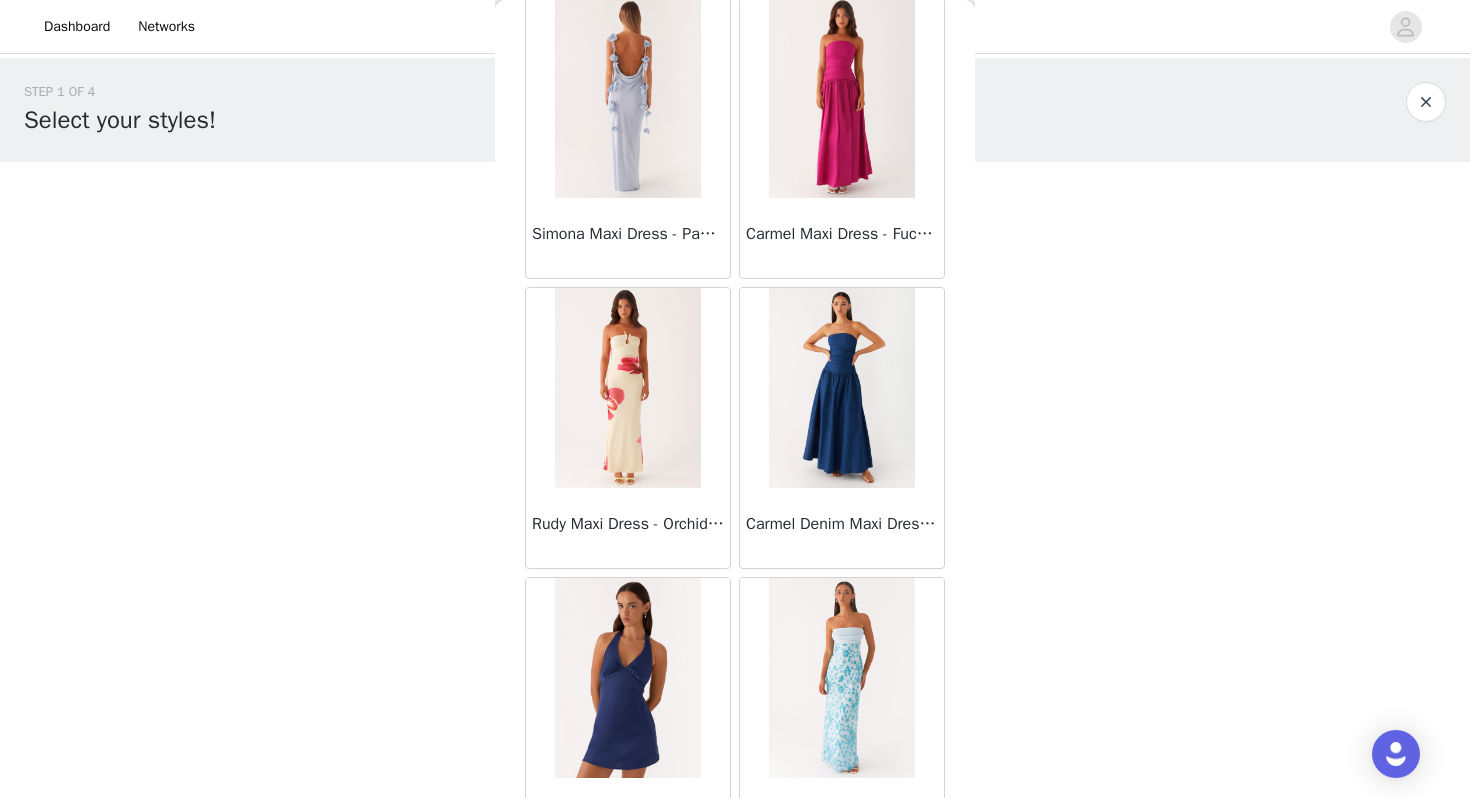 scroll, scrollTop: 34162, scrollLeft: 0, axis: vertical 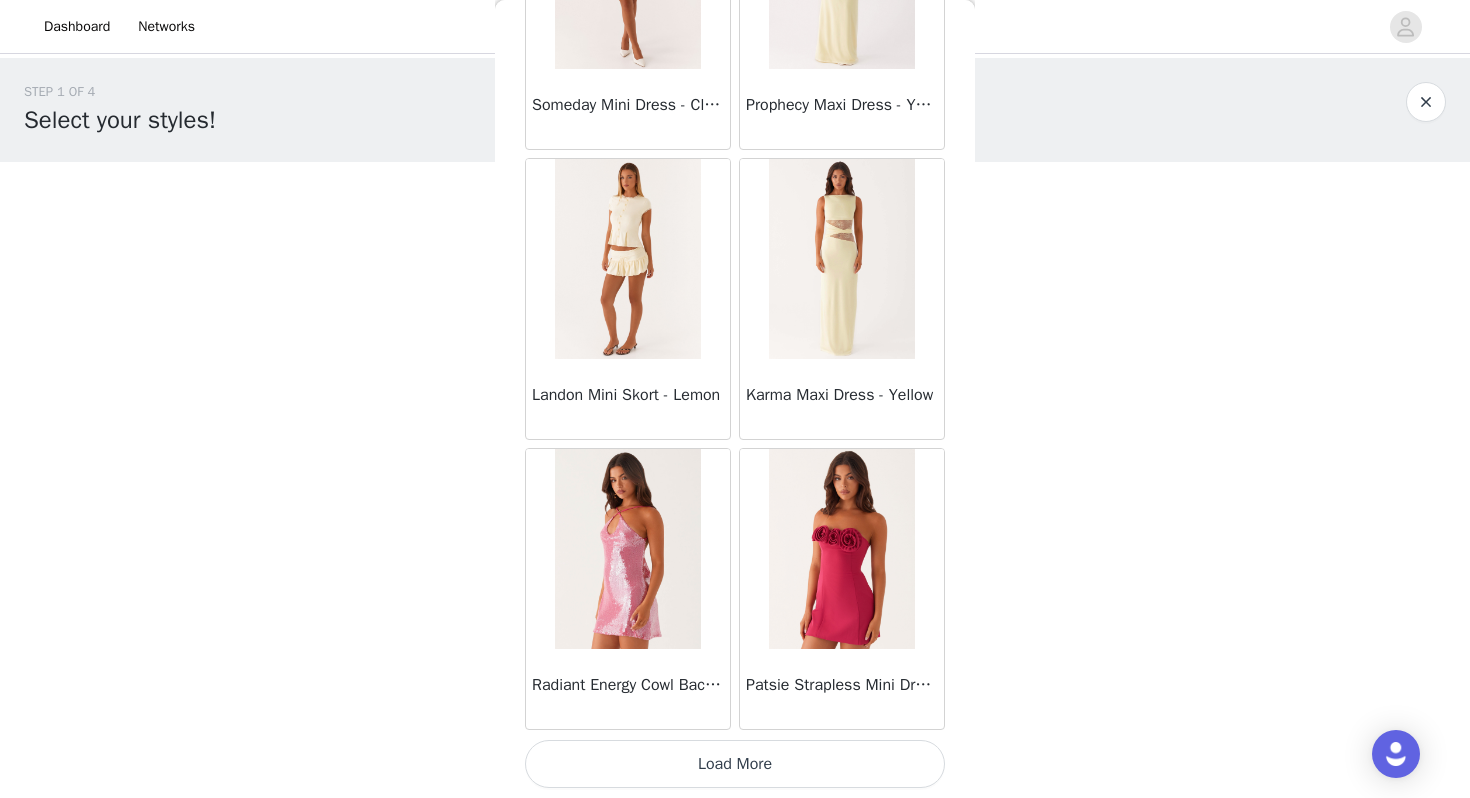 click on "Load More" at bounding box center (735, 764) 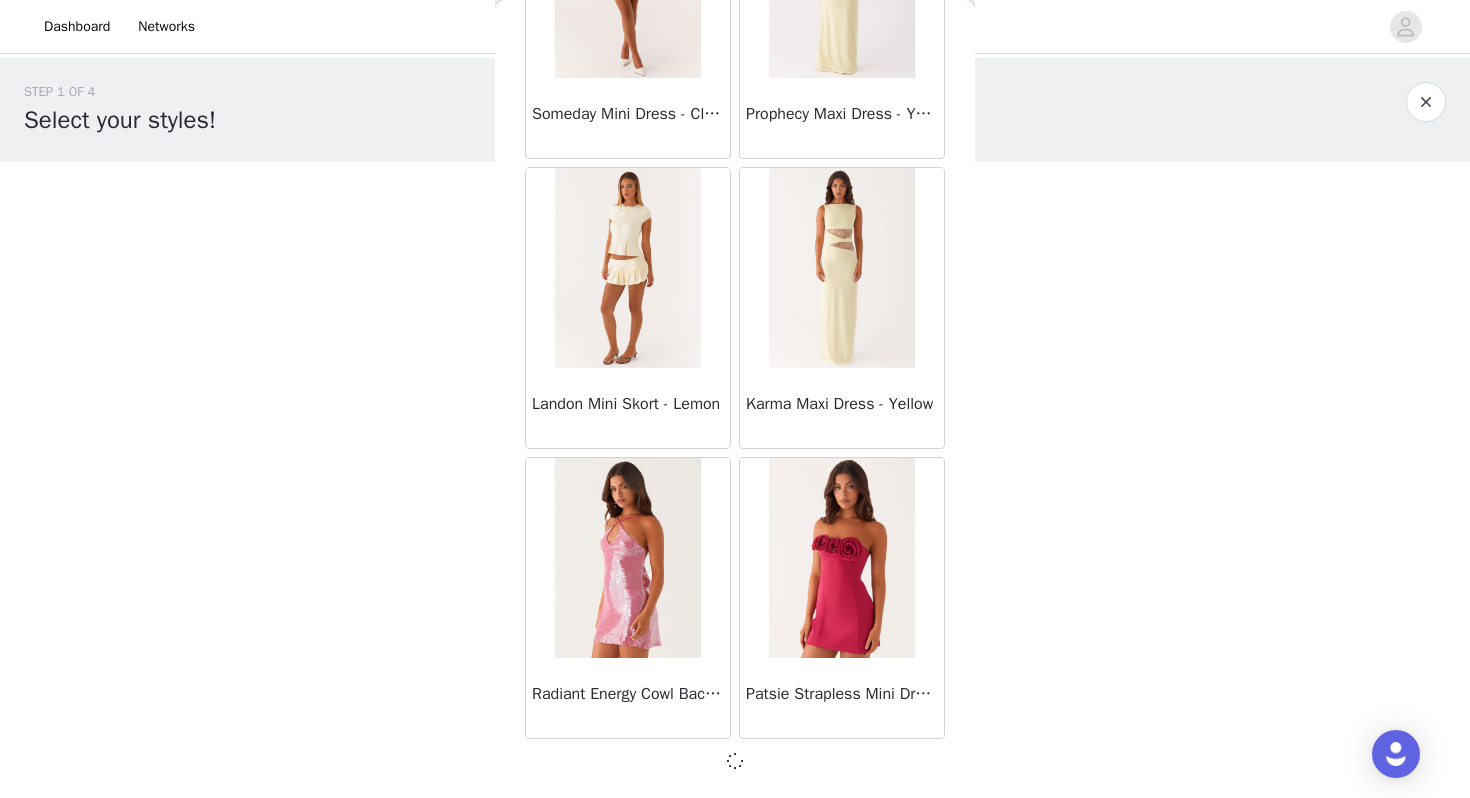 scroll, scrollTop: 34153, scrollLeft: 0, axis: vertical 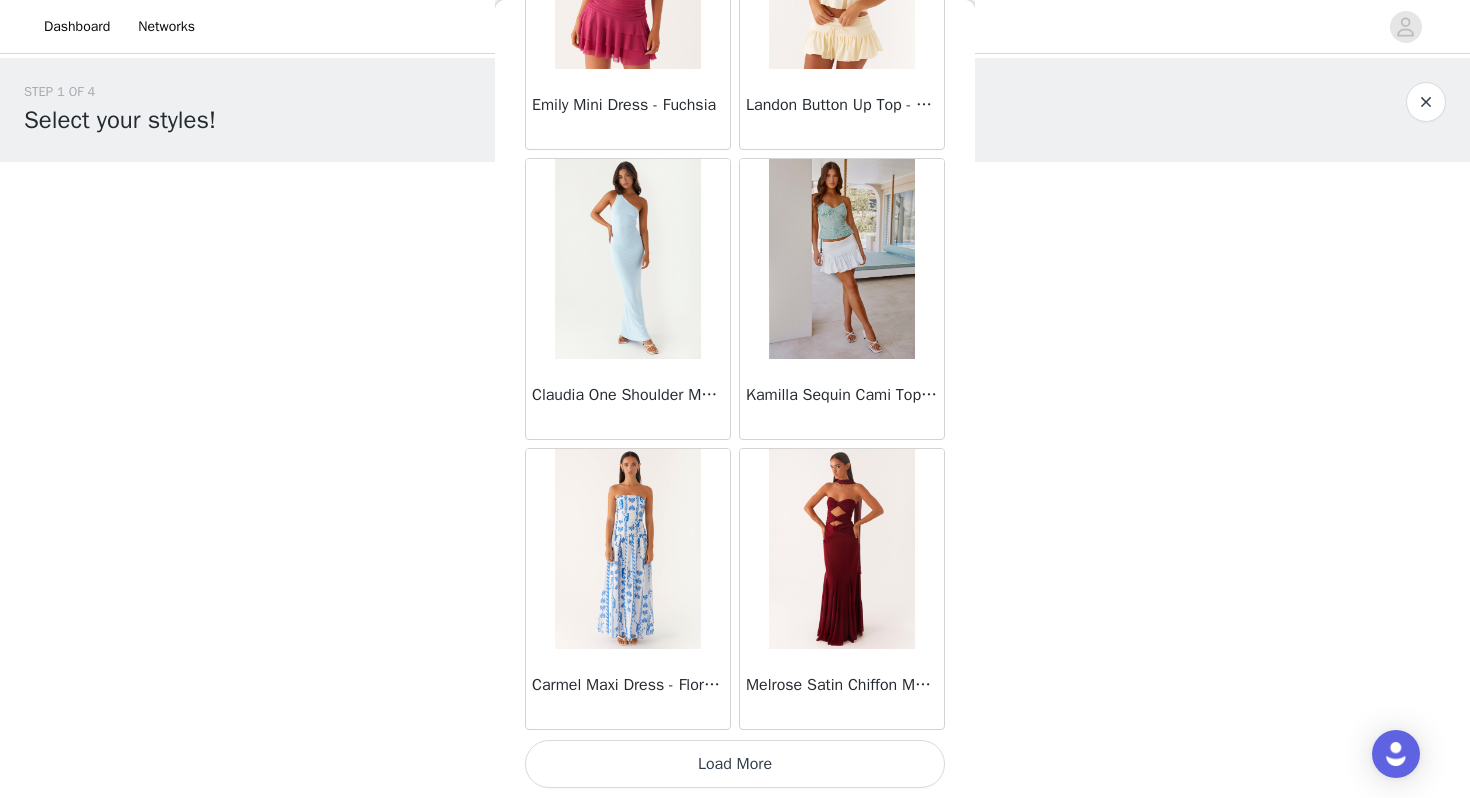 click on "Load More" at bounding box center [735, 764] 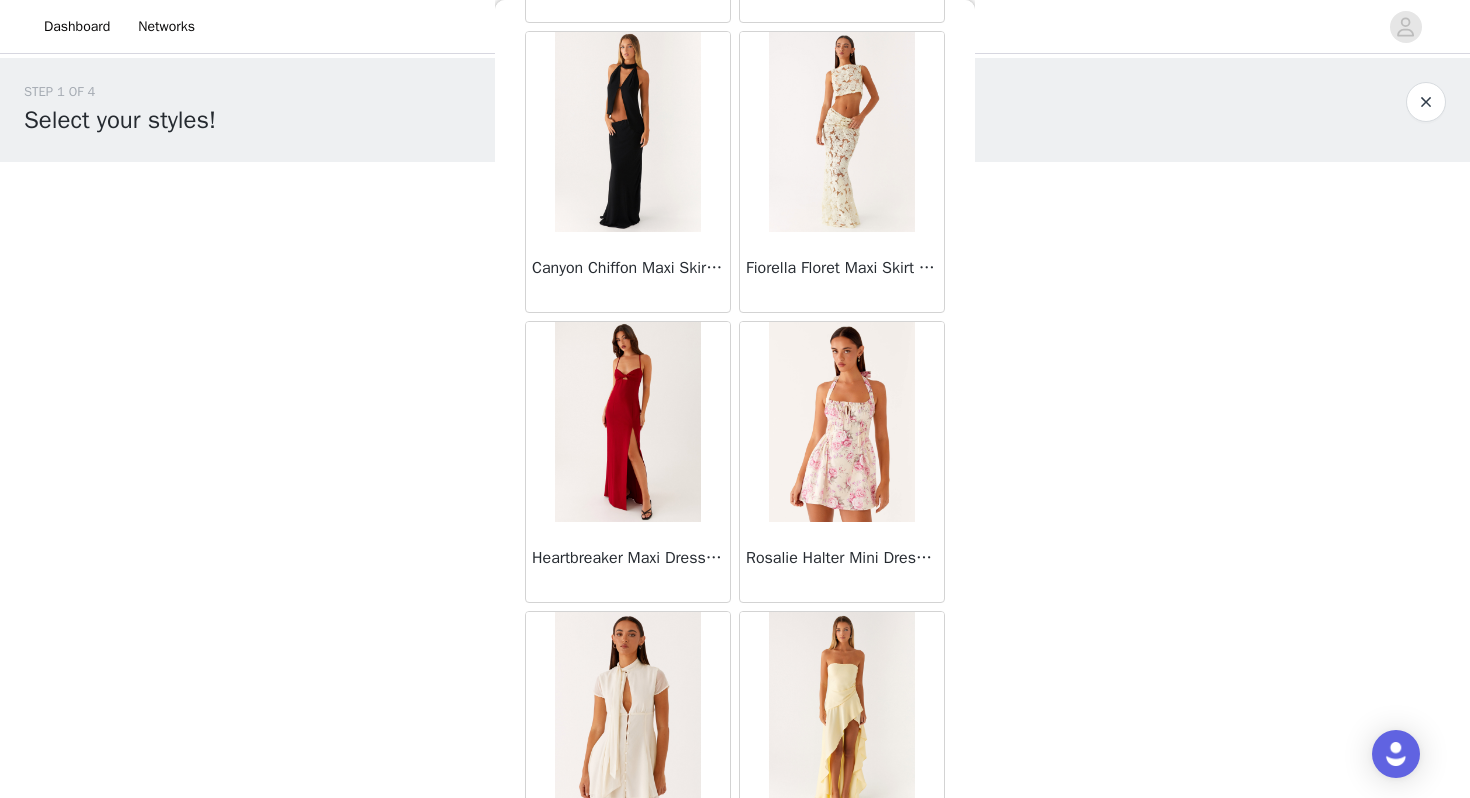 scroll, scrollTop: 39962, scrollLeft: 0, axis: vertical 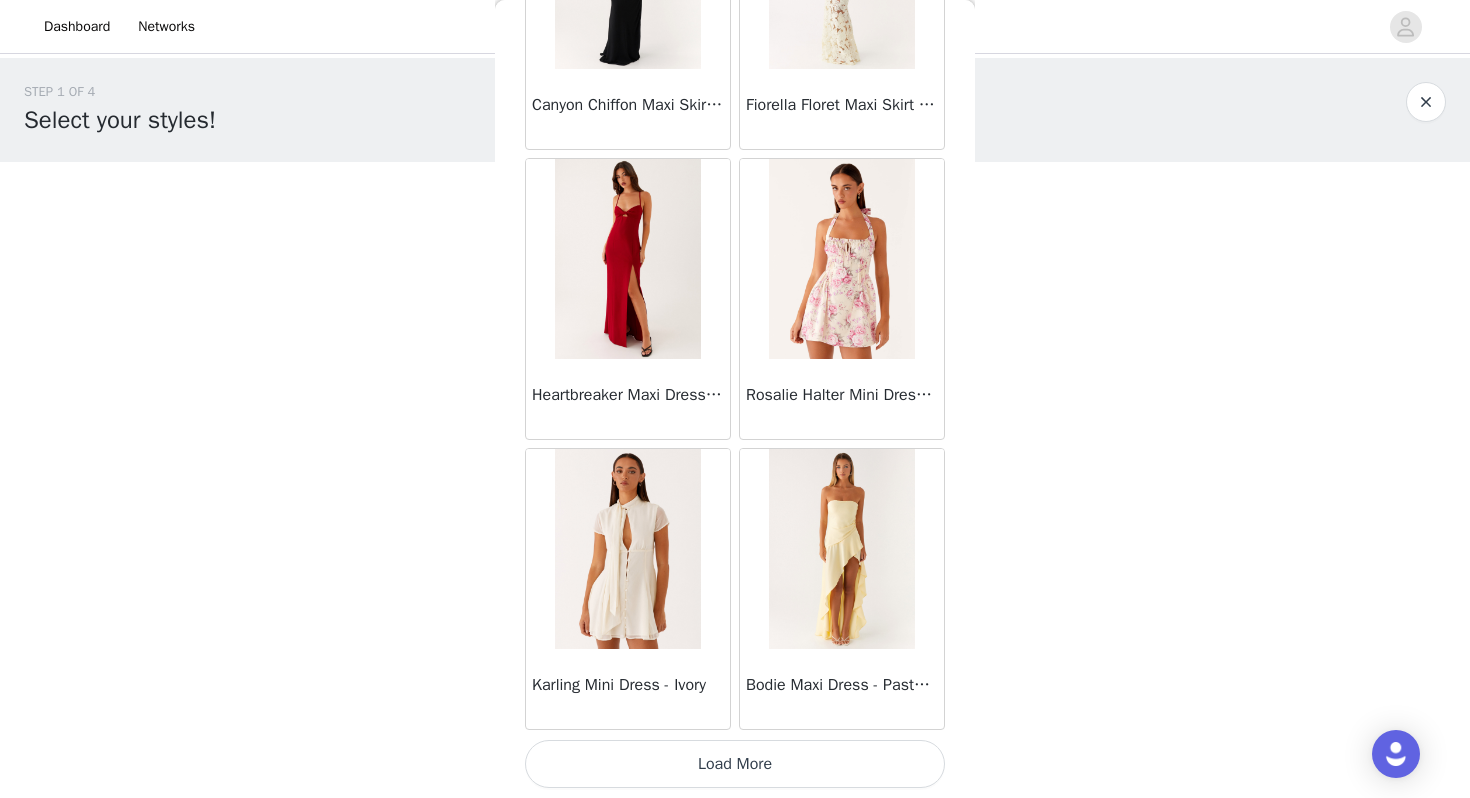 click on "Load More" at bounding box center [735, 764] 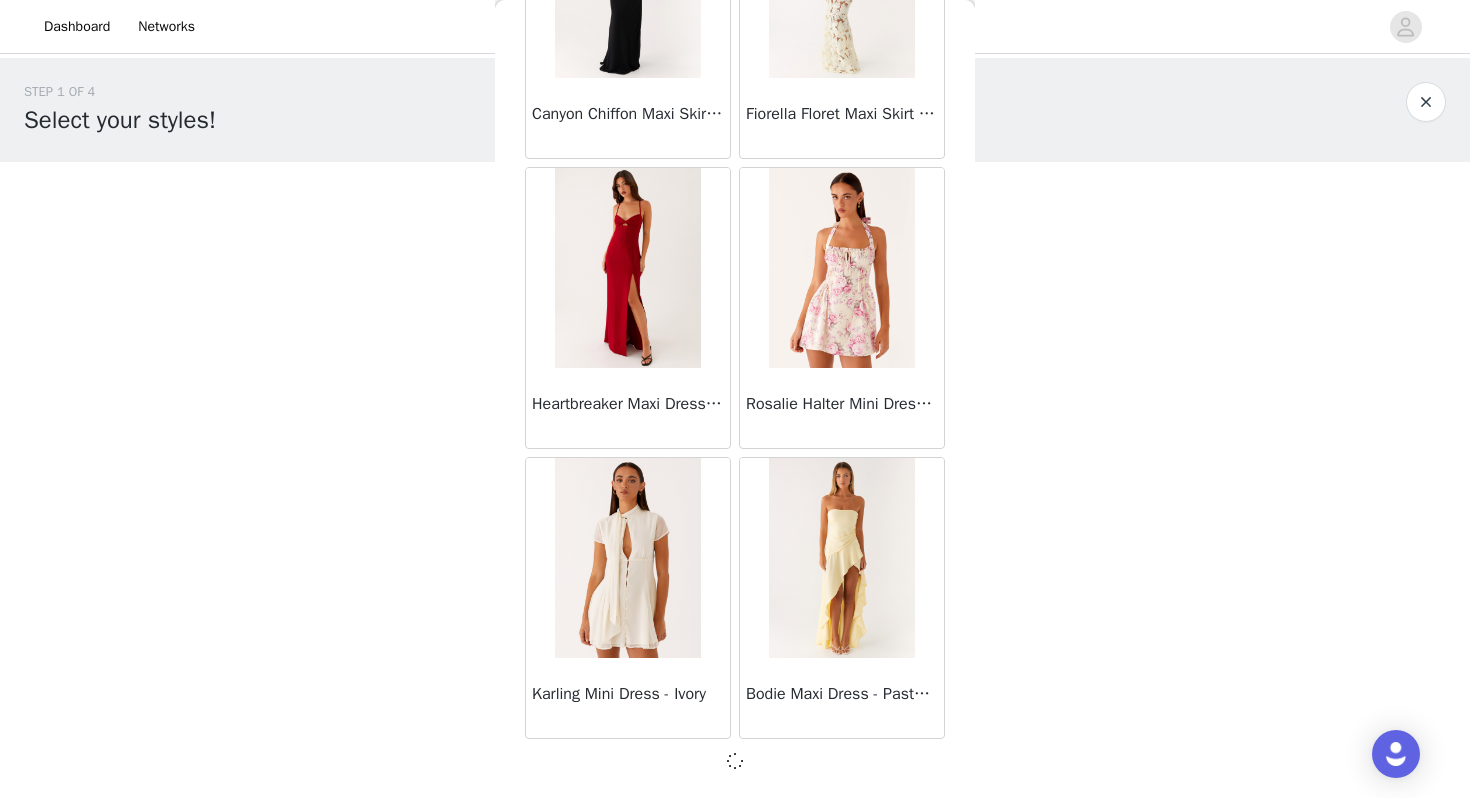 scroll, scrollTop: 39953, scrollLeft: 0, axis: vertical 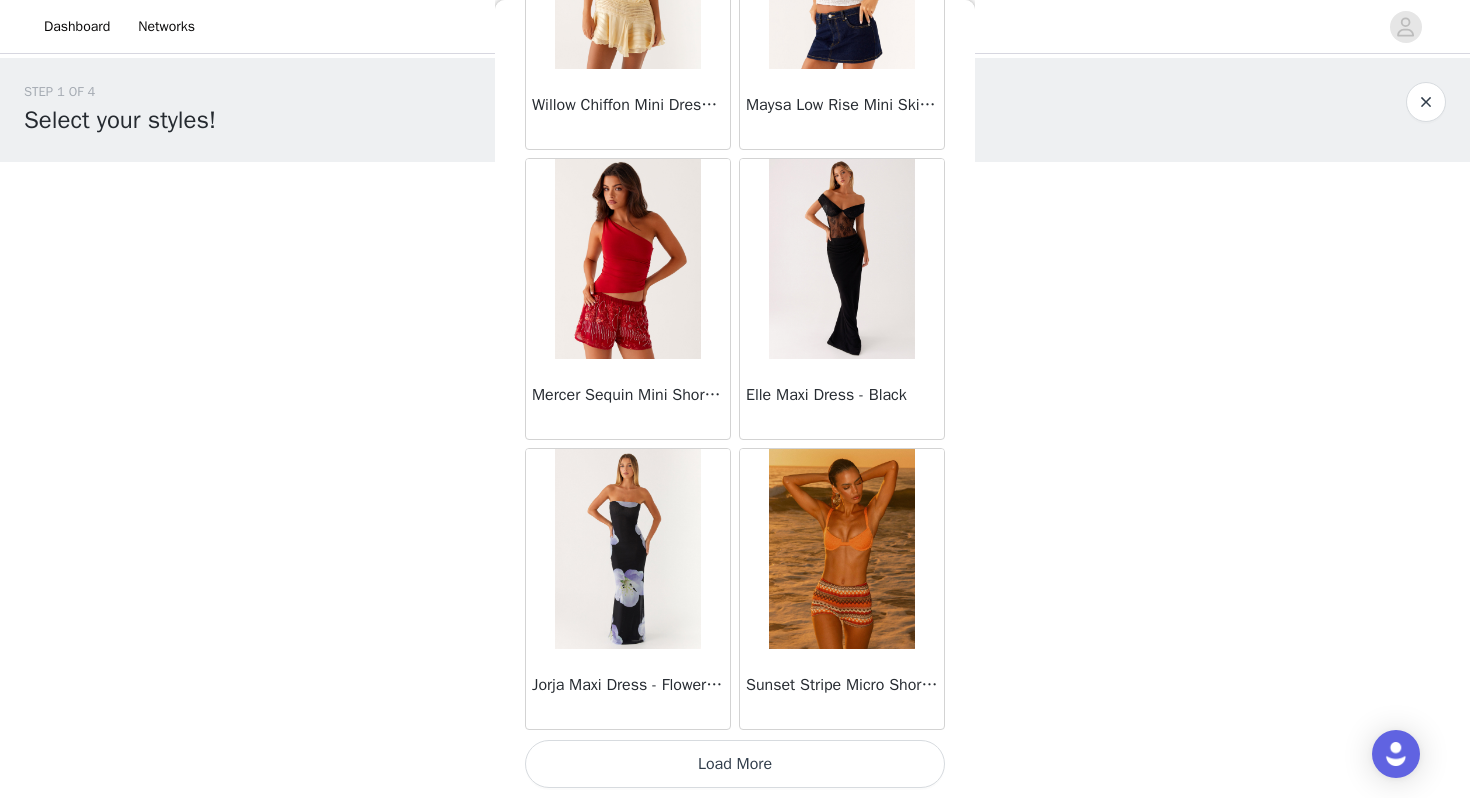 click on "Load More" at bounding box center [735, 764] 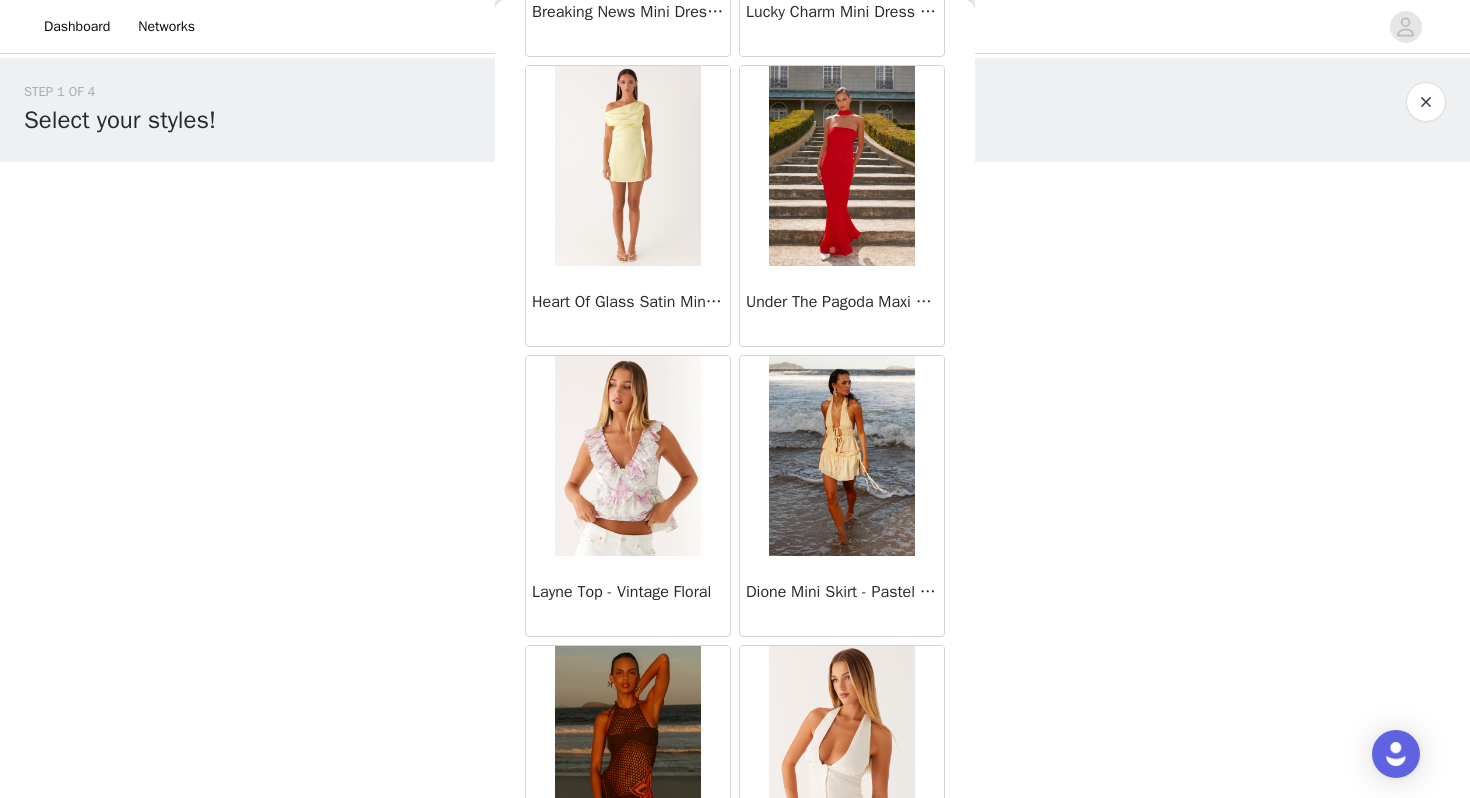 scroll, scrollTop: 45762, scrollLeft: 0, axis: vertical 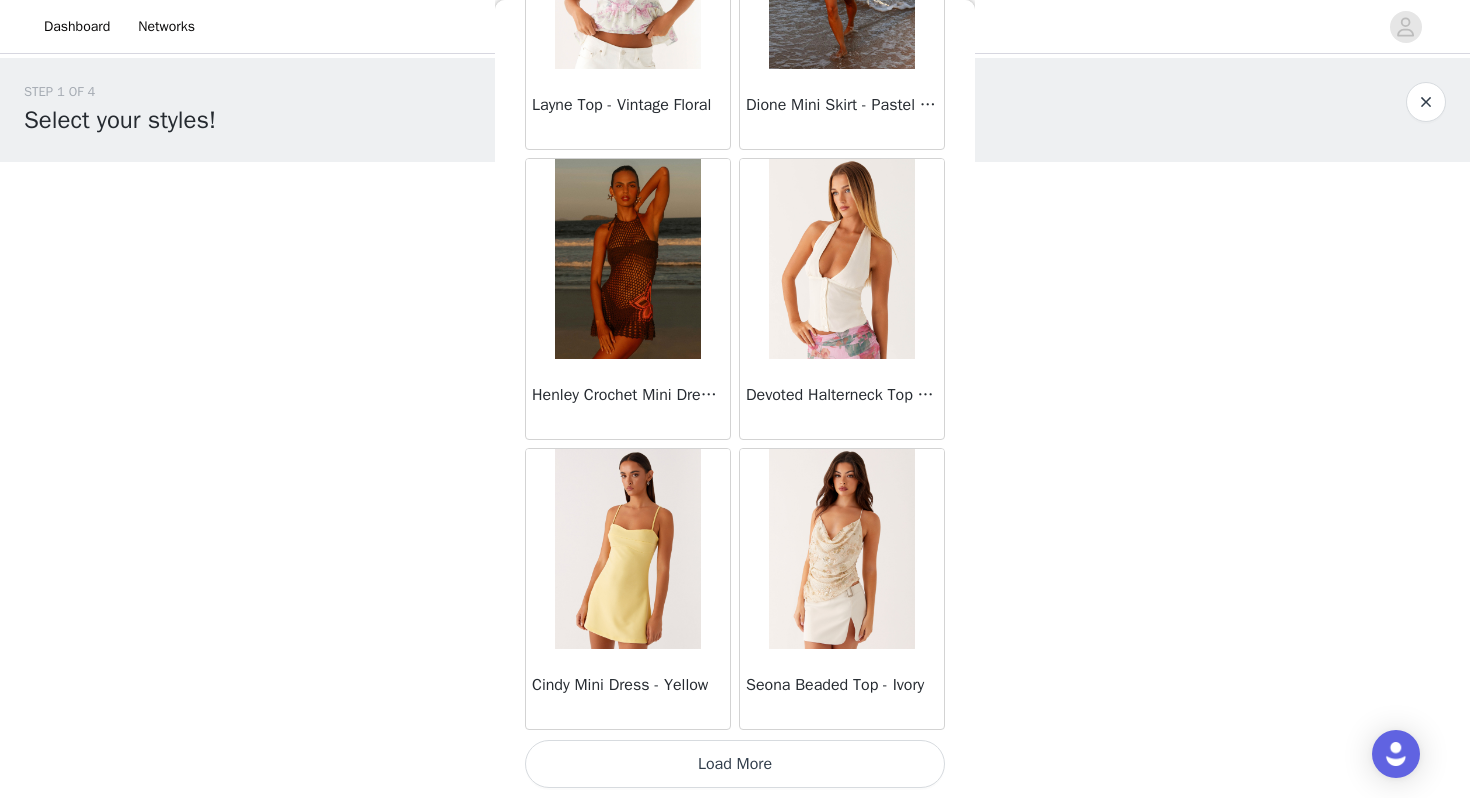 click on "Load More" at bounding box center (735, 764) 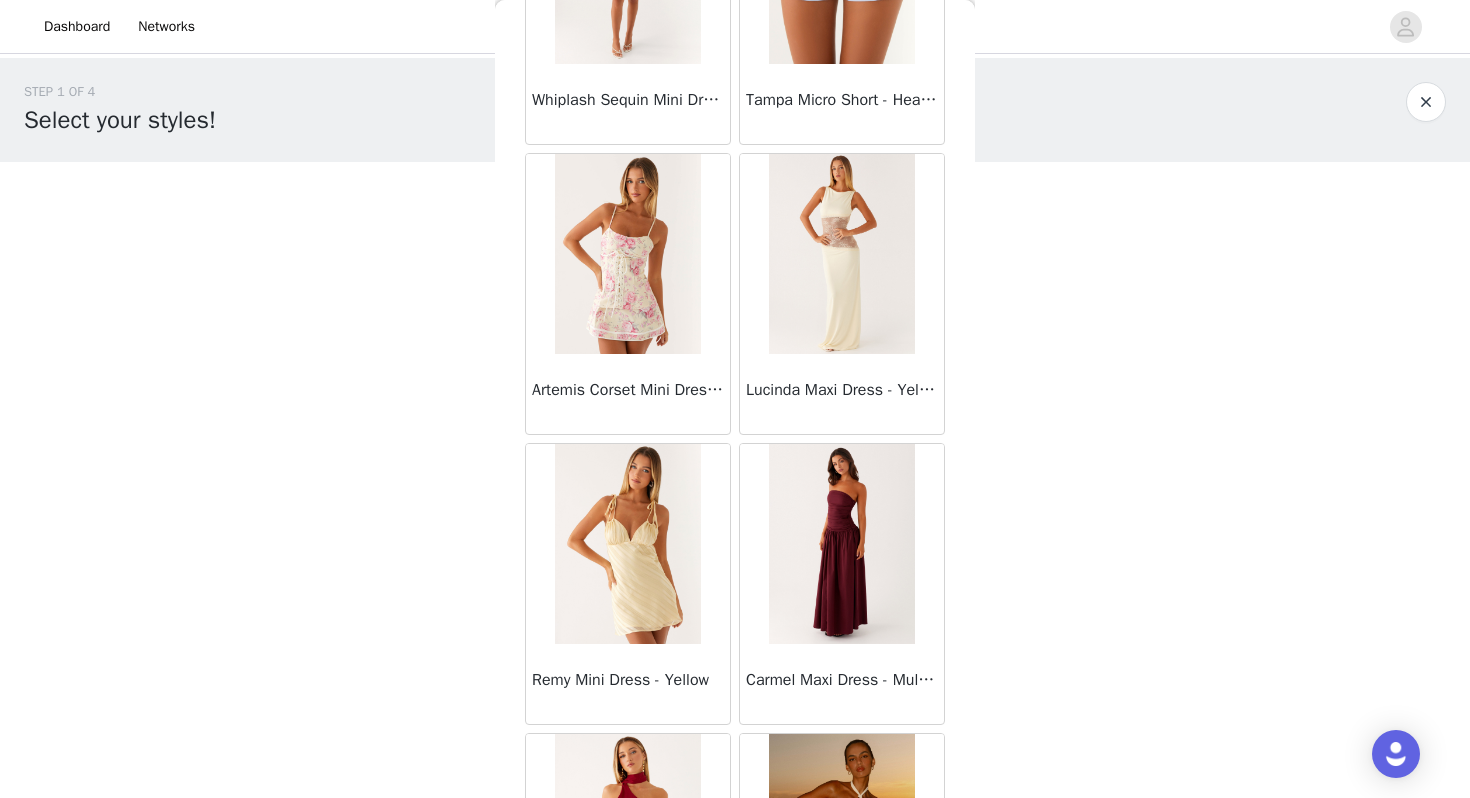 scroll, scrollTop: 48662, scrollLeft: 0, axis: vertical 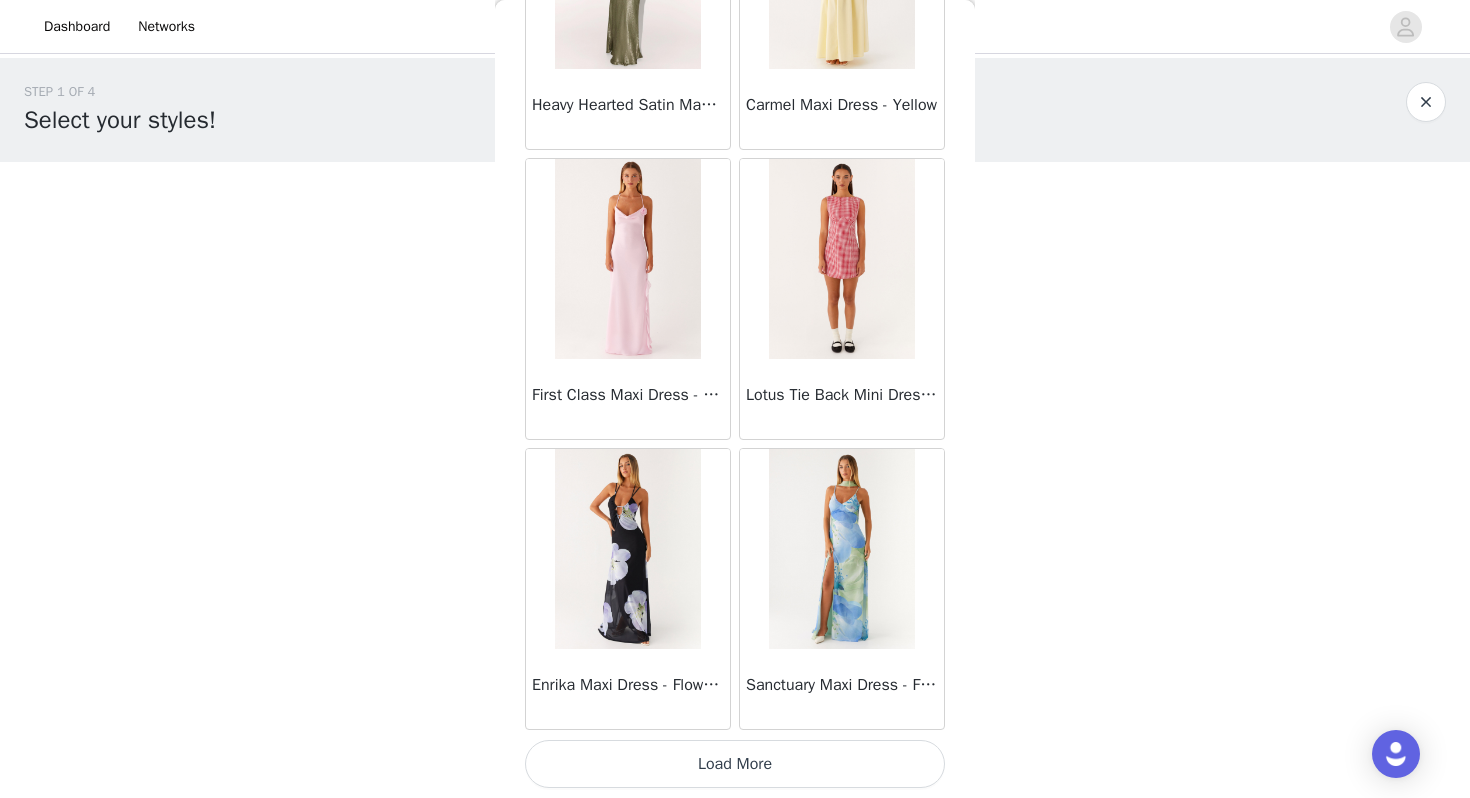click on "Load More" at bounding box center (735, 764) 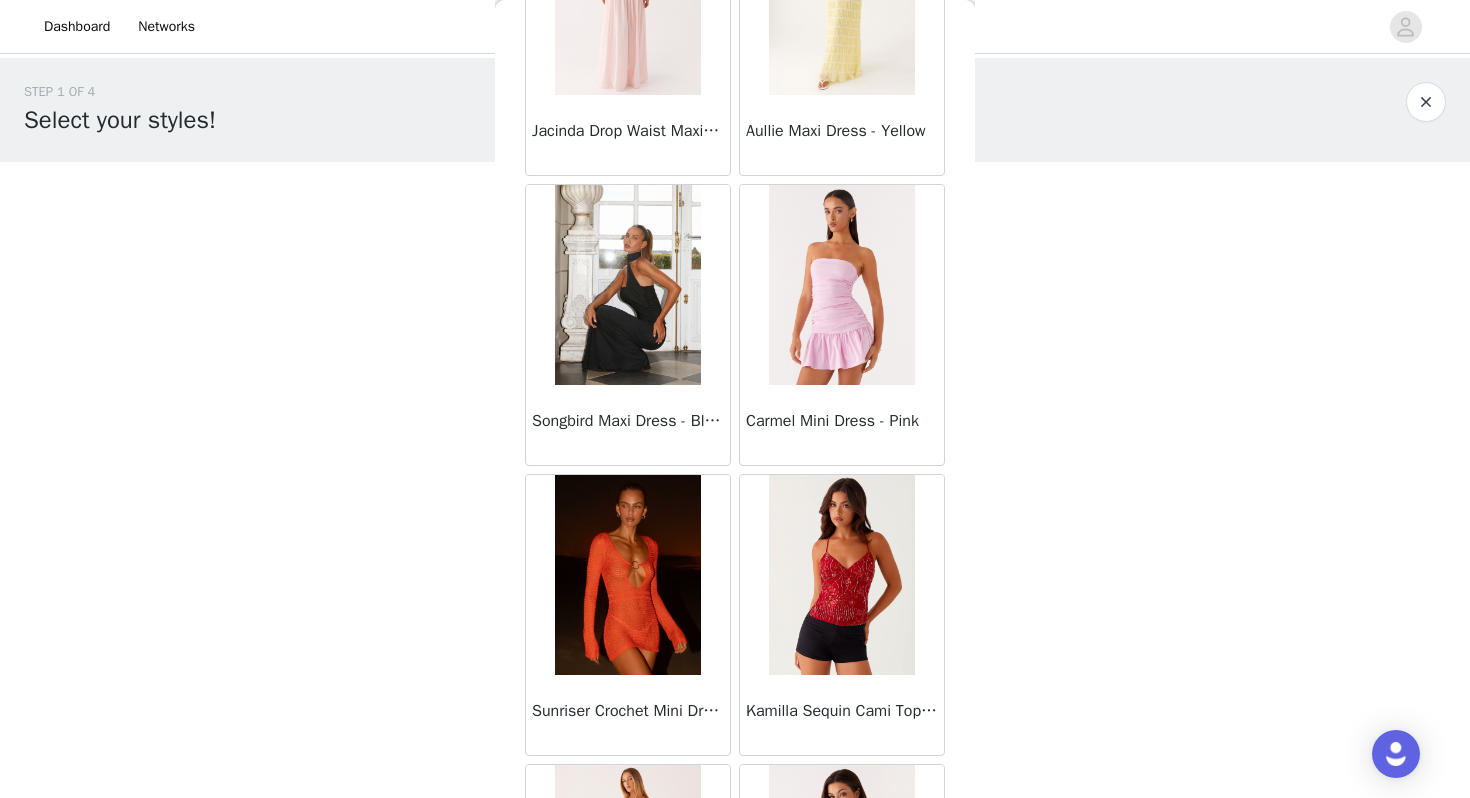 scroll 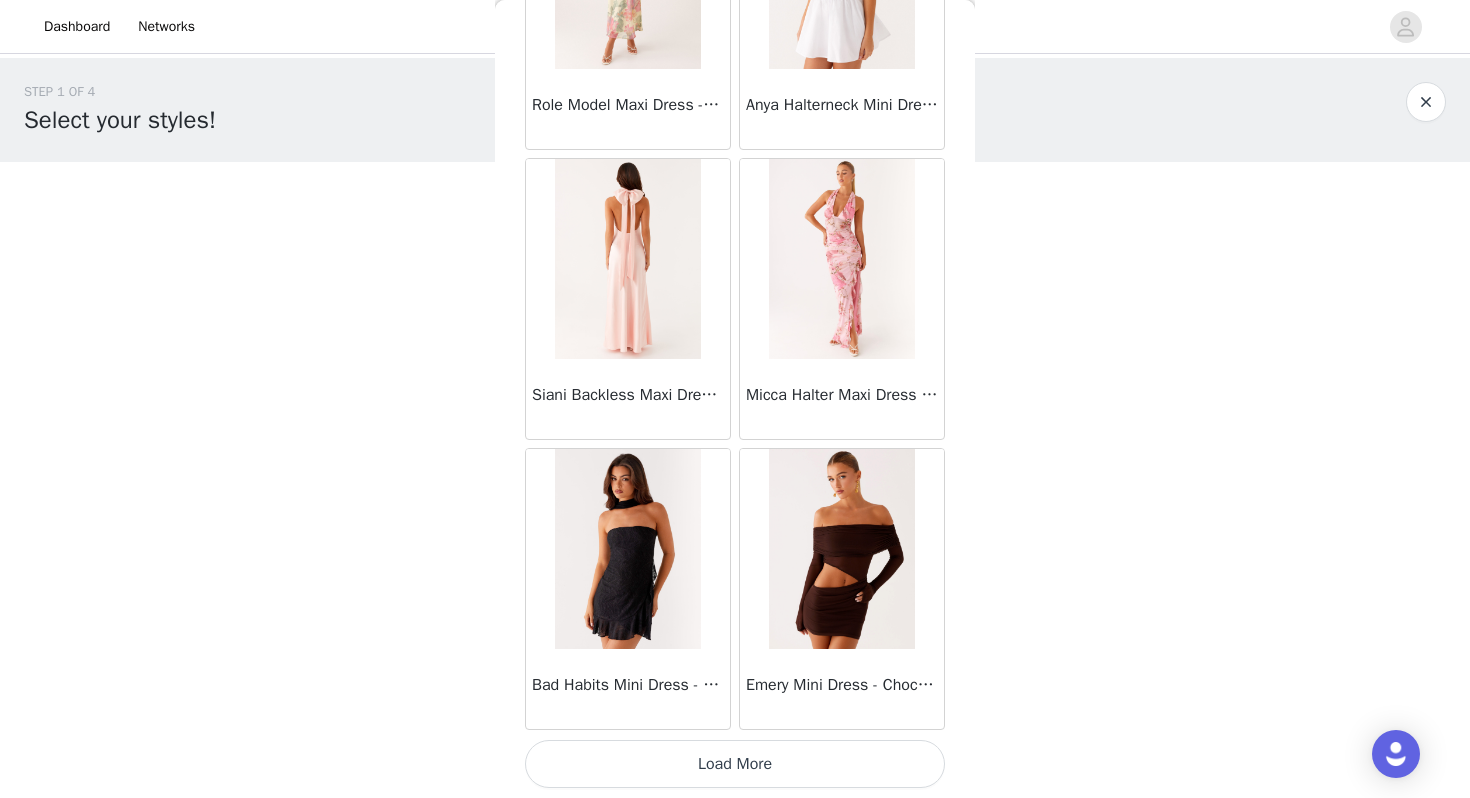 click on "Load More" at bounding box center [735, 764] 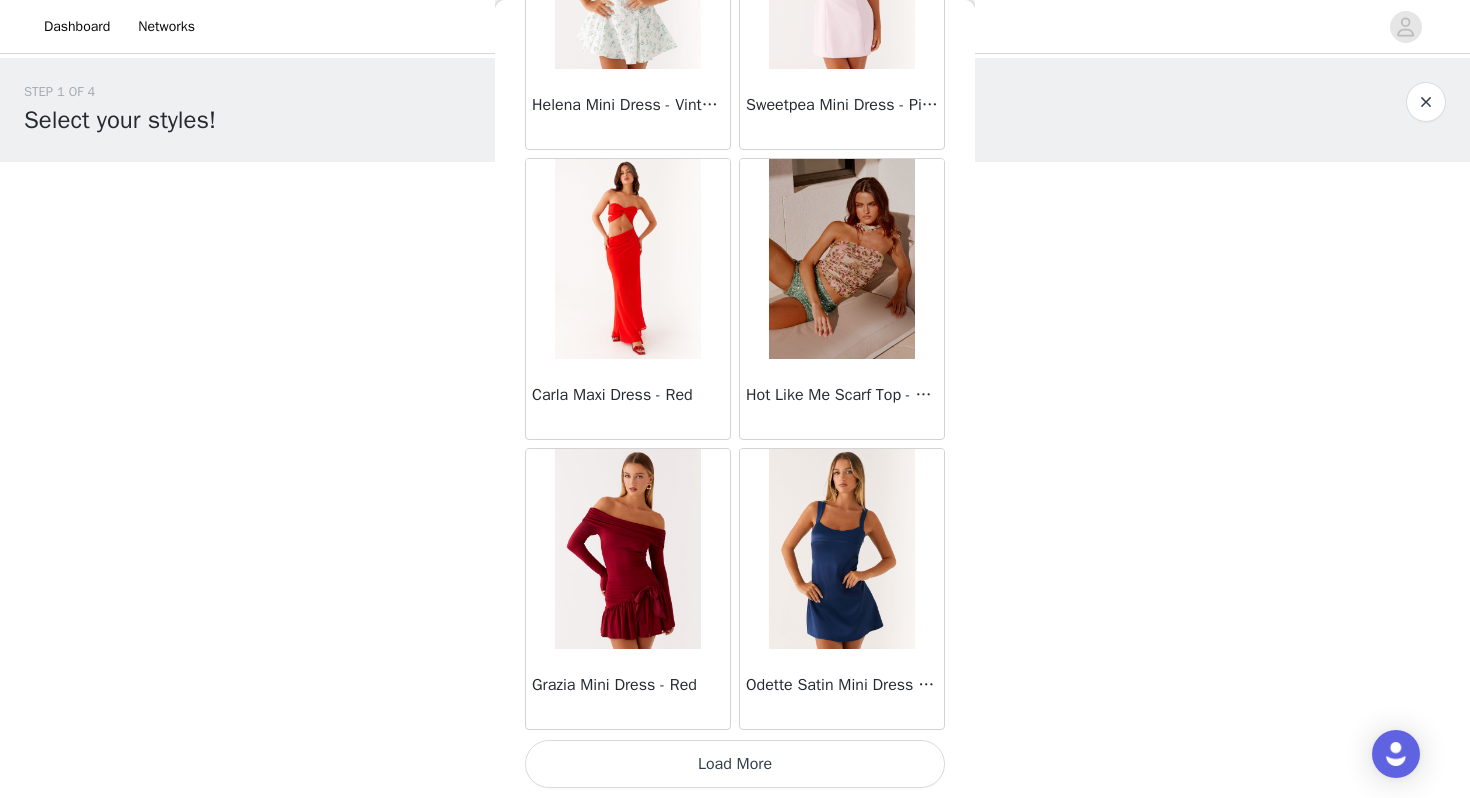 click on "Load More" at bounding box center [735, 764] 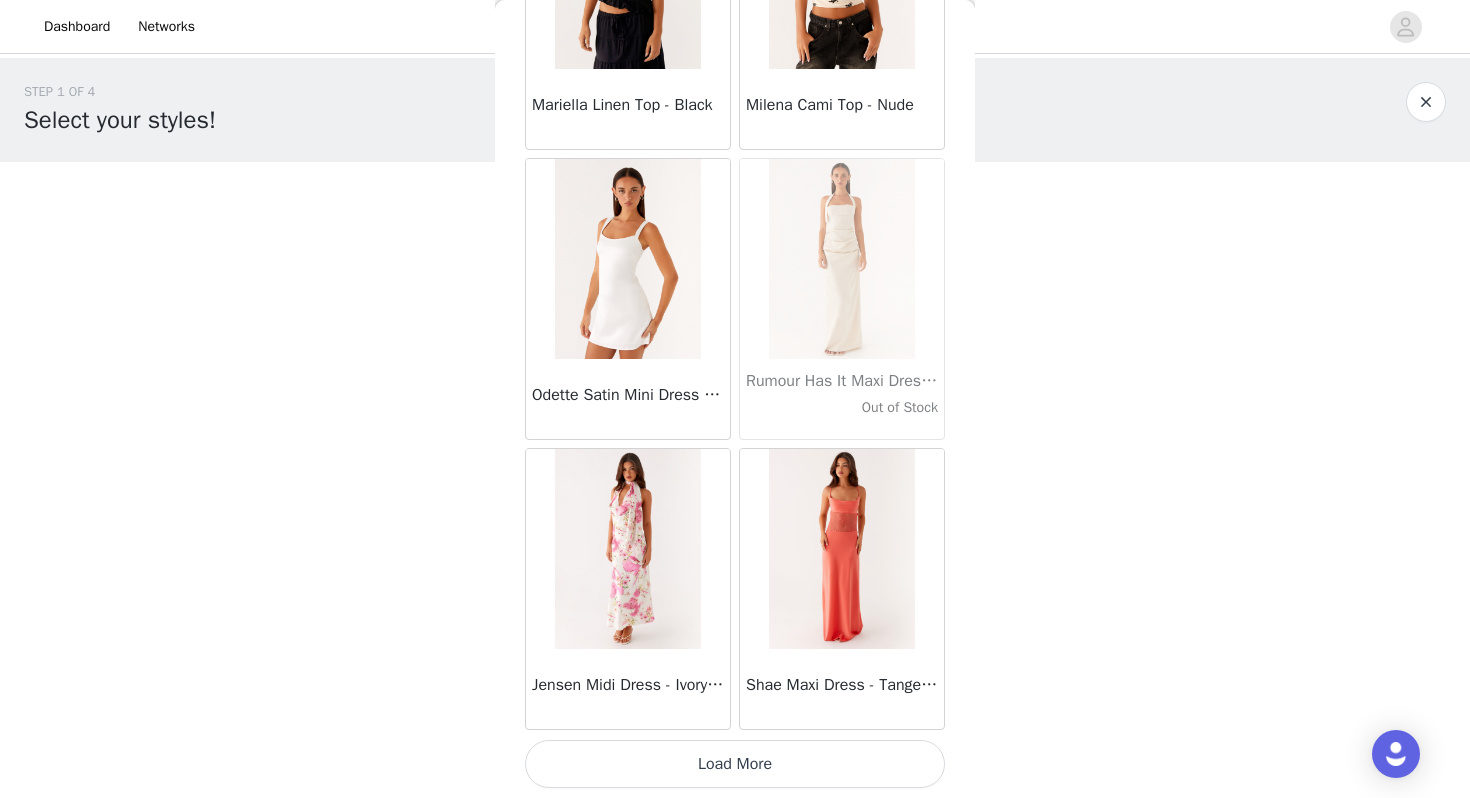 click on "Load More" at bounding box center (735, 764) 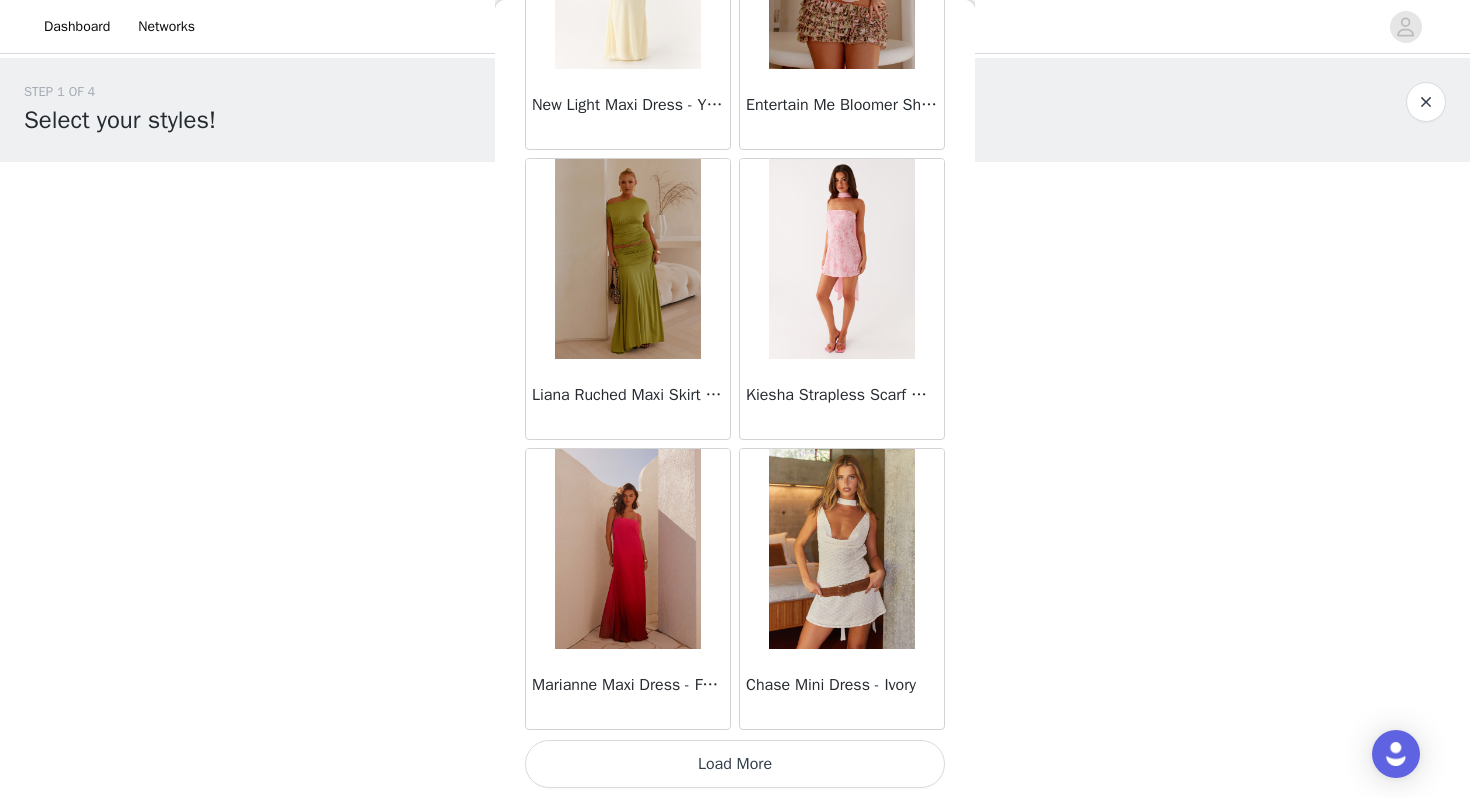 click on "Load More" at bounding box center (735, 764) 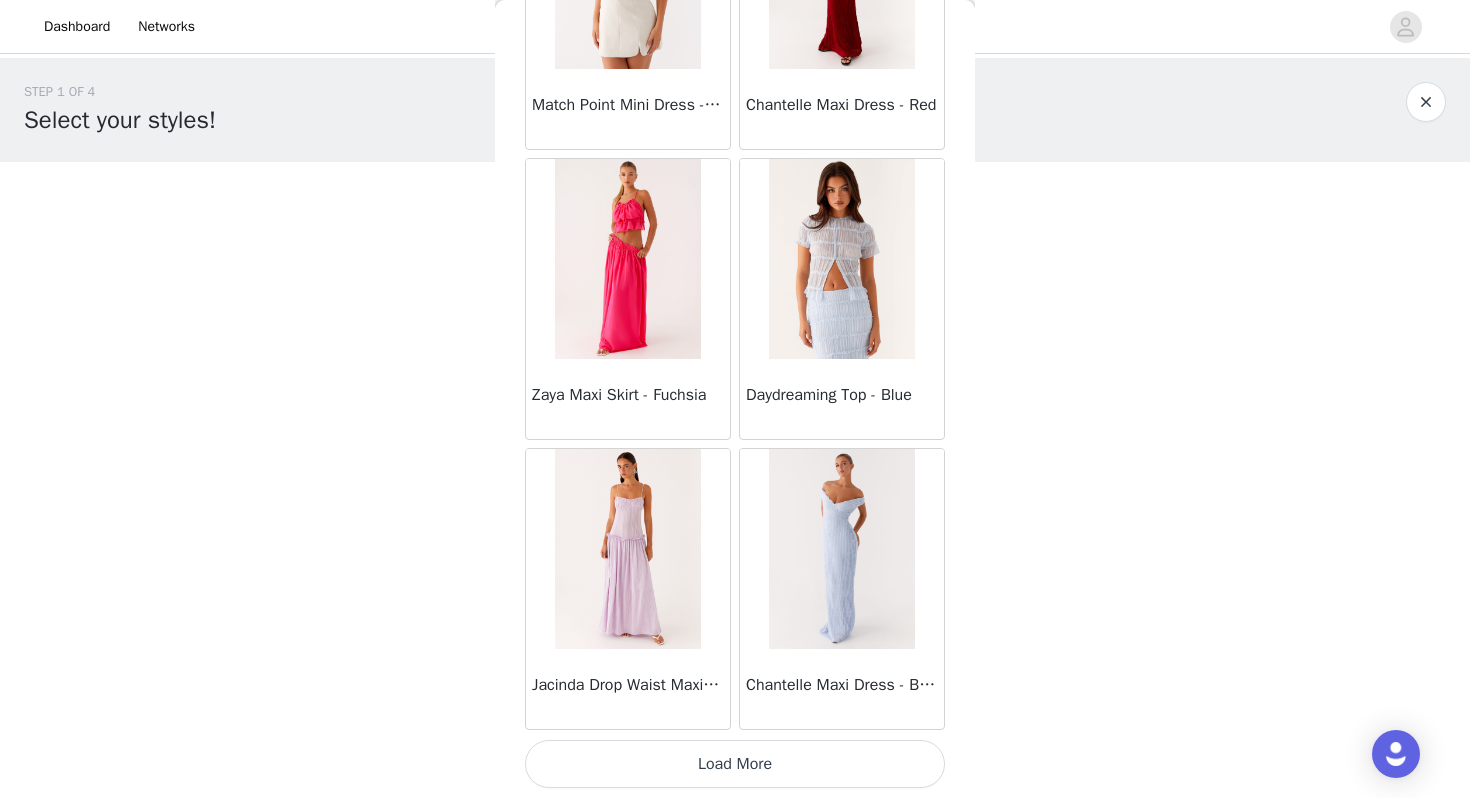 click on "Load More" at bounding box center [735, 764] 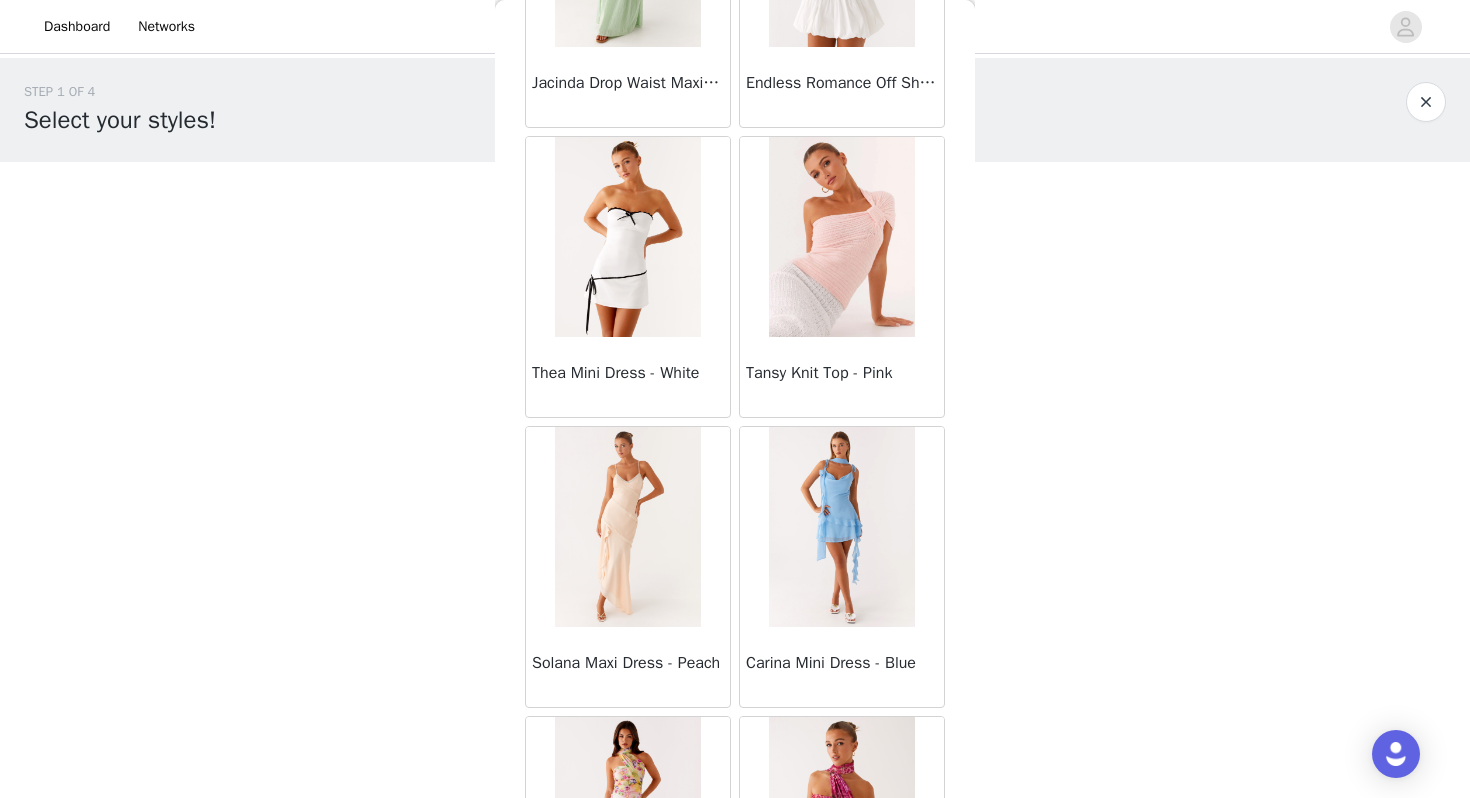 scroll, scrollTop: 66062, scrollLeft: 0, axis: vertical 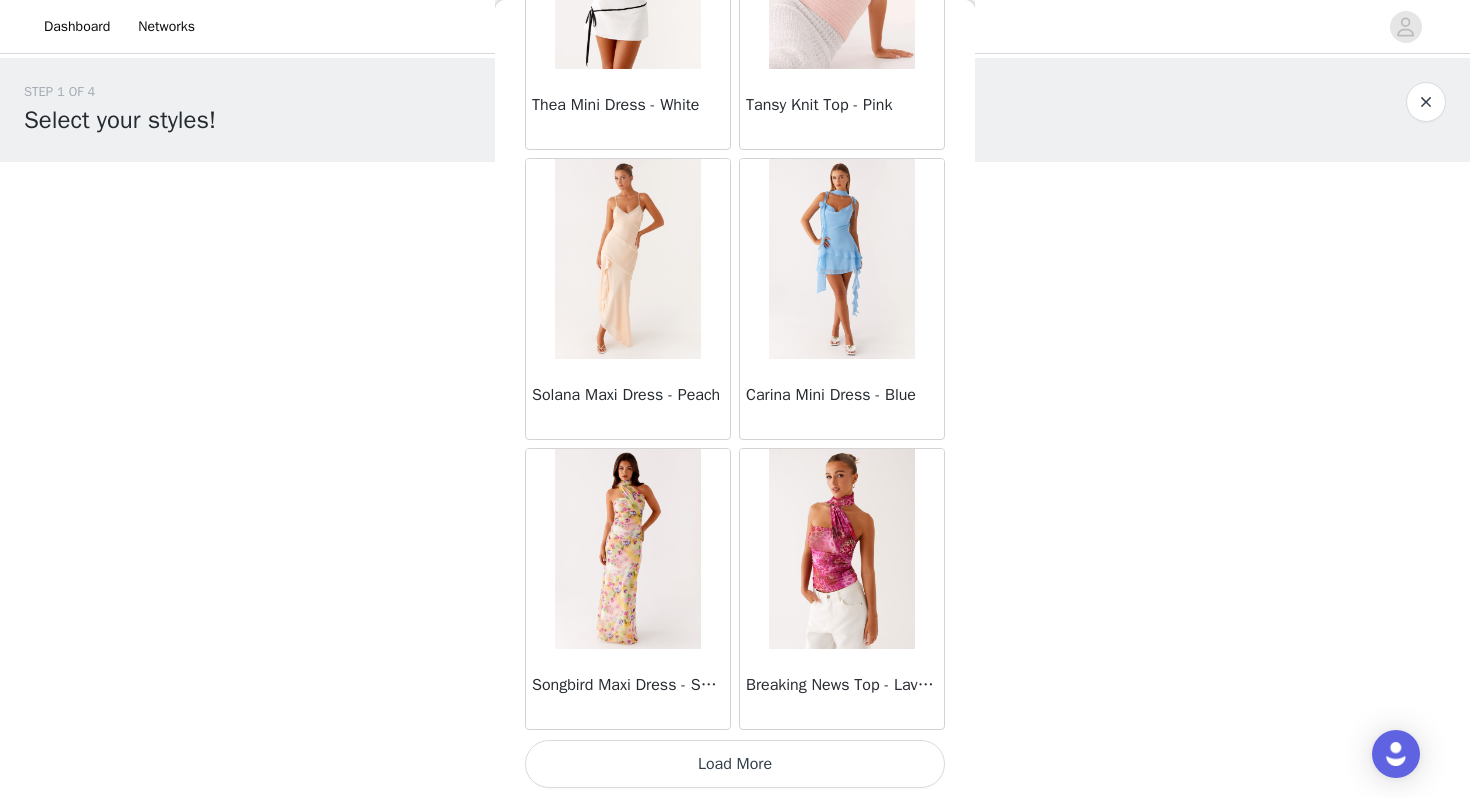 click on "Load More" at bounding box center (735, 764) 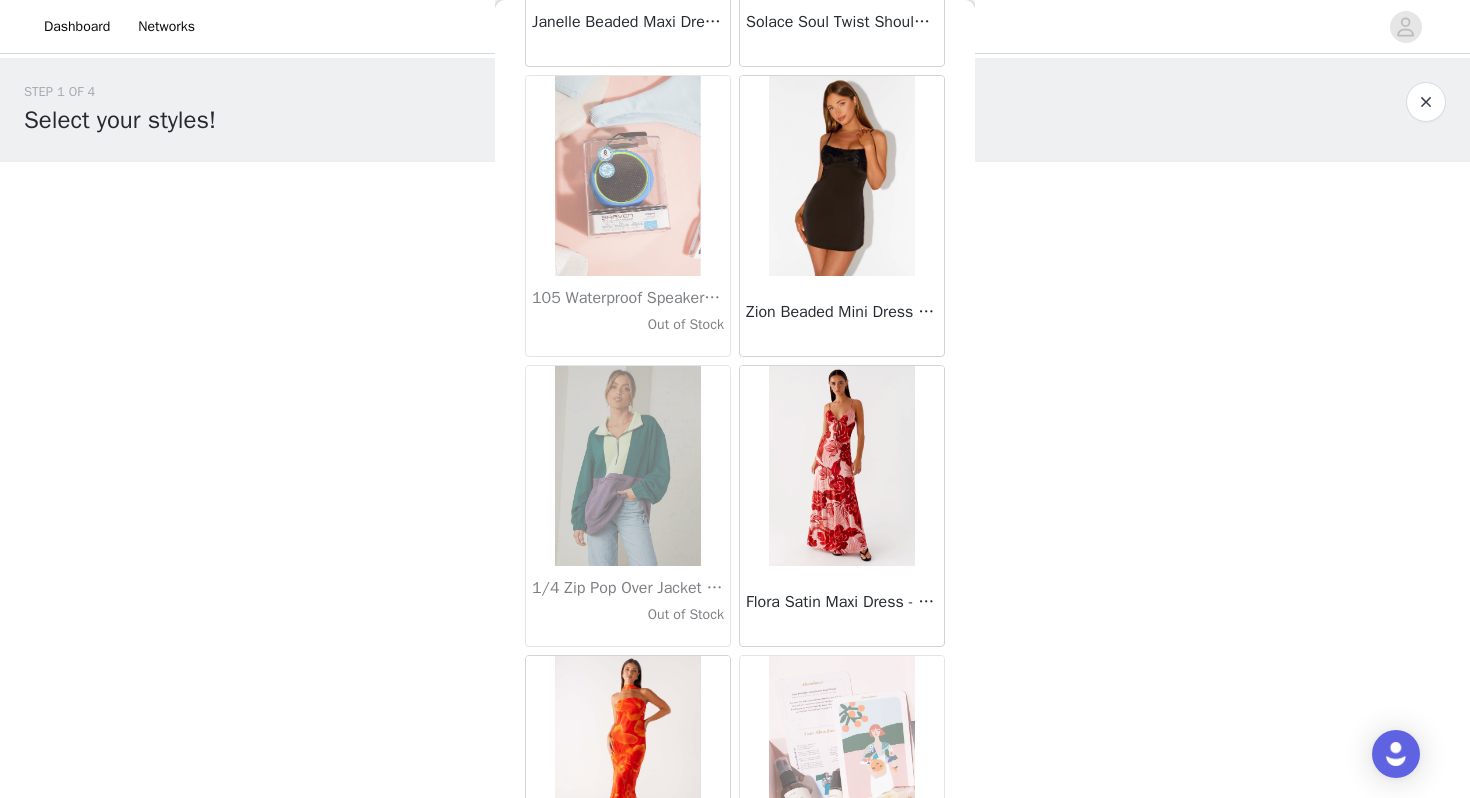 scroll, scrollTop: 68962, scrollLeft: 0, axis: vertical 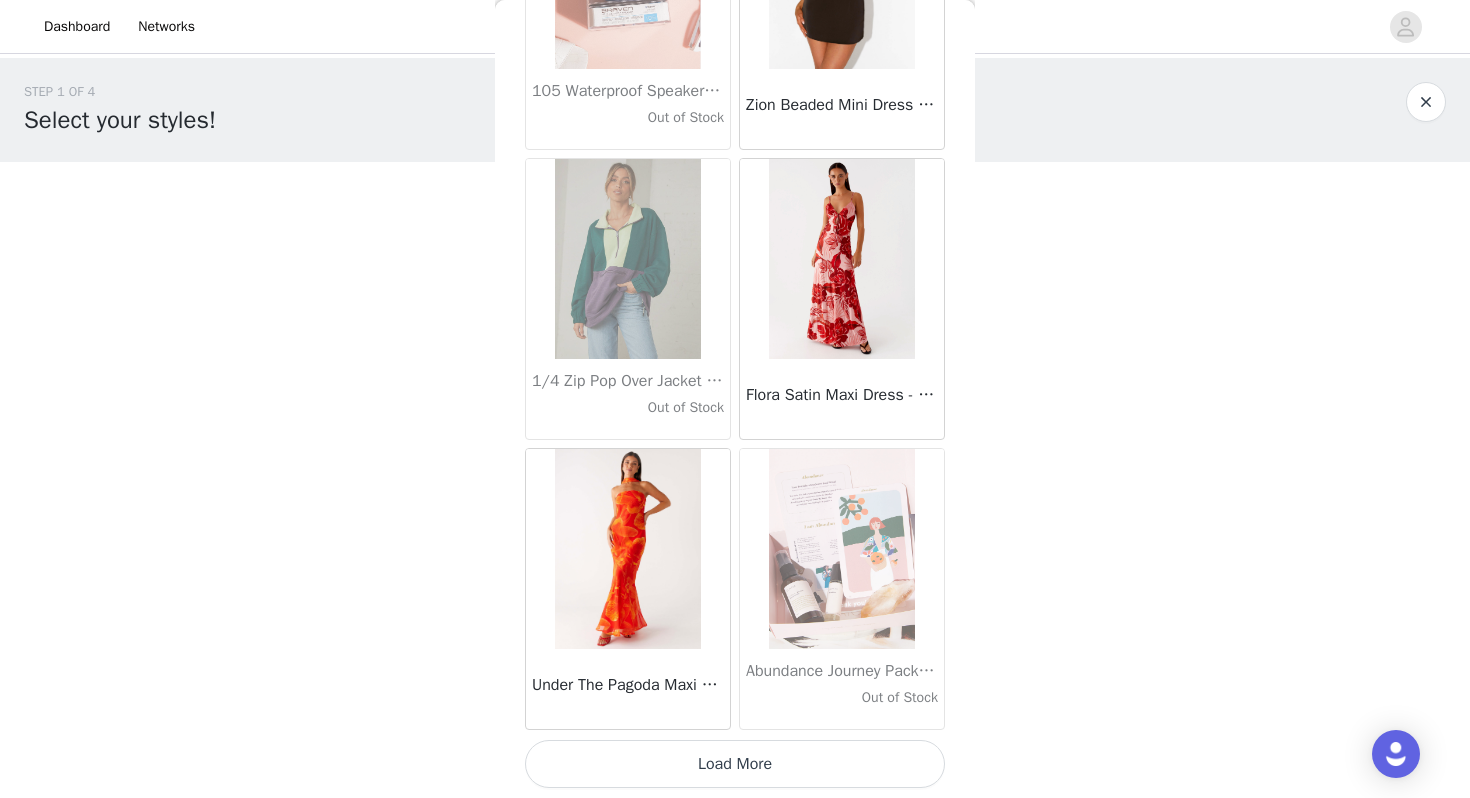 click on "Load More" at bounding box center (735, 764) 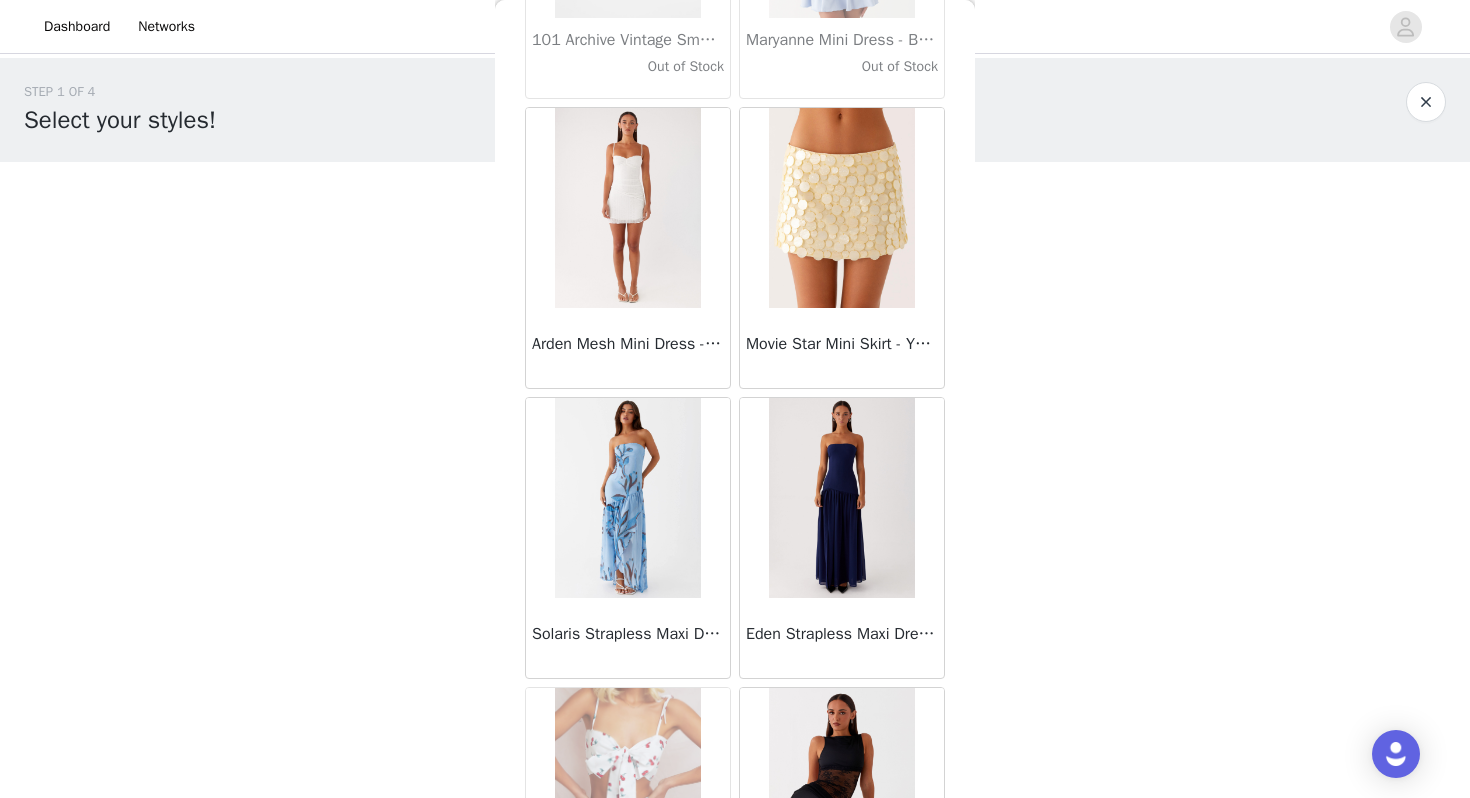 scroll, scrollTop: 71862, scrollLeft: 0, axis: vertical 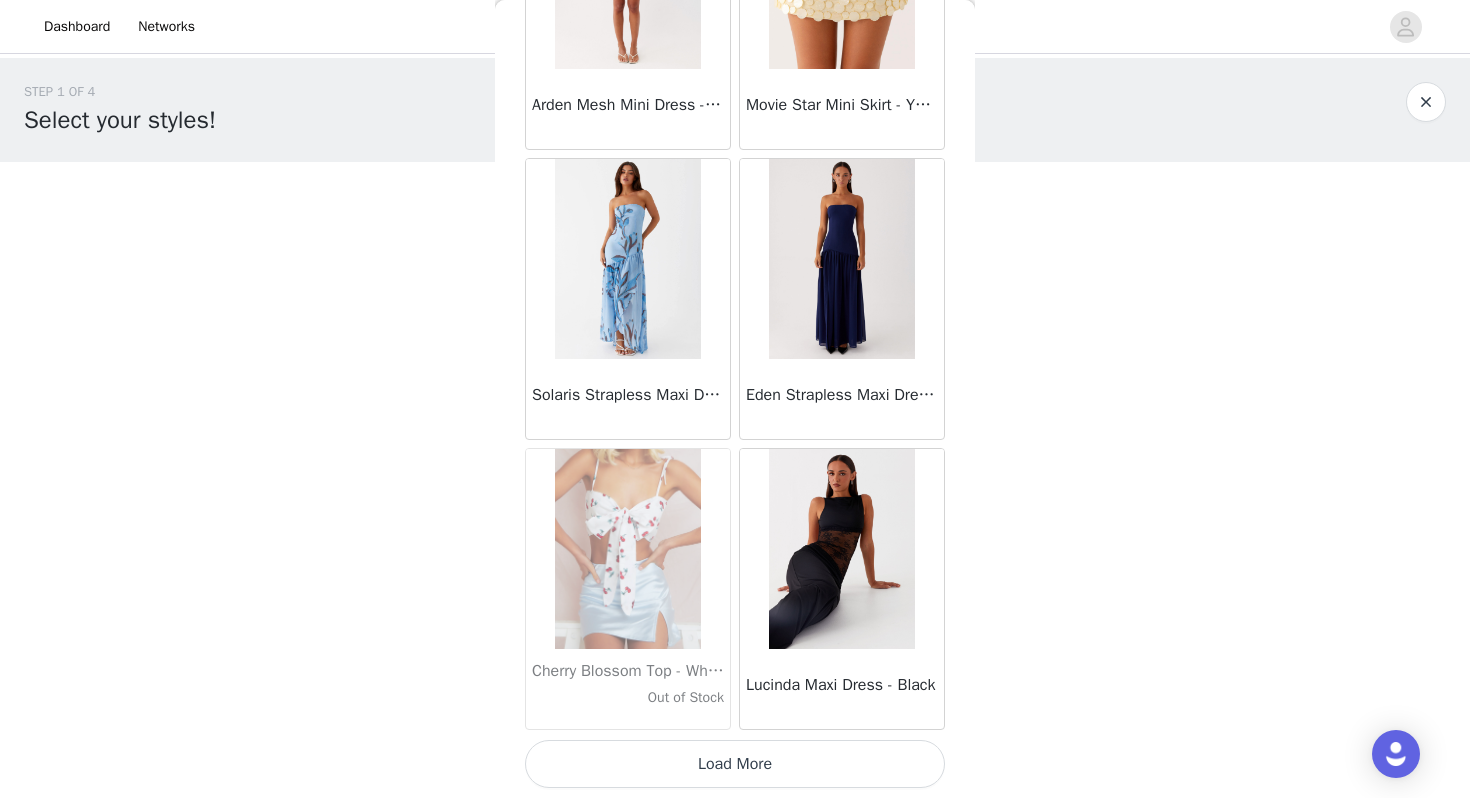 click on "Load More" at bounding box center (735, 764) 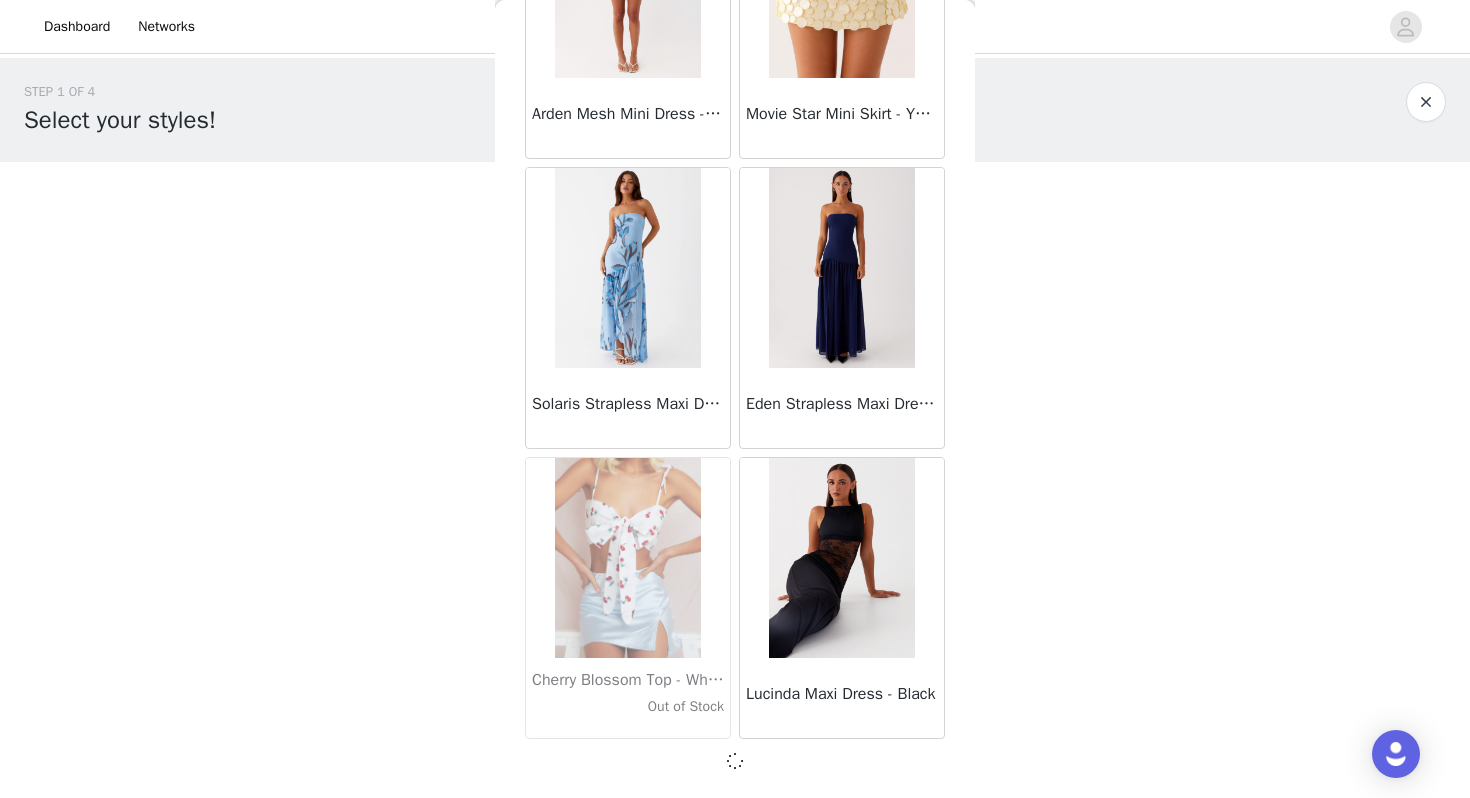 scroll, scrollTop: 71853, scrollLeft: 0, axis: vertical 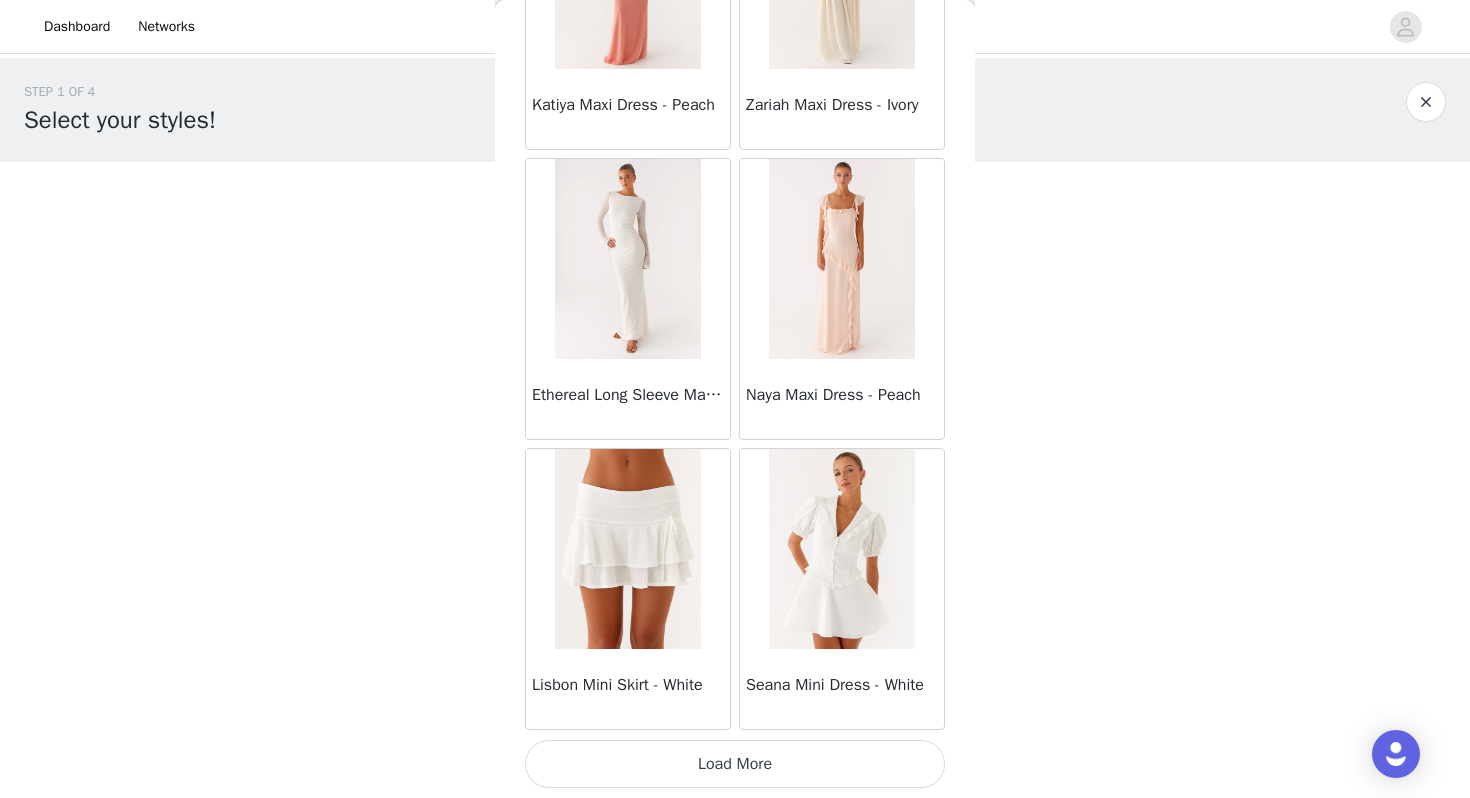 click on "Load More" at bounding box center (735, 764) 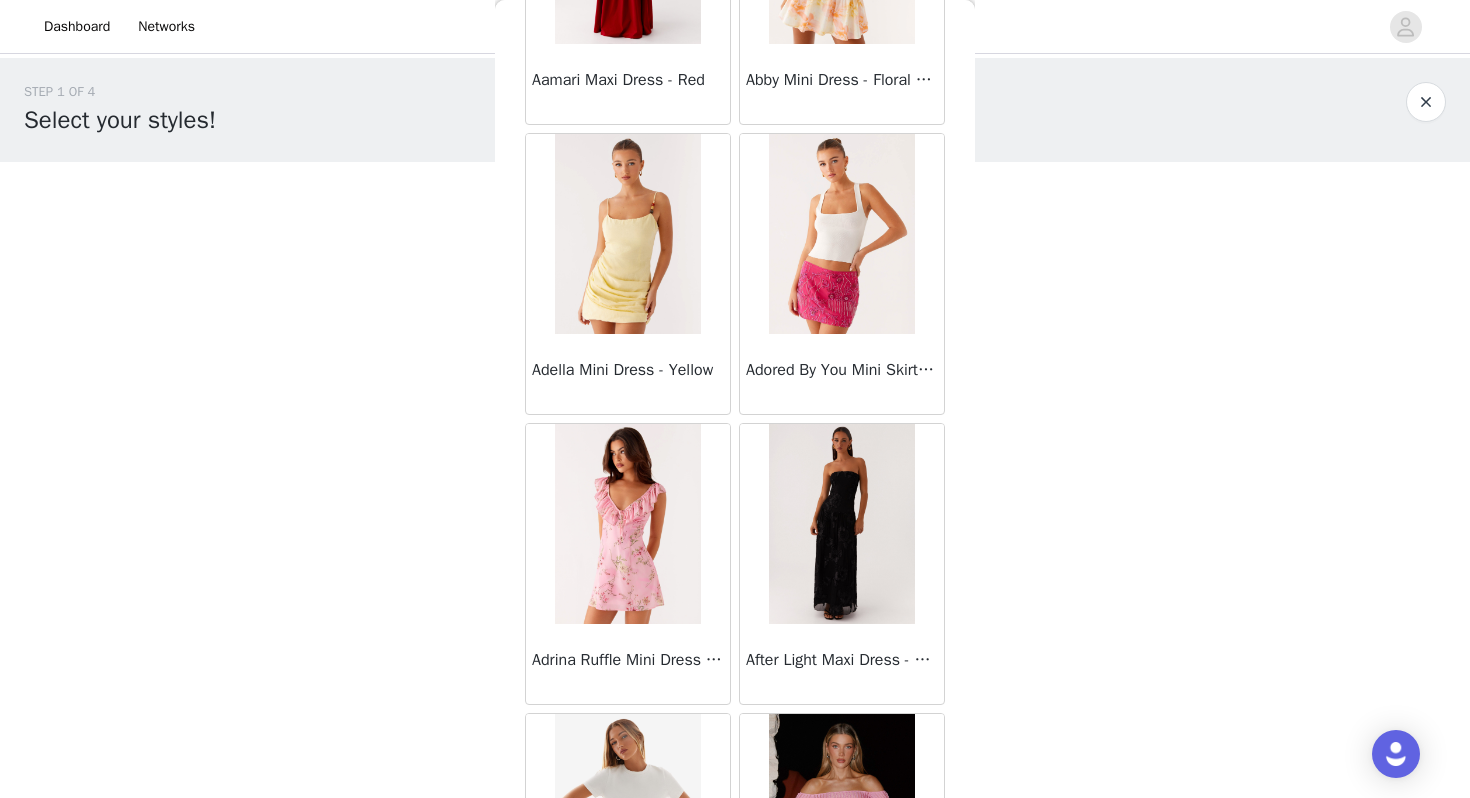 scroll, scrollTop: 77662, scrollLeft: 0, axis: vertical 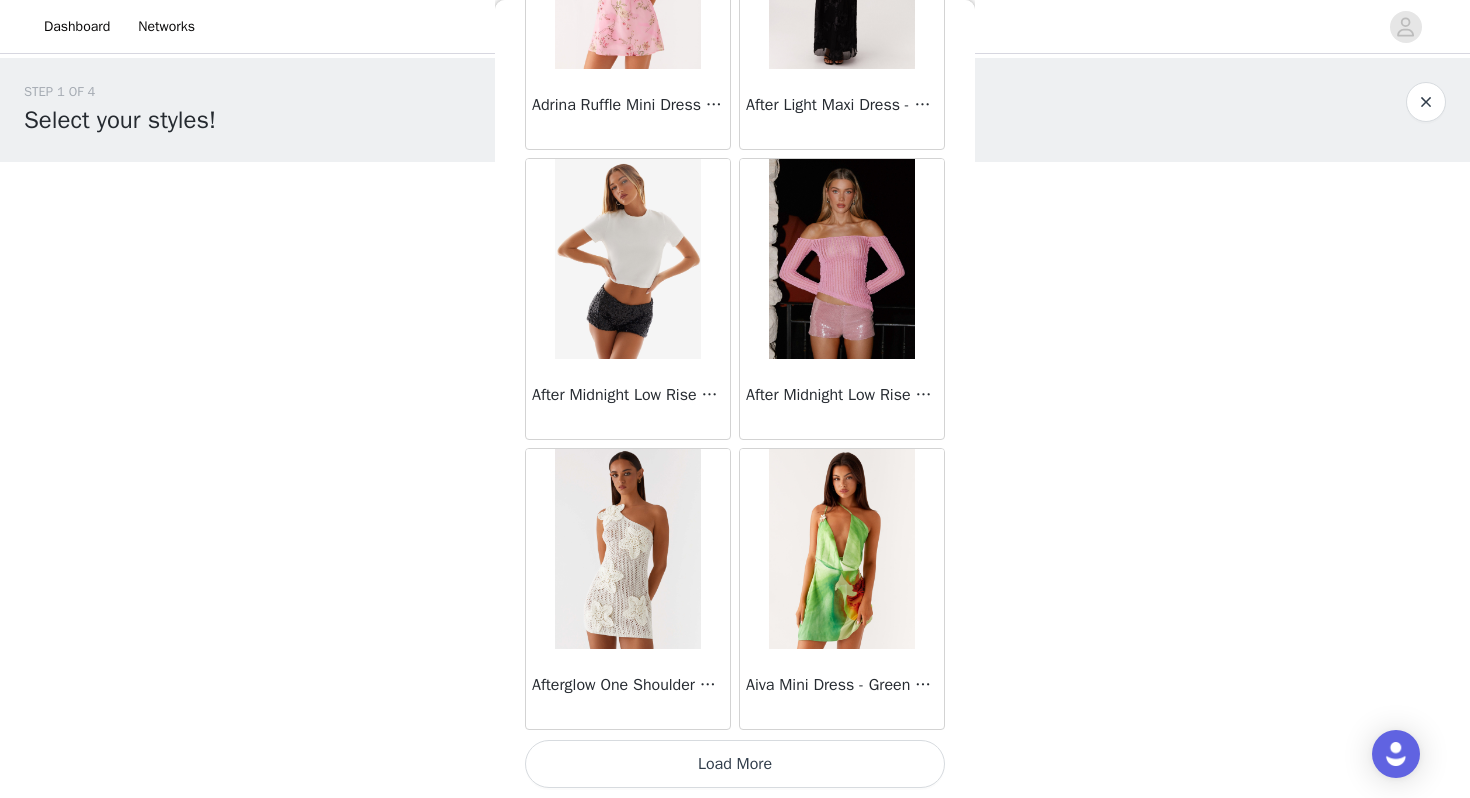 click on "Load More" at bounding box center (735, 764) 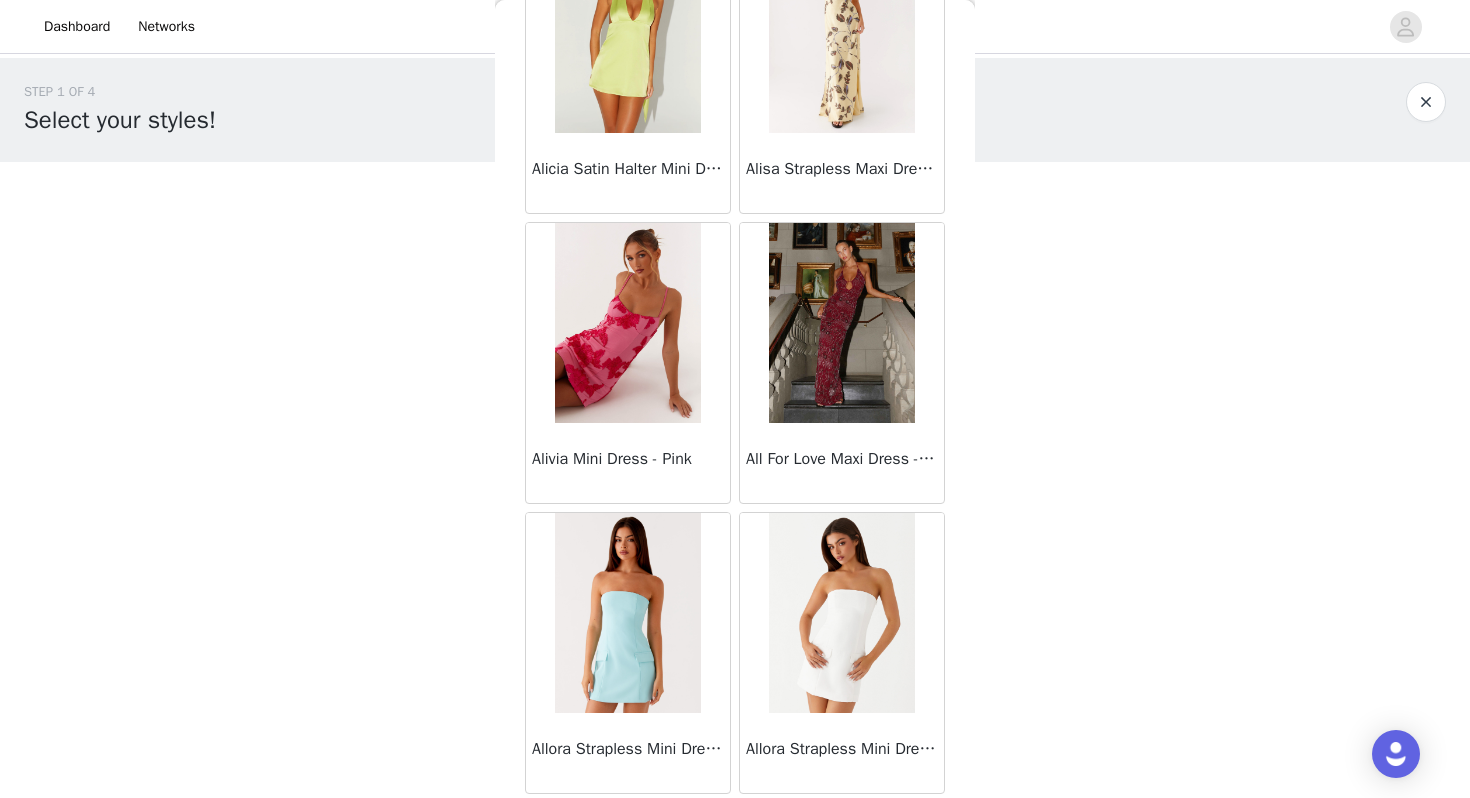 scroll, scrollTop: 80562, scrollLeft: 0, axis: vertical 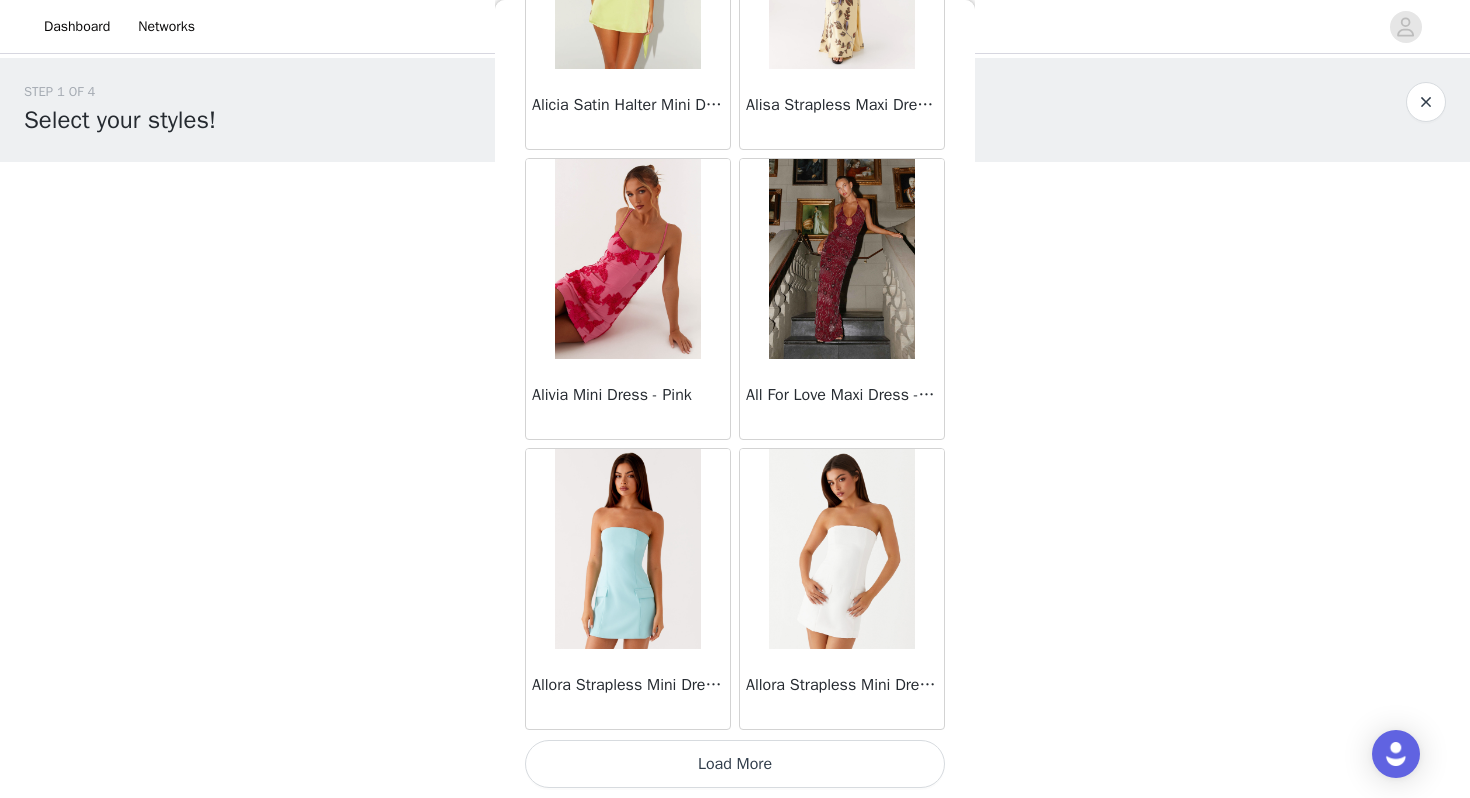click on "Load More" at bounding box center [735, 764] 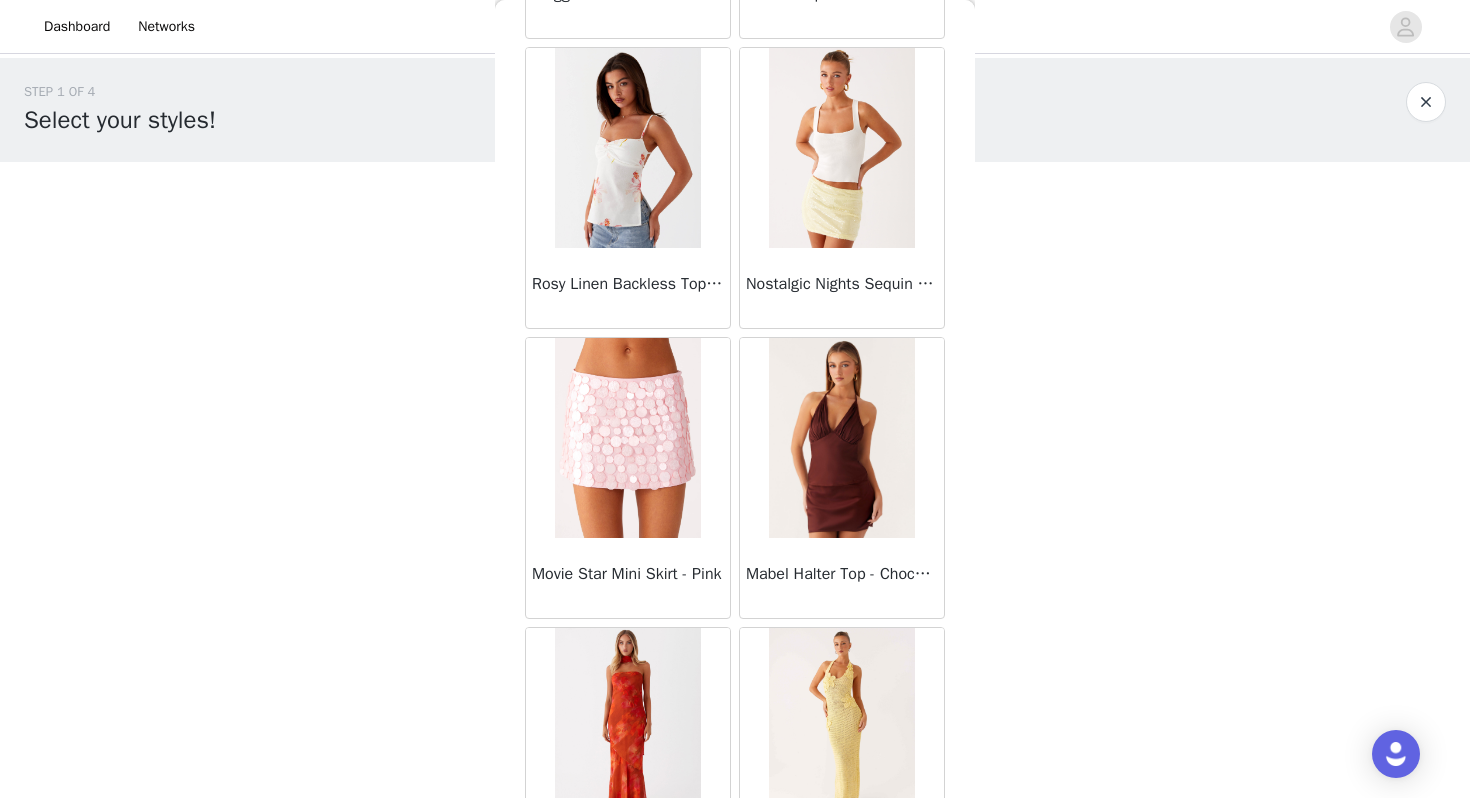 scroll, scrollTop: 70527, scrollLeft: 0, axis: vertical 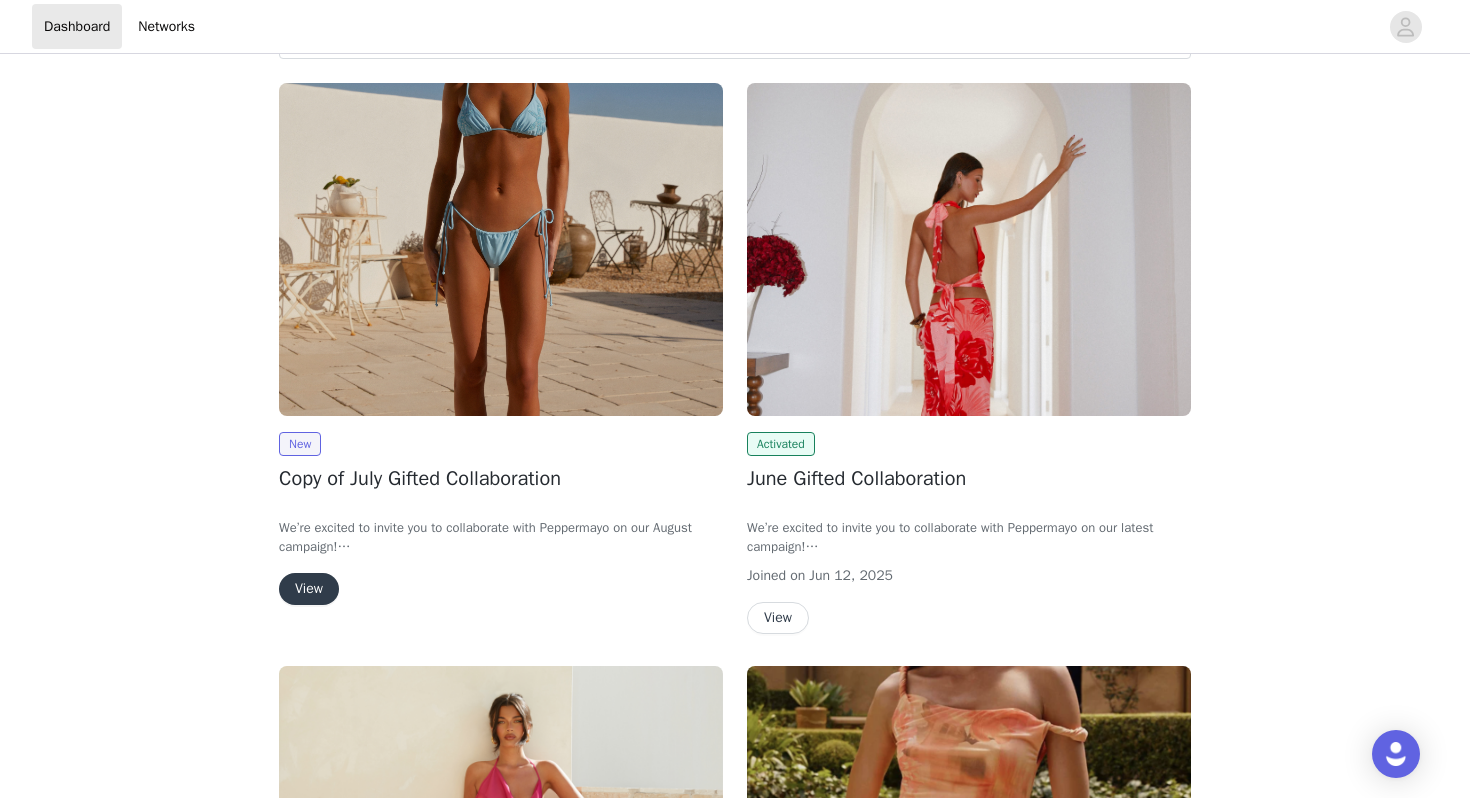 click on "View" at bounding box center [309, 589] 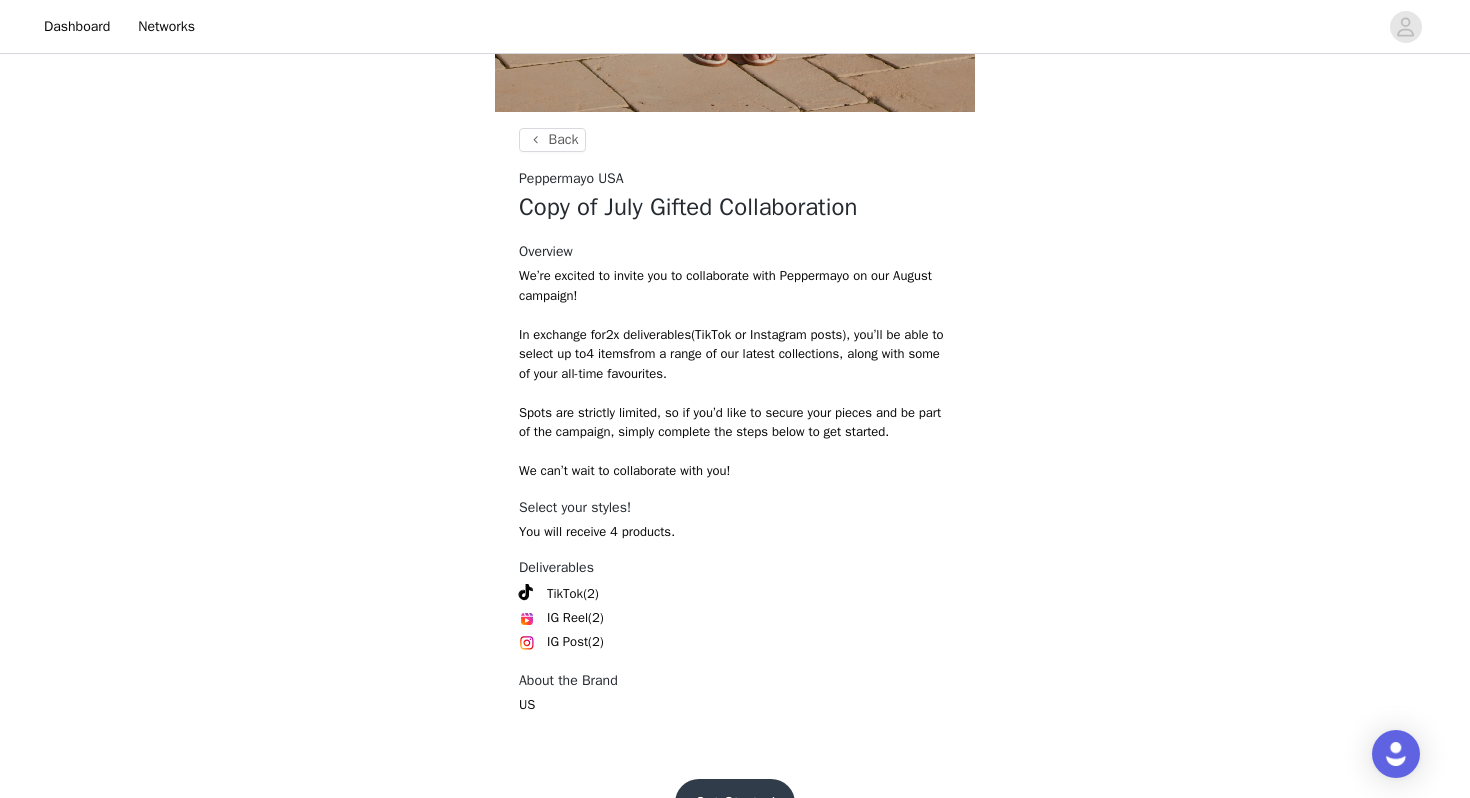 scroll, scrollTop: 718, scrollLeft: 0, axis: vertical 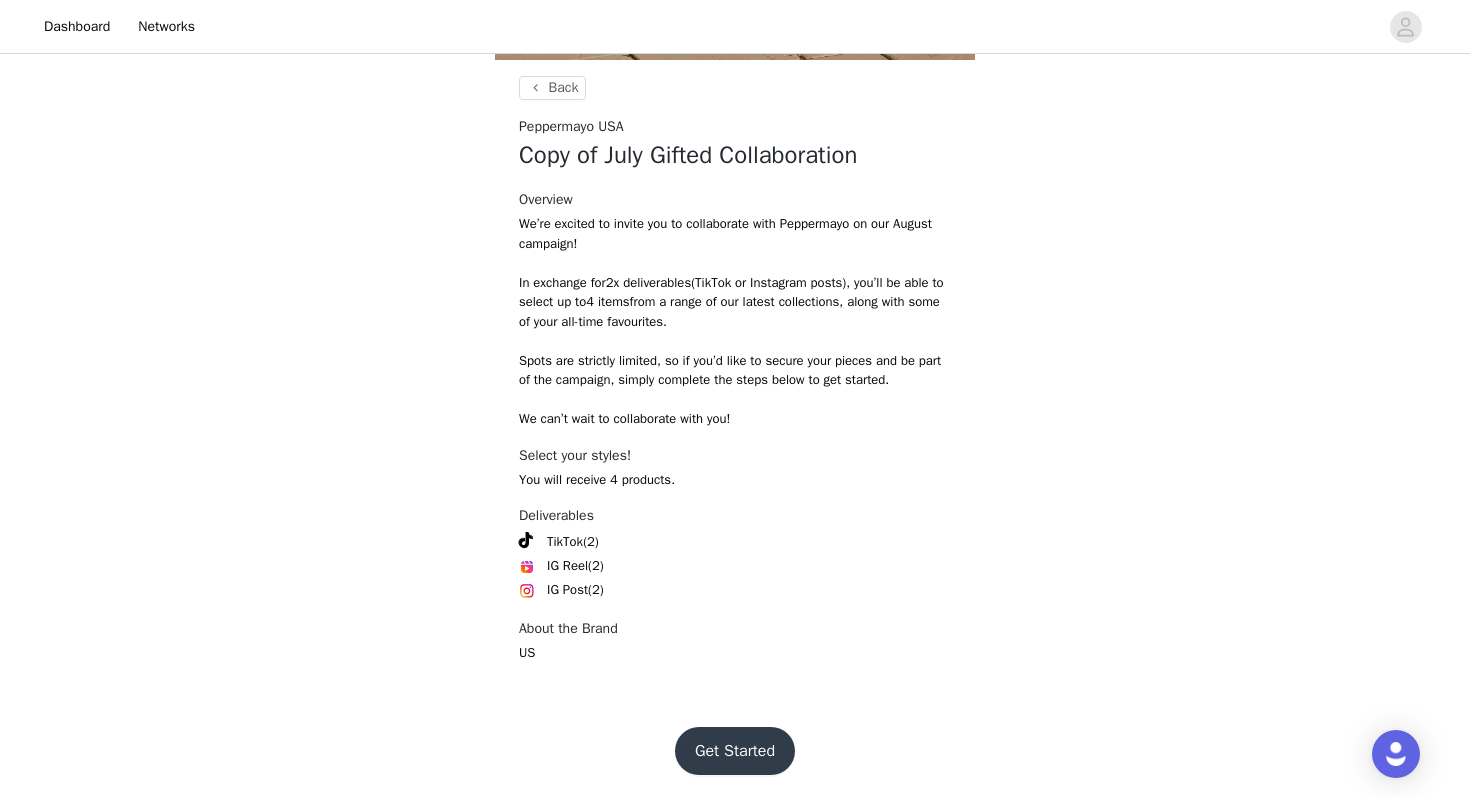 click on "Get Started" at bounding box center (735, 751) 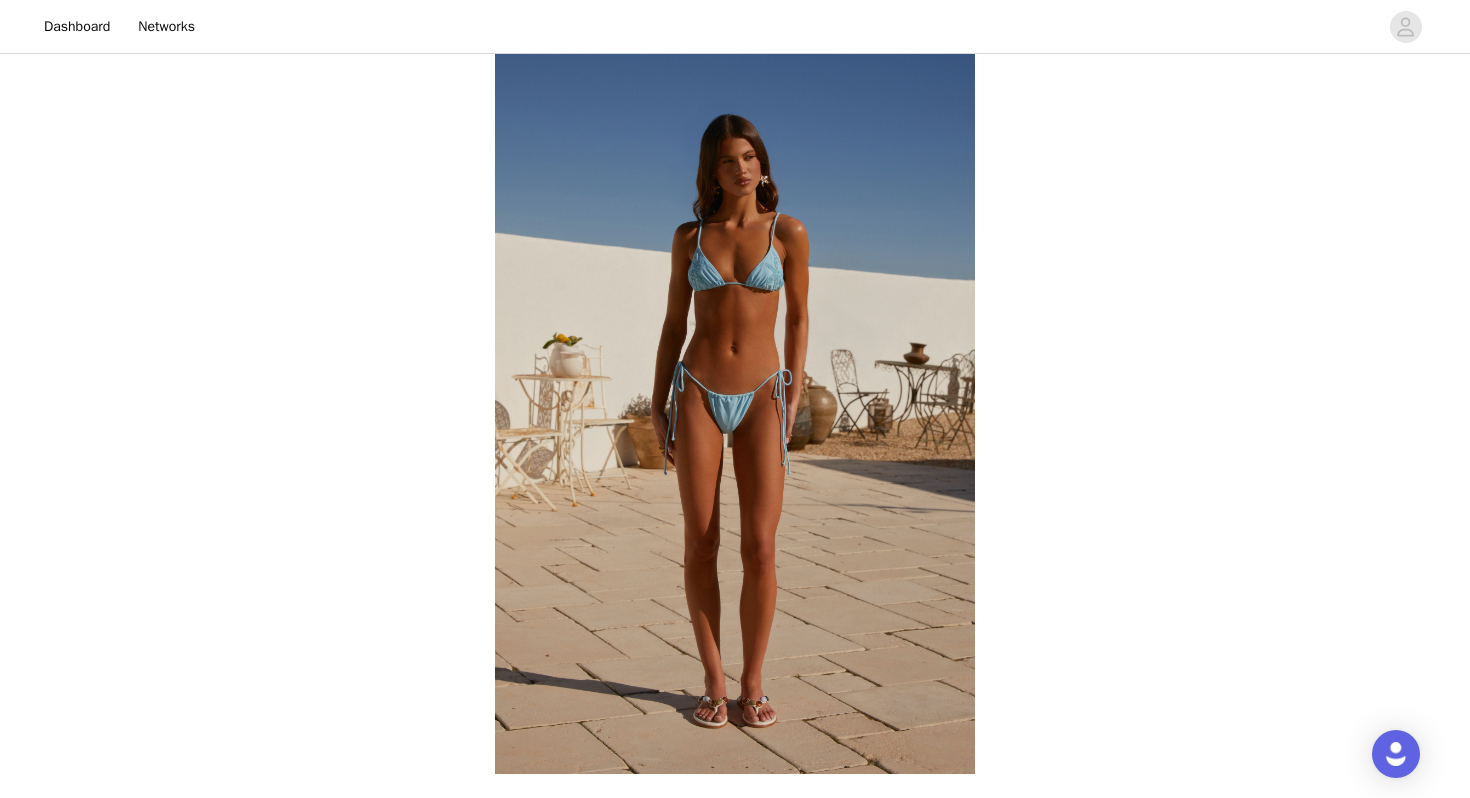 scroll, scrollTop: 718, scrollLeft: 0, axis: vertical 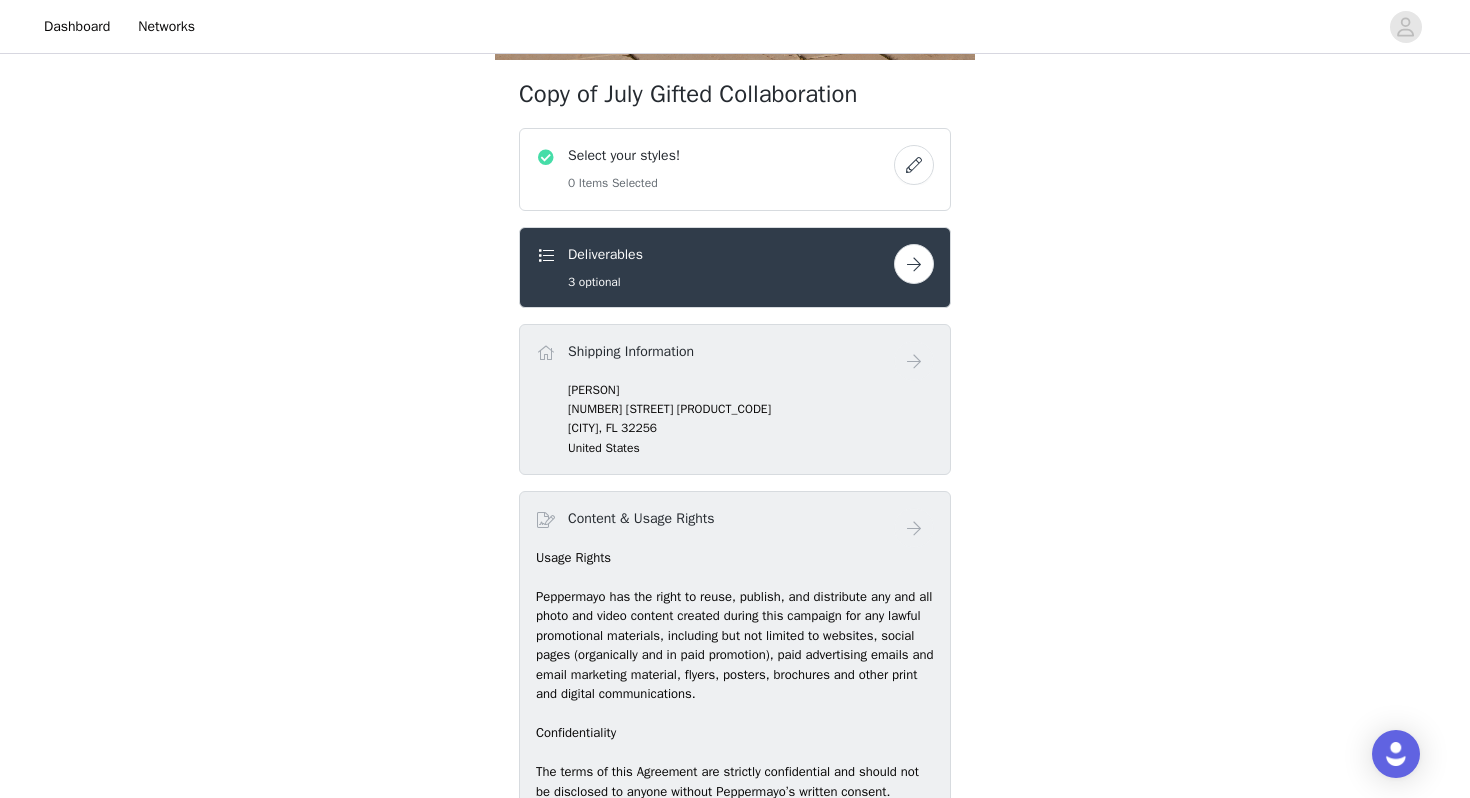 click at bounding box center (914, 165) 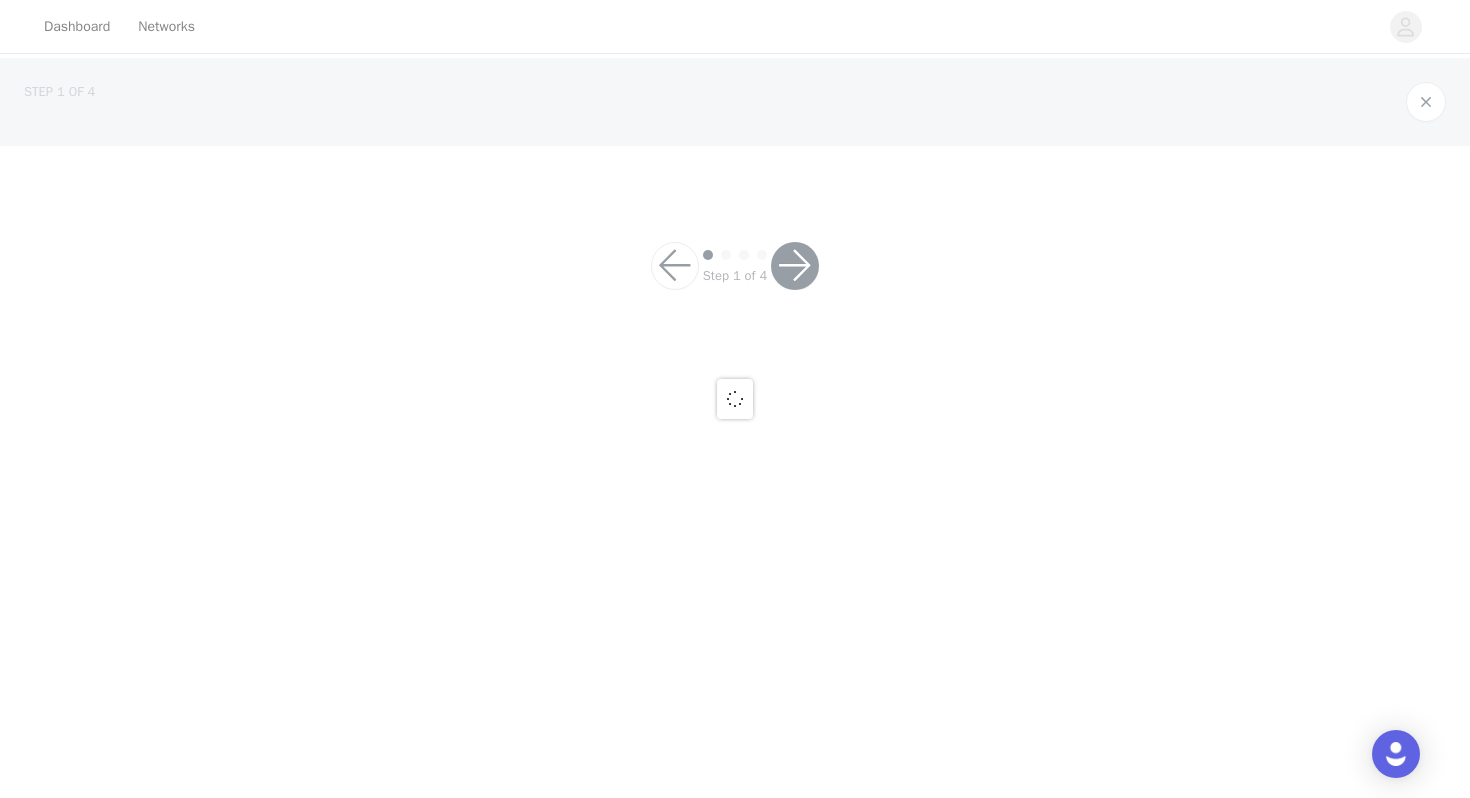 scroll, scrollTop: 0, scrollLeft: 0, axis: both 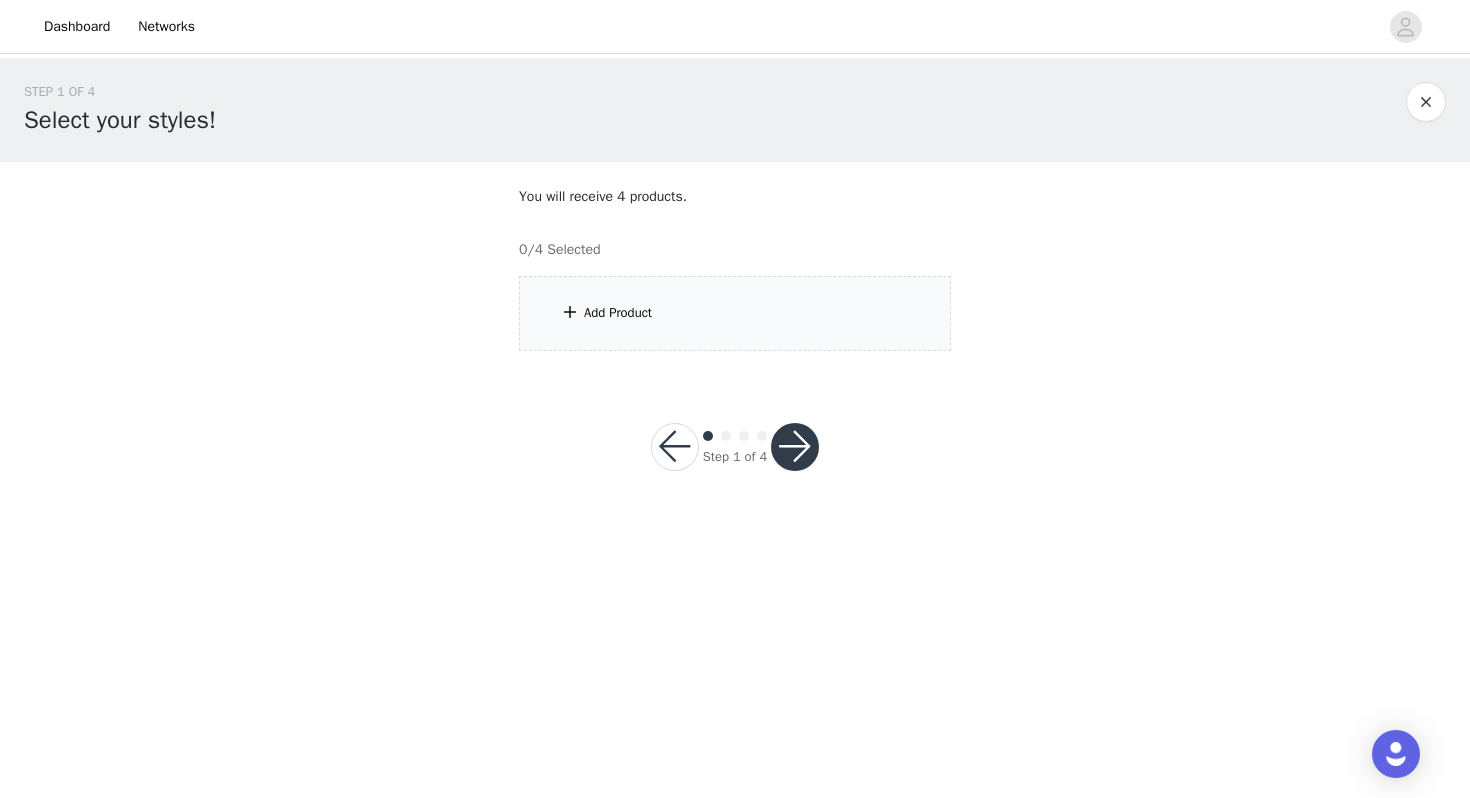 click on "Add Product" at bounding box center (618, 313) 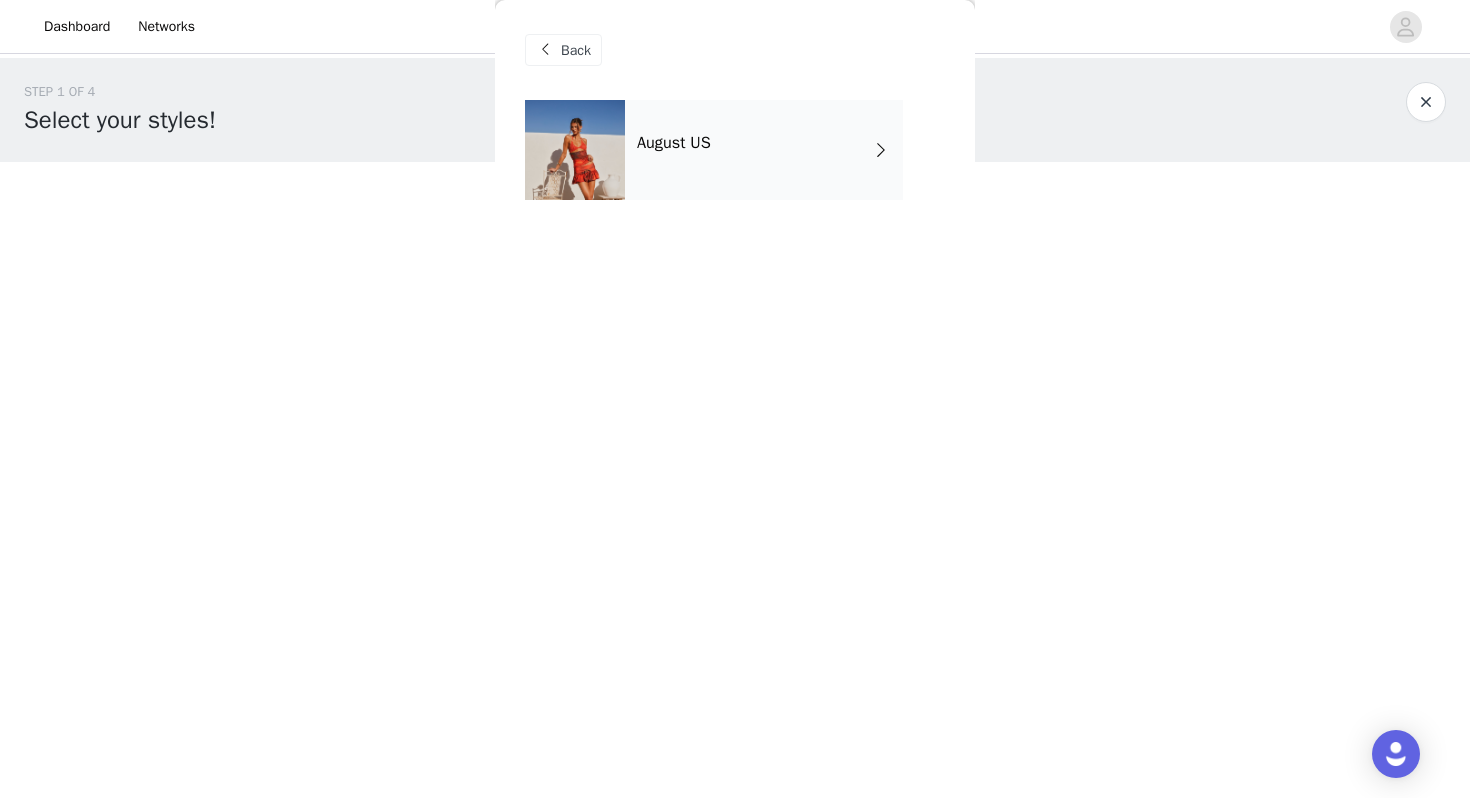 click on "August US" at bounding box center [764, 150] 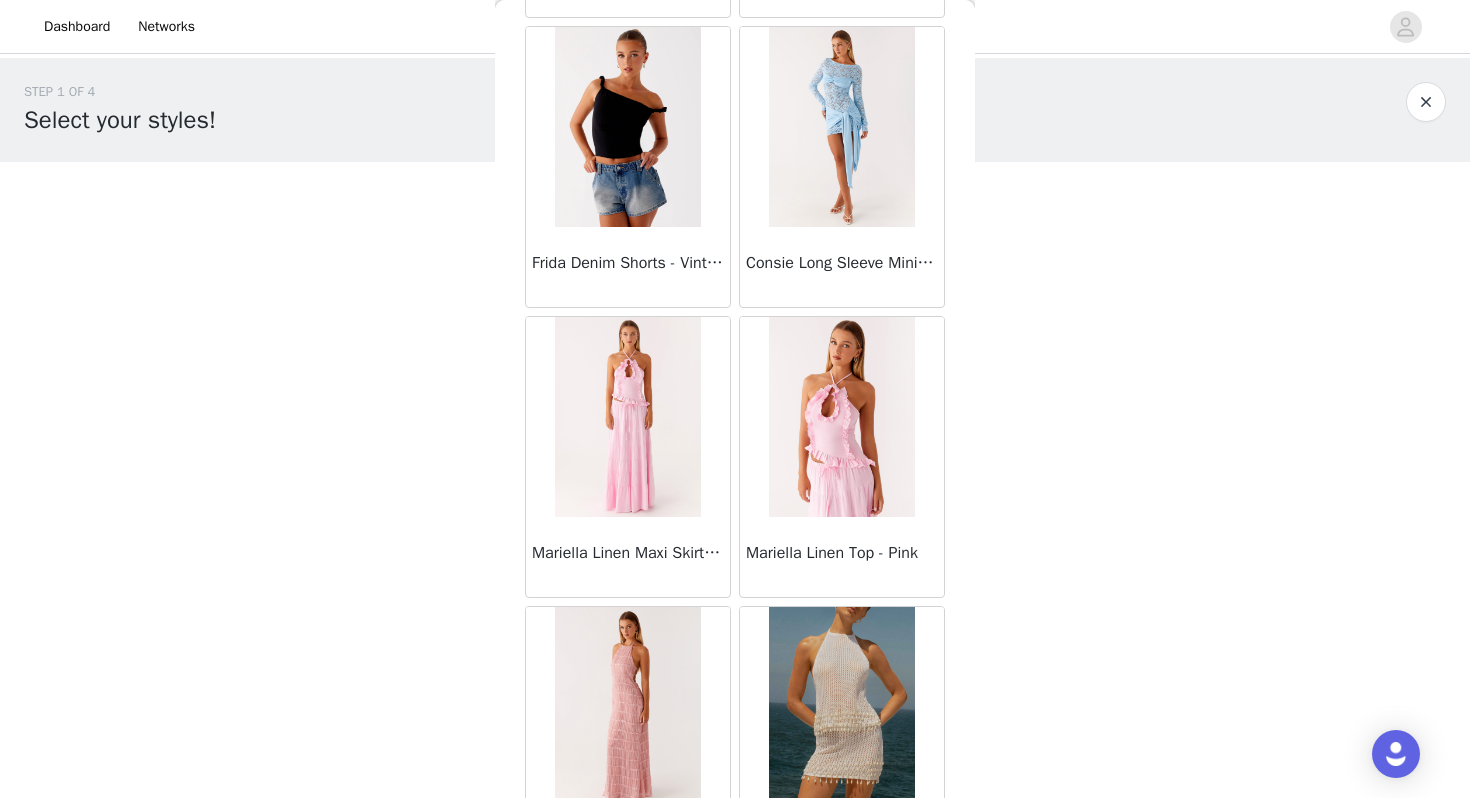 scroll, scrollTop: 2262, scrollLeft: 0, axis: vertical 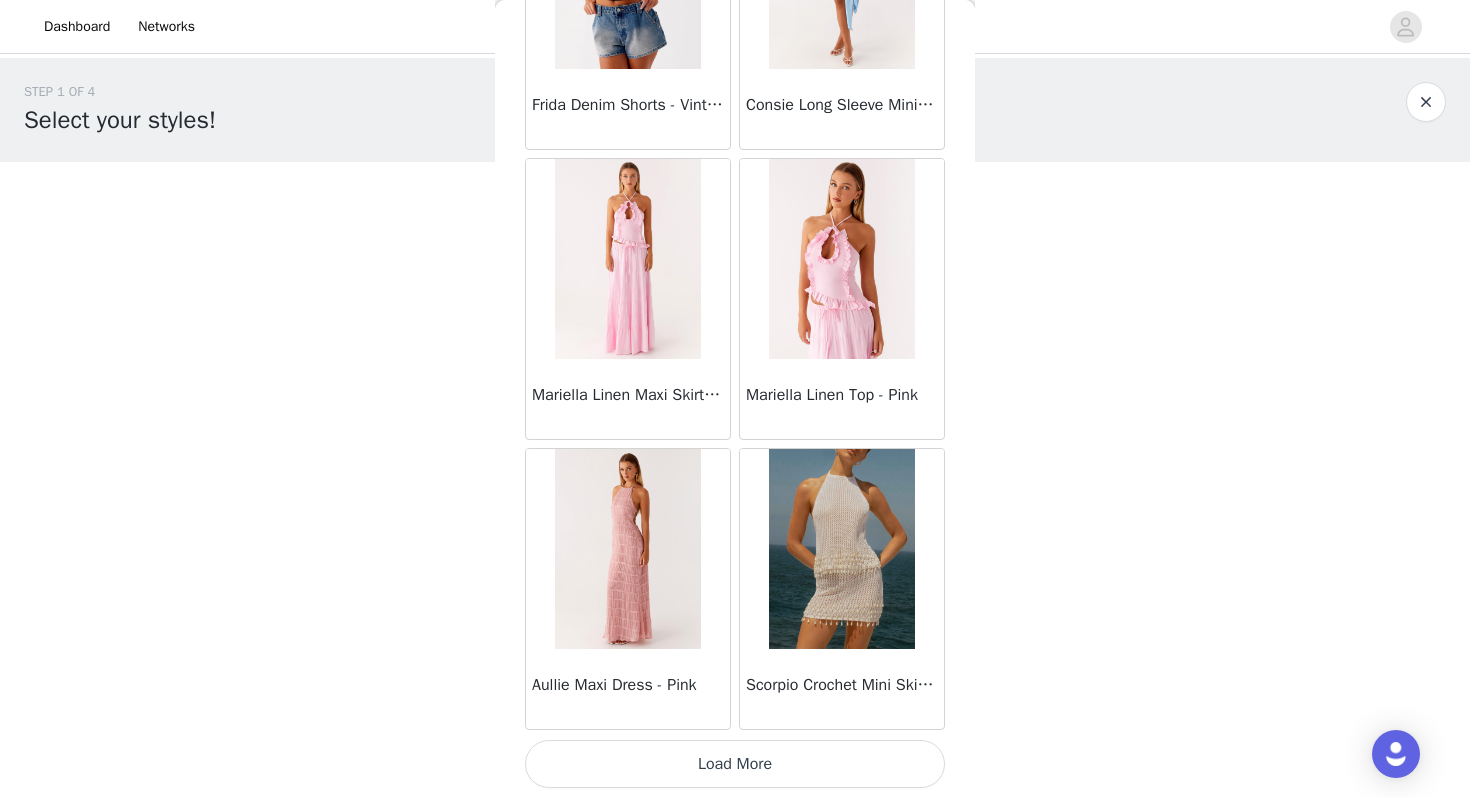 click on "Load More" at bounding box center (735, 764) 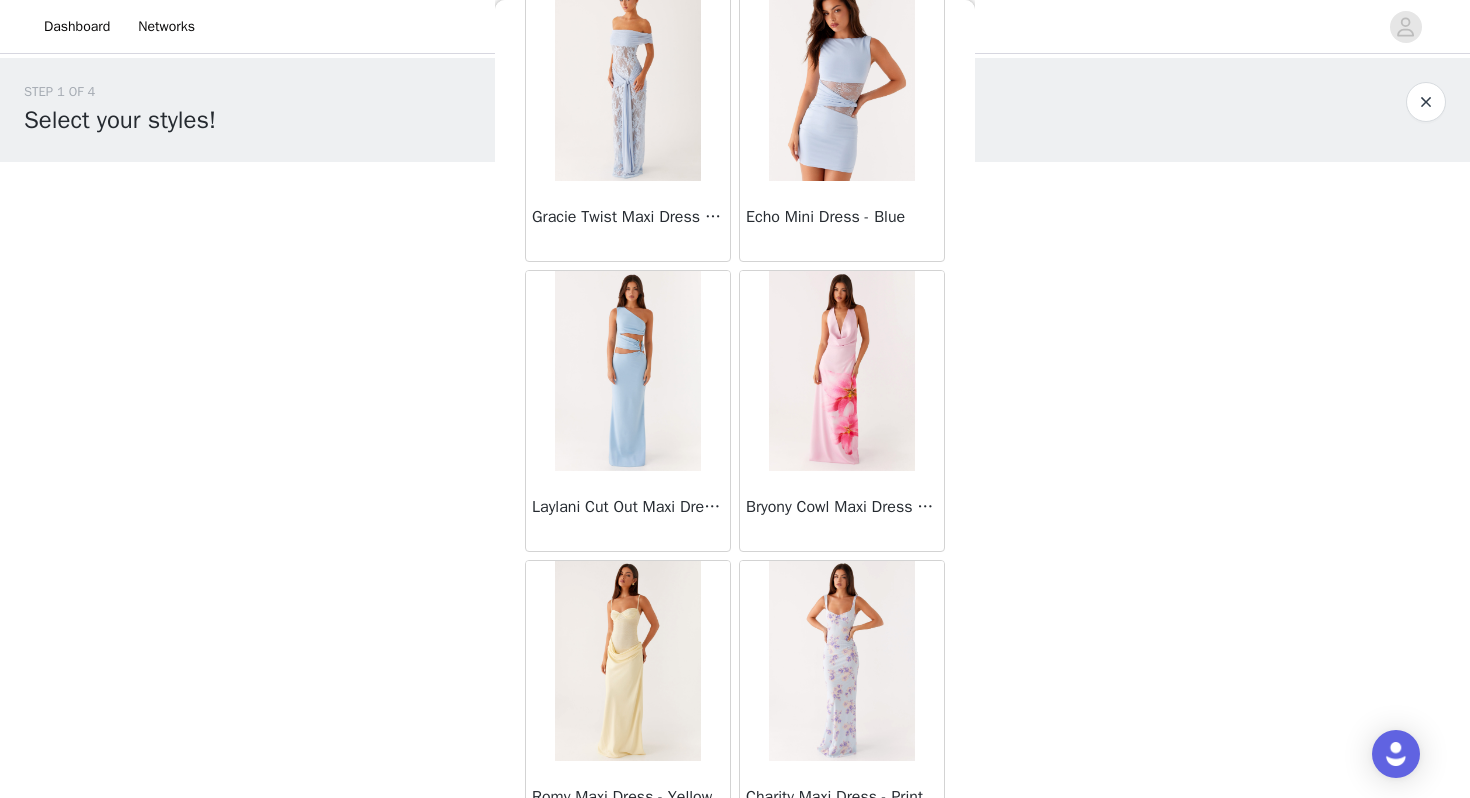 scroll, scrollTop: 5162, scrollLeft: 0, axis: vertical 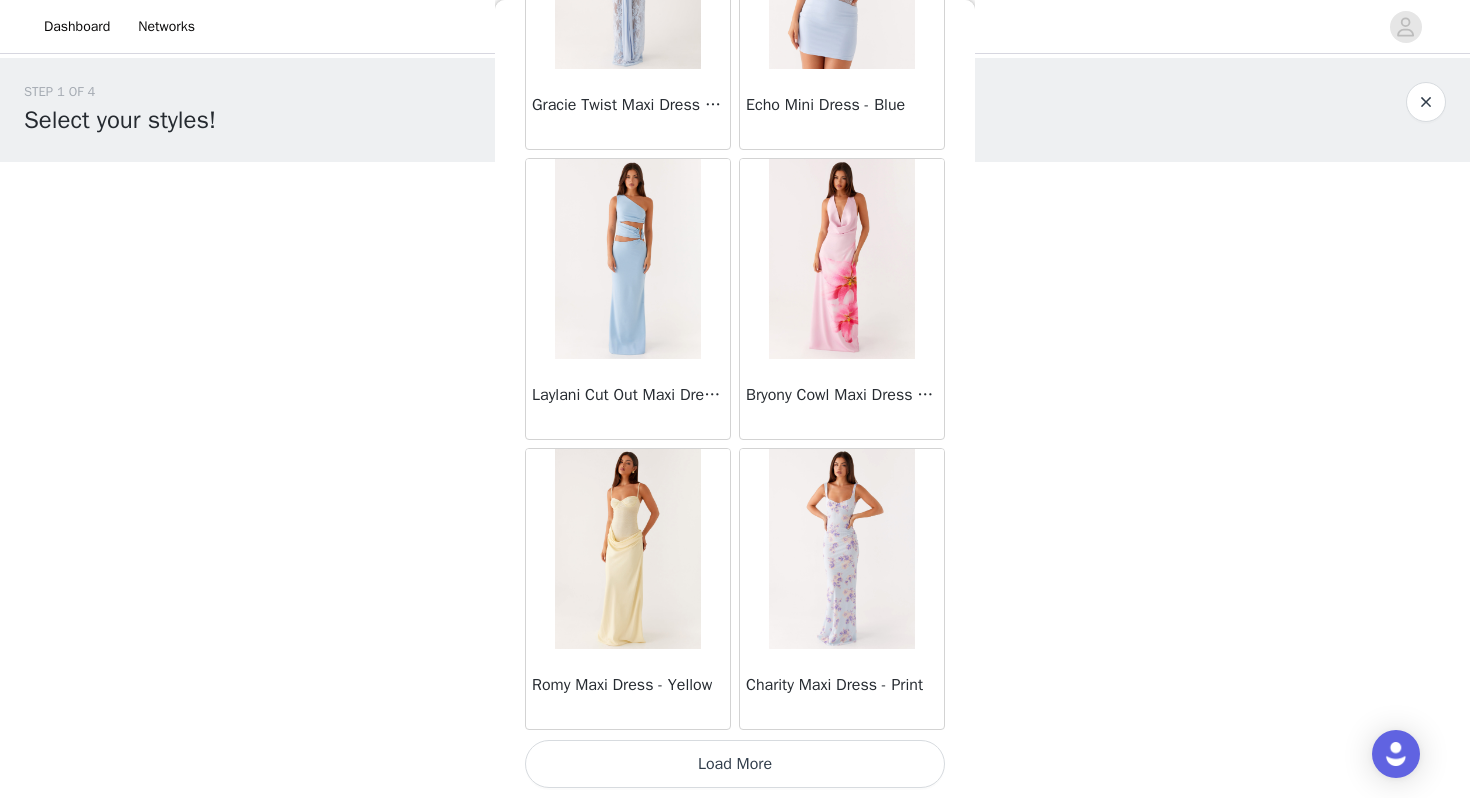 click on "Load More" at bounding box center (735, 764) 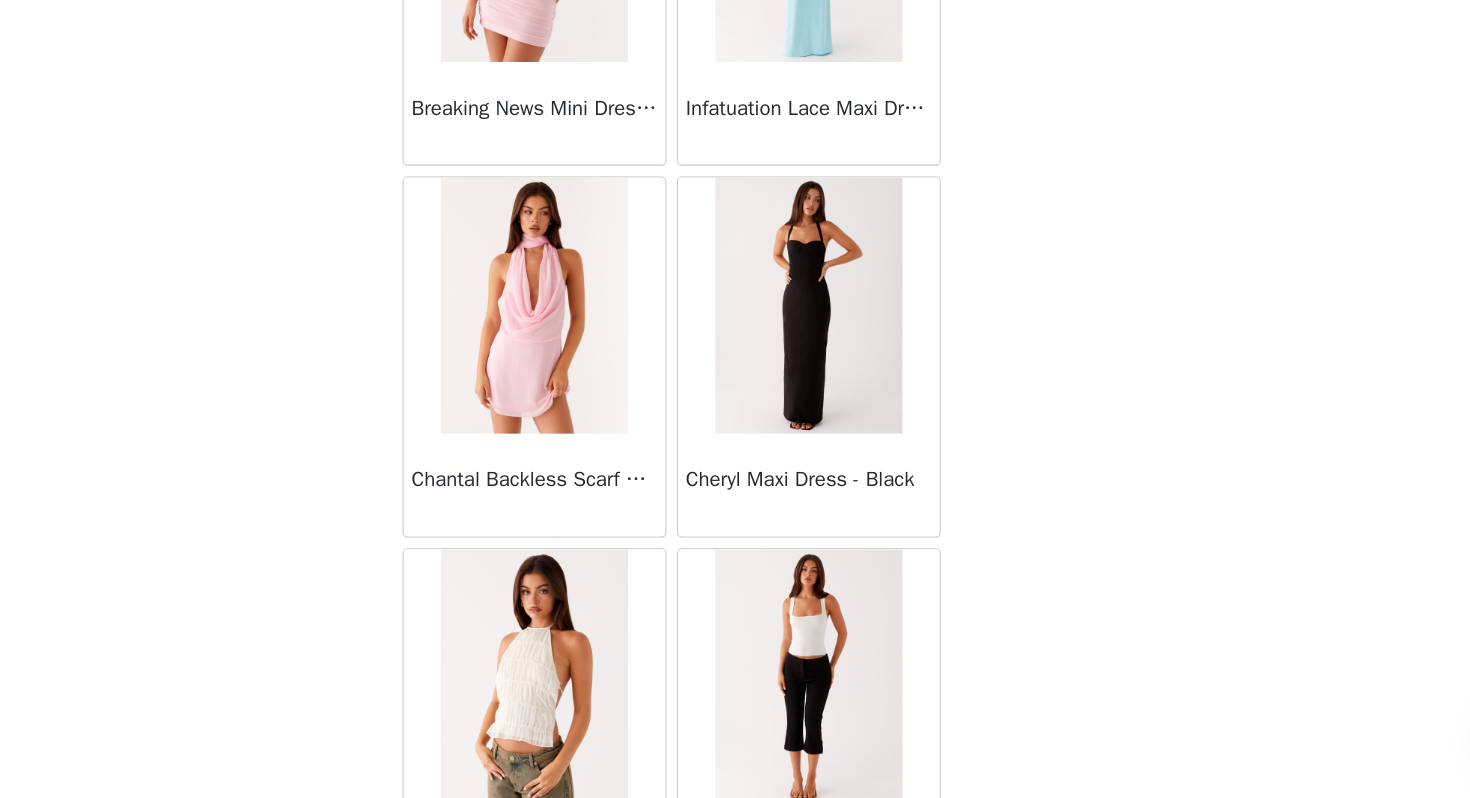 scroll, scrollTop: 8062, scrollLeft: 0, axis: vertical 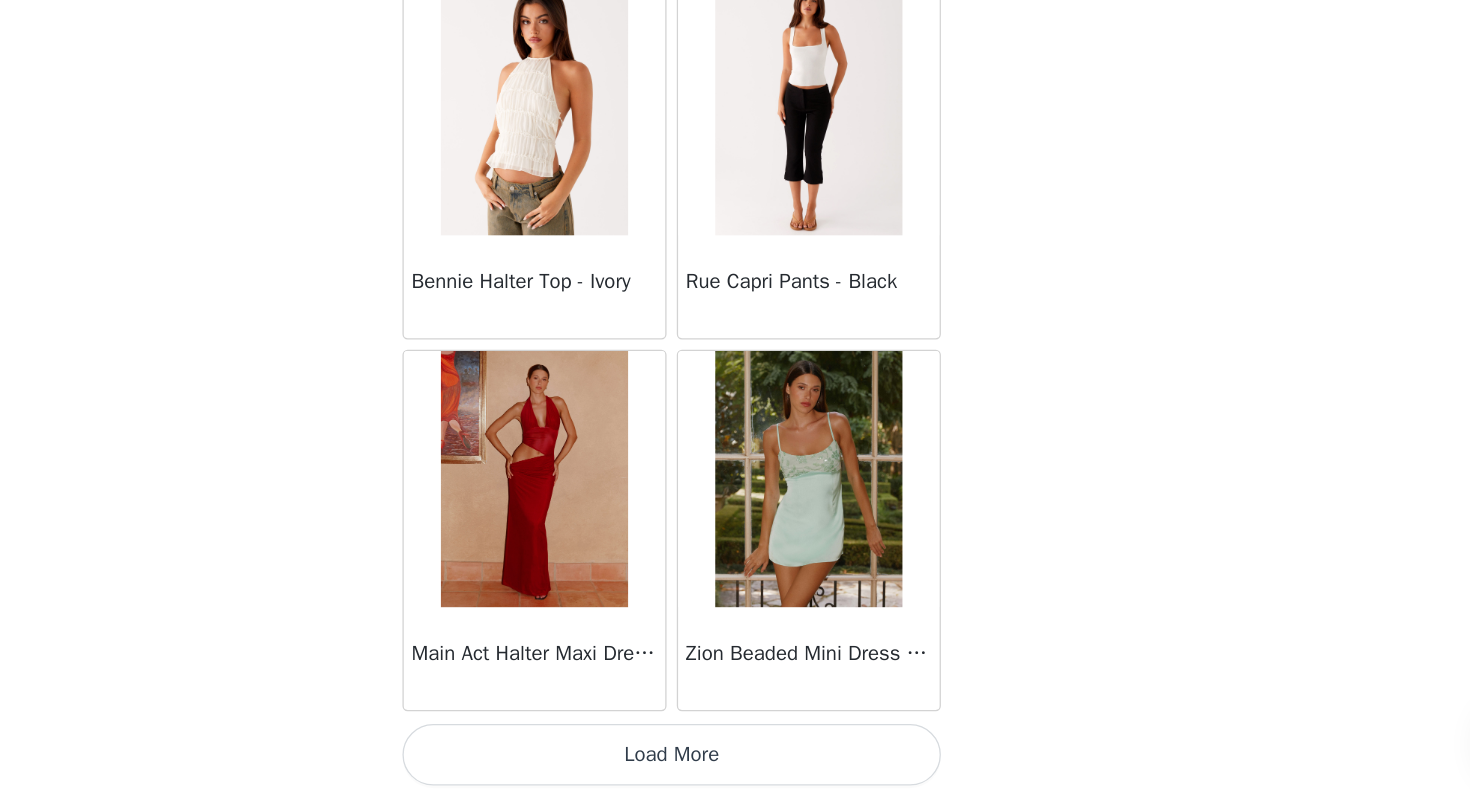 click on "Load More" at bounding box center (735, 764) 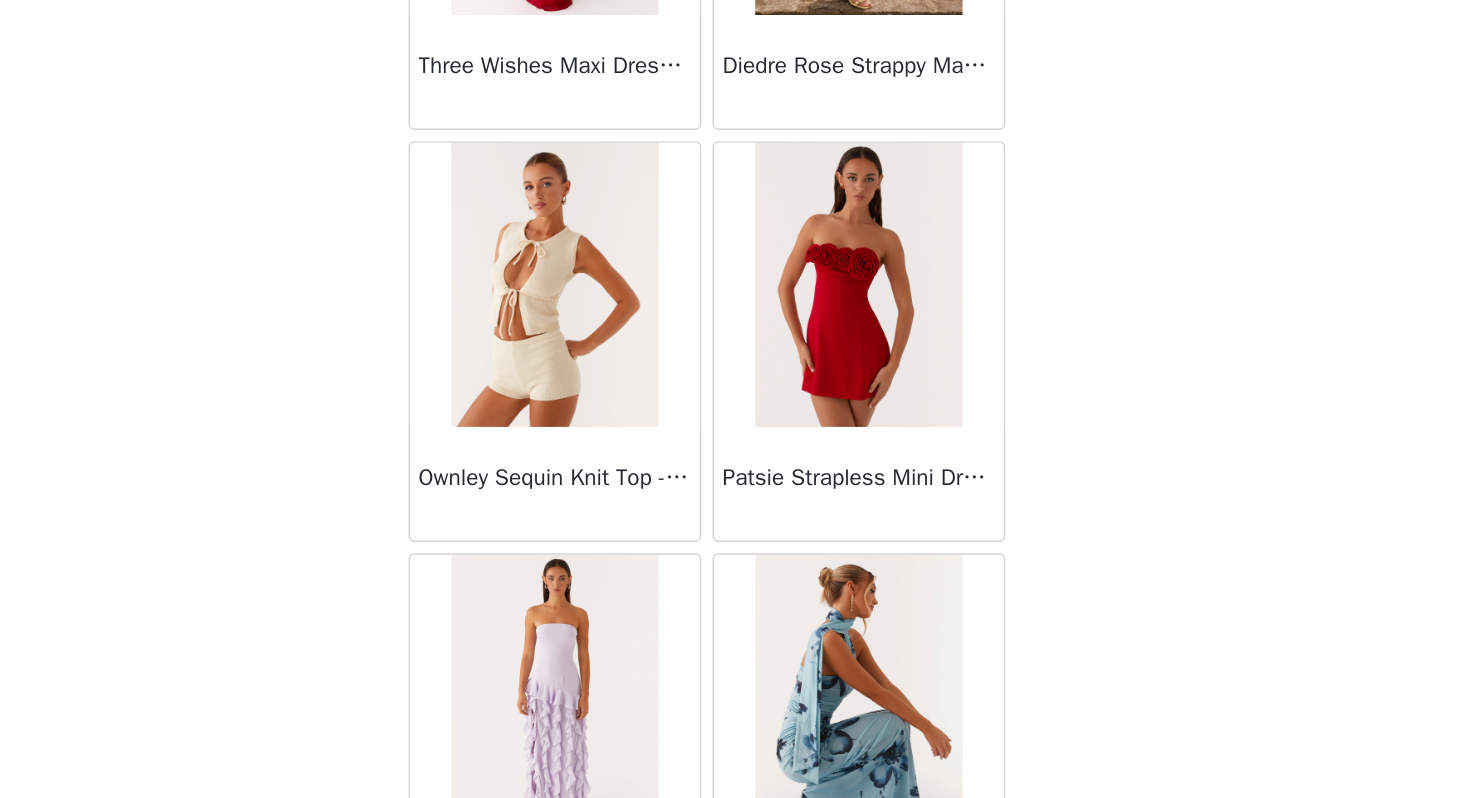 scroll, scrollTop: 10962, scrollLeft: 0, axis: vertical 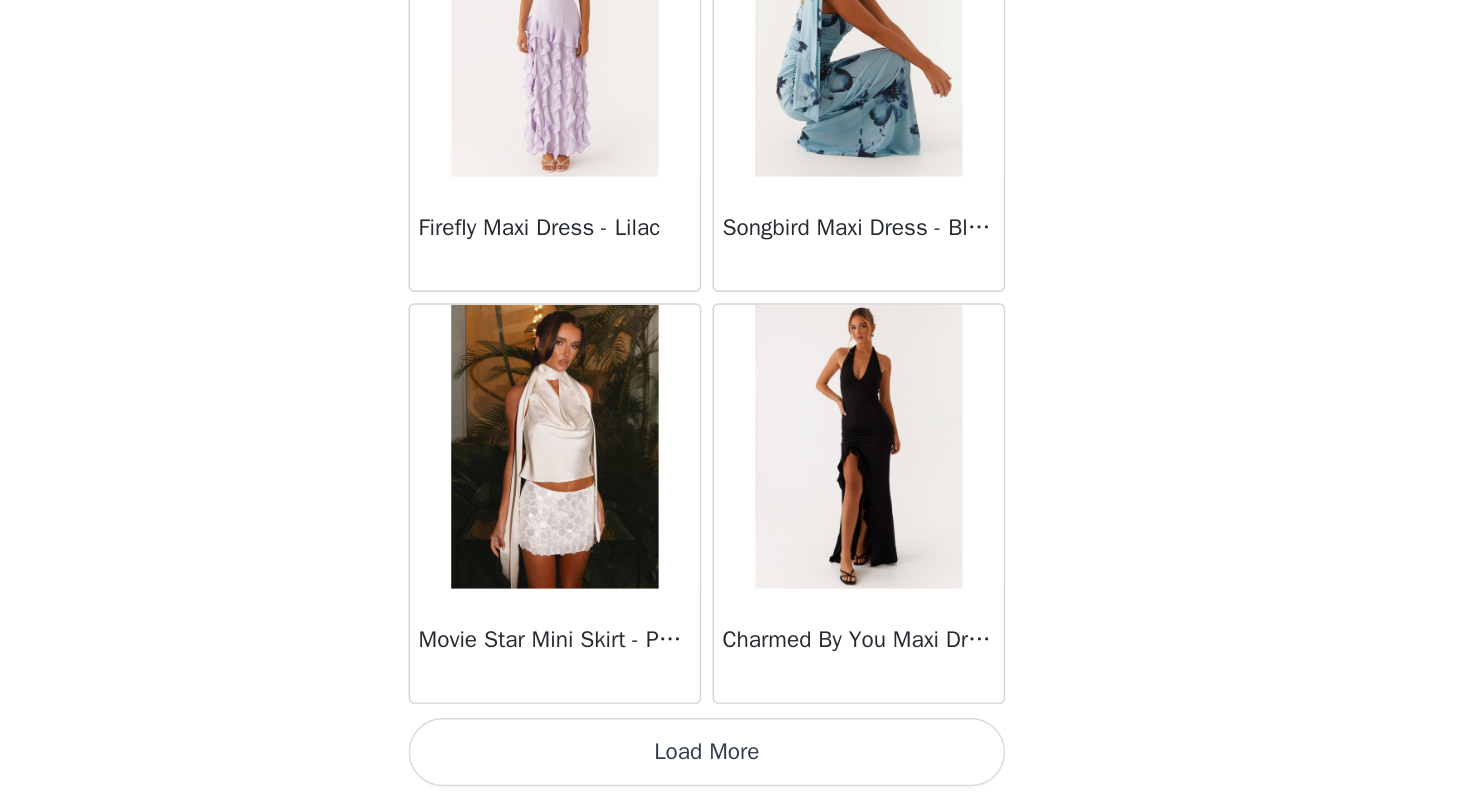 click on "Load More" at bounding box center (735, 764) 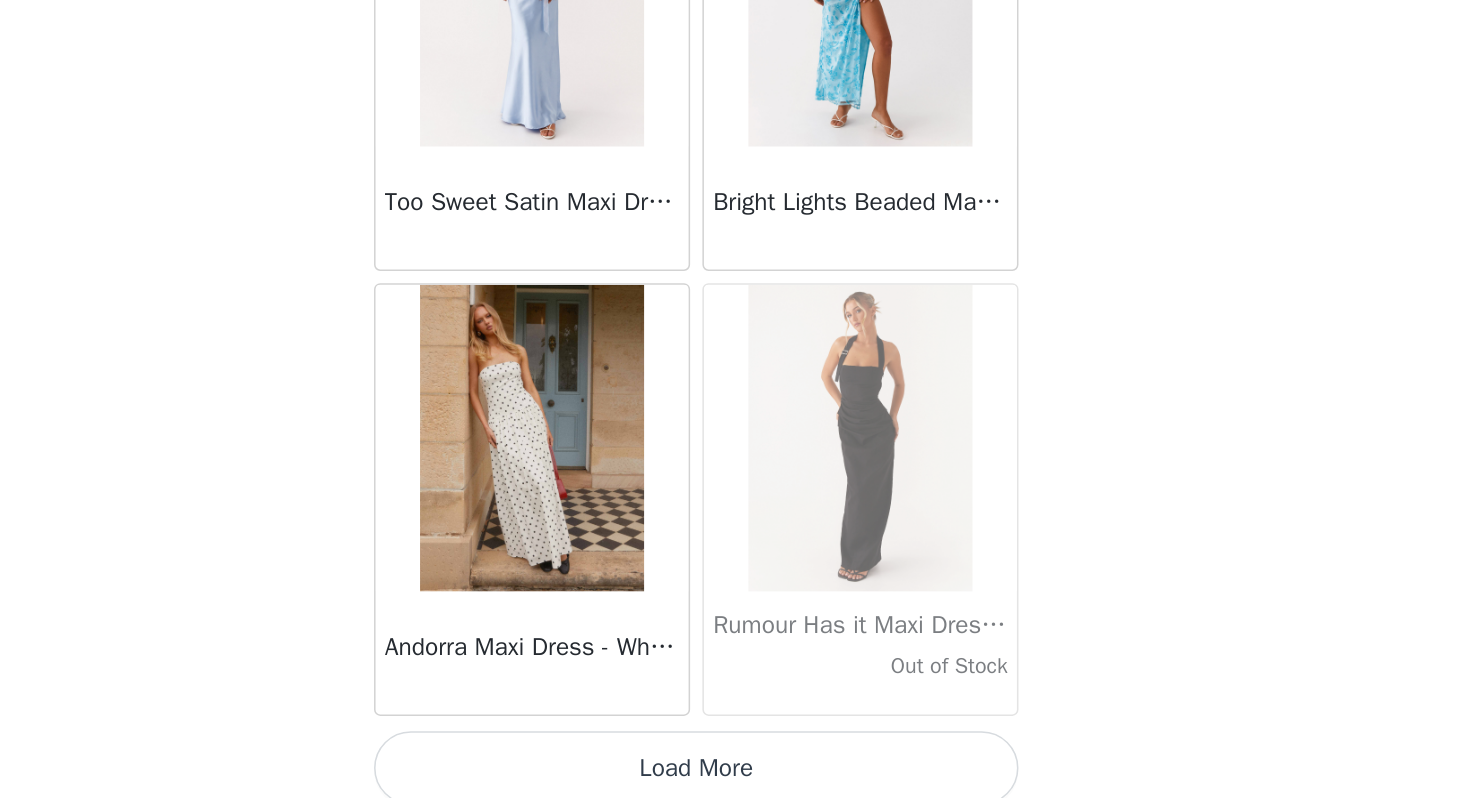 scroll, scrollTop: 13862, scrollLeft: 0, axis: vertical 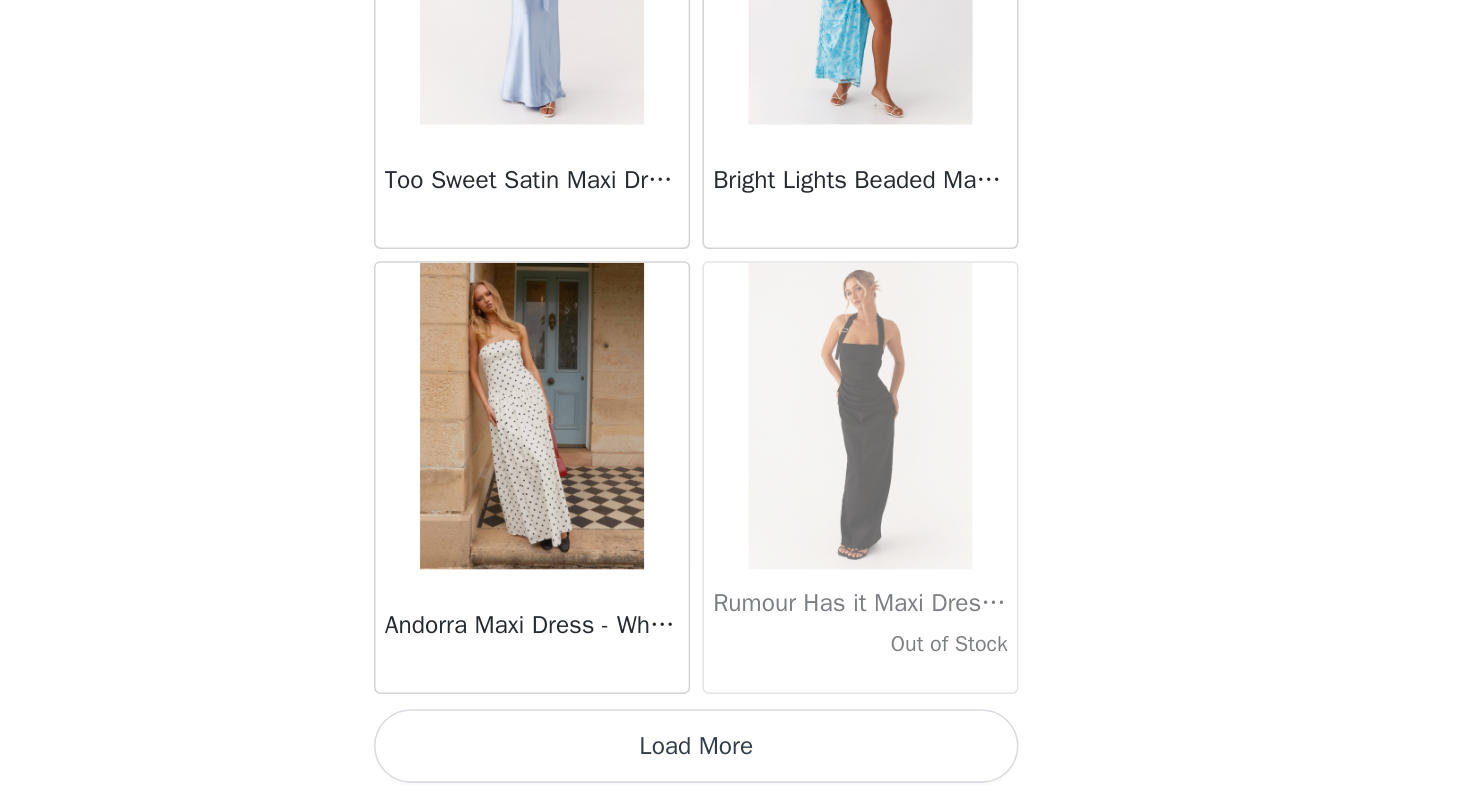 click on "Load More" at bounding box center [735, 764] 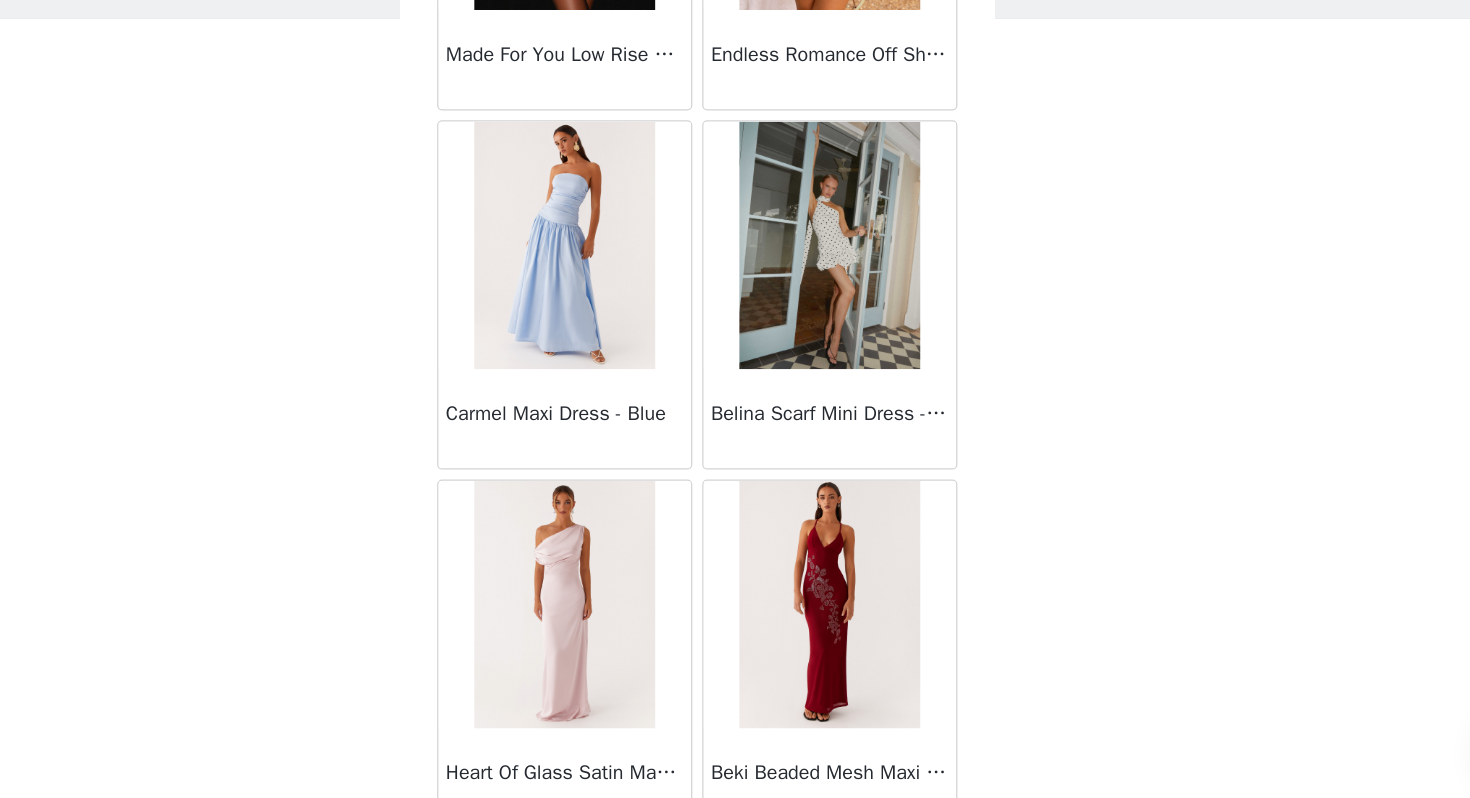 scroll, scrollTop: 16762, scrollLeft: 0, axis: vertical 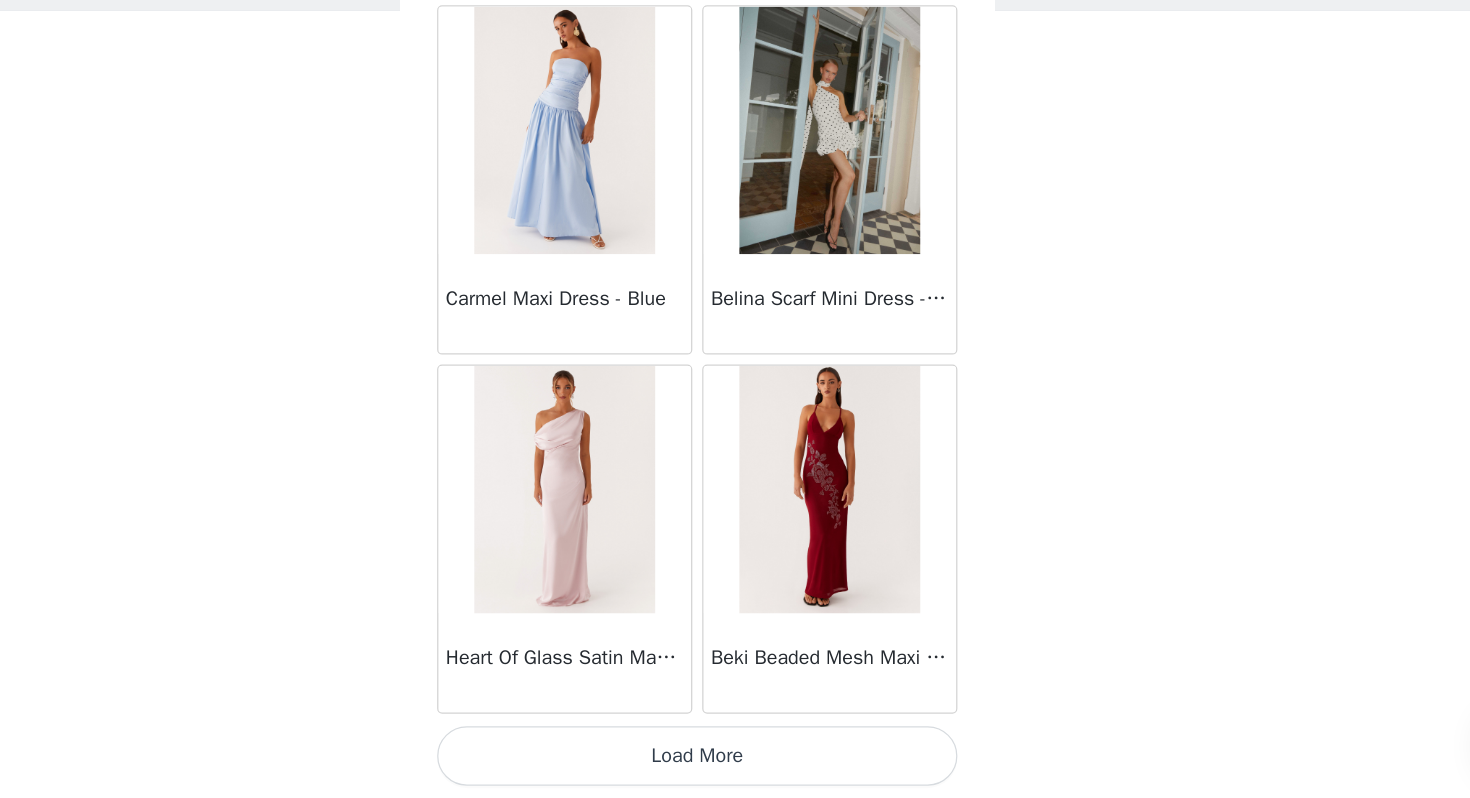 click on "Load More" at bounding box center (735, 764) 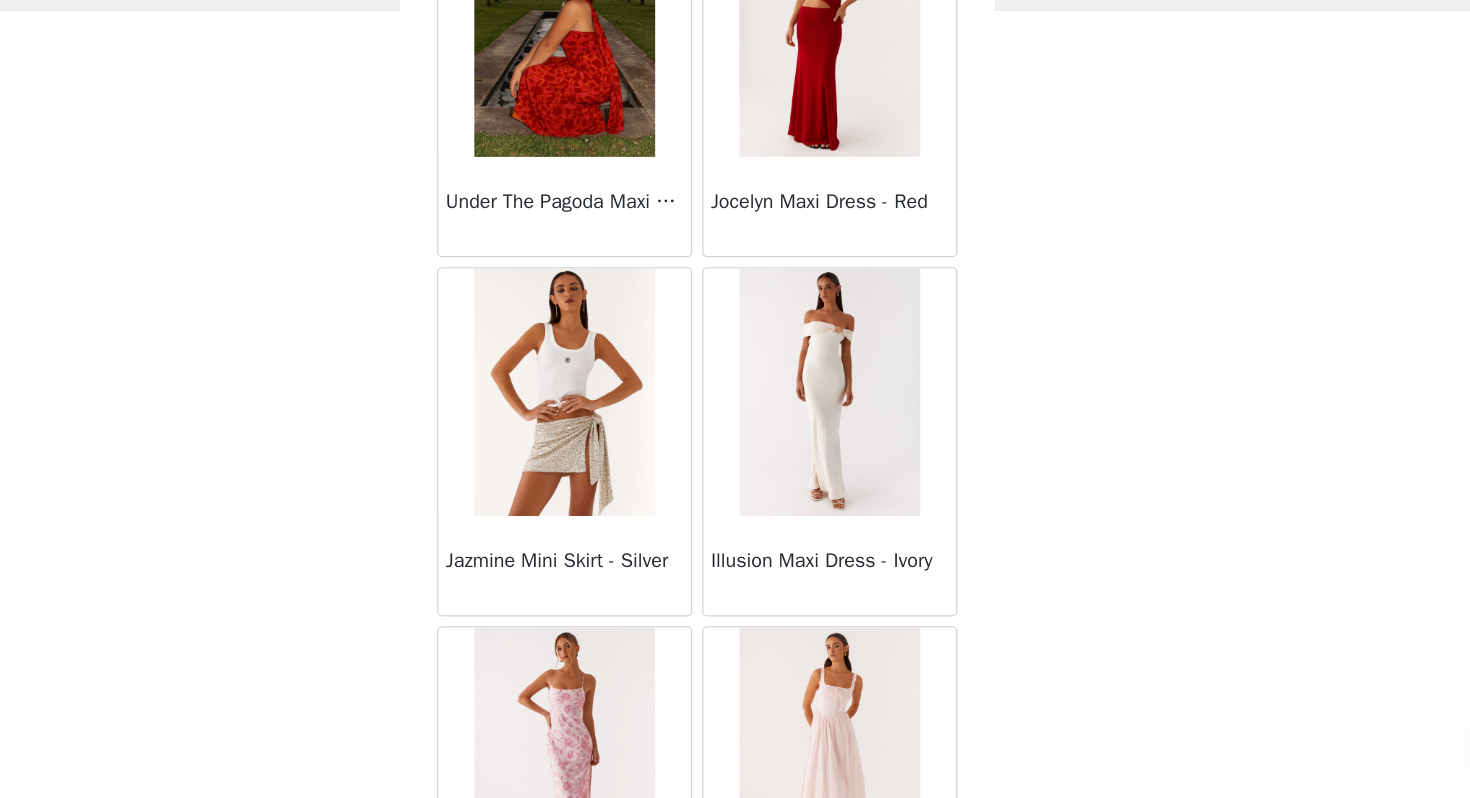 scroll, scrollTop: 17722, scrollLeft: 0, axis: vertical 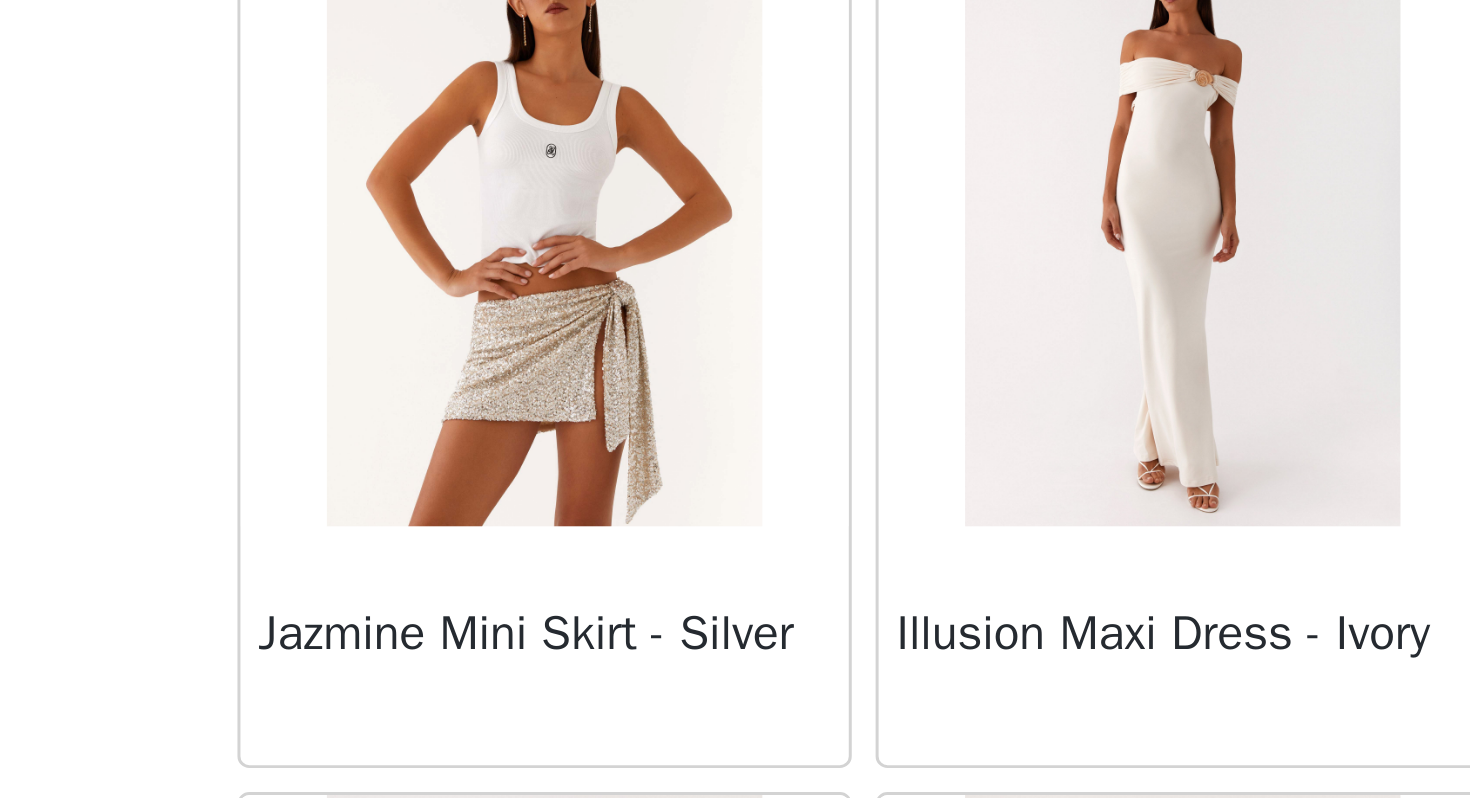 click at bounding box center [627, 459] 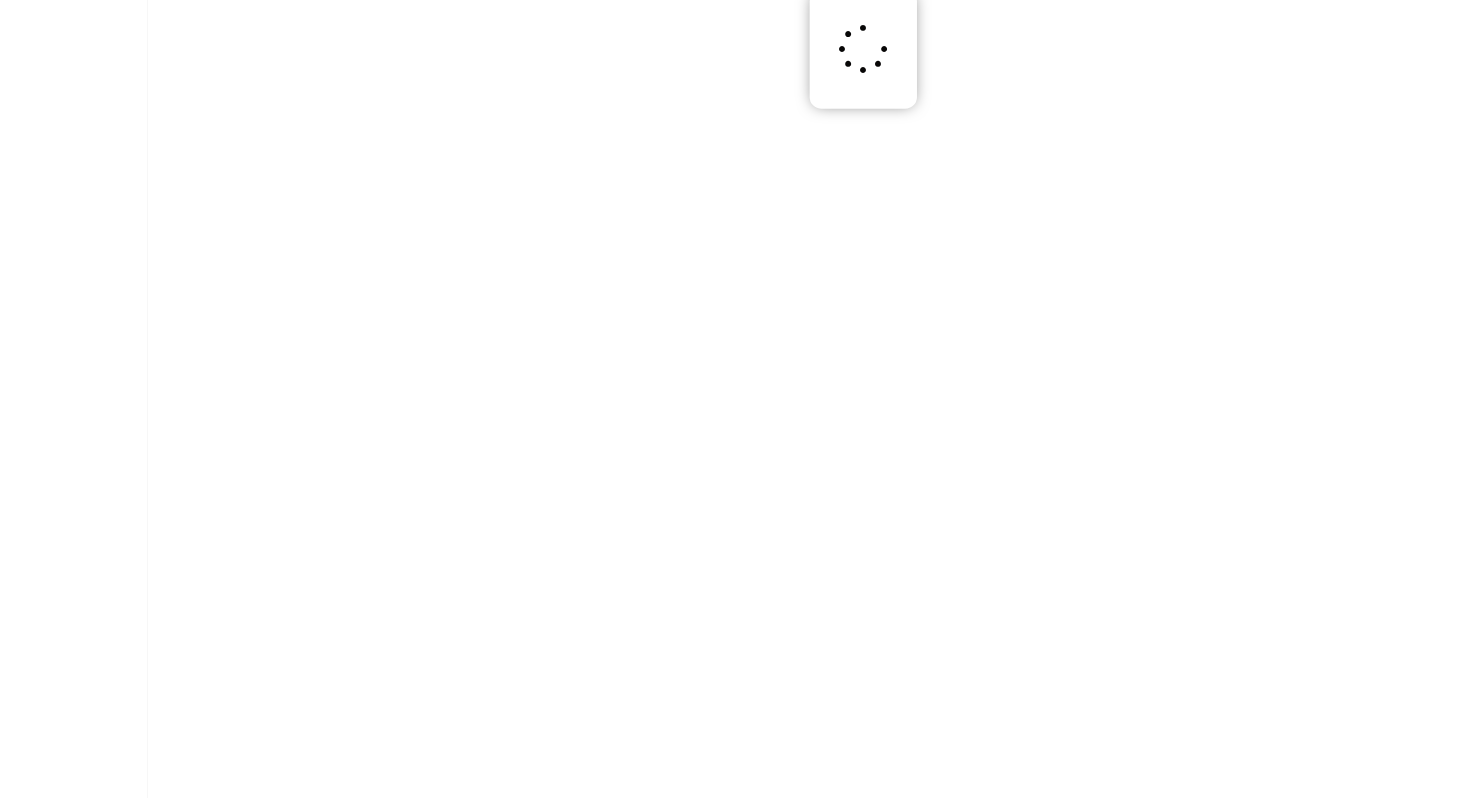 scroll, scrollTop: 0, scrollLeft: 0, axis: both 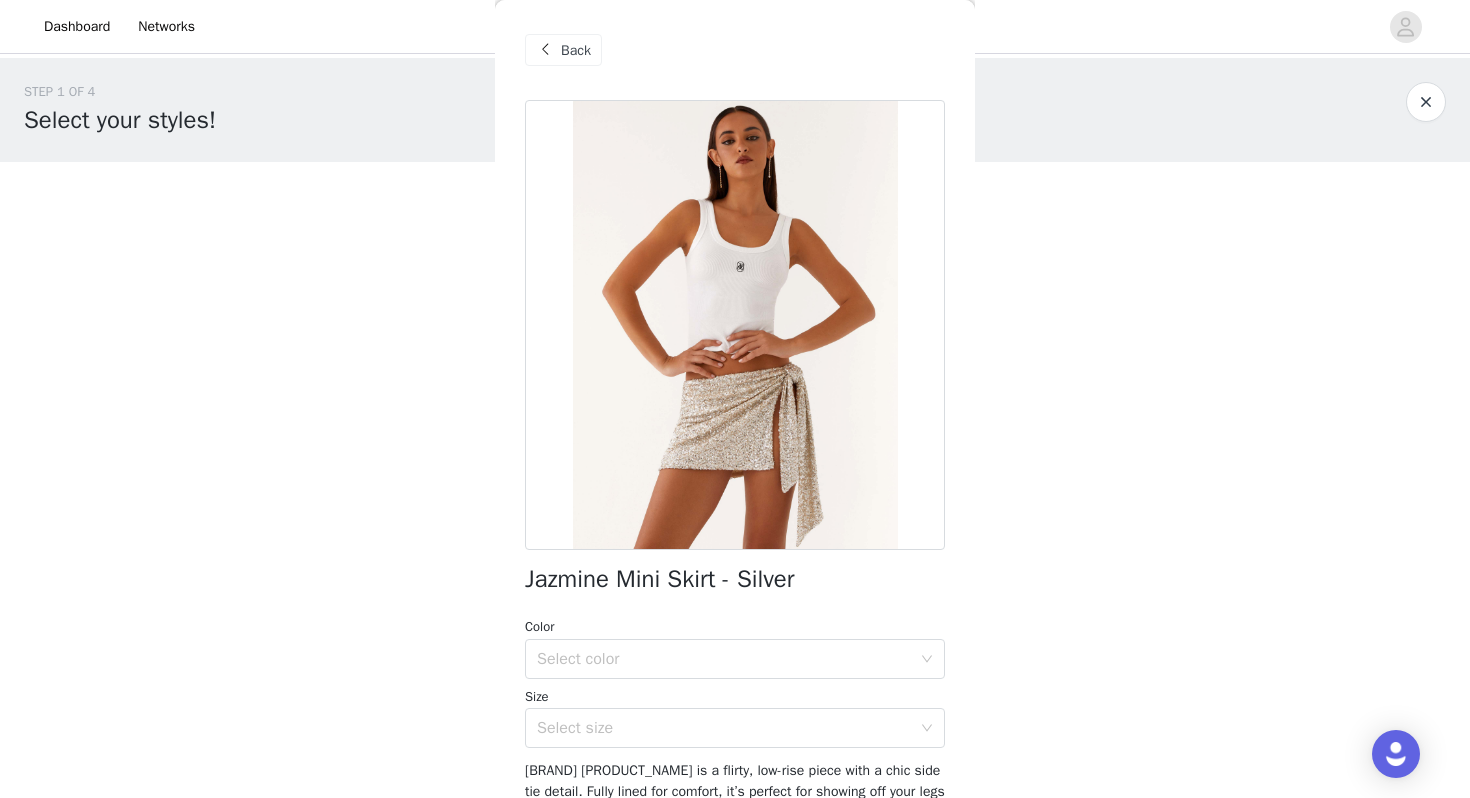 click on "Back" at bounding box center (576, 50) 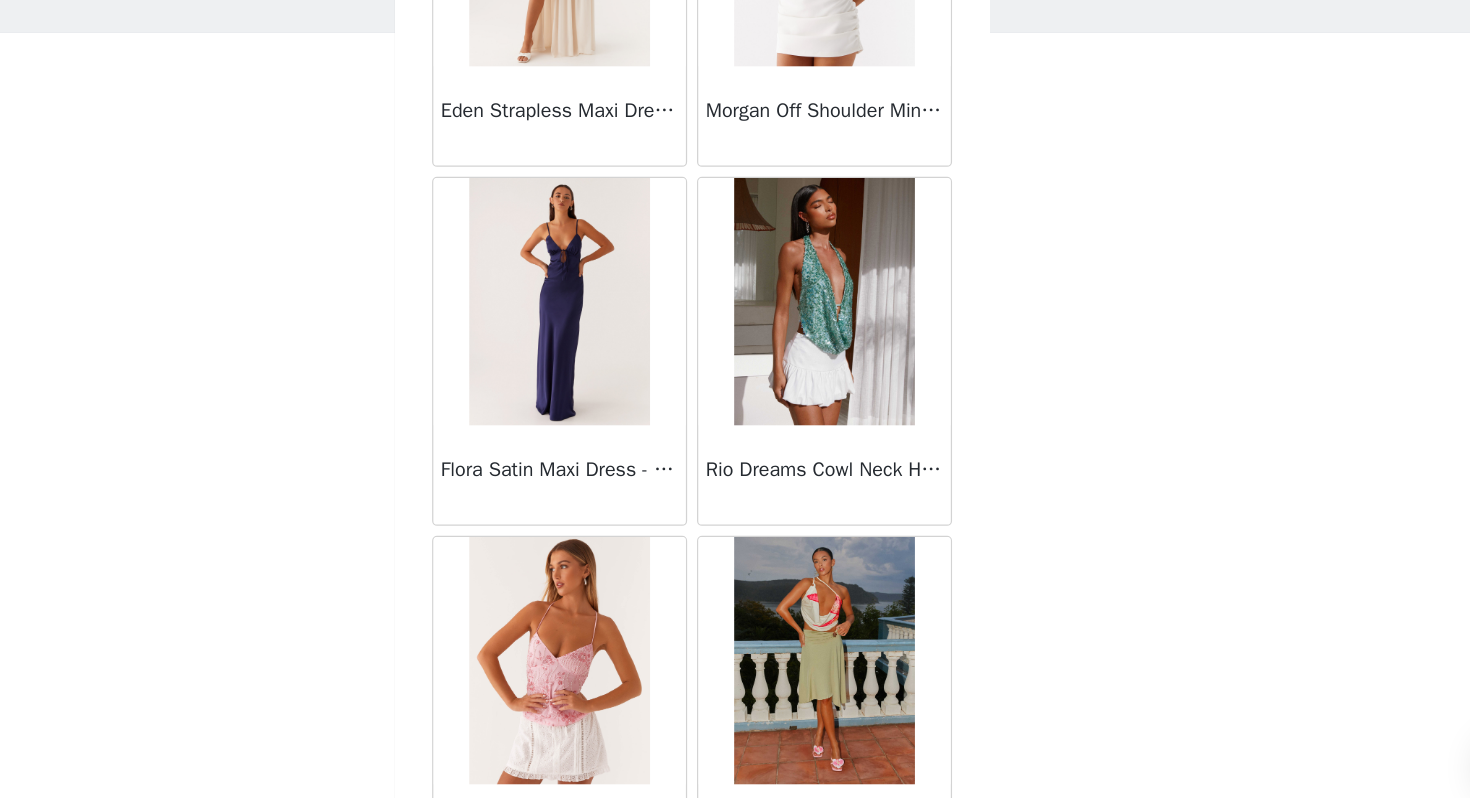 scroll, scrollTop: 19662, scrollLeft: 0, axis: vertical 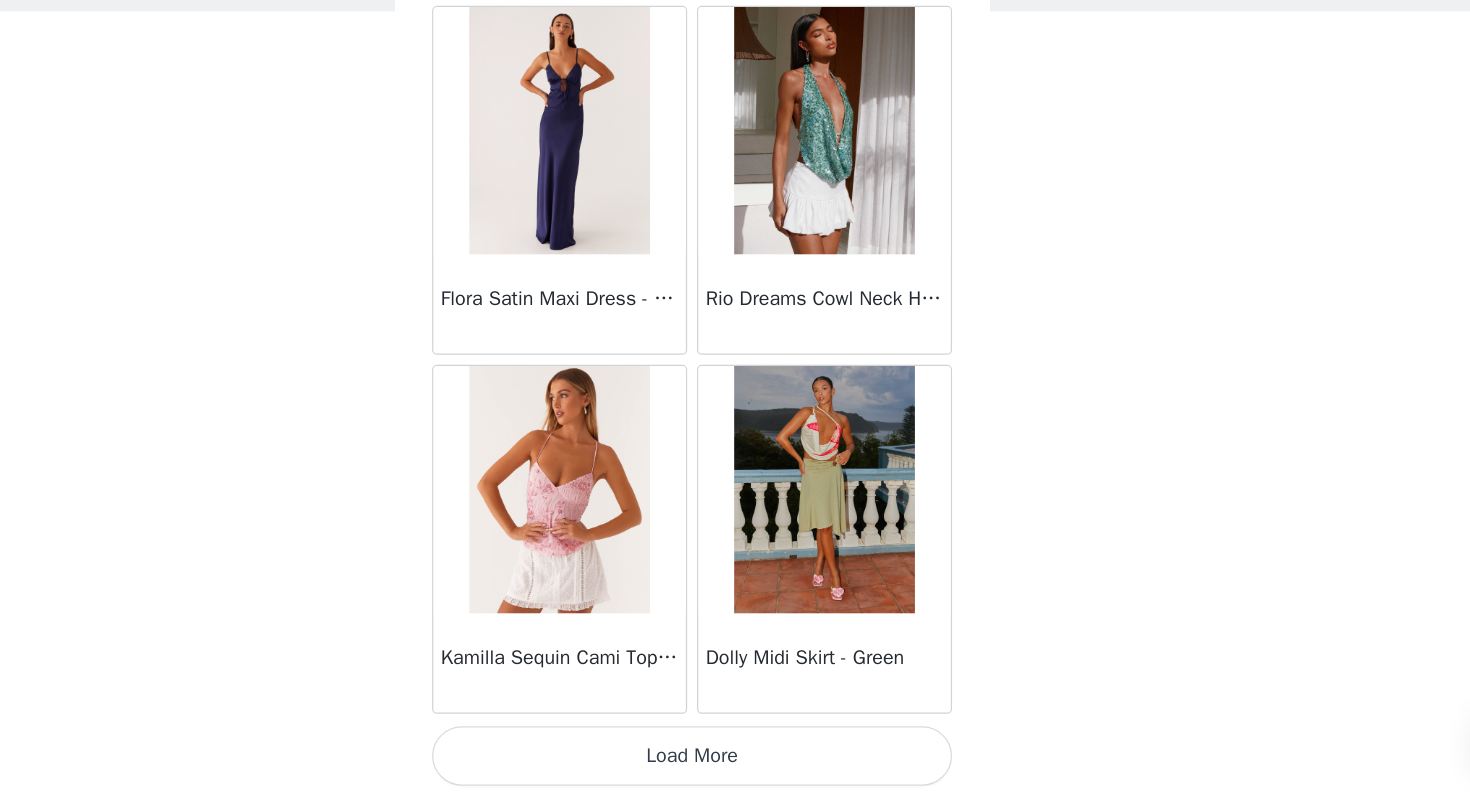 click on "Load More" at bounding box center [735, 764] 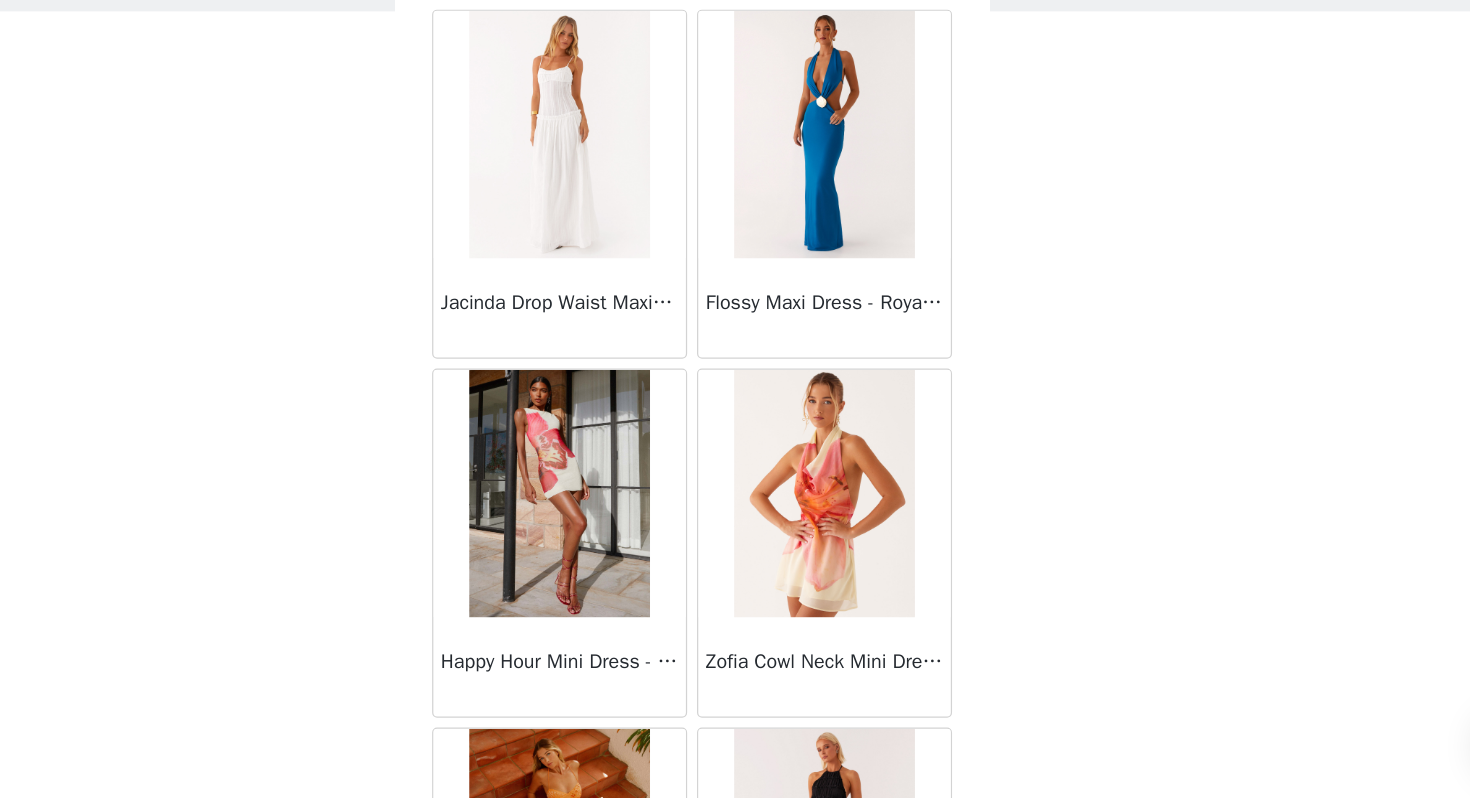 scroll, scrollTop: 22562, scrollLeft: 0, axis: vertical 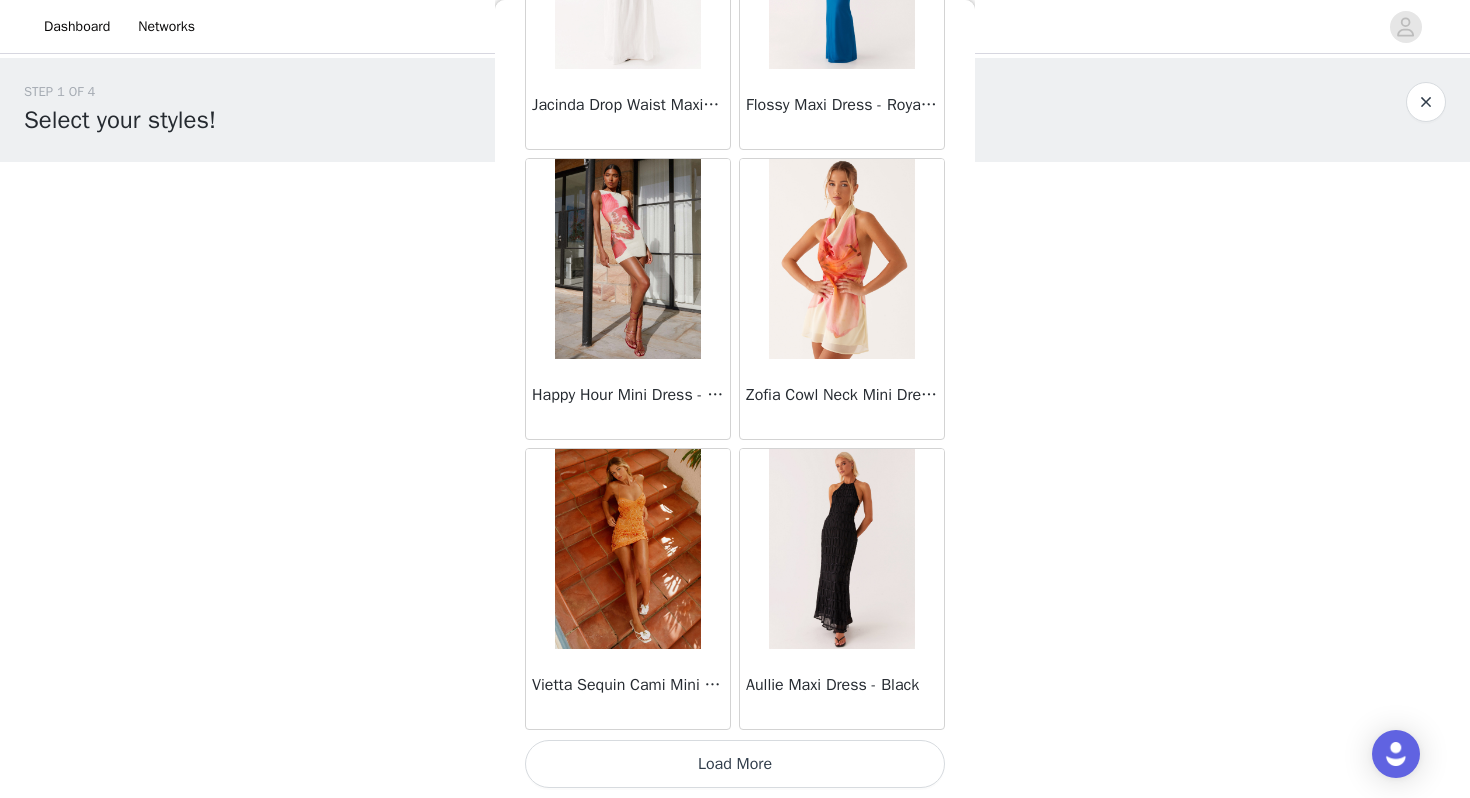 click on "Load More" at bounding box center (735, 764) 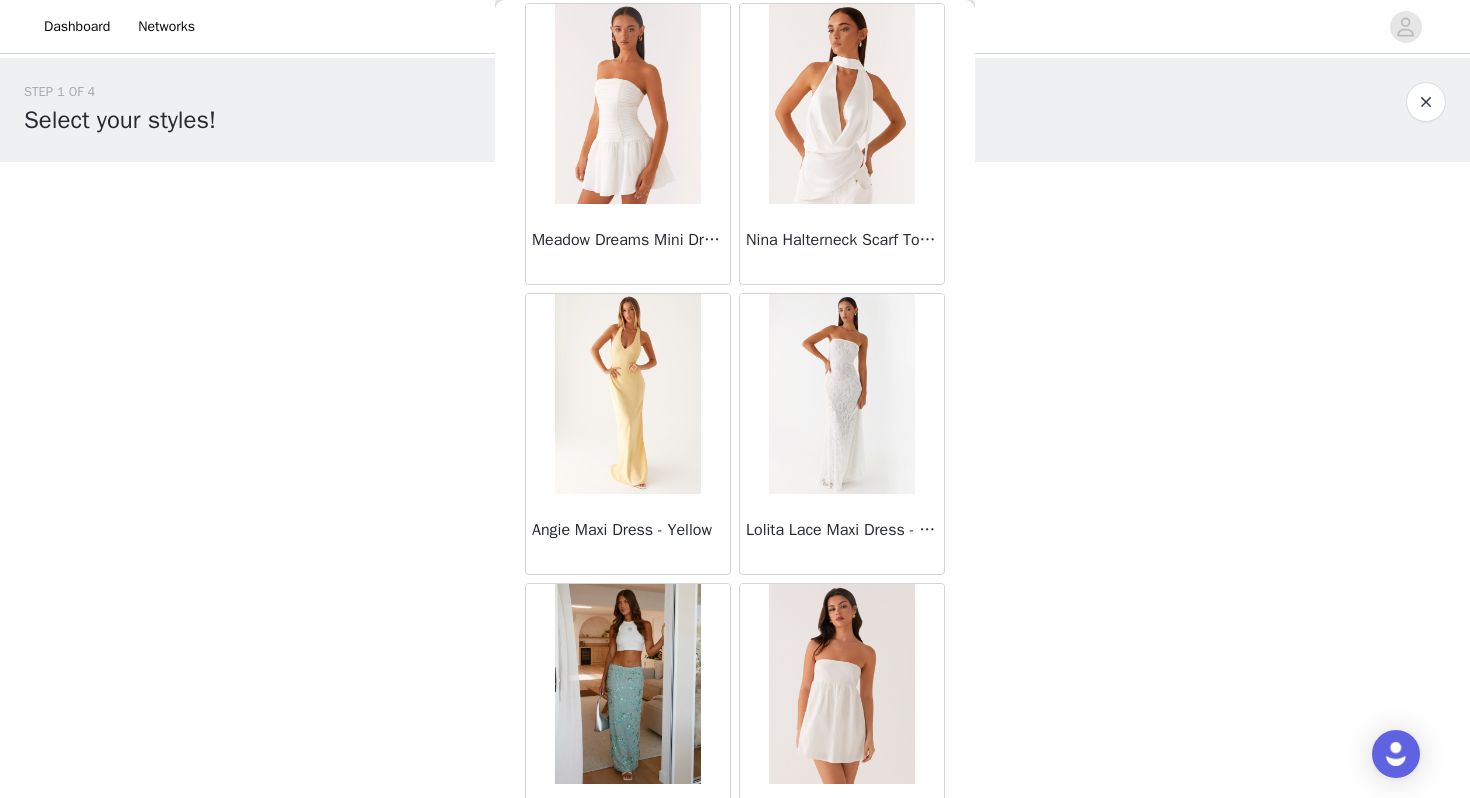scroll, scrollTop: 25462, scrollLeft: 0, axis: vertical 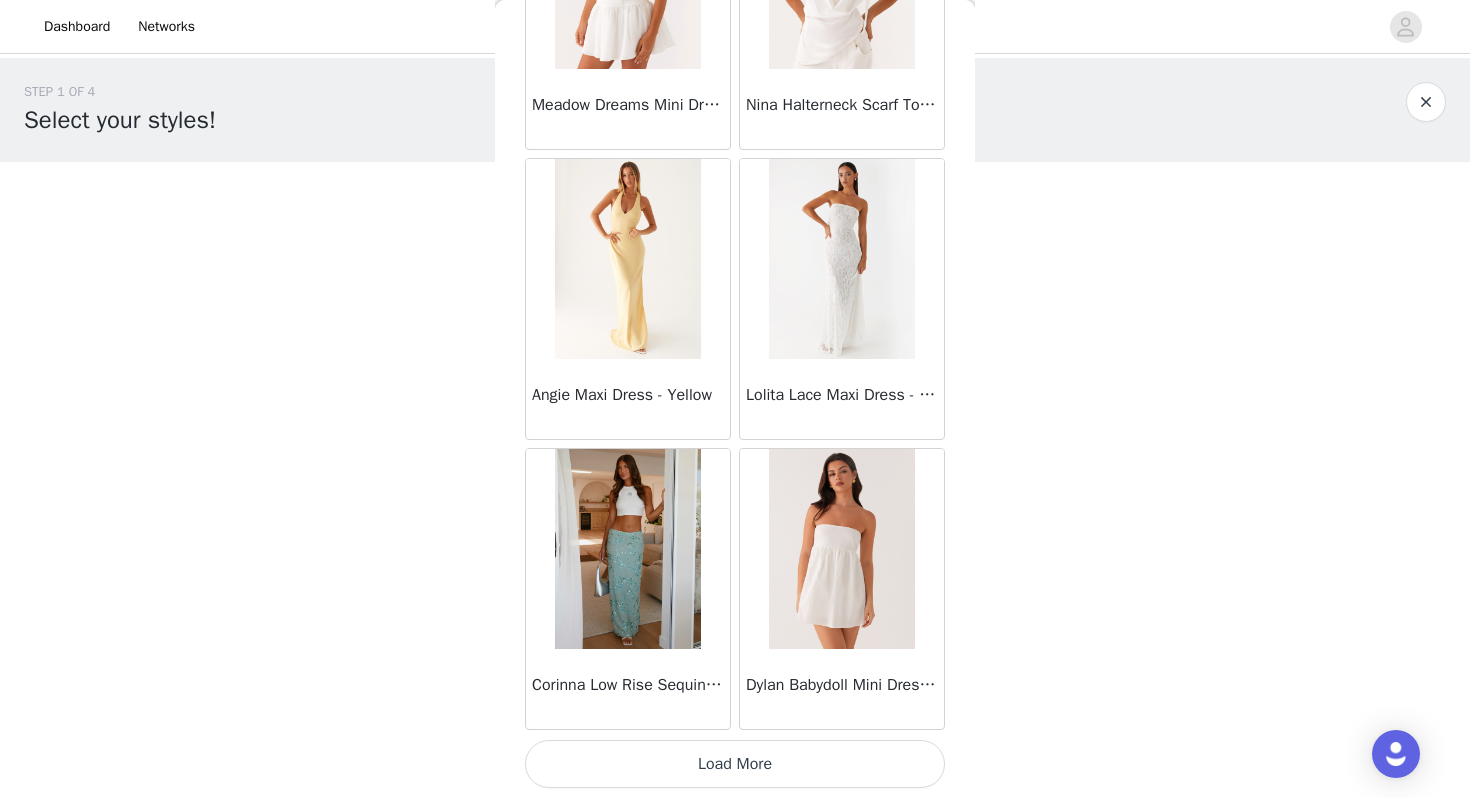 click on "Load More" at bounding box center (735, 764) 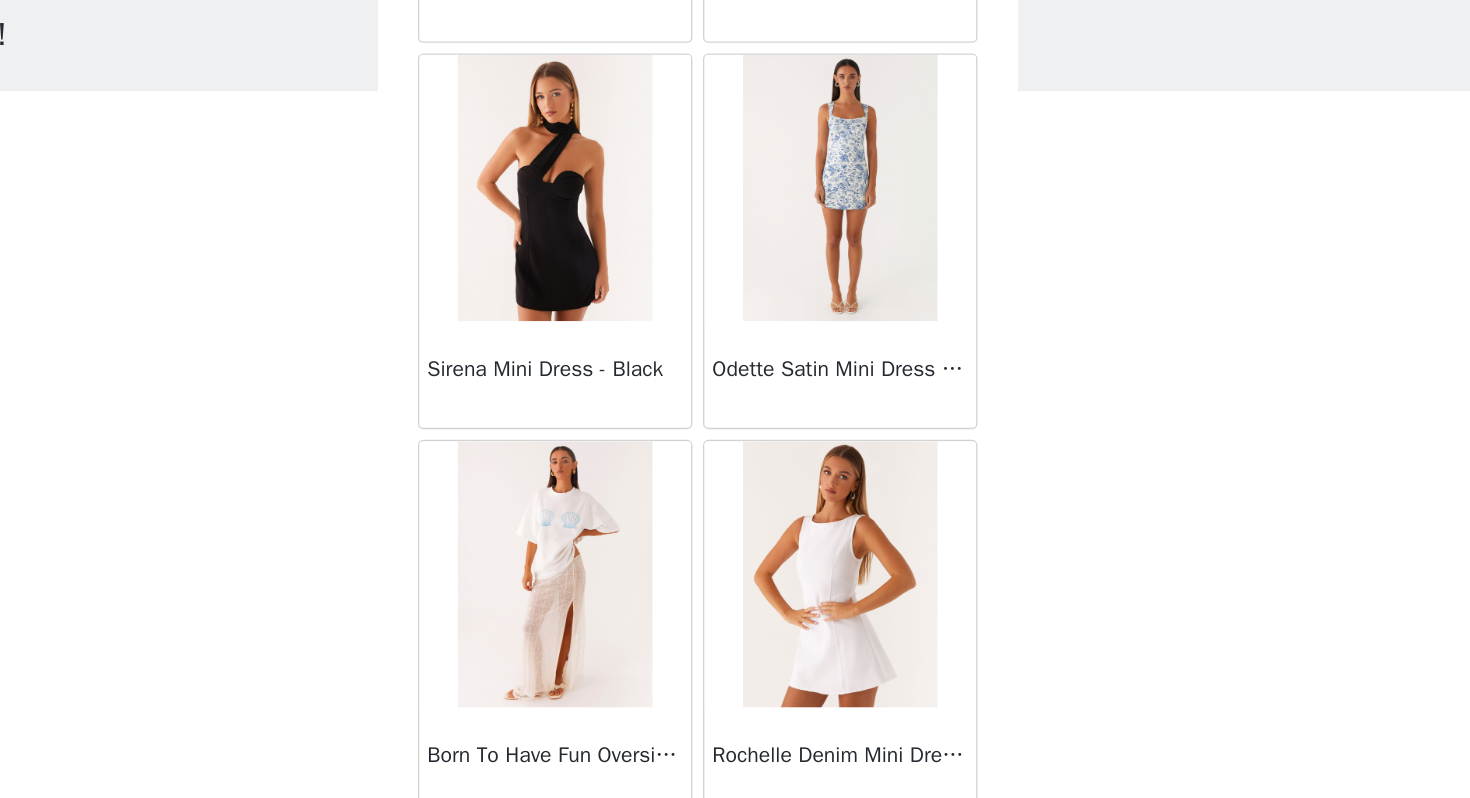 scroll, scrollTop: 26936, scrollLeft: 0, axis: vertical 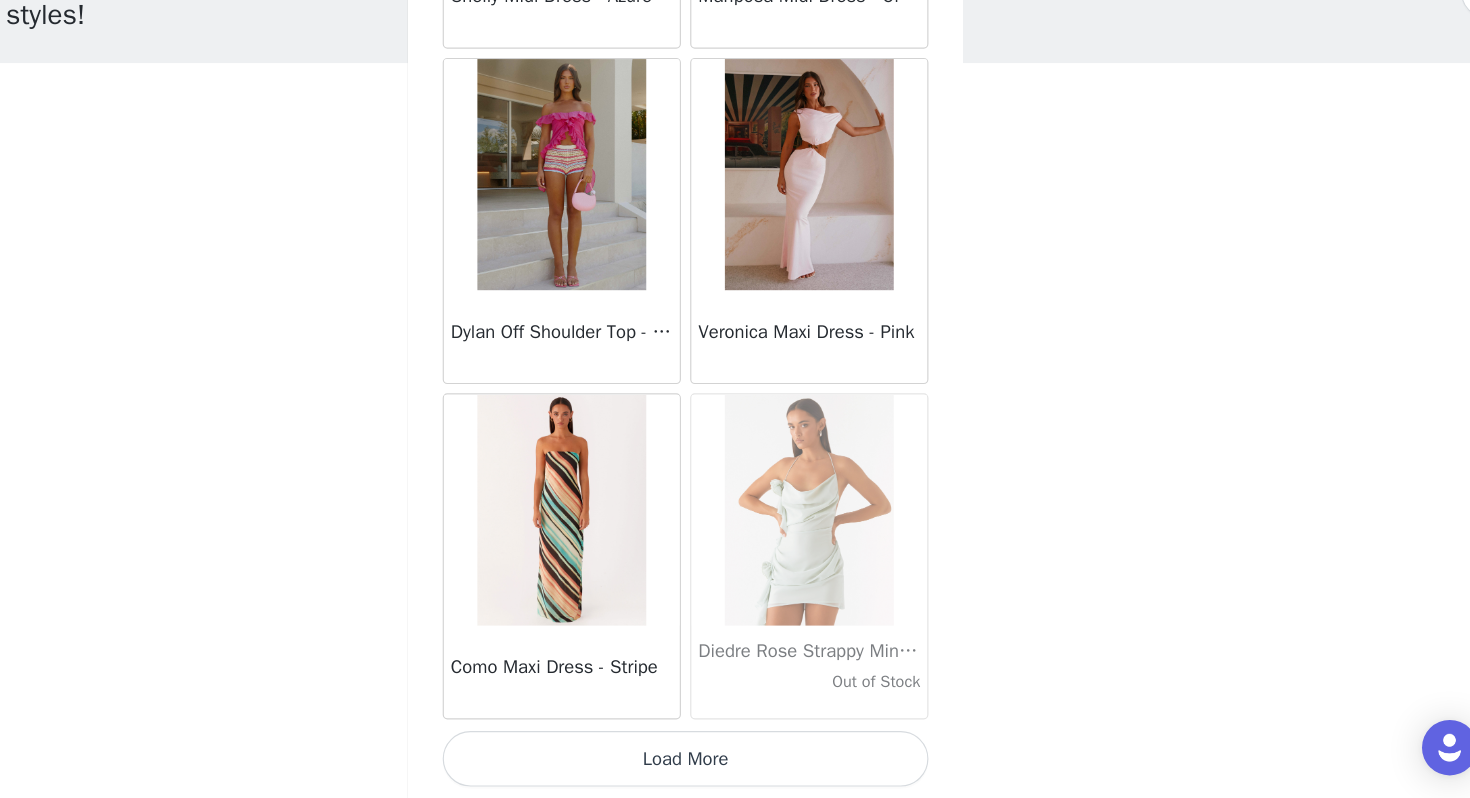 click on "Load More" at bounding box center (735, 764) 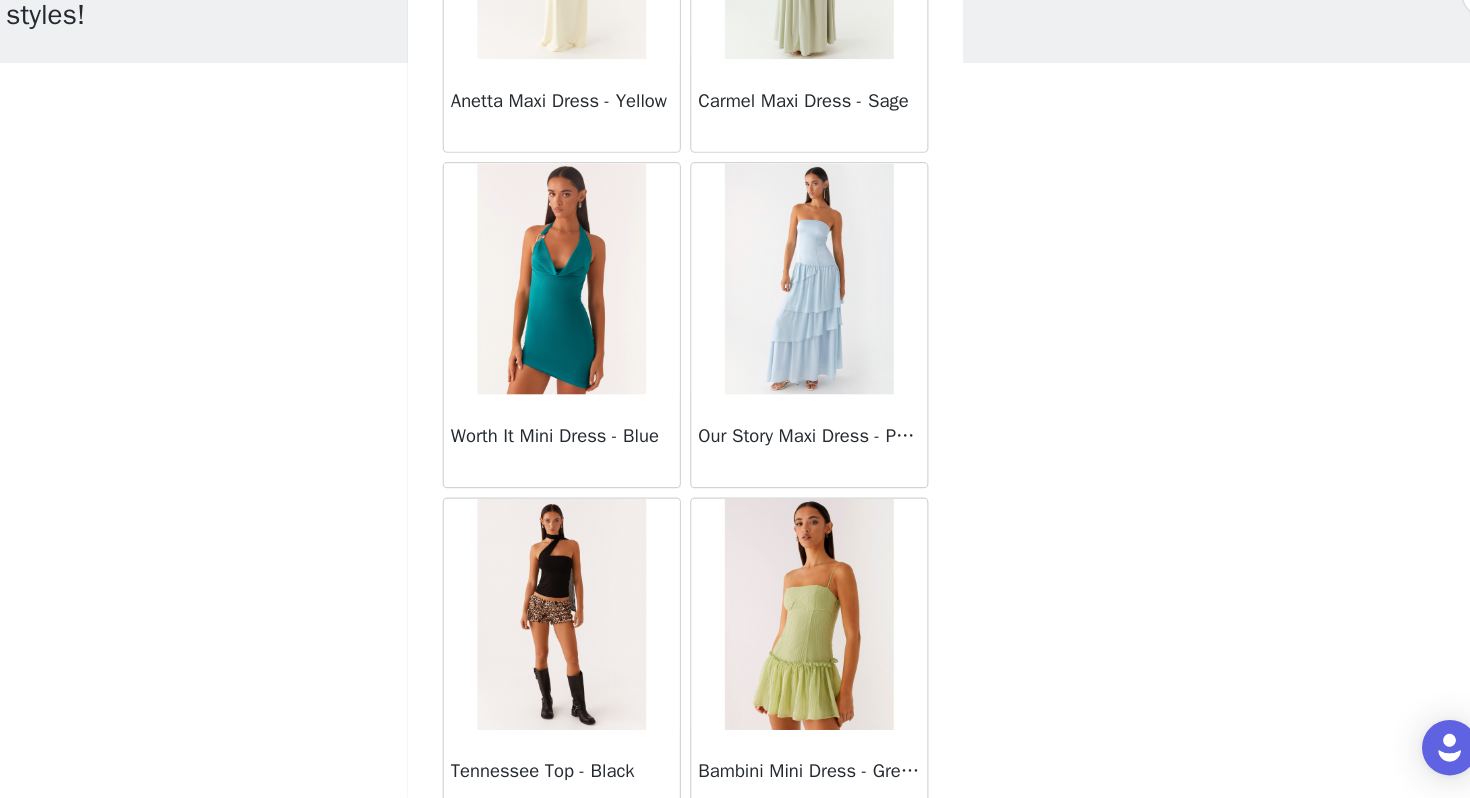 scroll, scrollTop: 30593, scrollLeft: 0, axis: vertical 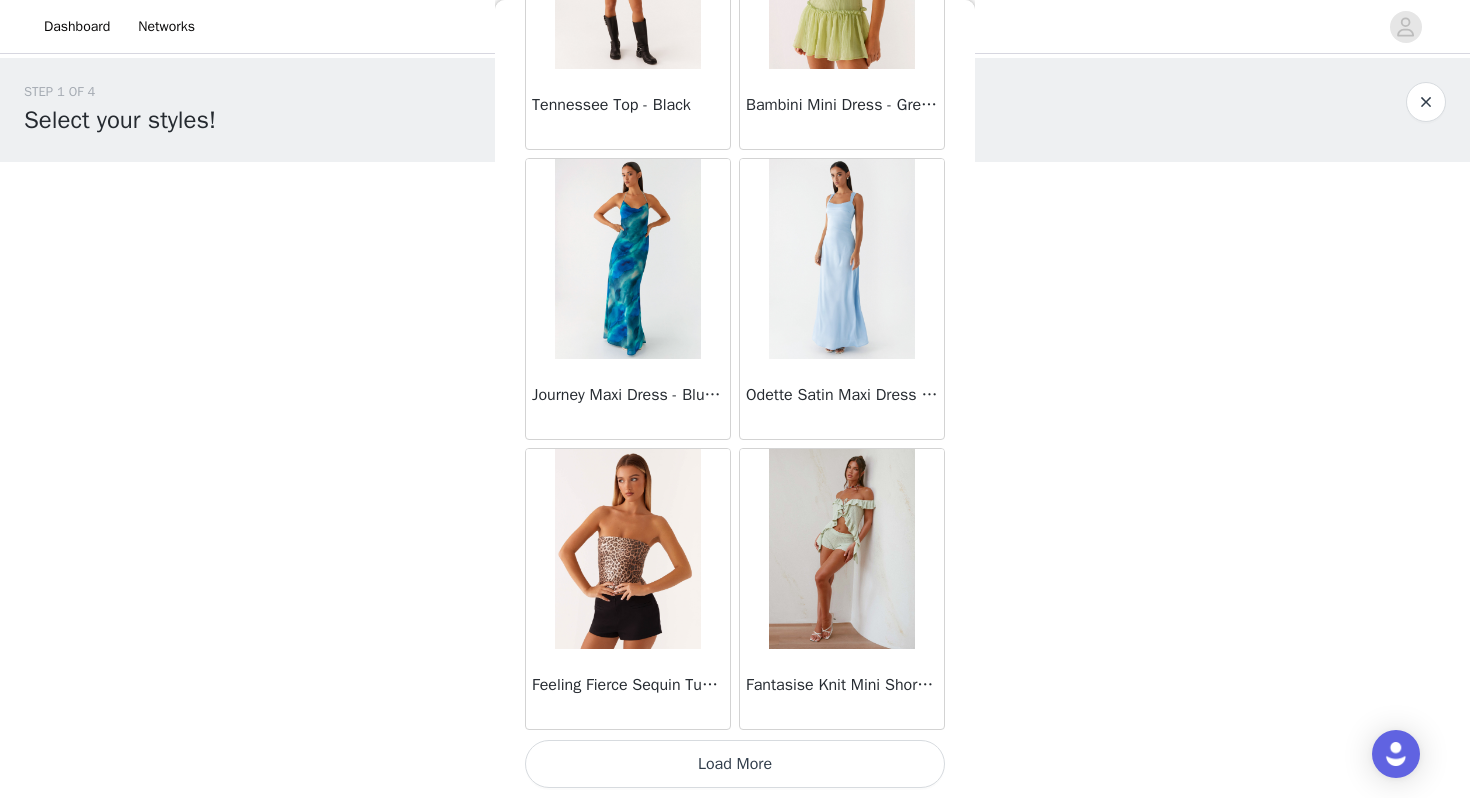 click on "Load More" at bounding box center (735, 764) 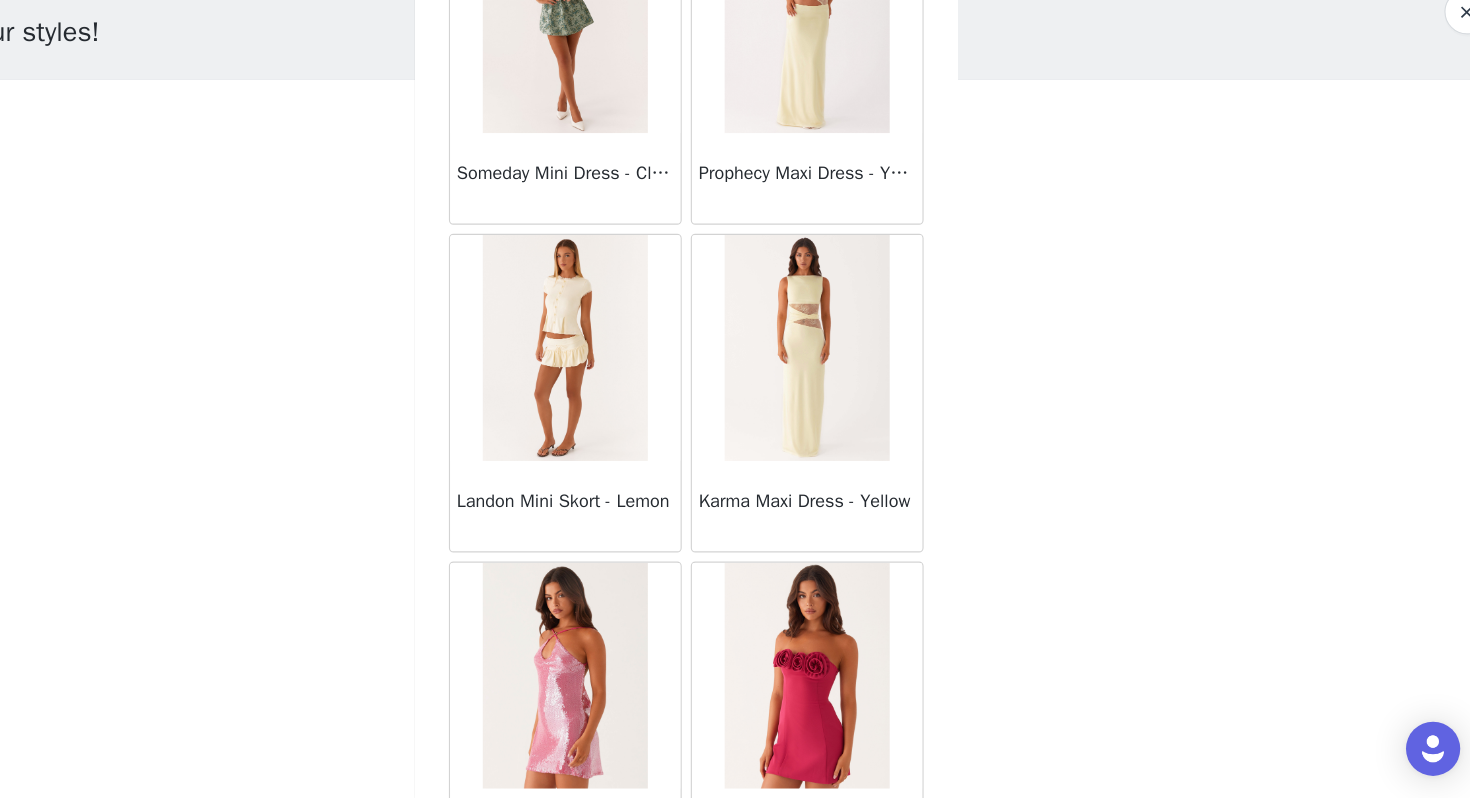 scroll, scrollTop: 34162, scrollLeft: 0, axis: vertical 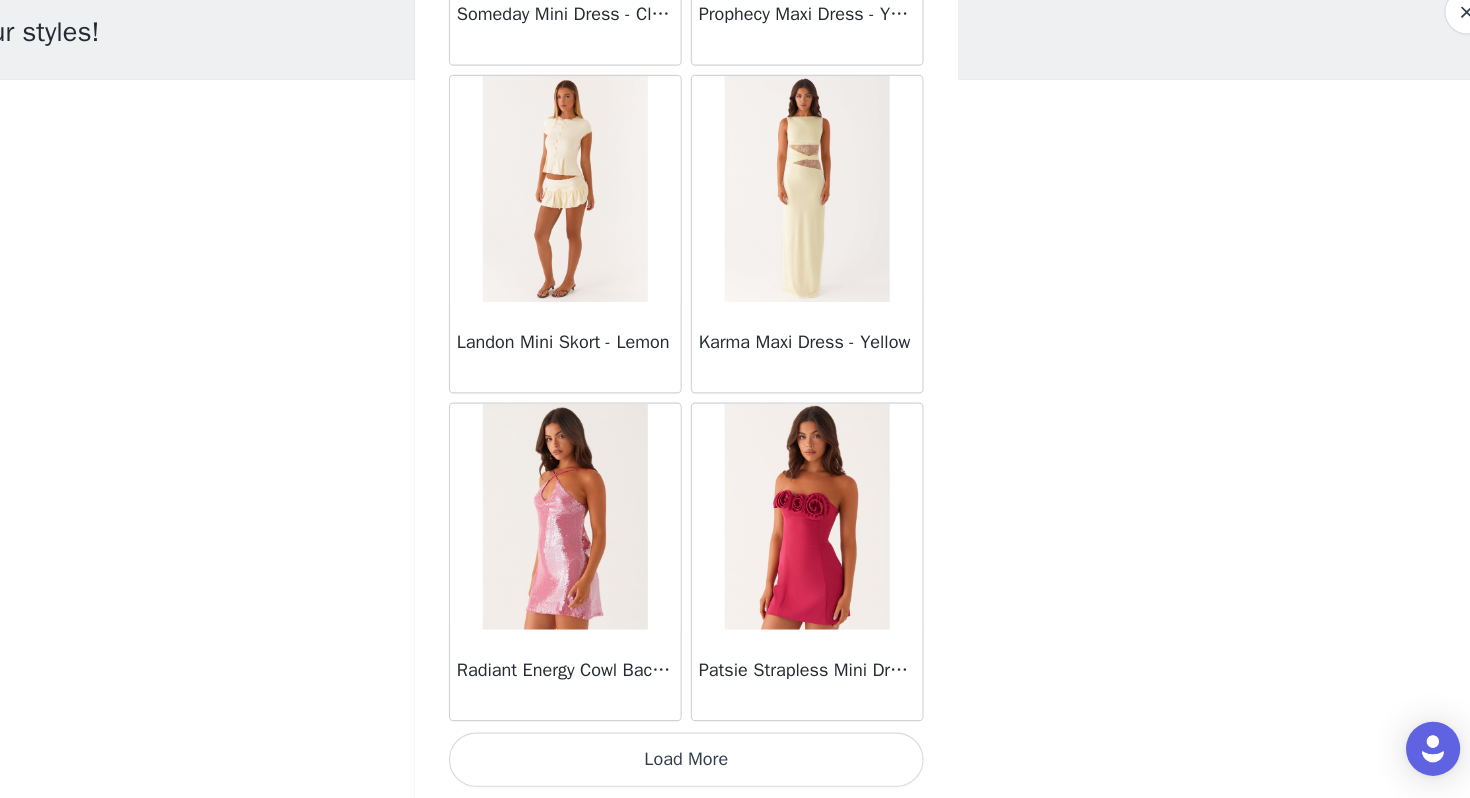 click on "Load More" at bounding box center (735, 764) 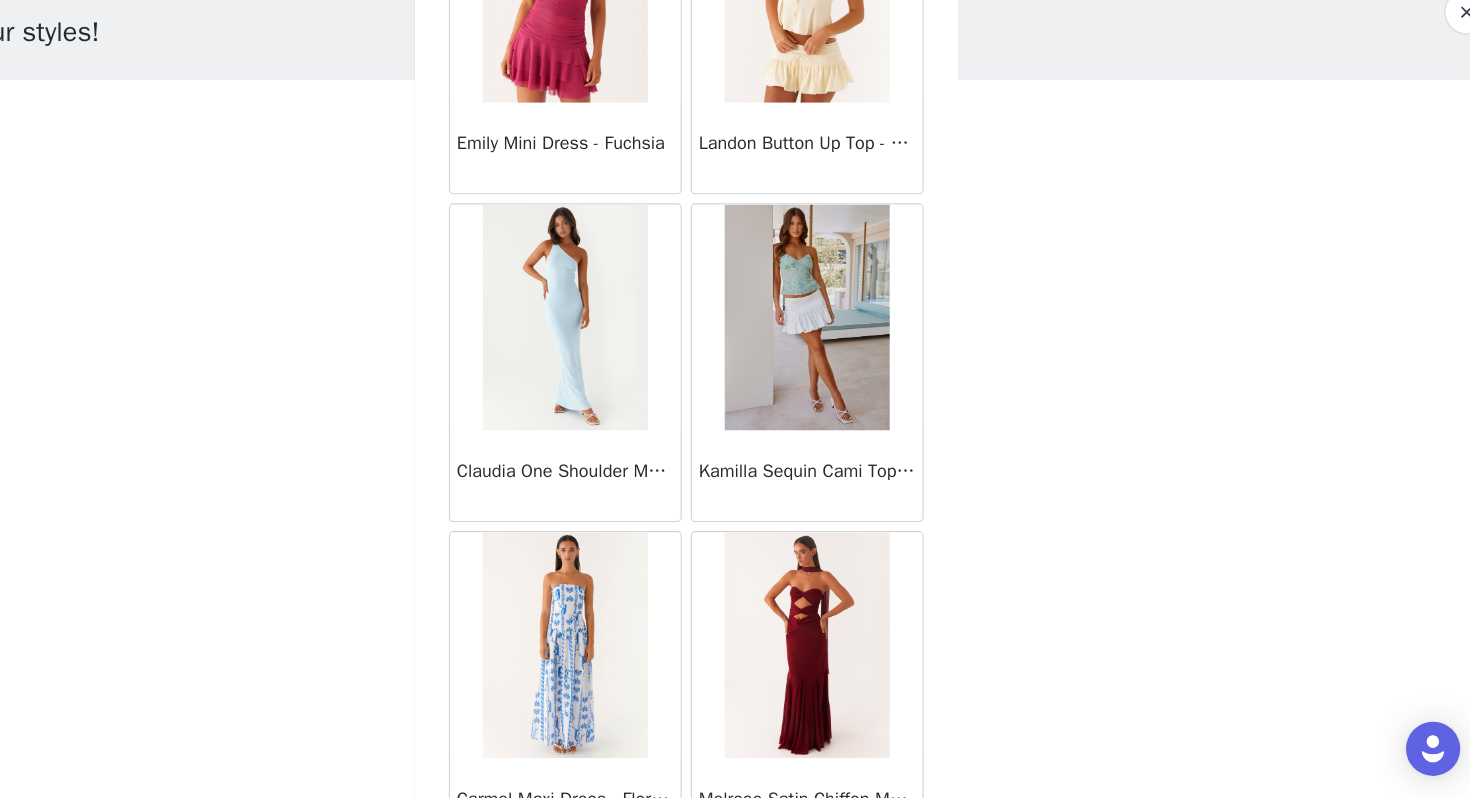 scroll, scrollTop: 37062, scrollLeft: 0, axis: vertical 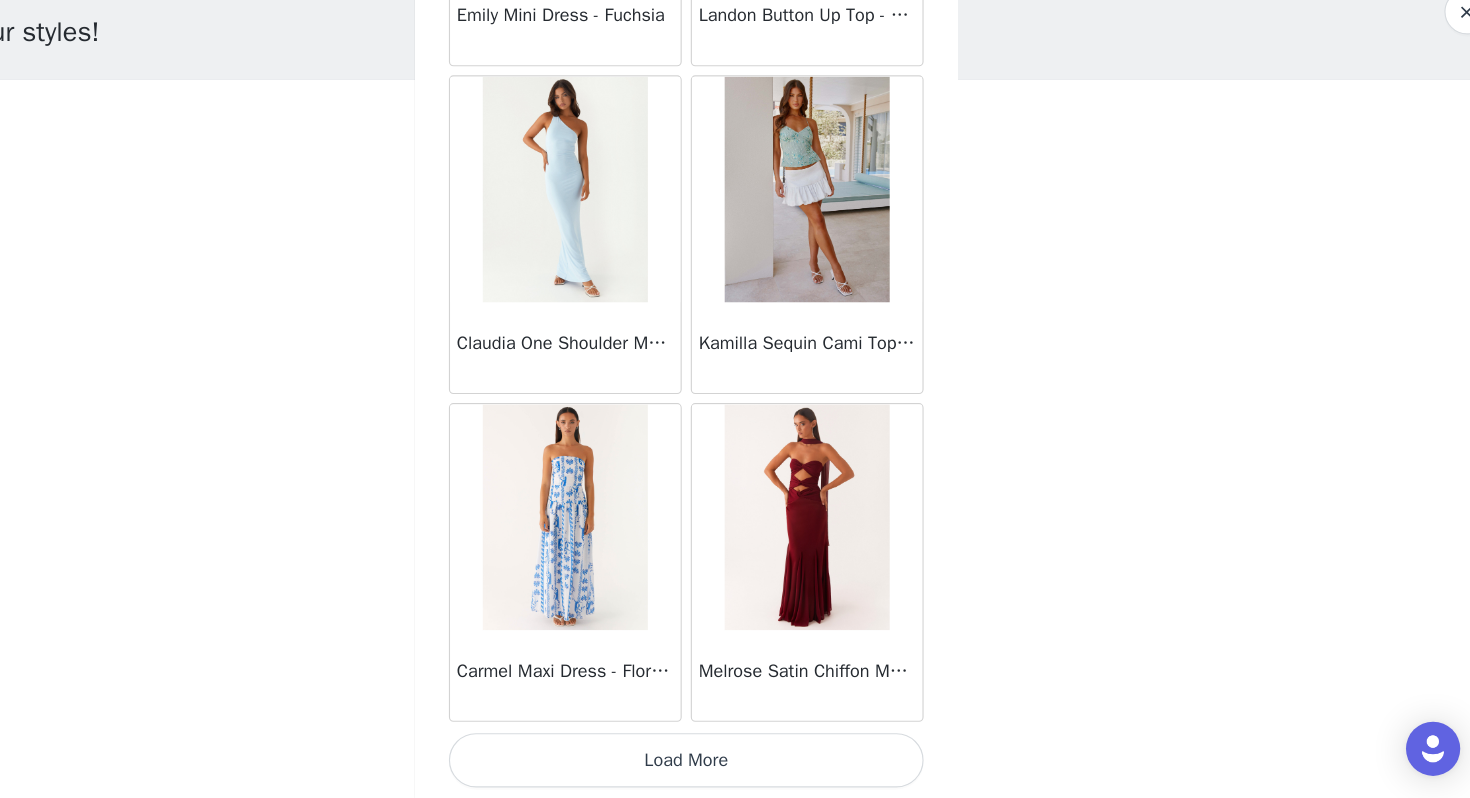 click on "Load More" at bounding box center (735, 764) 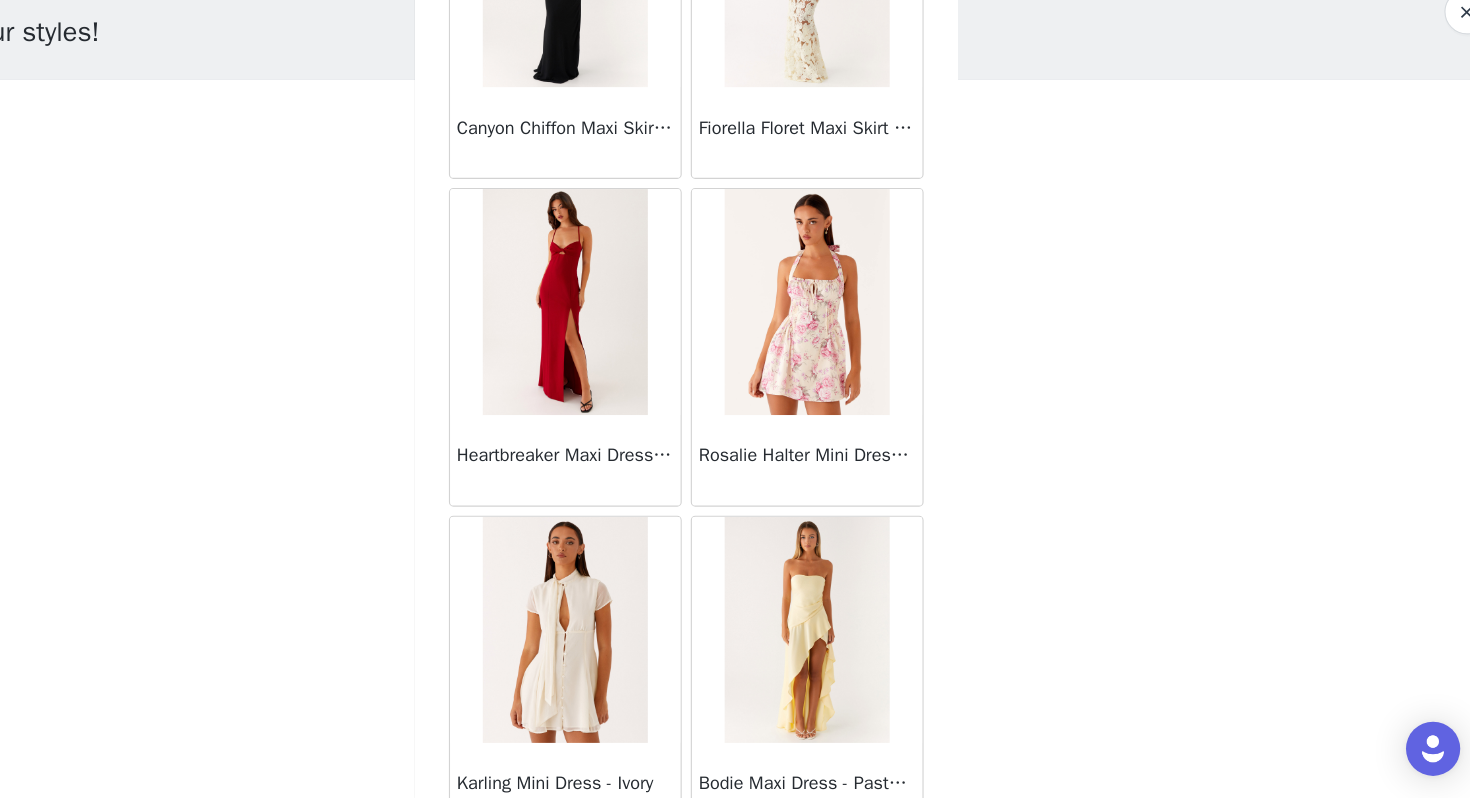 scroll, scrollTop: 39962, scrollLeft: 0, axis: vertical 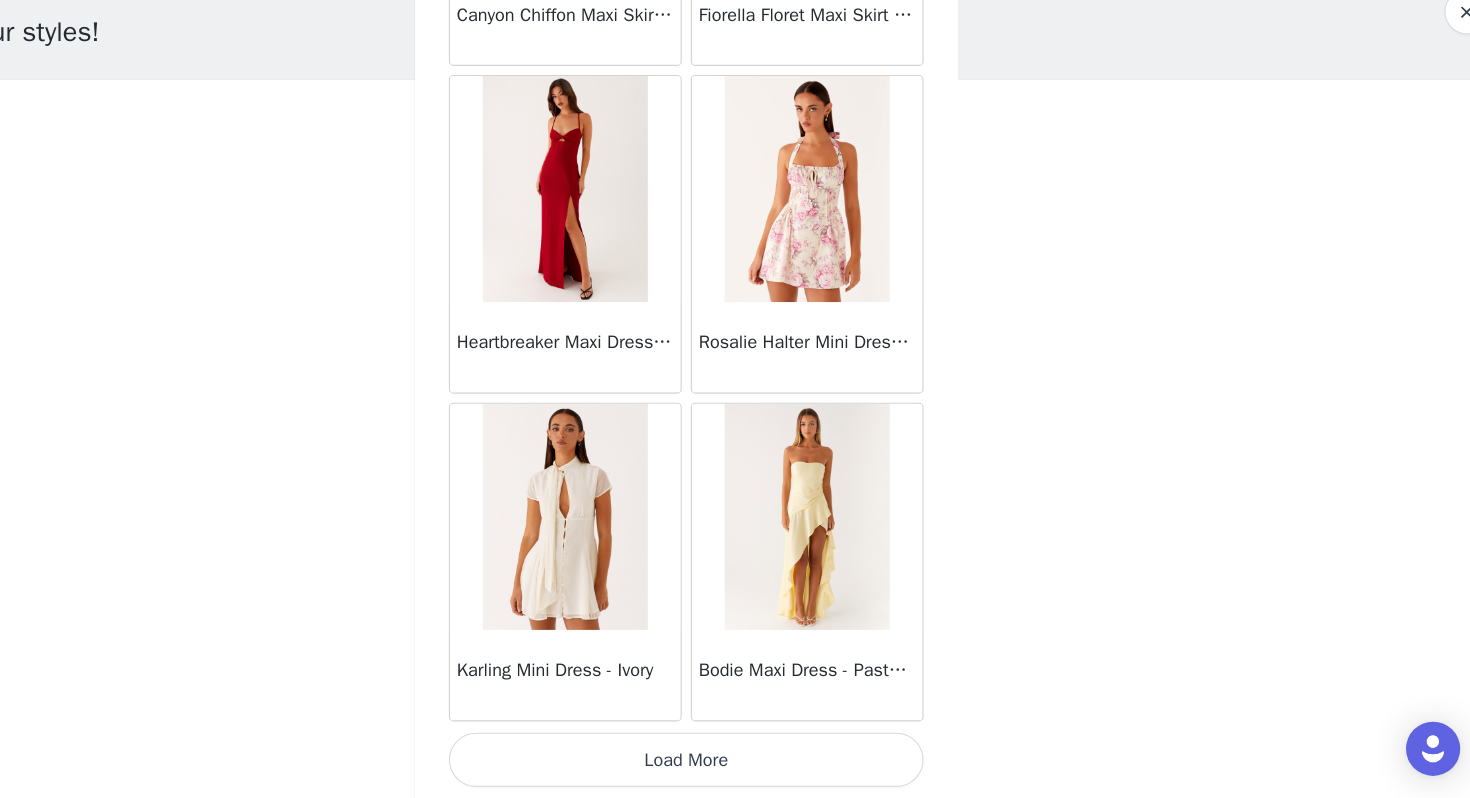 click on "Load More" at bounding box center (735, 764) 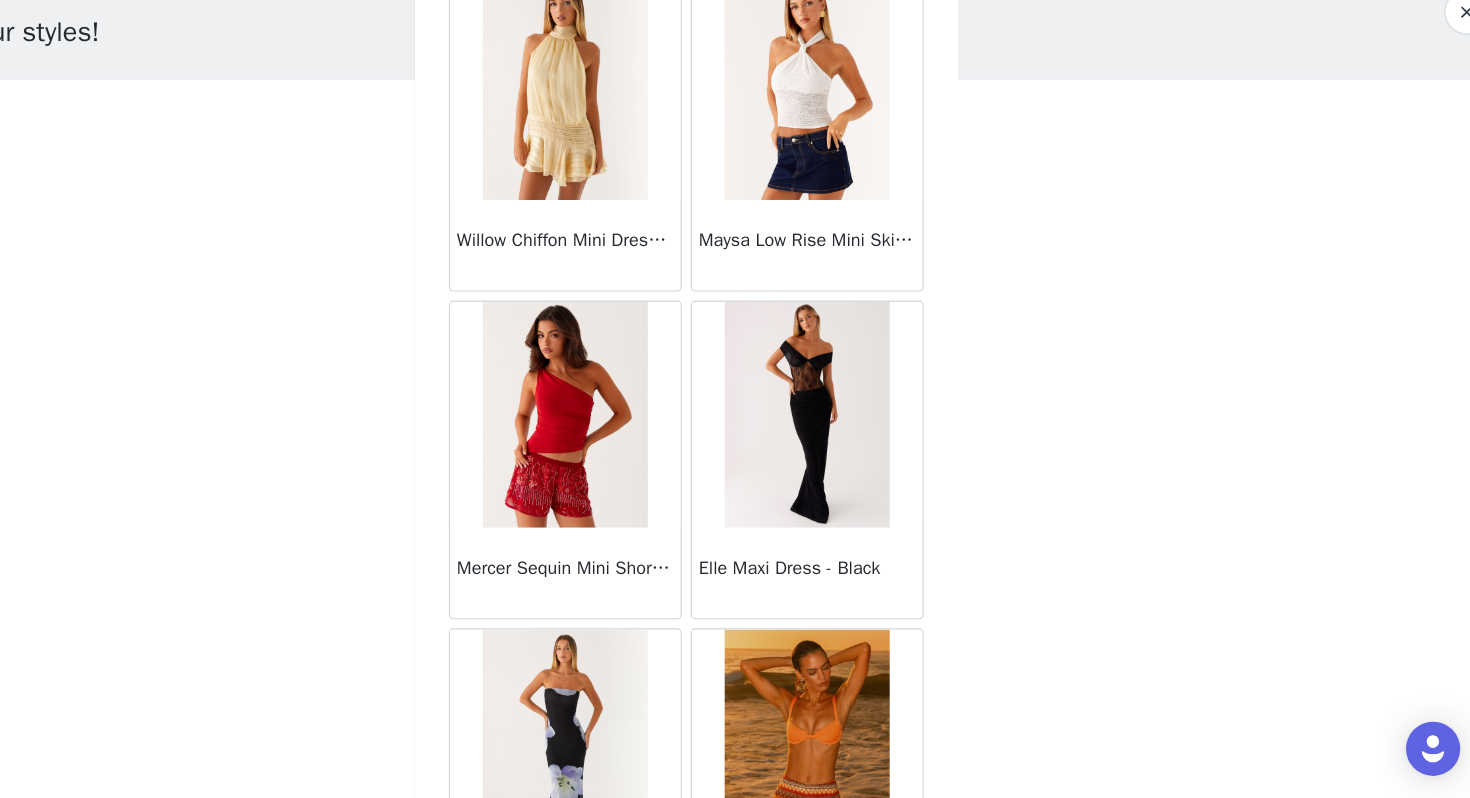 scroll, scrollTop: 42862, scrollLeft: 0, axis: vertical 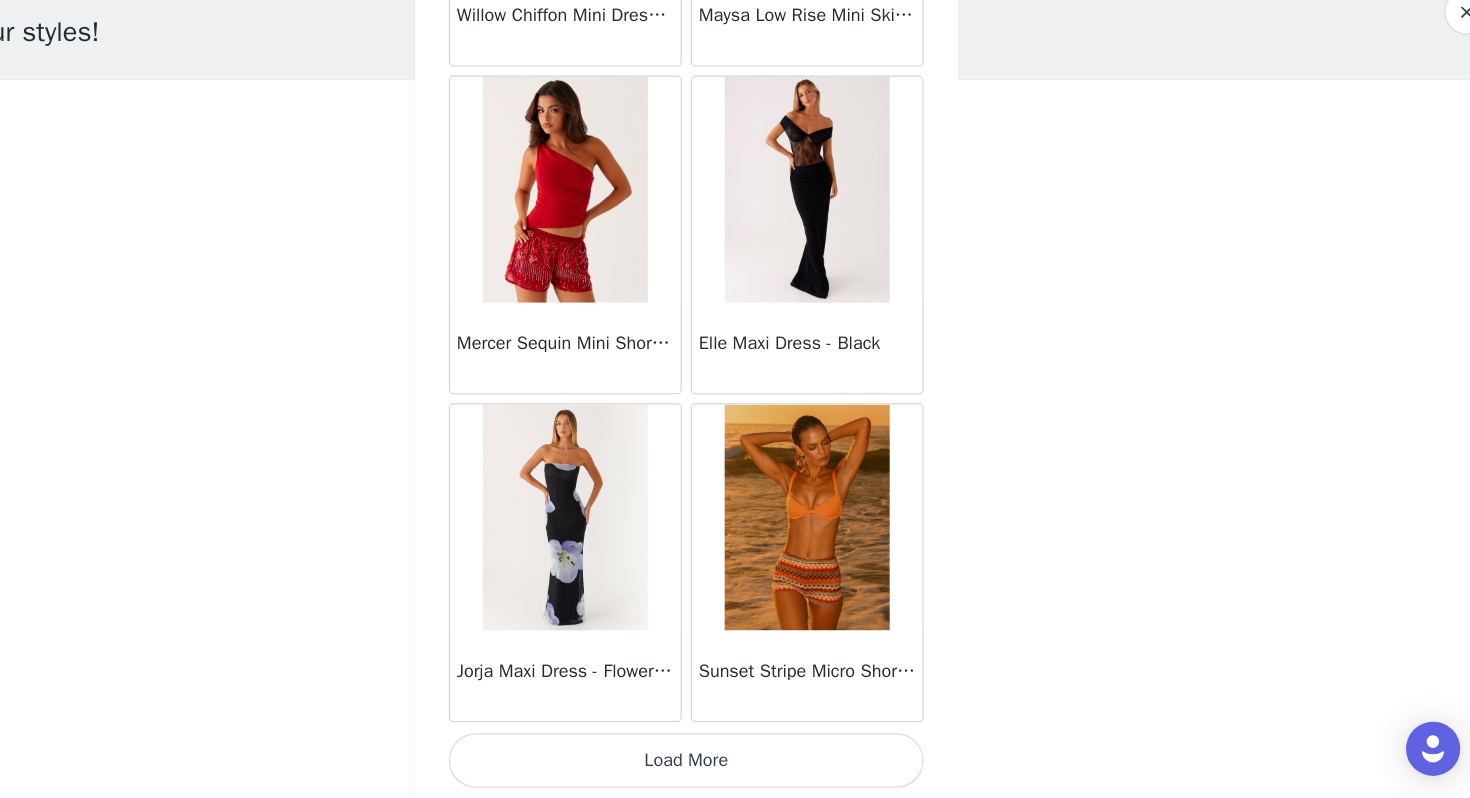 click on "Load More" at bounding box center [735, 764] 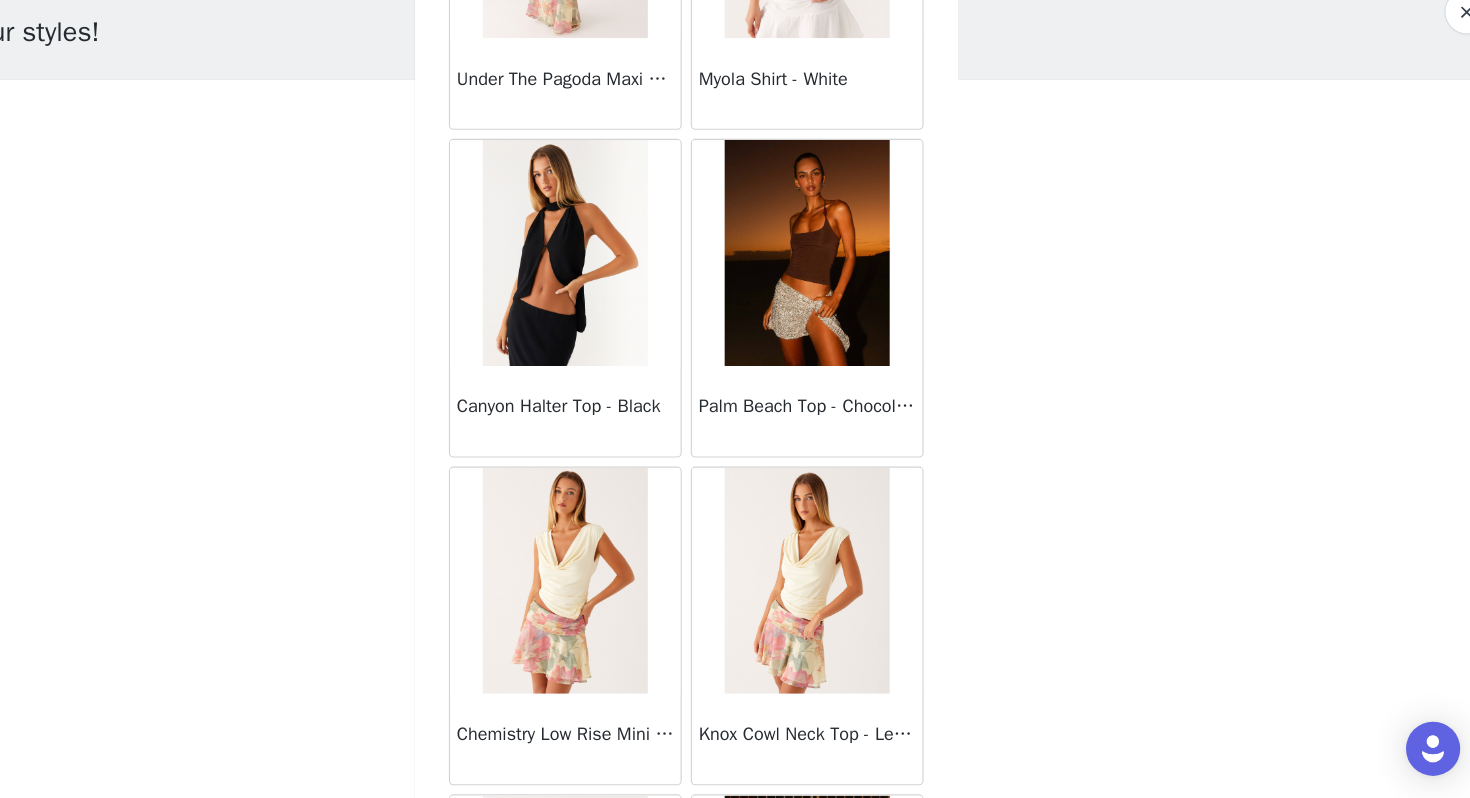 scroll, scrollTop: 43667, scrollLeft: 0, axis: vertical 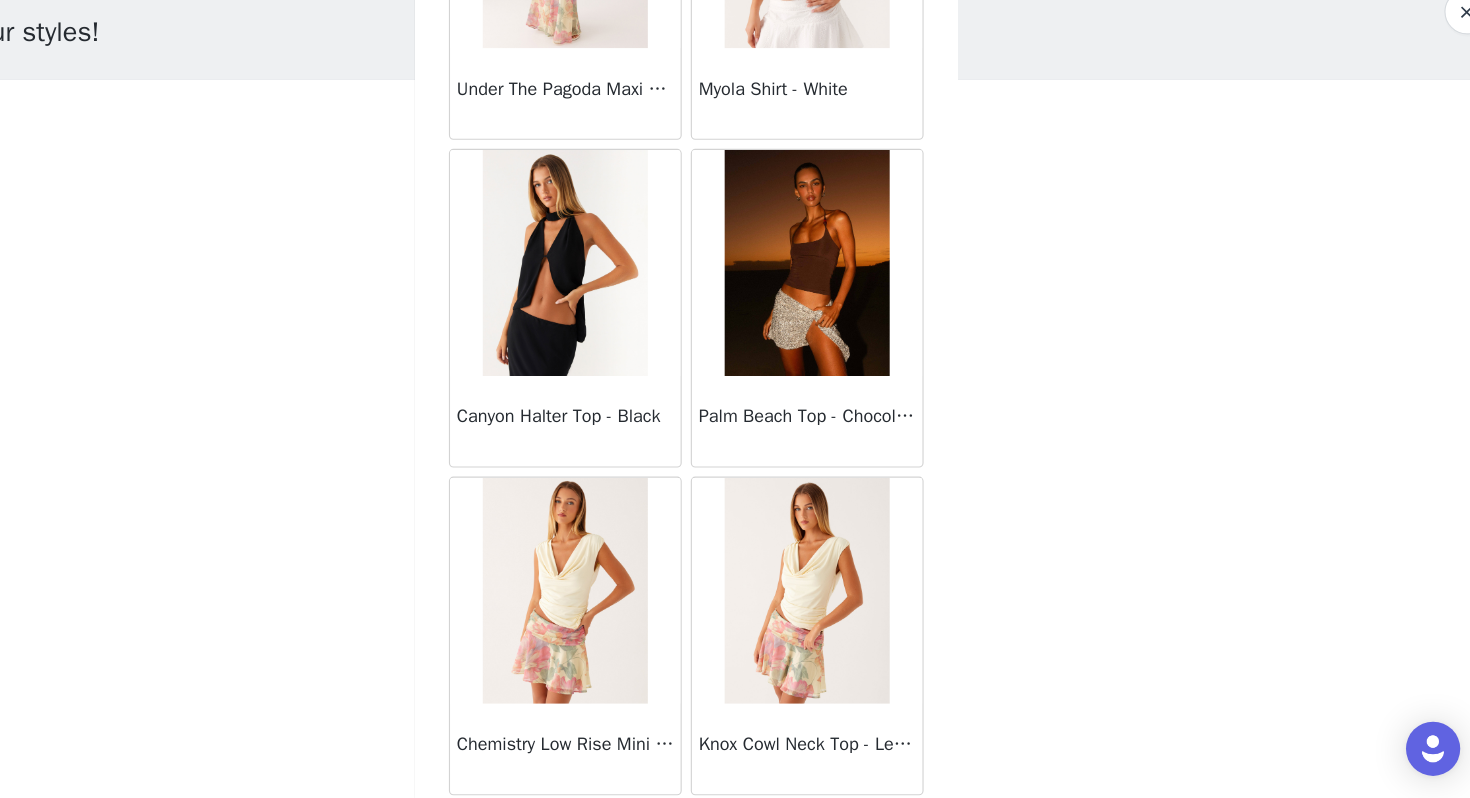click at bounding box center (627, 324) 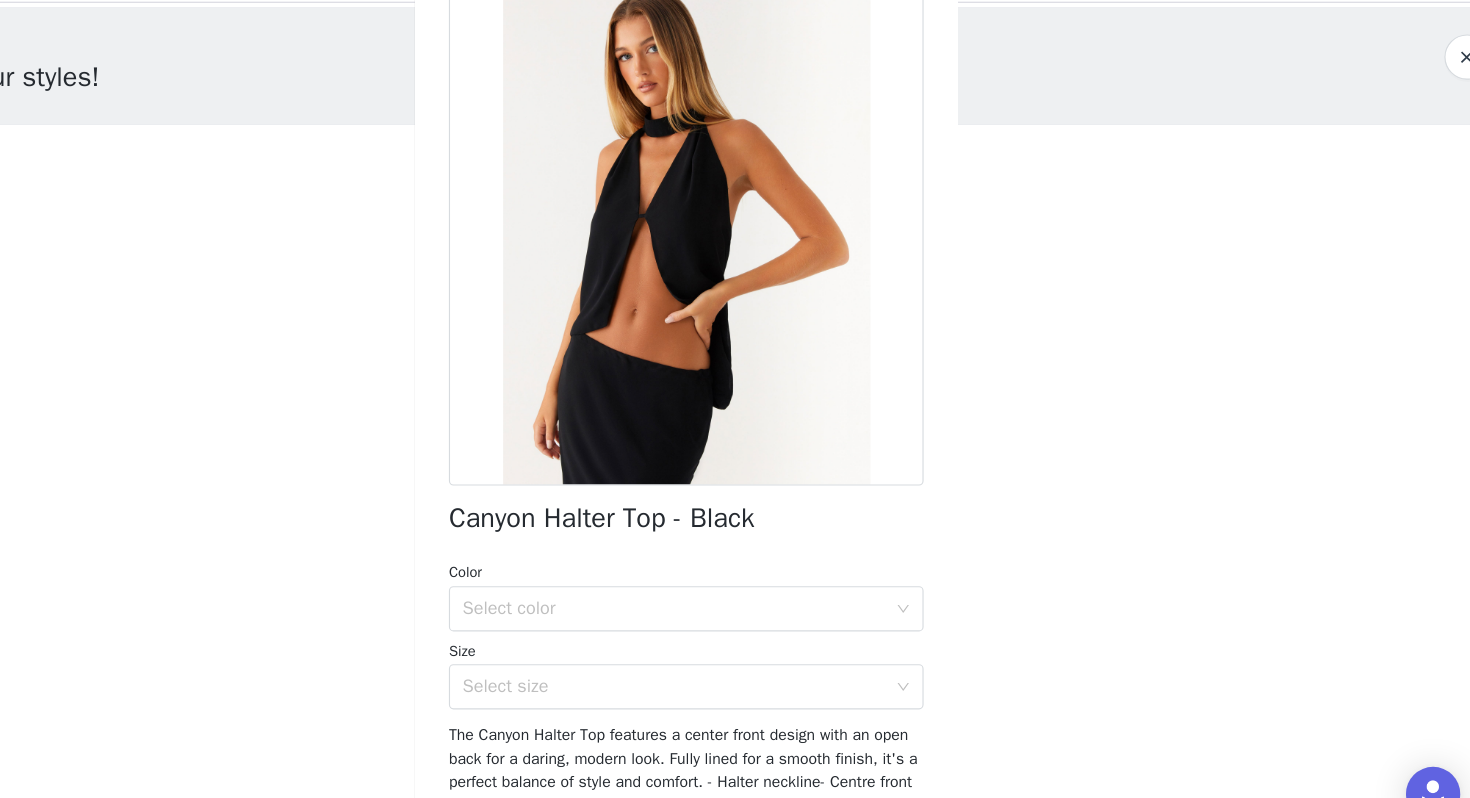 scroll, scrollTop: 84, scrollLeft: 0, axis: vertical 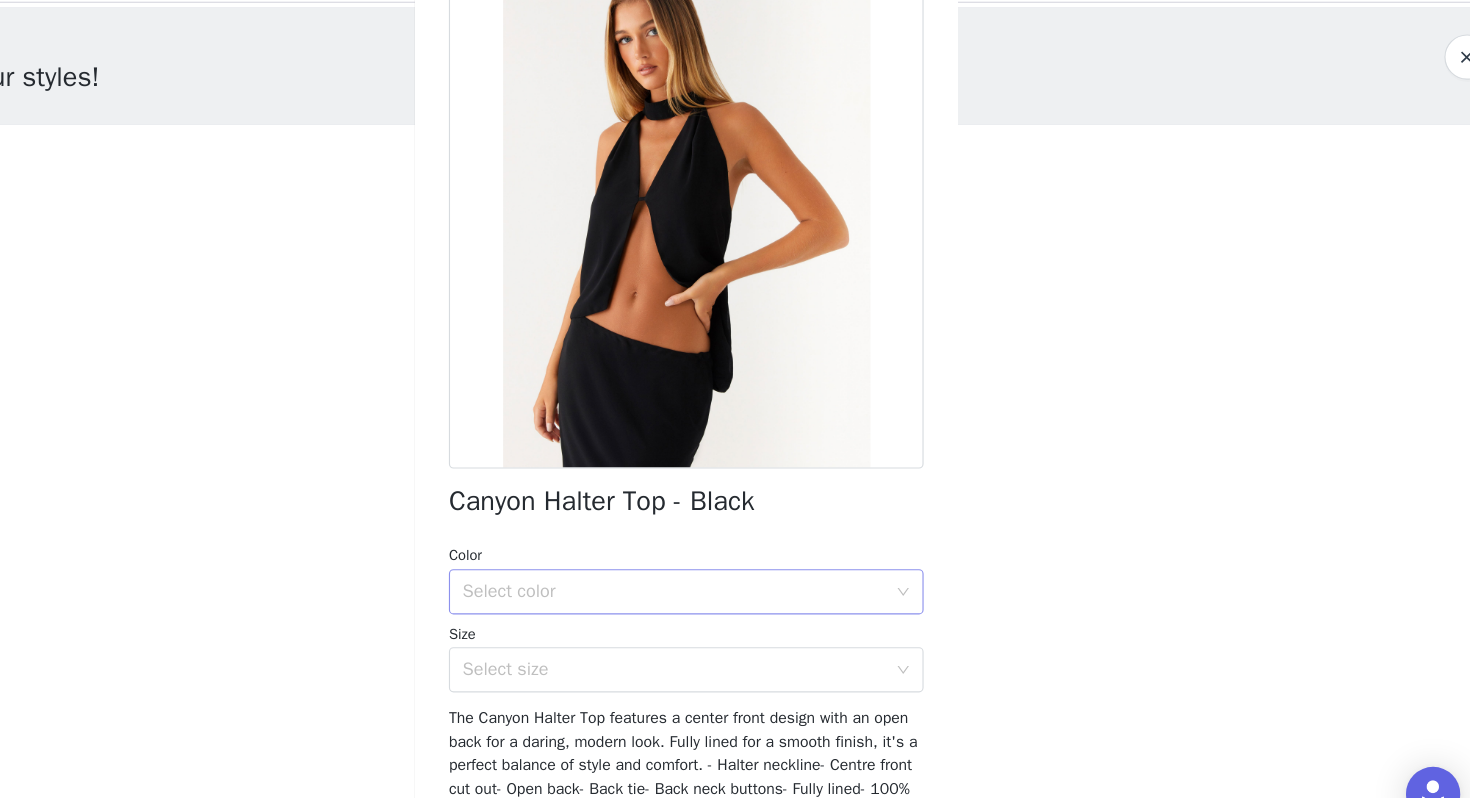 click on "Select color" at bounding box center [724, 575] 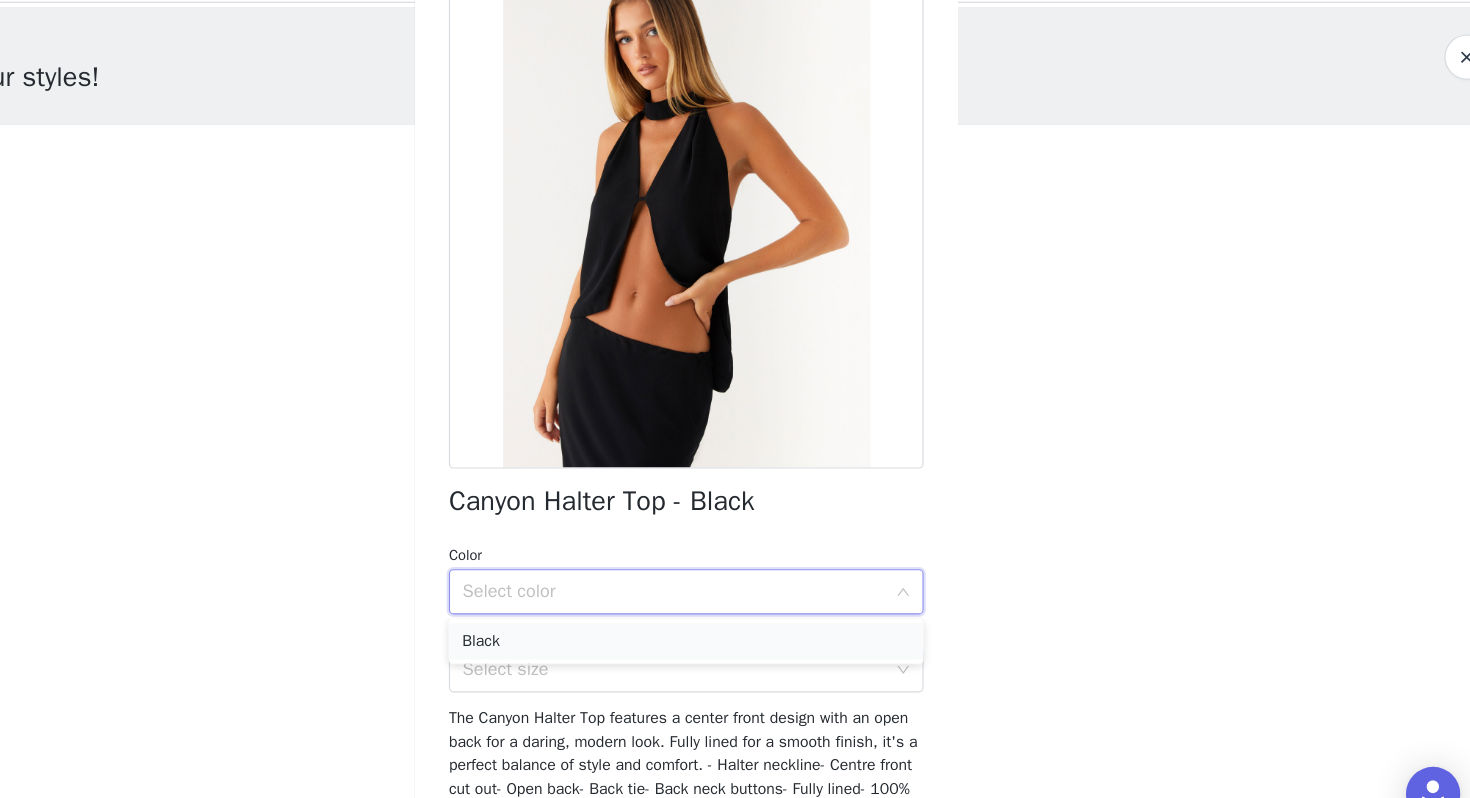 click on "Black" at bounding box center [735, 619] 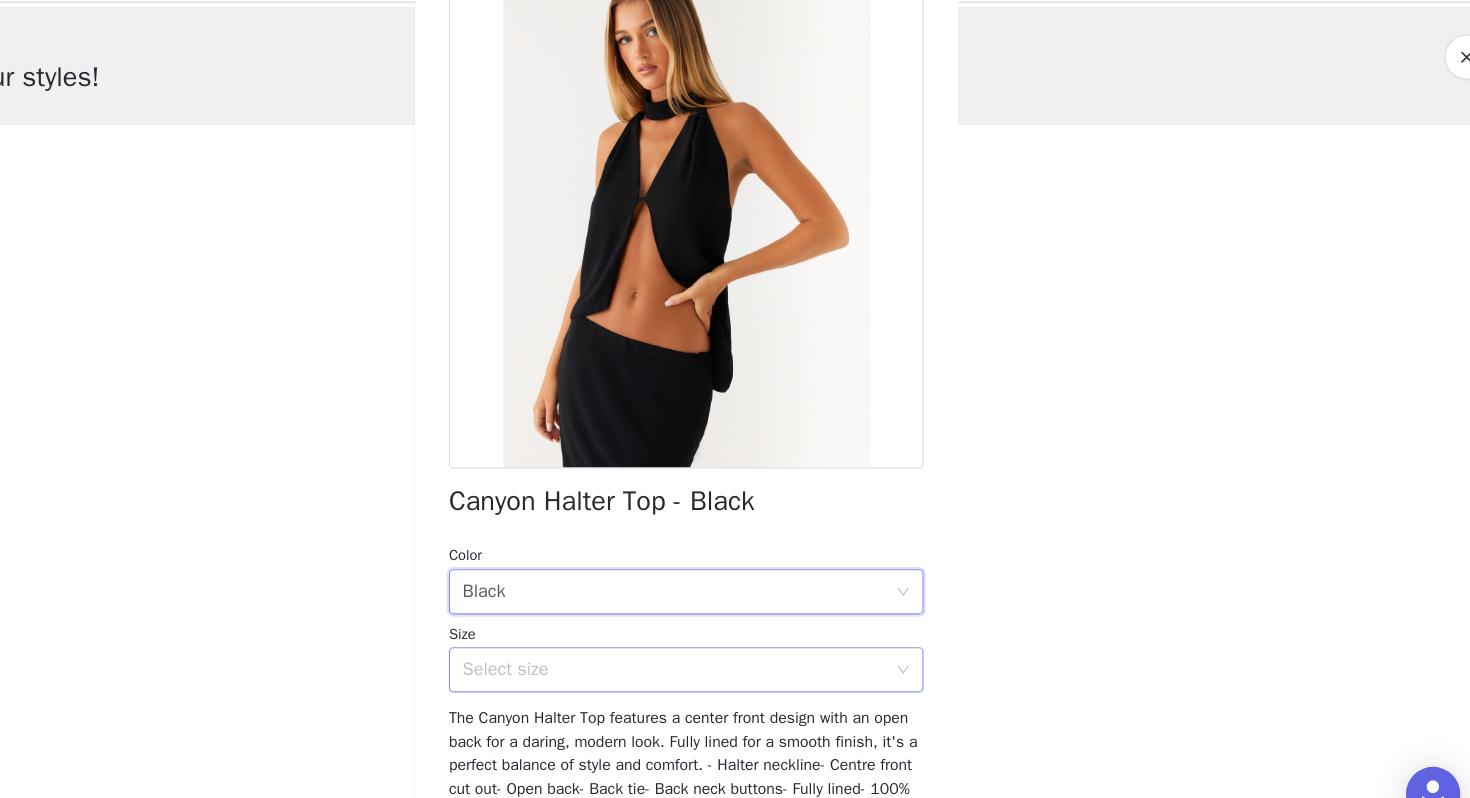 click on "Select size" at bounding box center [724, 644] 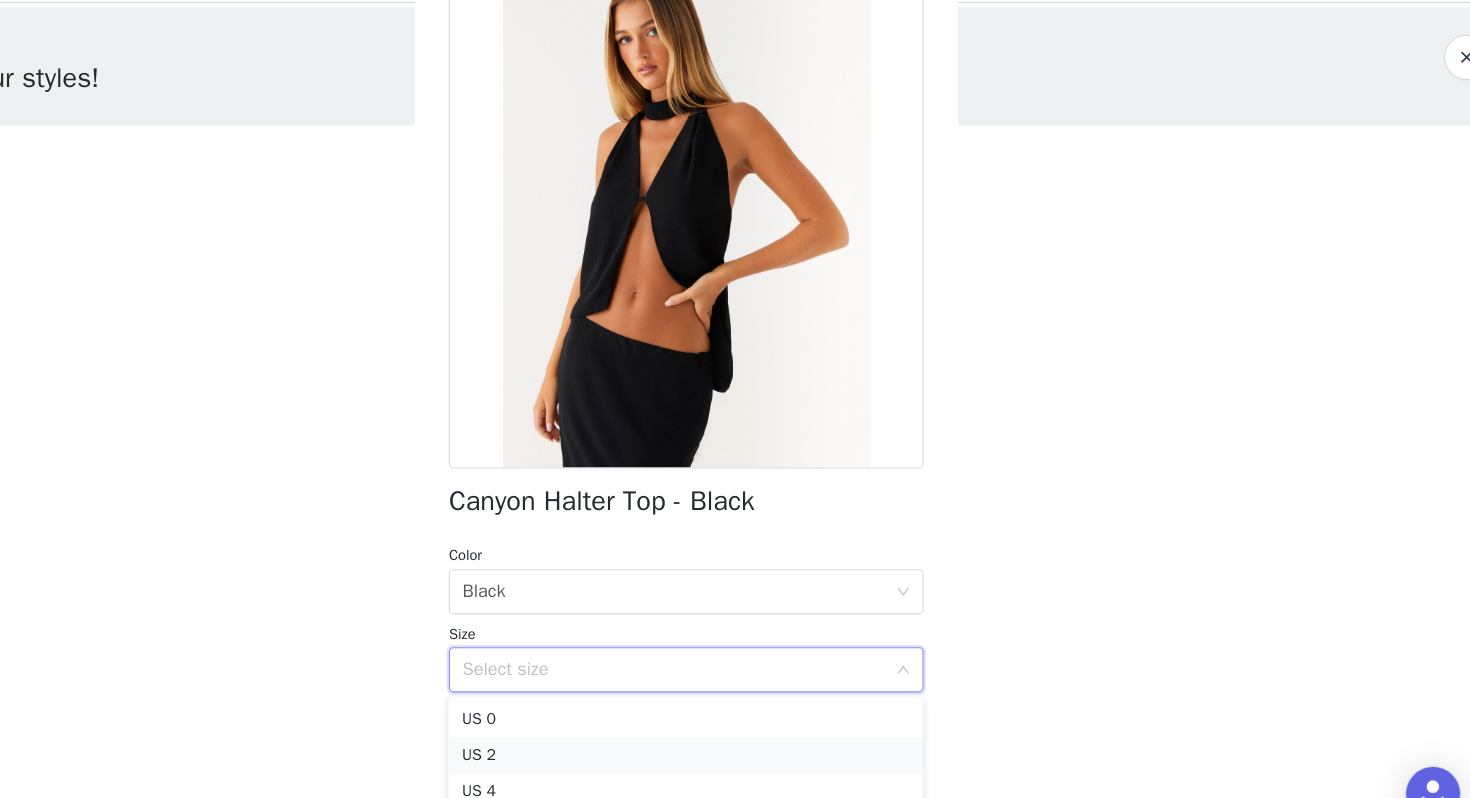 click on "US 2" at bounding box center [735, 720] 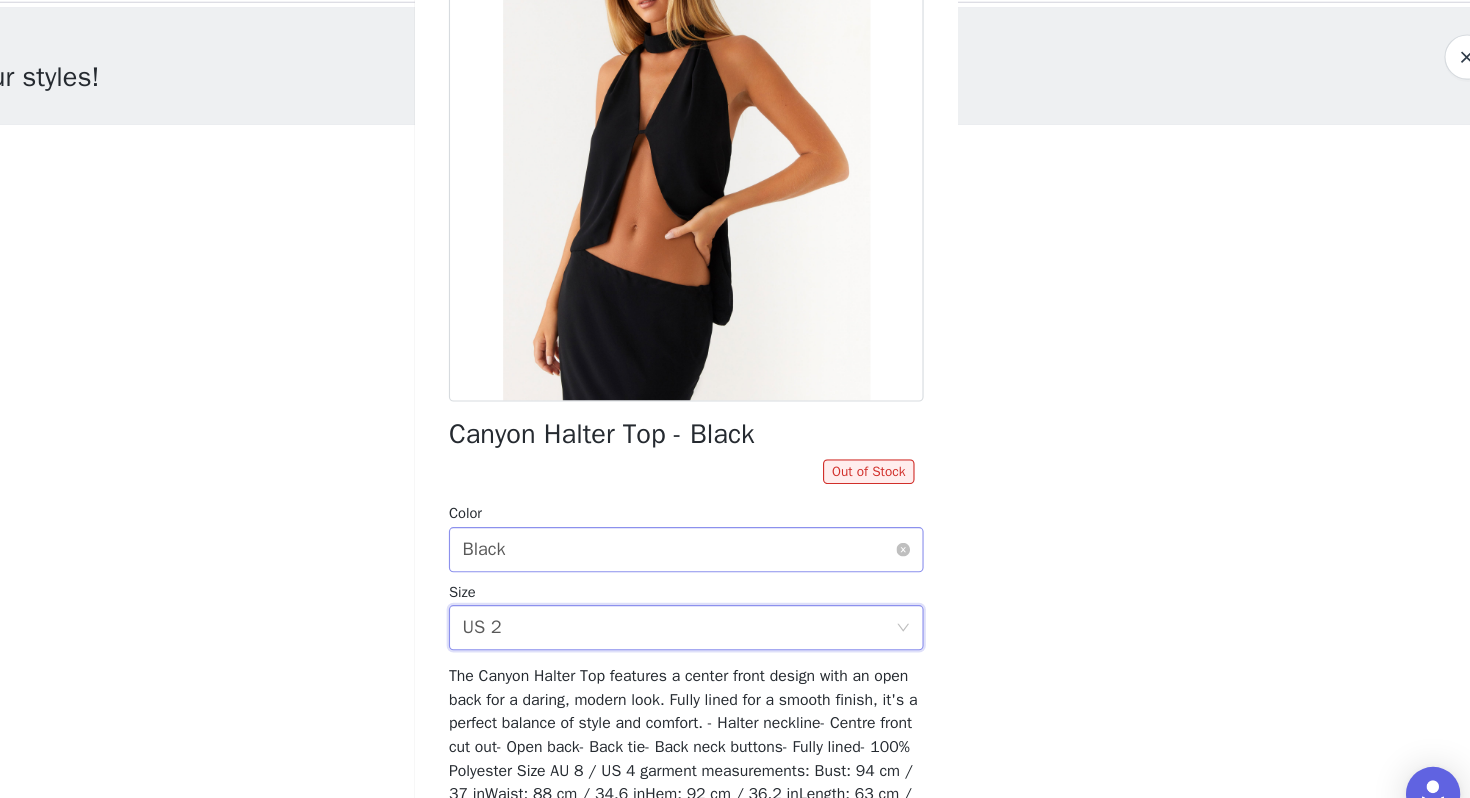 scroll, scrollTop: 145, scrollLeft: 0, axis: vertical 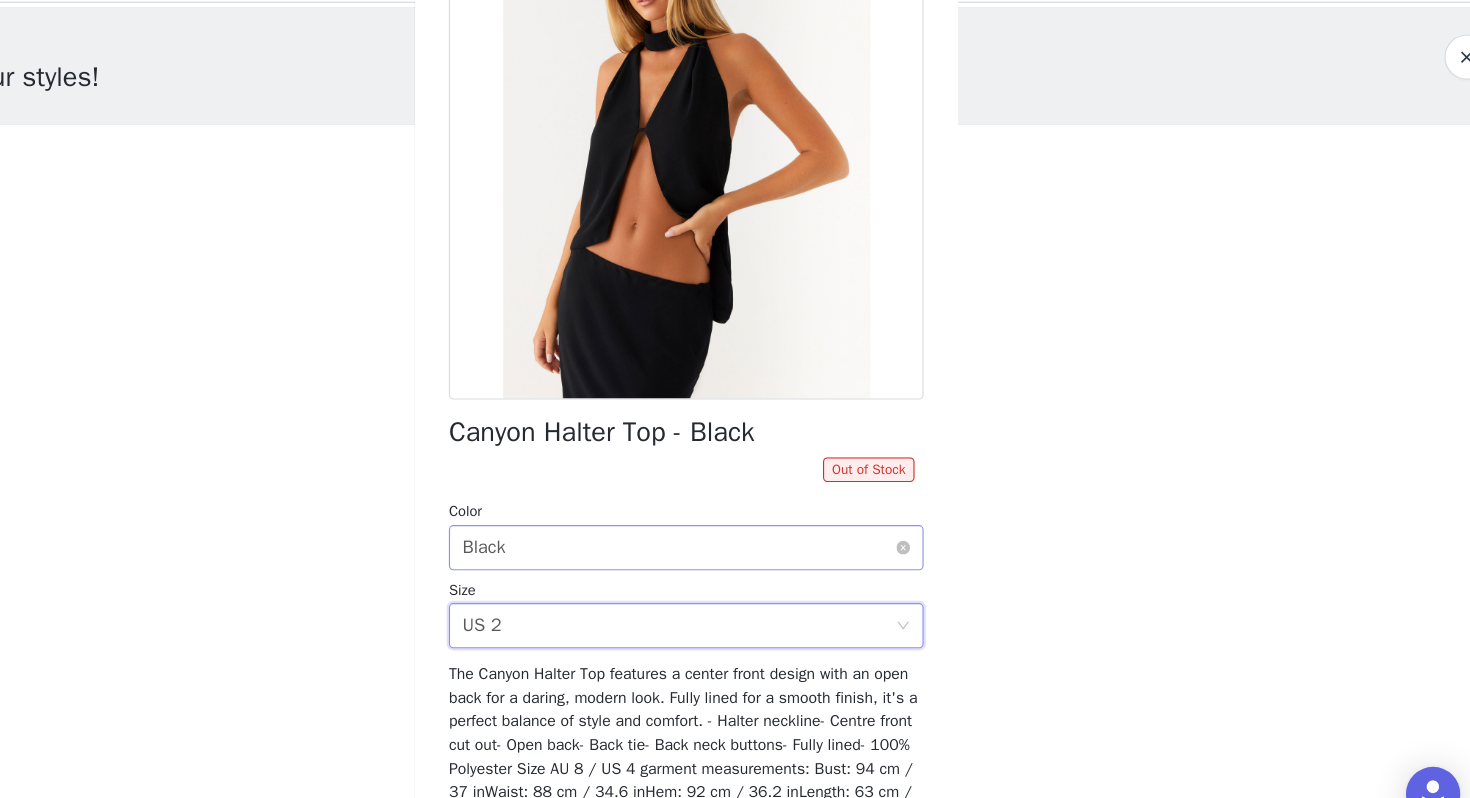 click on "Select size US 2" at bounding box center (728, 605) 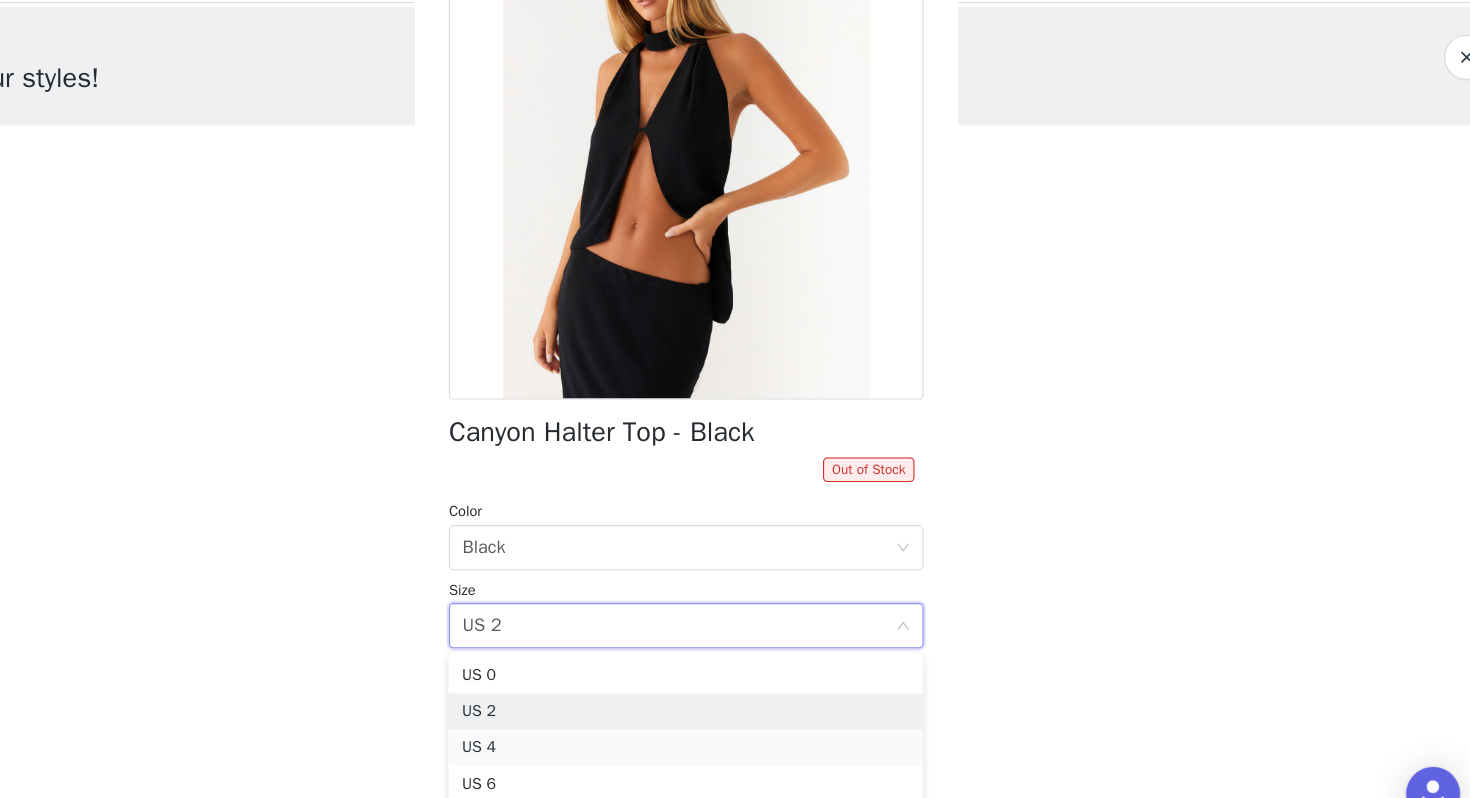 click on "US 4" at bounding box center [735, 713] 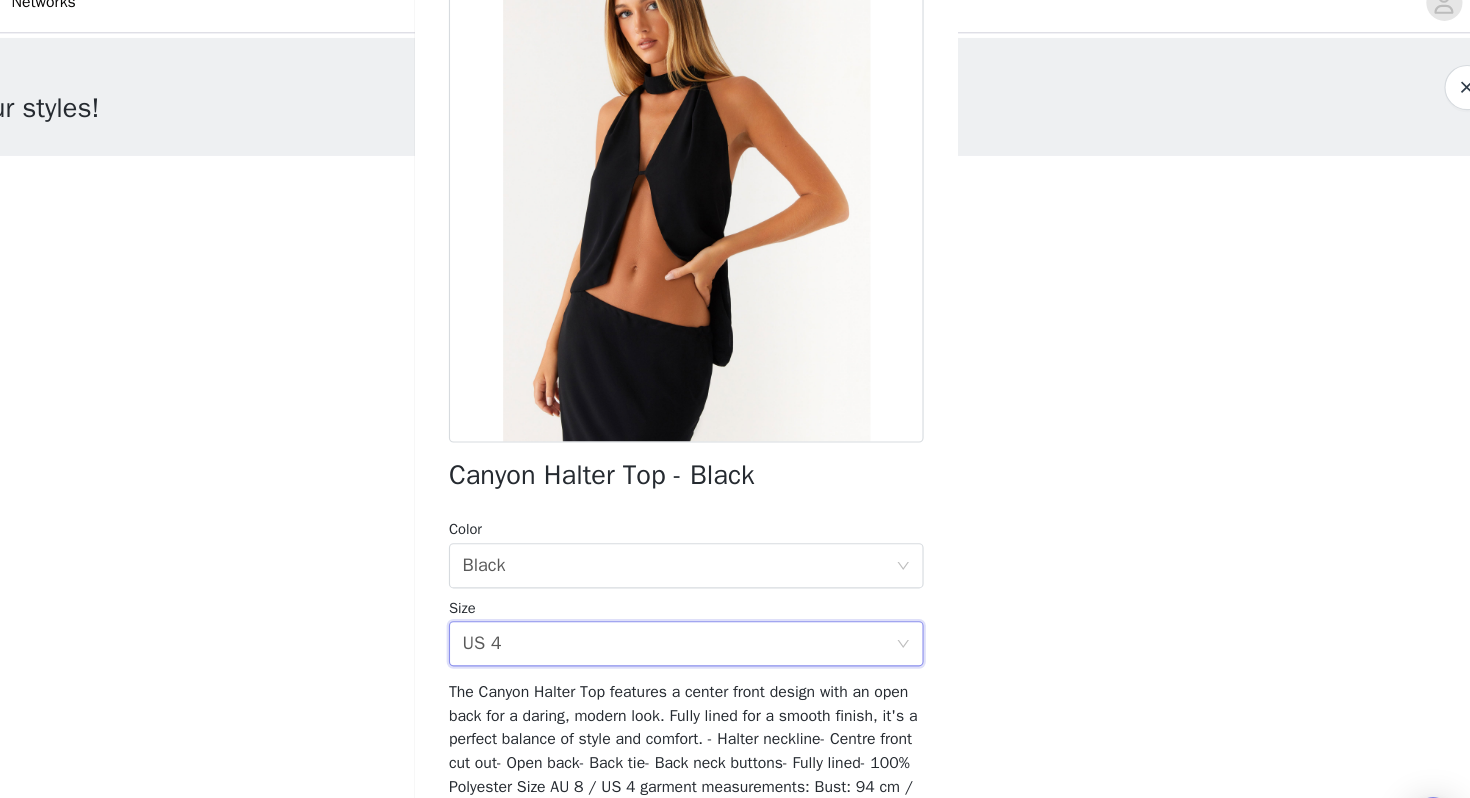 scroll, scrollTop: 214, scrollLeft: 0, axis: vertical 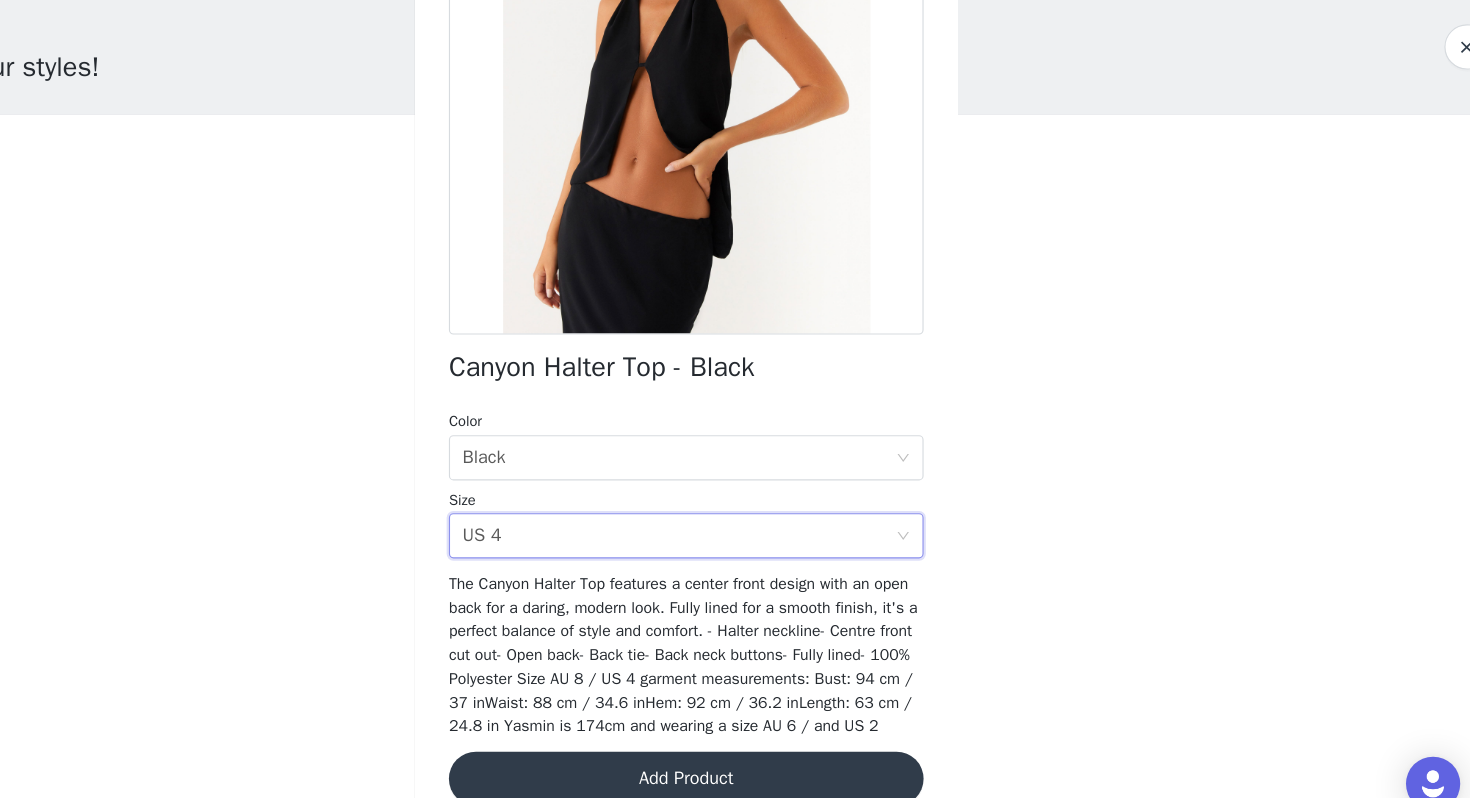 click on "Add Product" at bounding box center (735, 750) 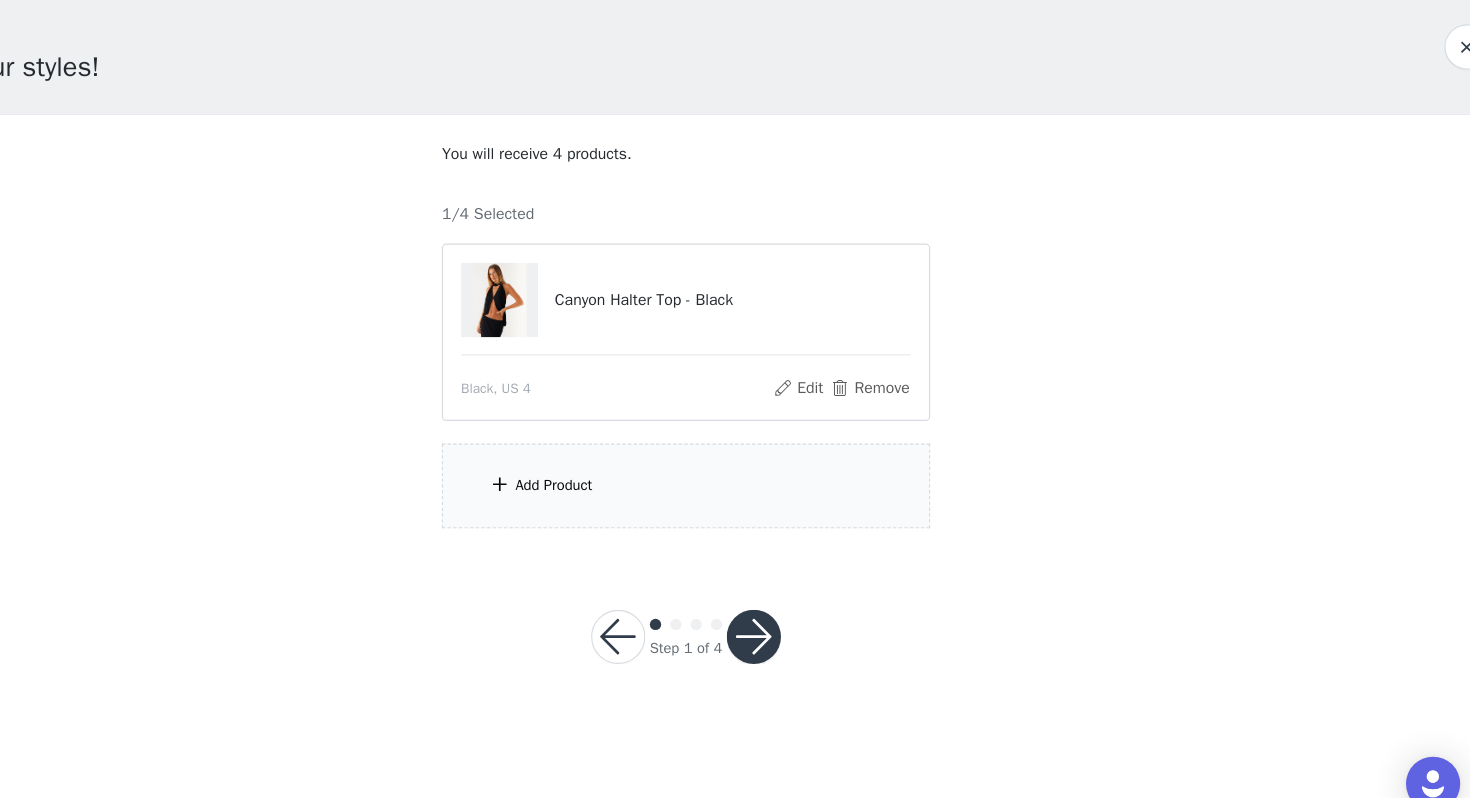 click on "Add Product" at bounding box center (735, 490) 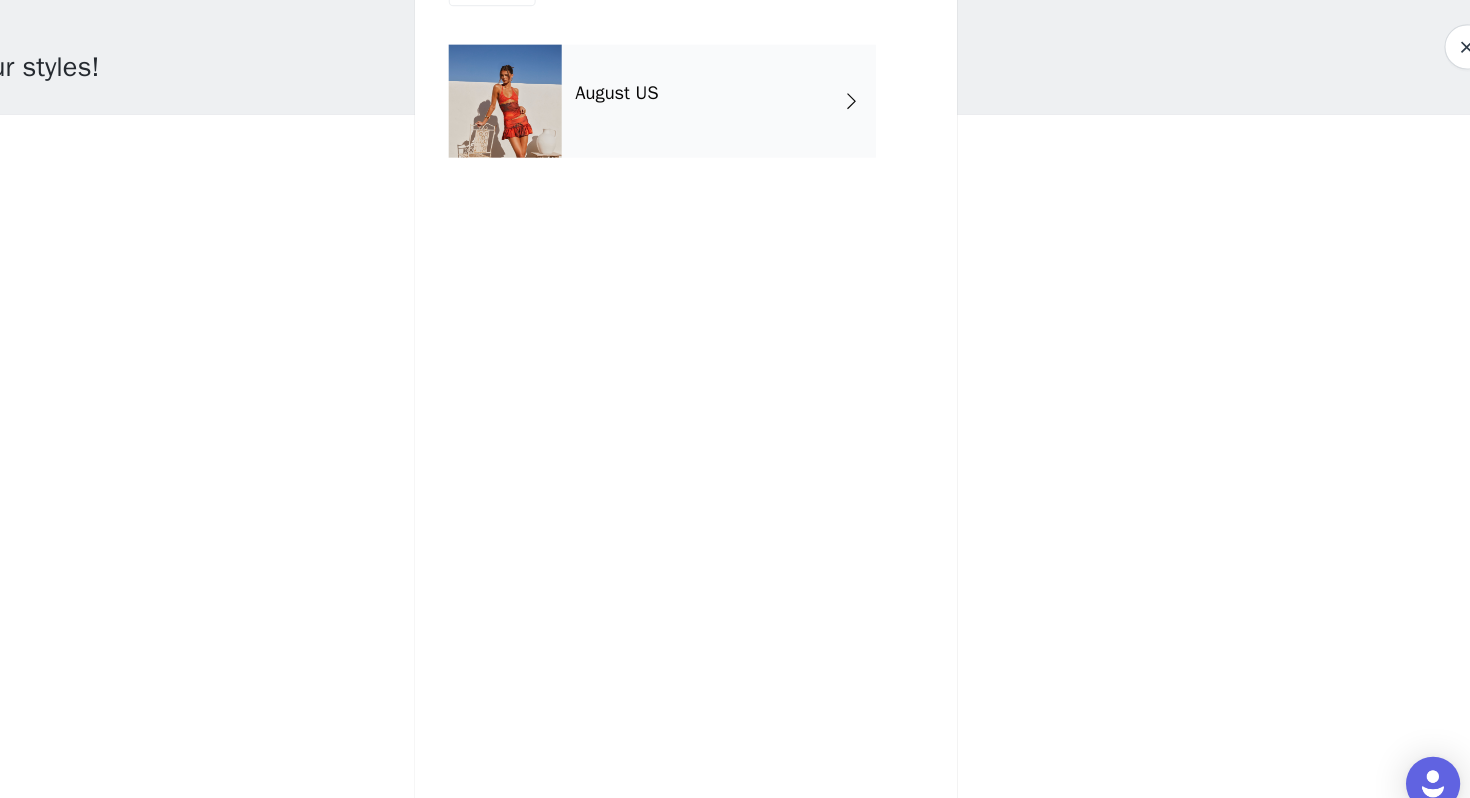 click on "August US" at bounding box center (764, 150) 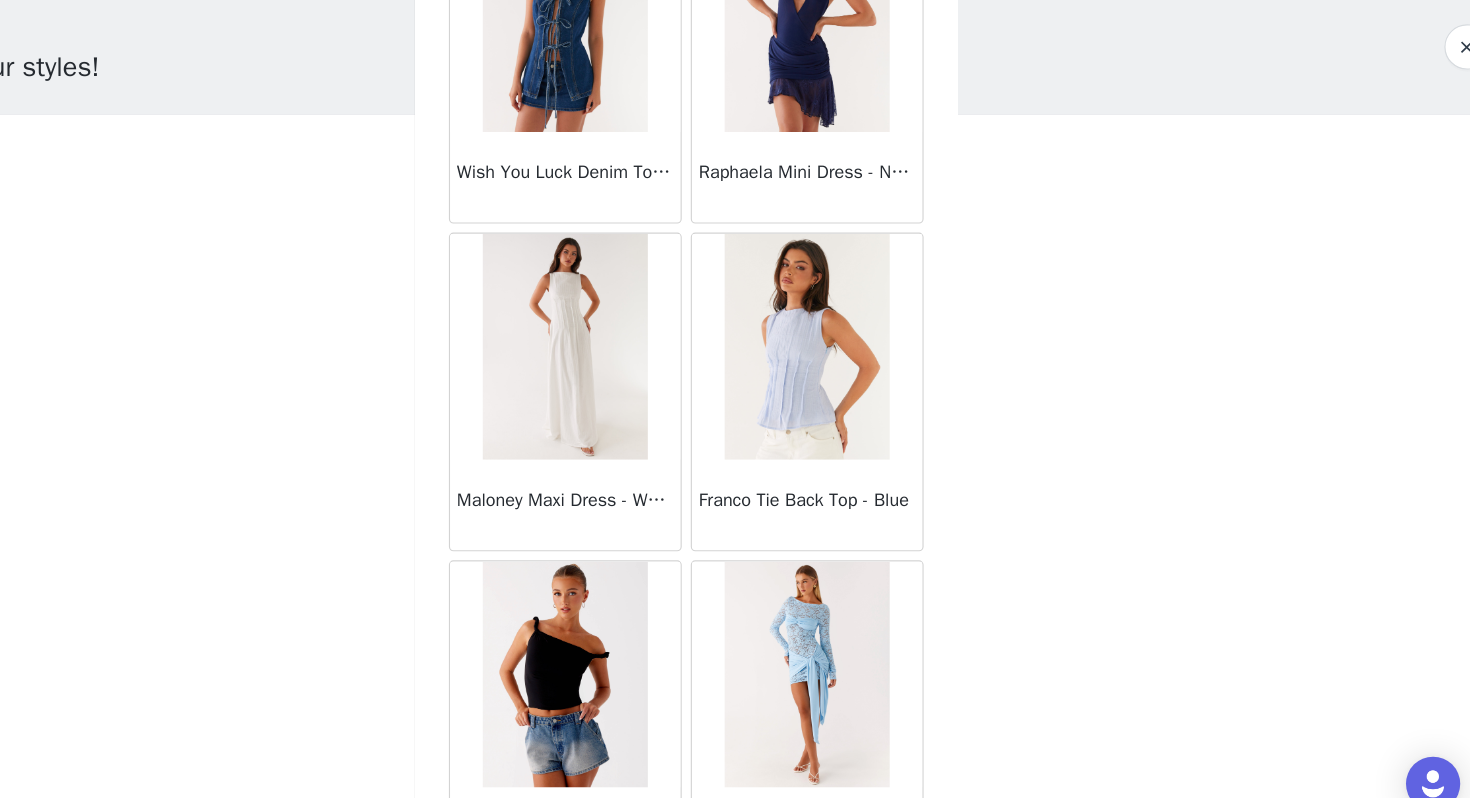 scroll, scrollTop: 2262, scrollLeft: 0, axis: vertical 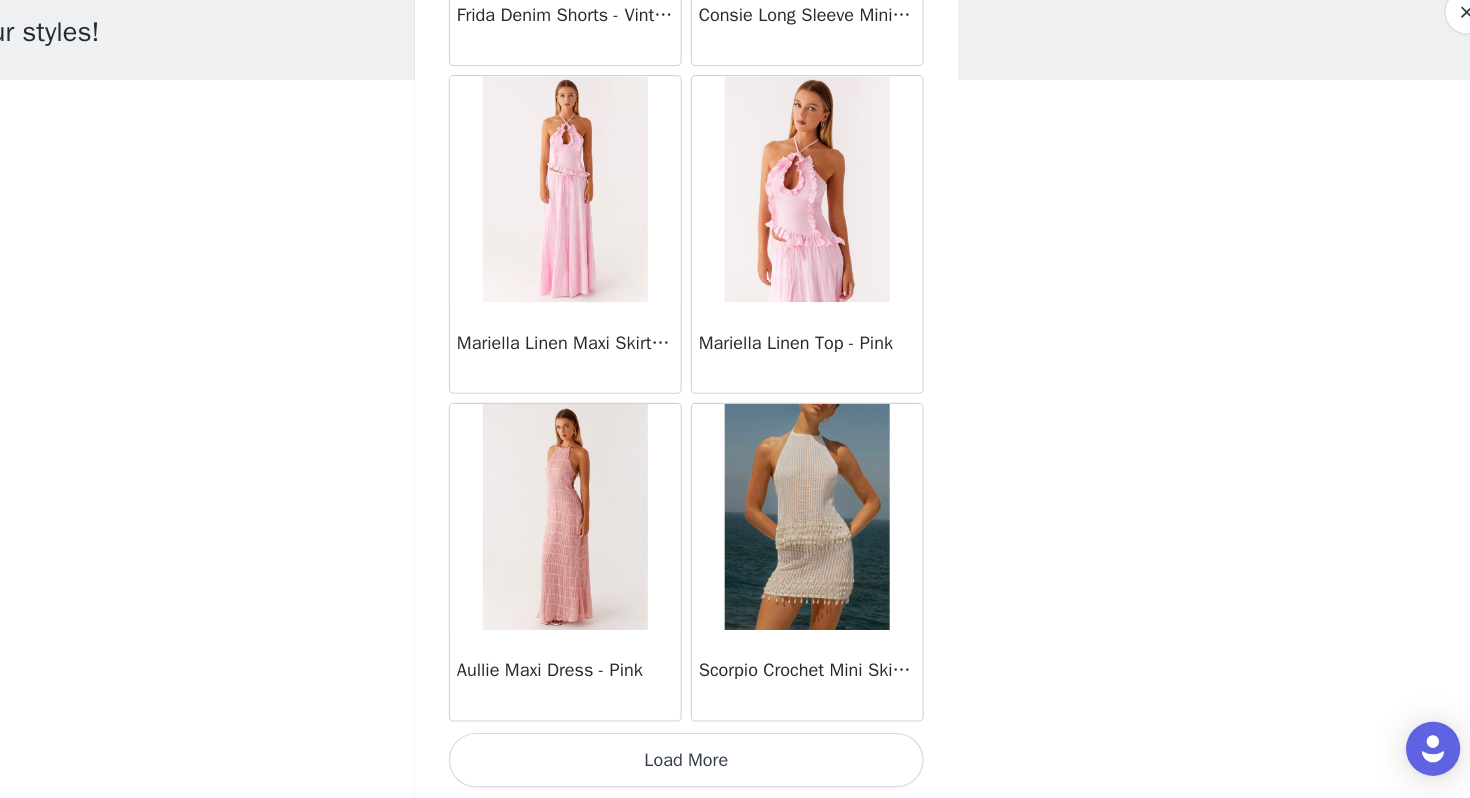 click on "Load More" at bounding box center [735, 764] 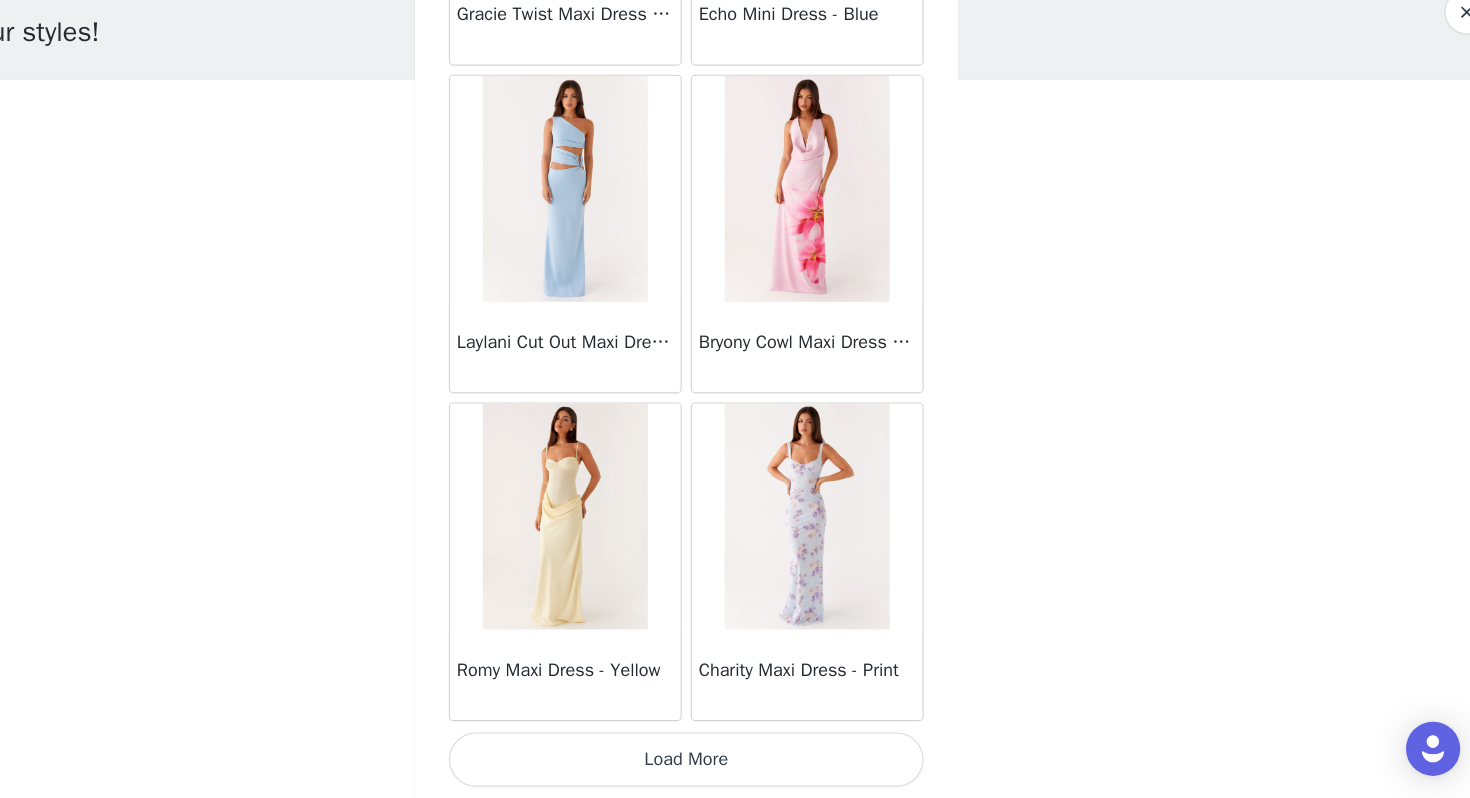 click on "Load More" at bounding box center [735, 764] 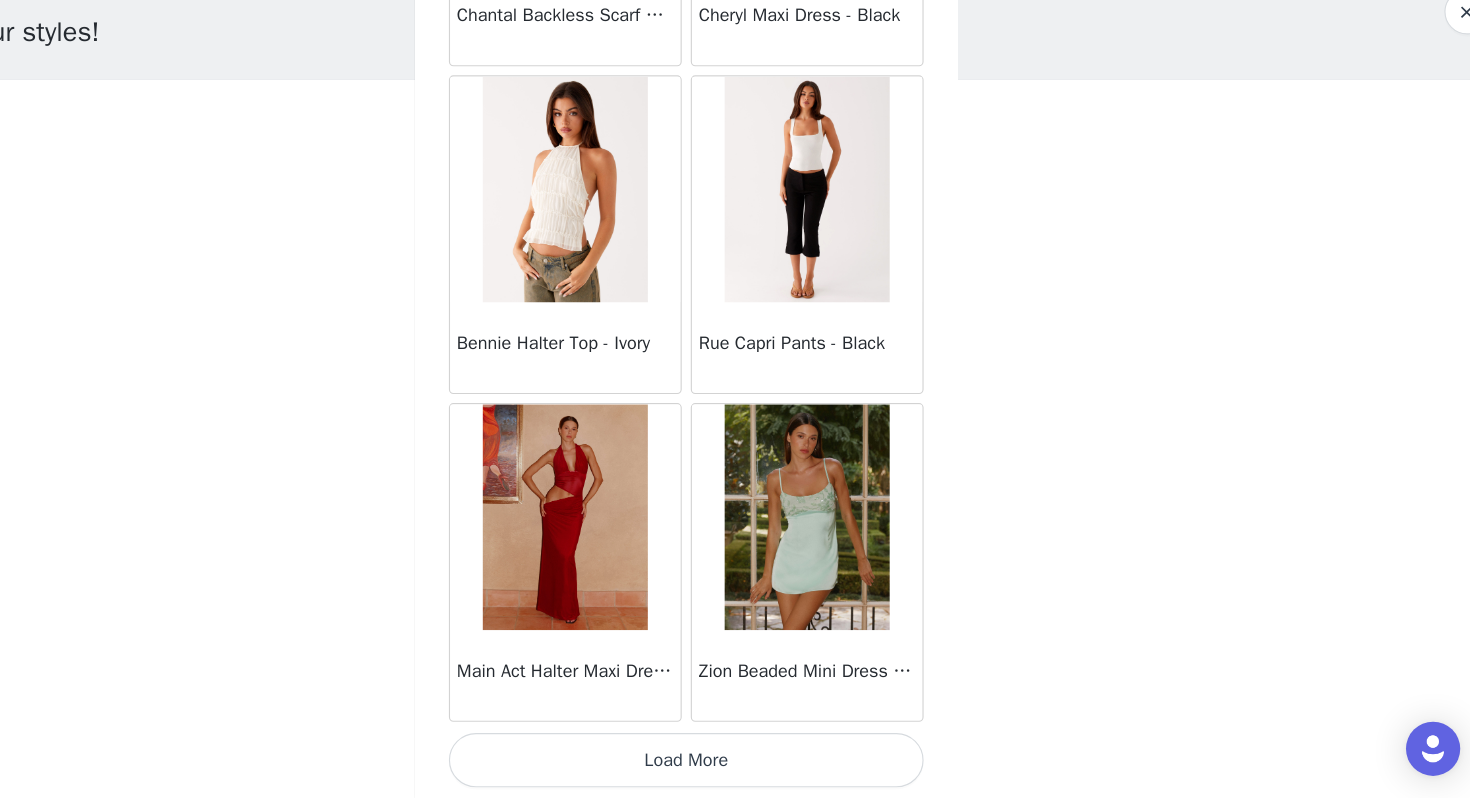 click on "Load More" at bounding box center [735, 764] 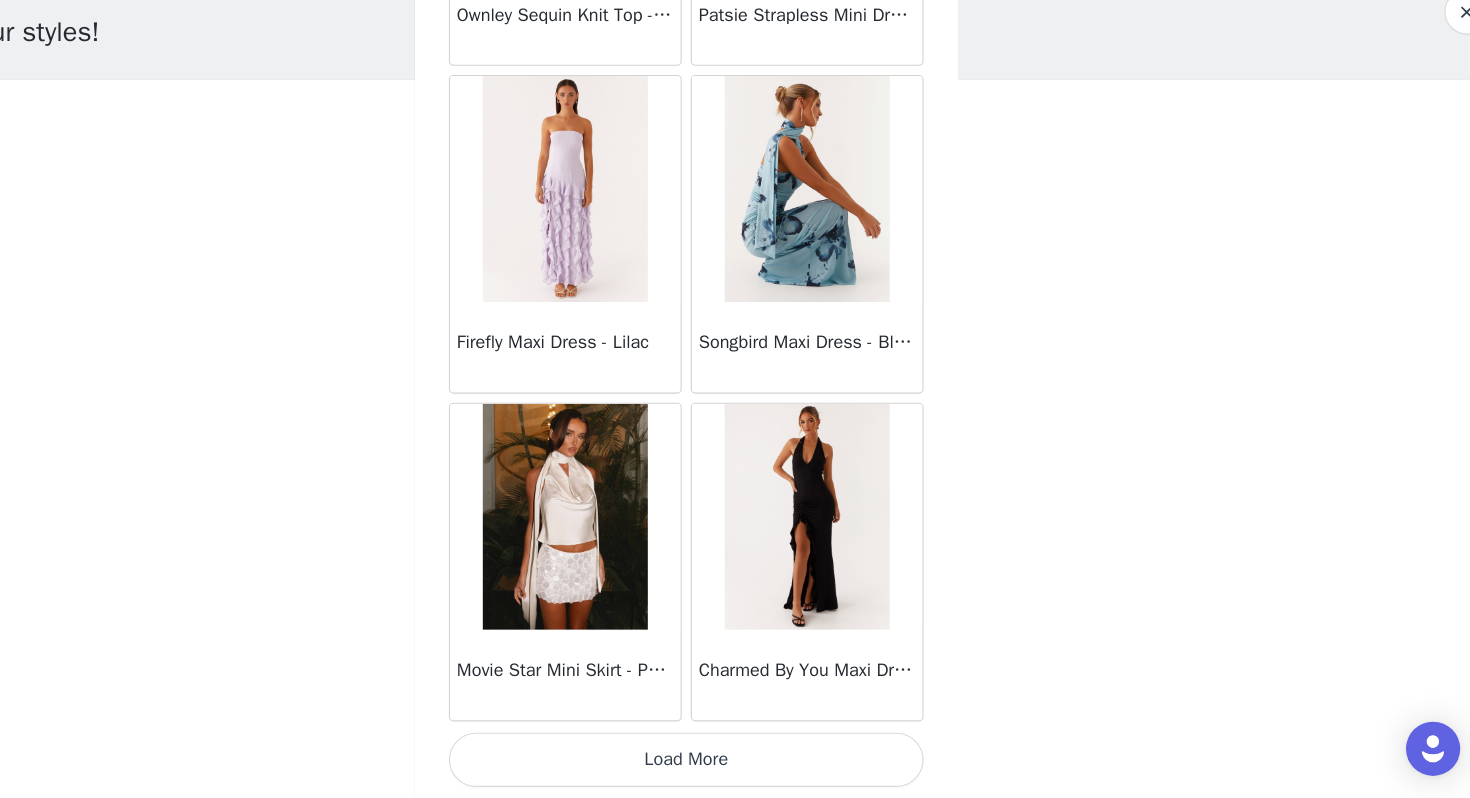 click on "Load More" at bounding box center (735, 764) 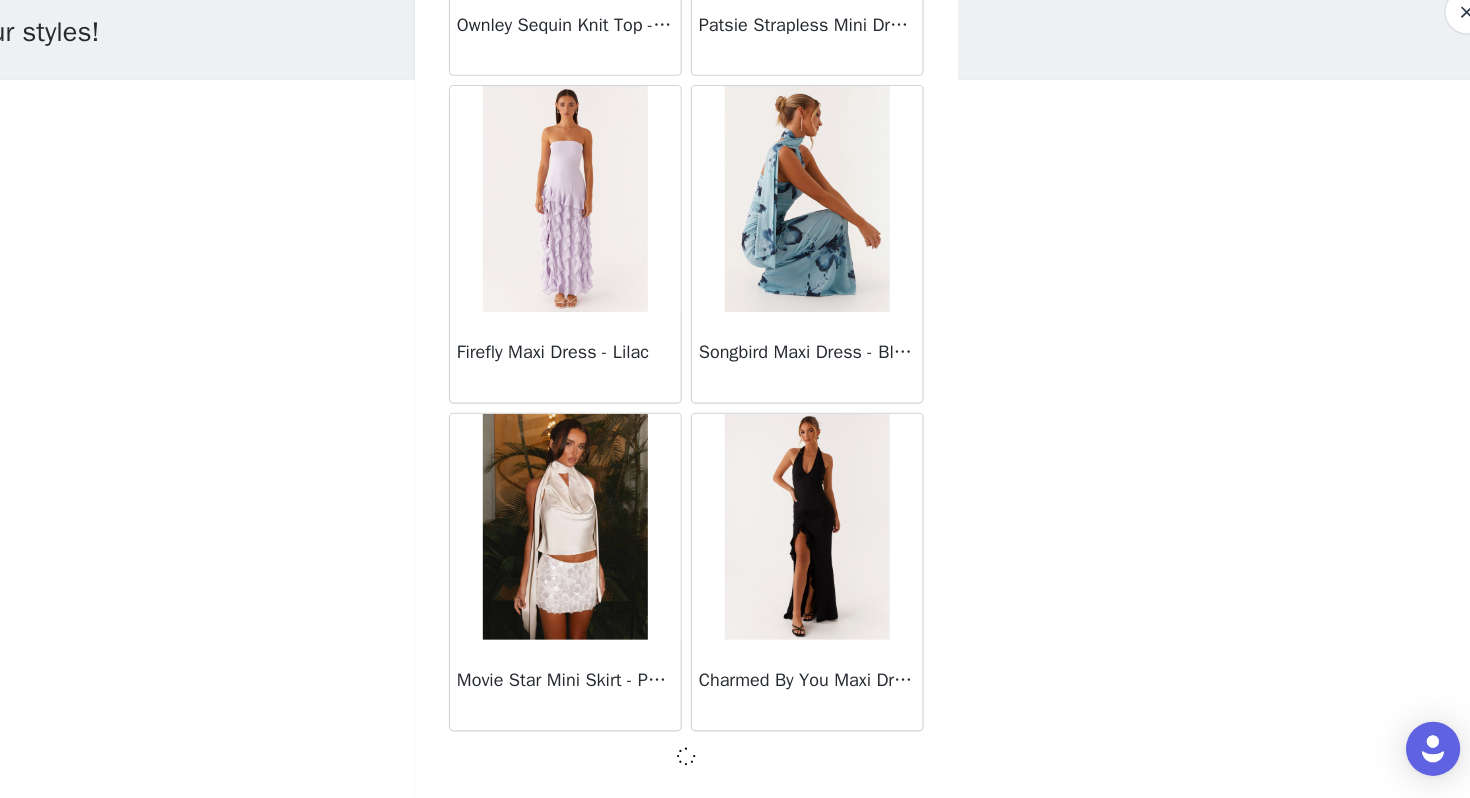scroll, scrollTop: 10953, scrollLeft: 0, axis: vertical 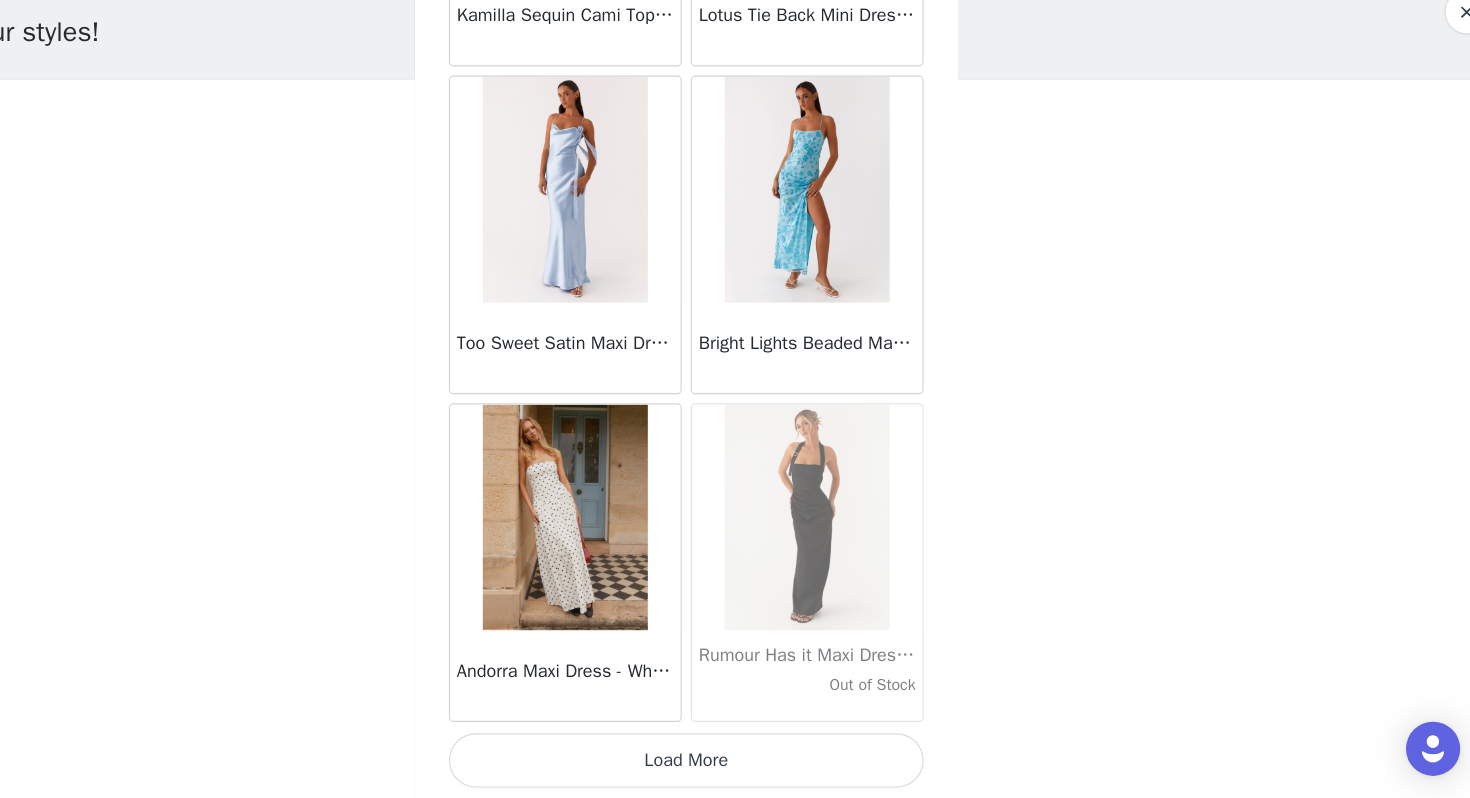 click on "Load More" at bounding box center (735, 764) 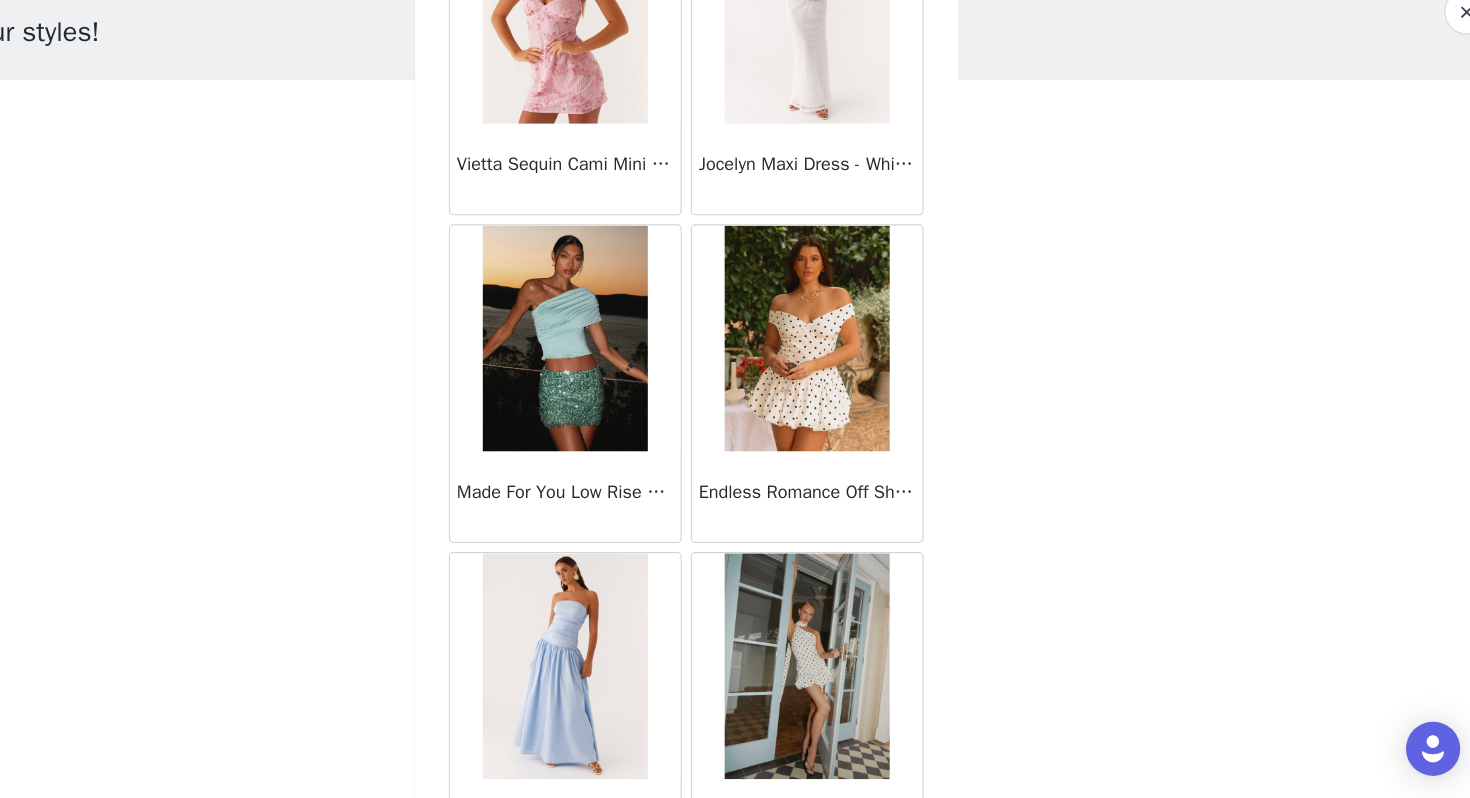 scroll, scrollTop: 16762, scrollLeft: 0, axis: vertical 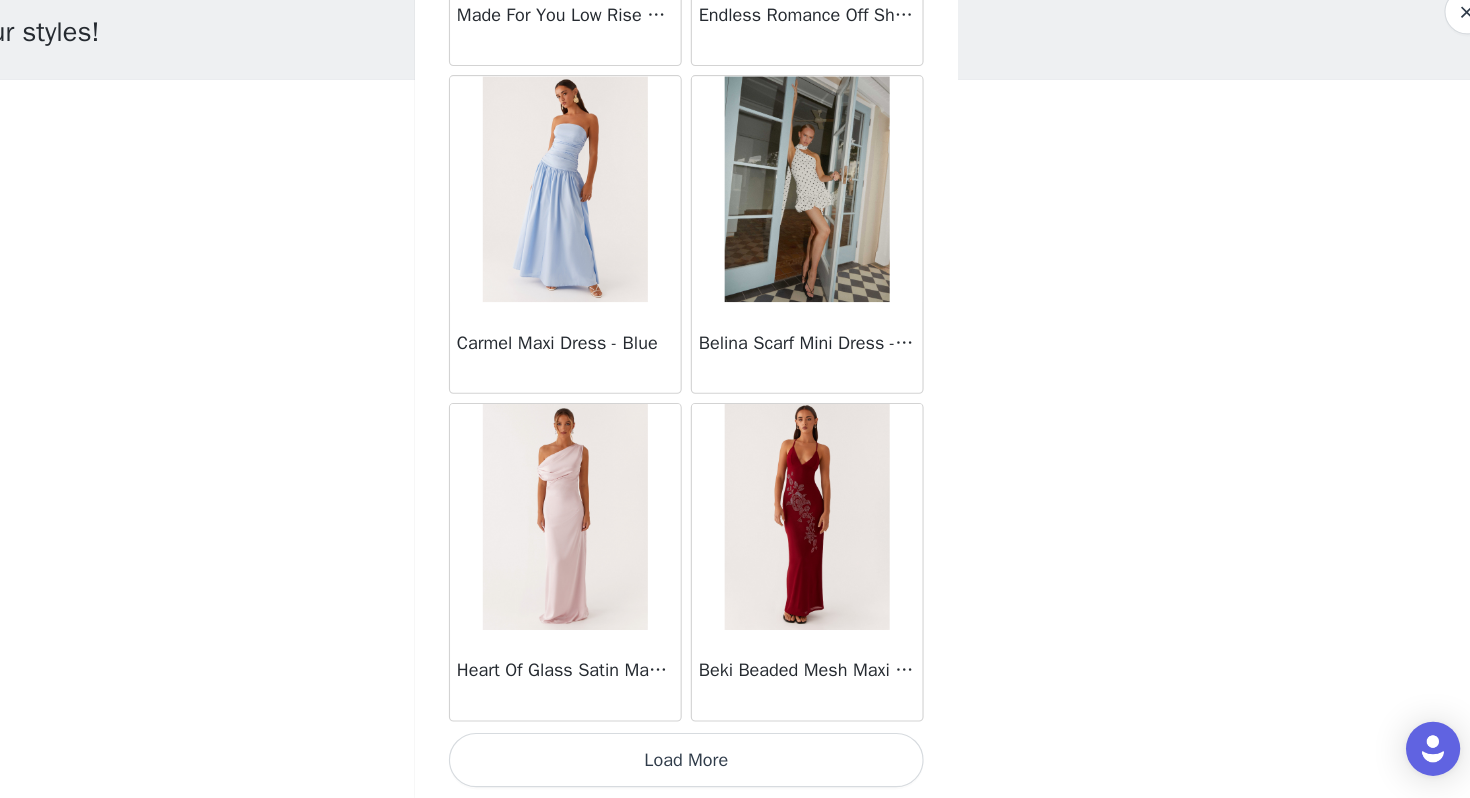 click on "Load More" at bounding box center [735, 764] 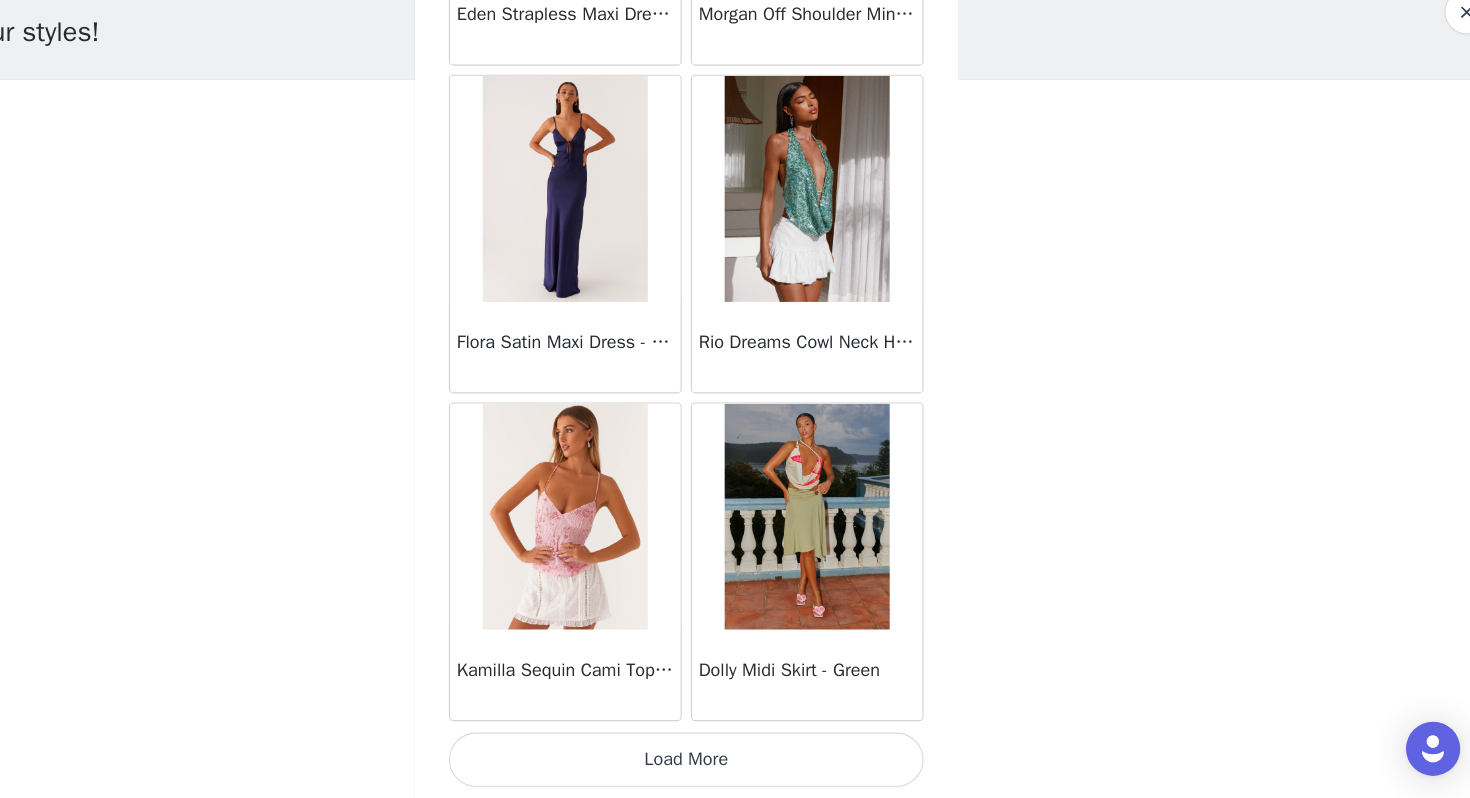 click on "Load More" at bounding box center [735, 764] 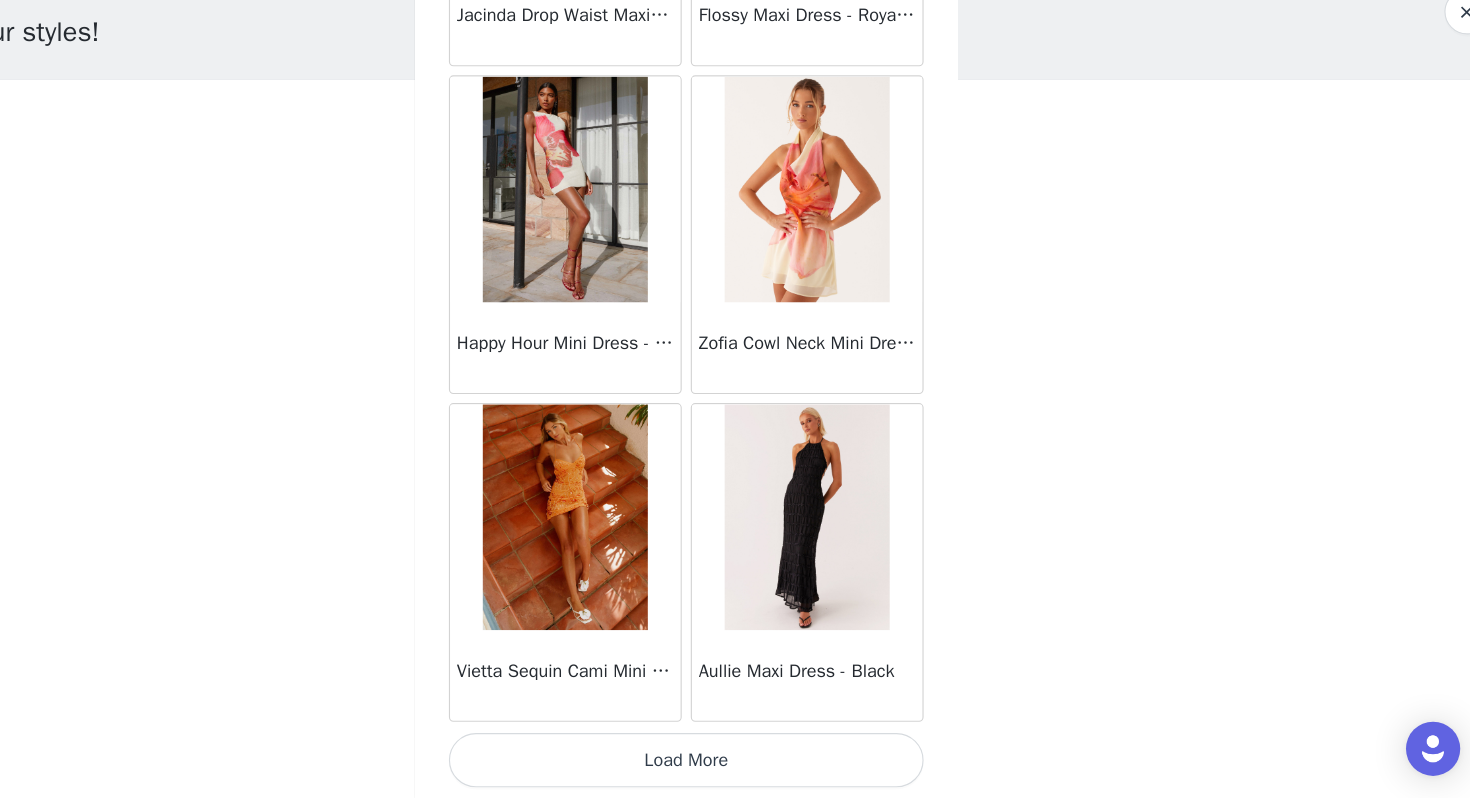 click on "Load More" at bounding box center (735, 764) 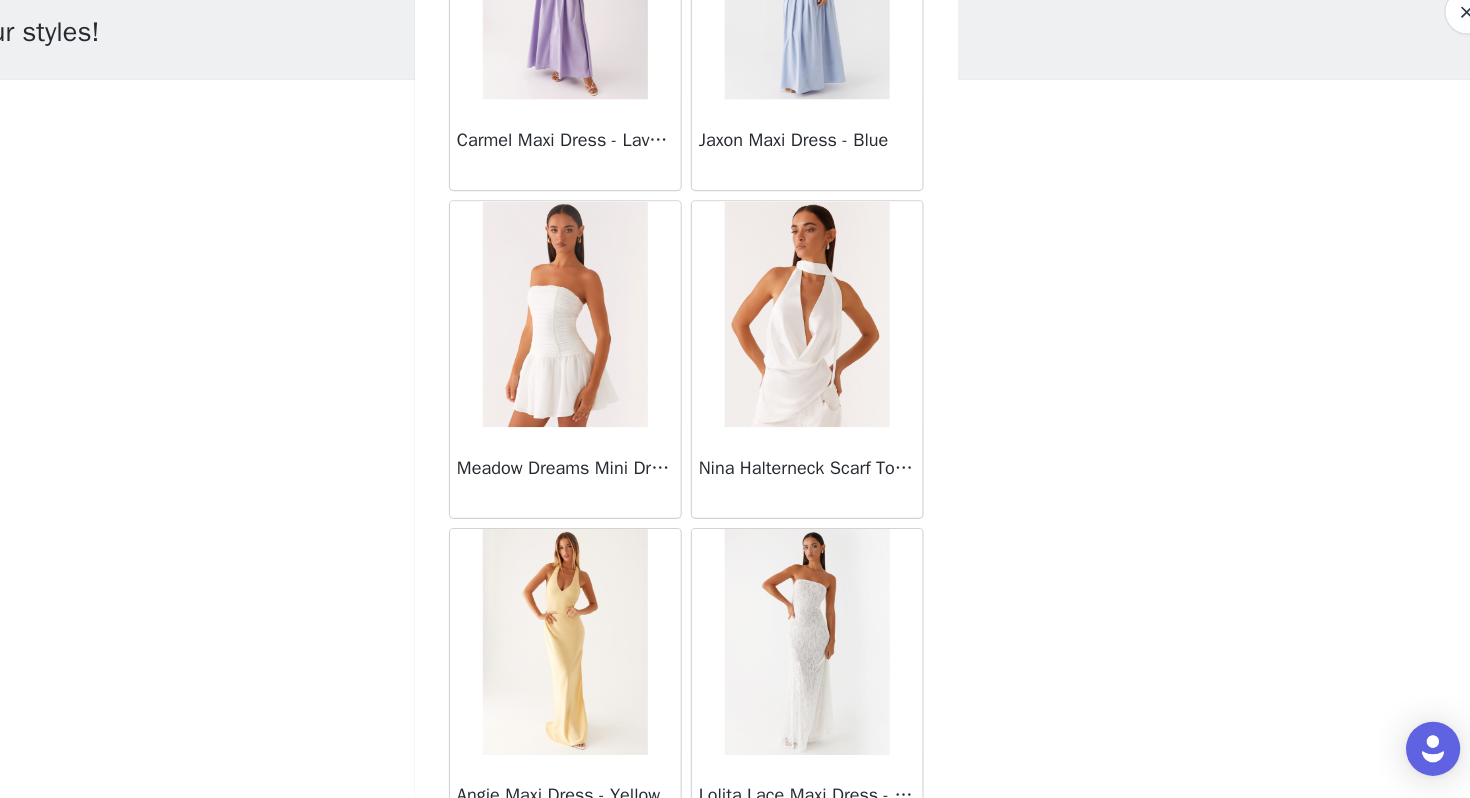 scroll, scrollTop: 25462, scrollLeft: 0, axis: vertical 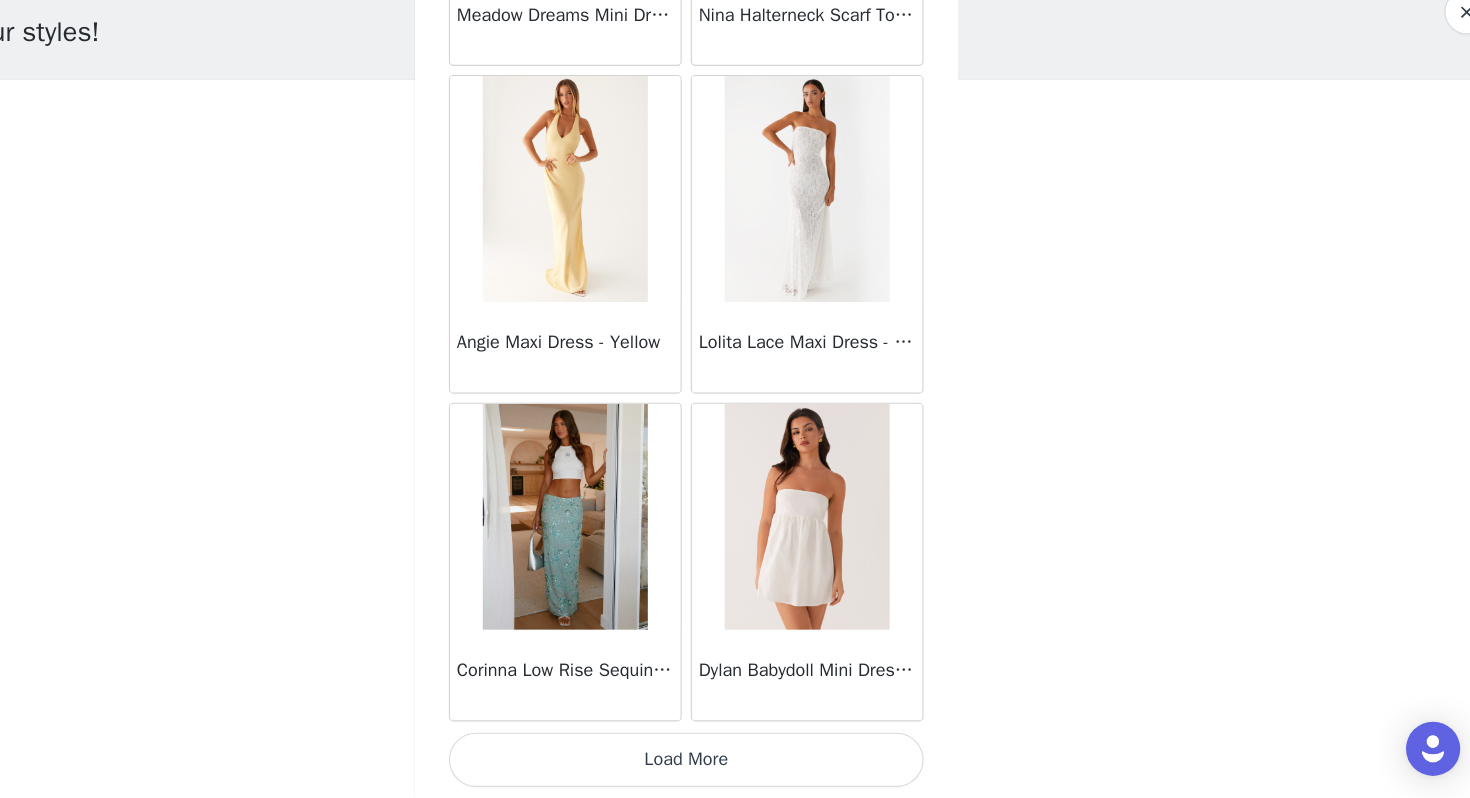 click on "Corinna Low Rise Sequin Maxi Skirt - Mint" at bounding box center [628, 589] 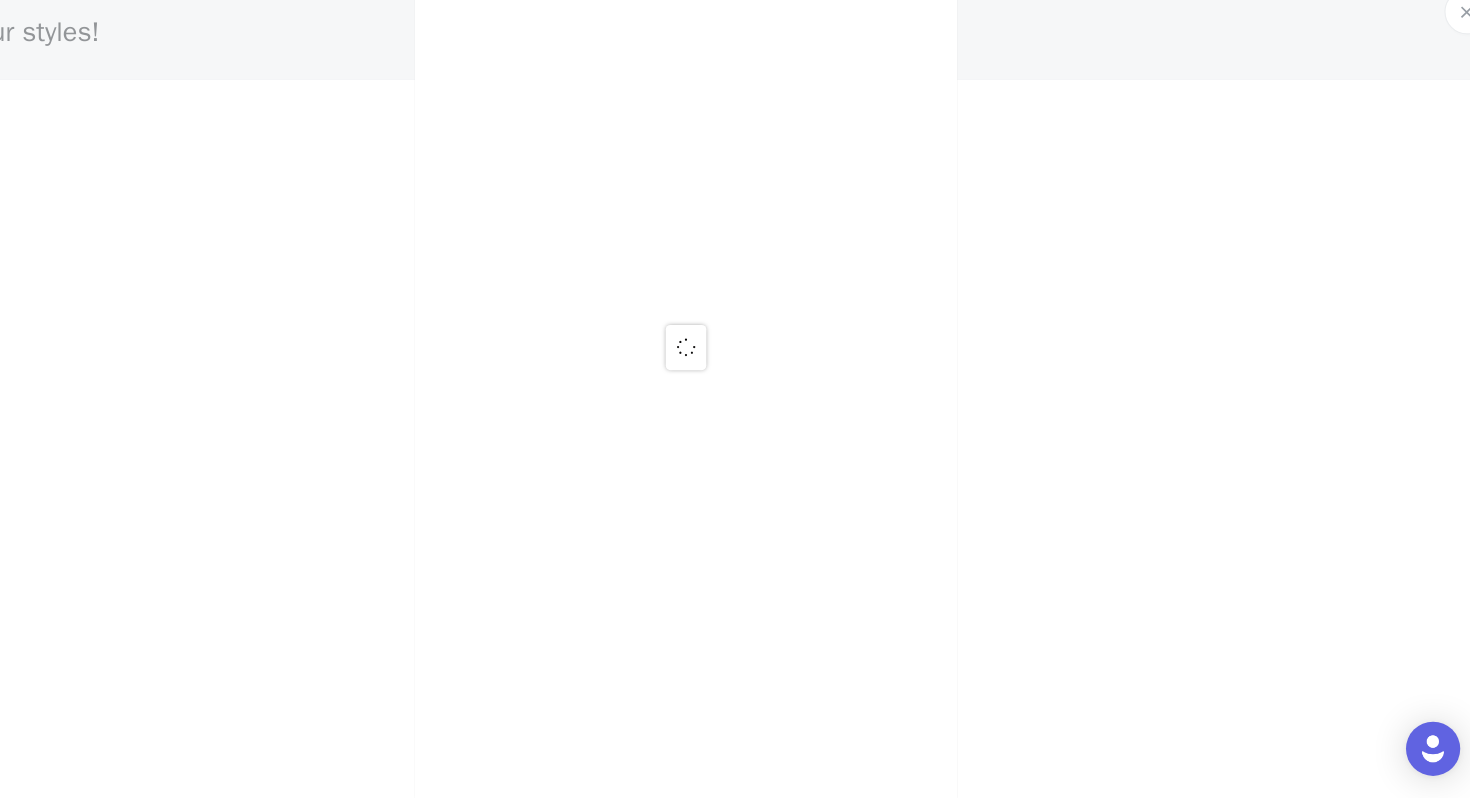 scroll, scrollTop: 0, scrollLeft: 0, axis: both 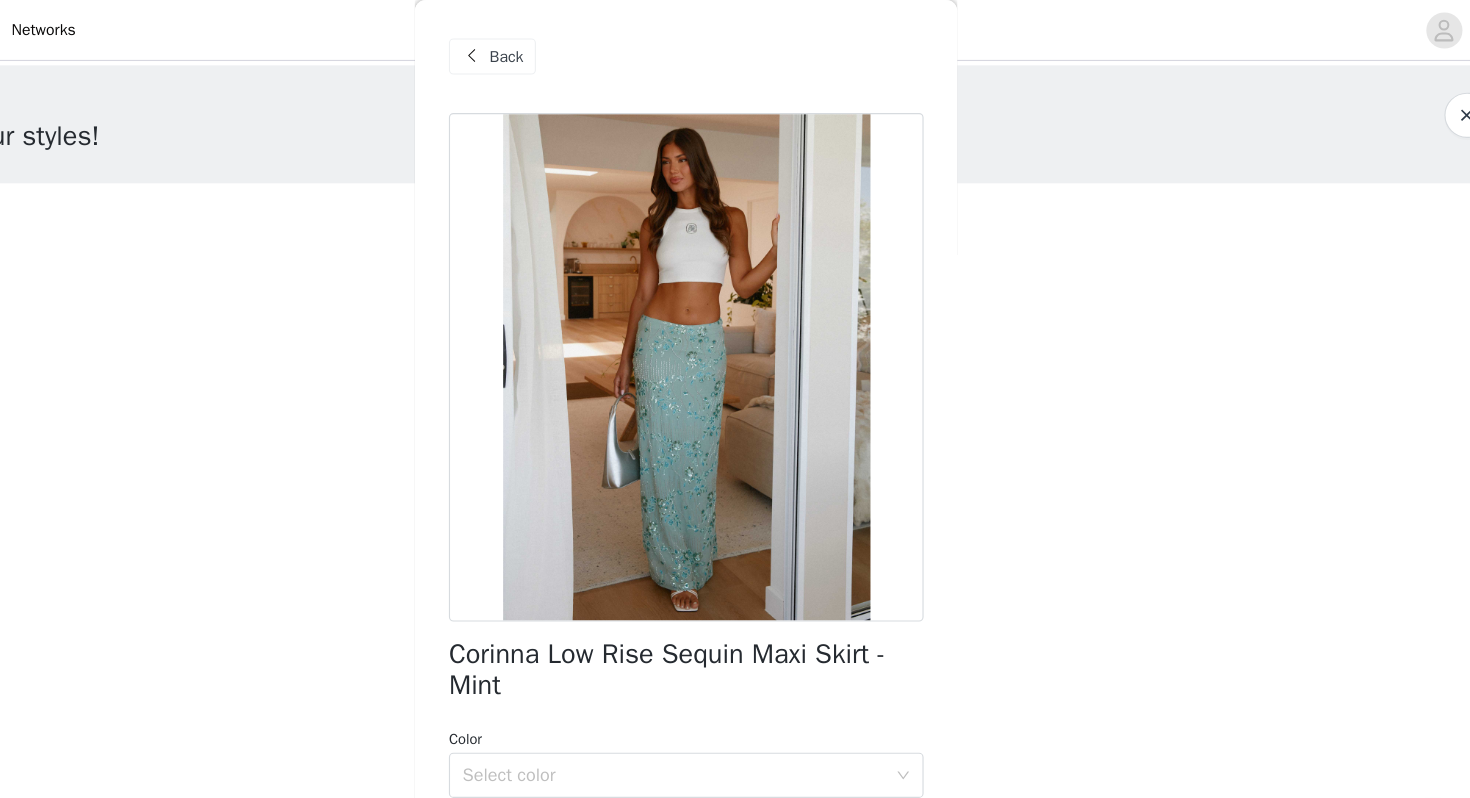 click at bounding box center (545, 50) 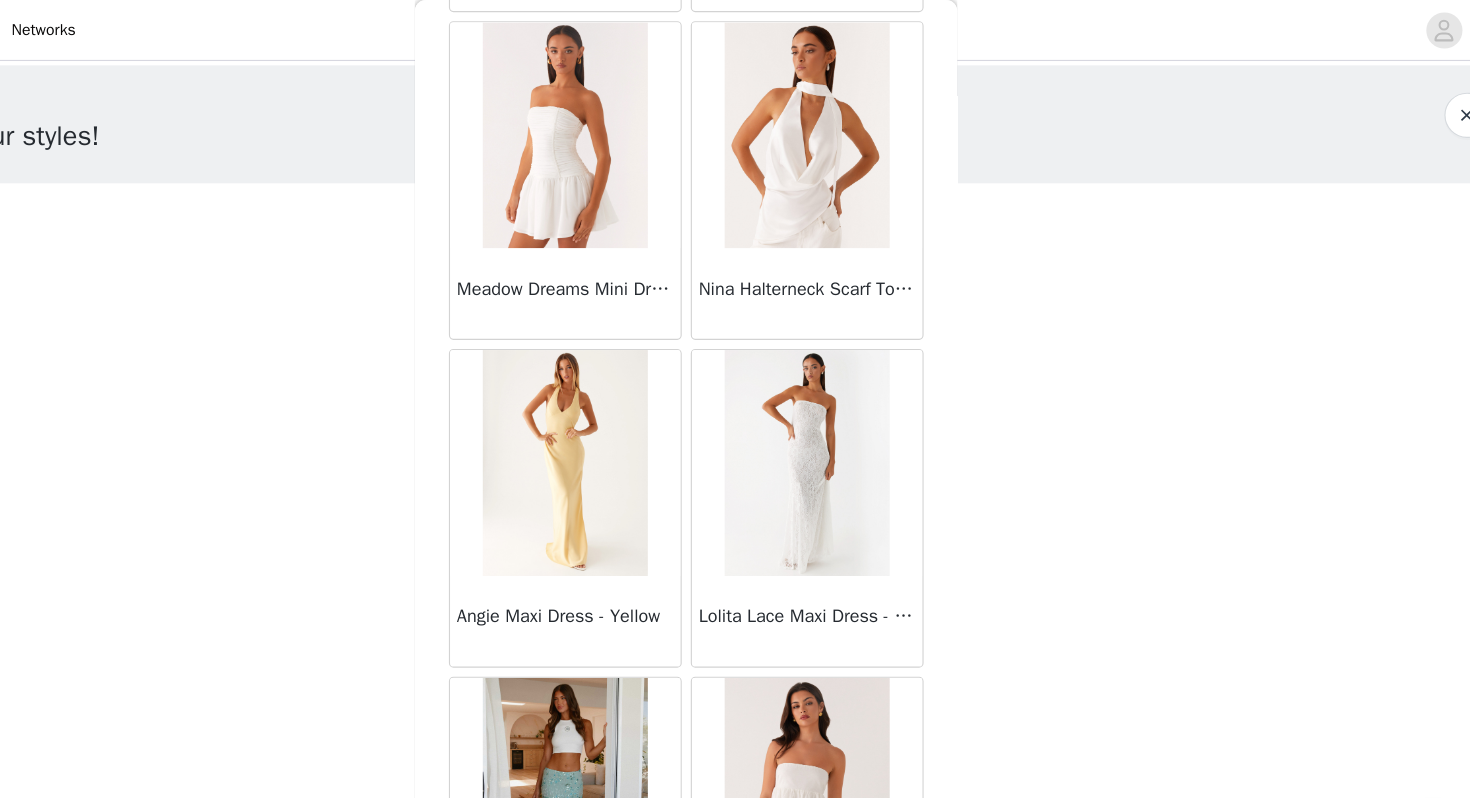 scroll, scrollTop: 25462, scrollLeft: 0, axis: vertical 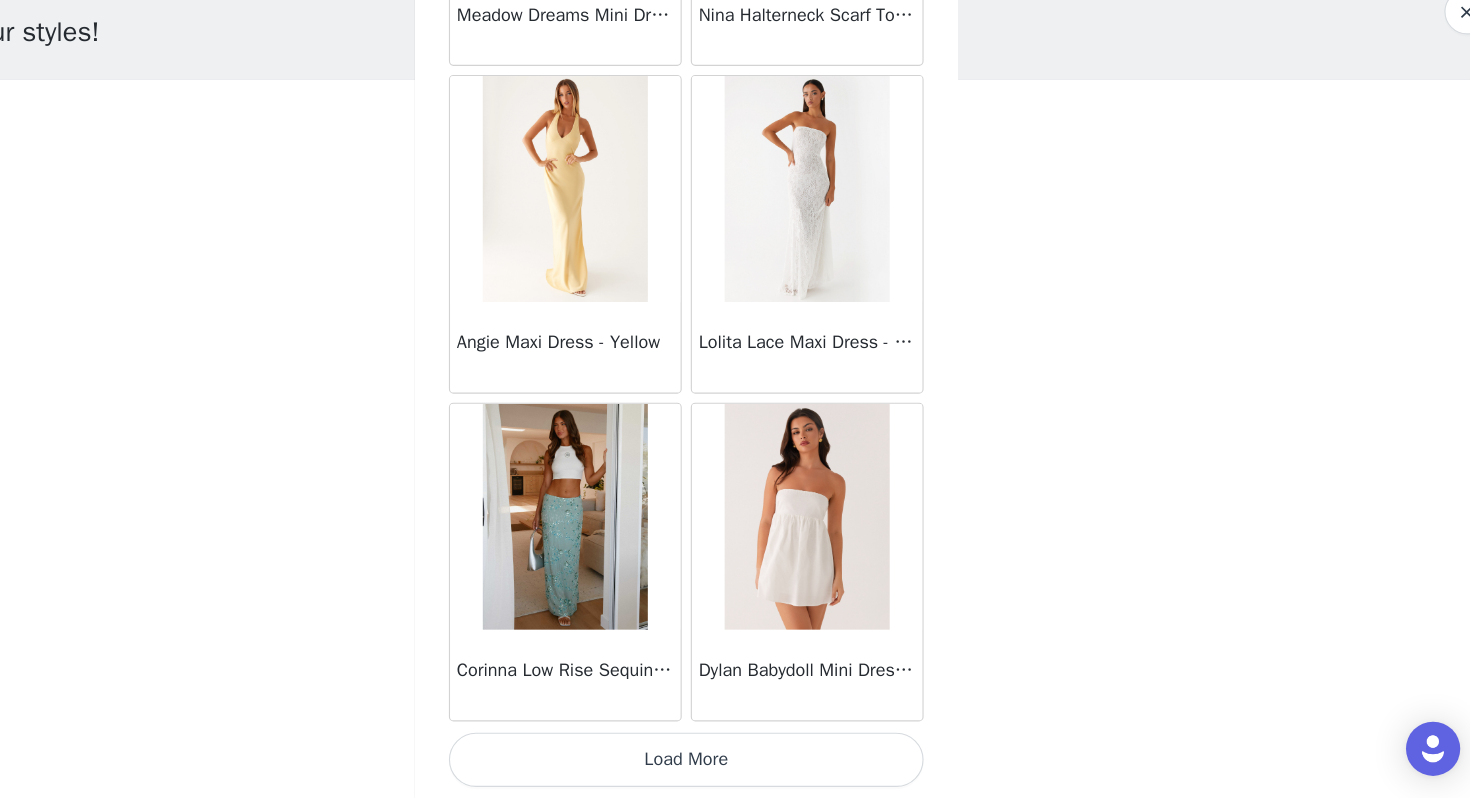 click on "Load More" at bounding box center (735, 764) 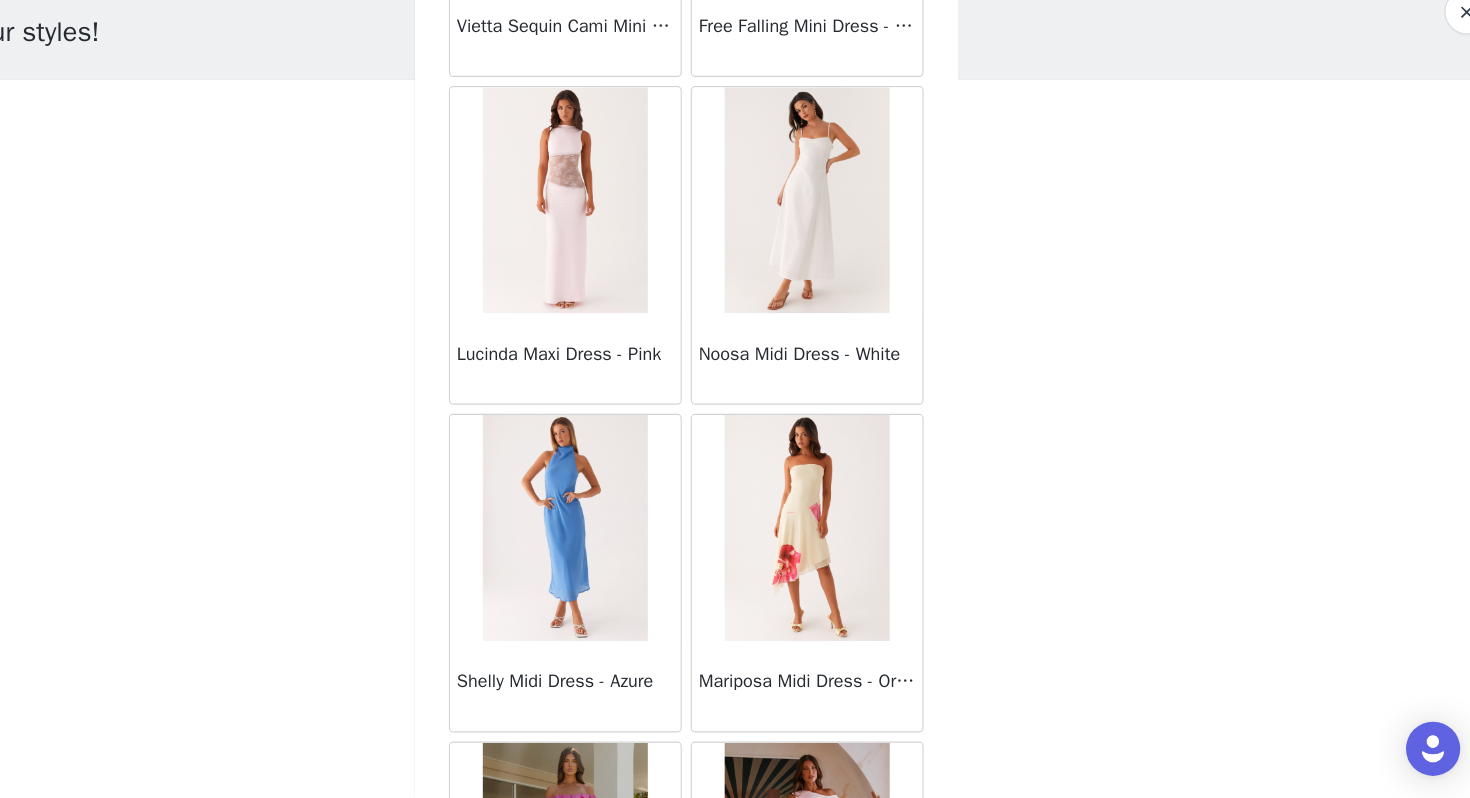 scroll, scrollTop: 28362, scrollLeft: 0, axis: vertical 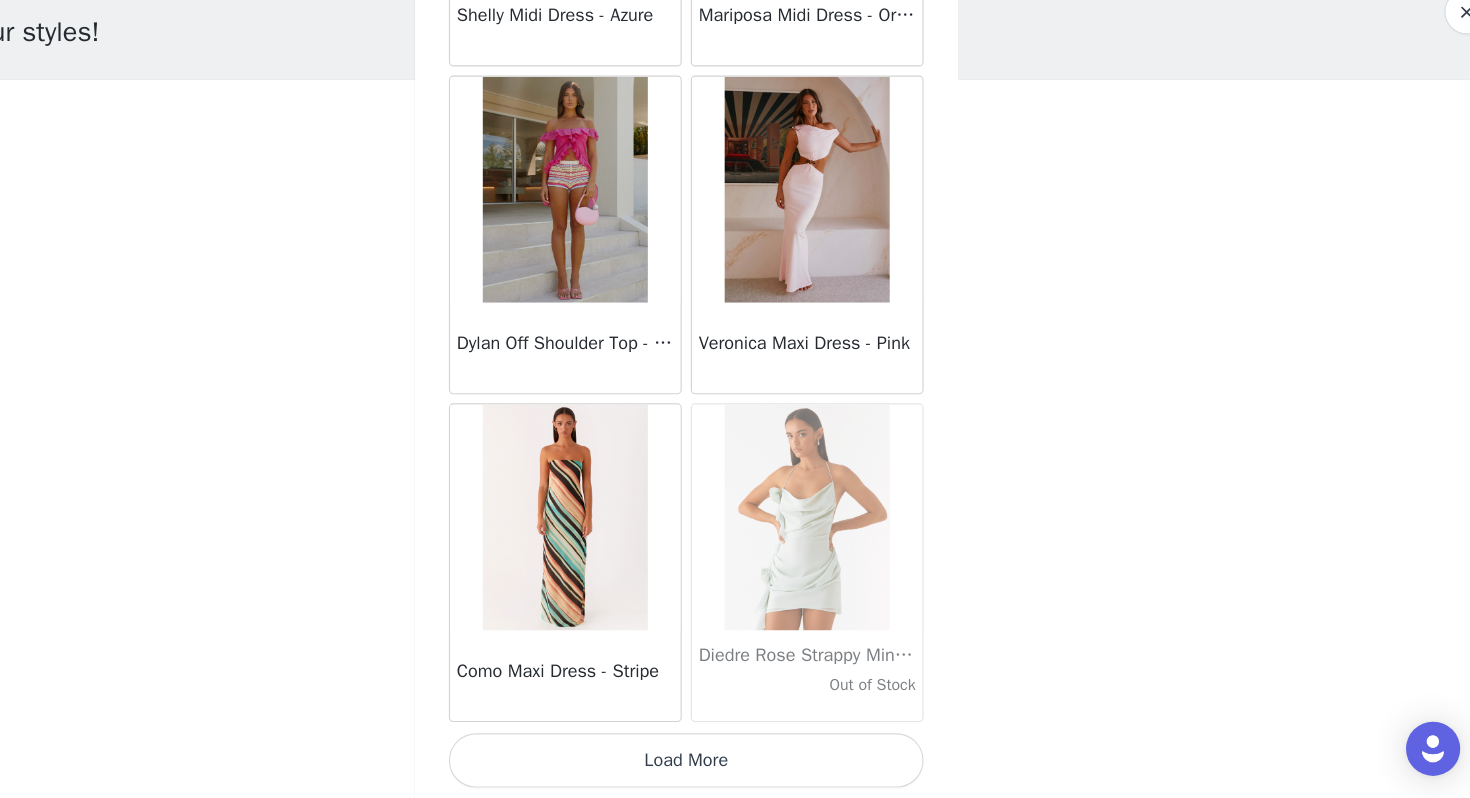 click on "Load More" at bounding box center [735, 764] 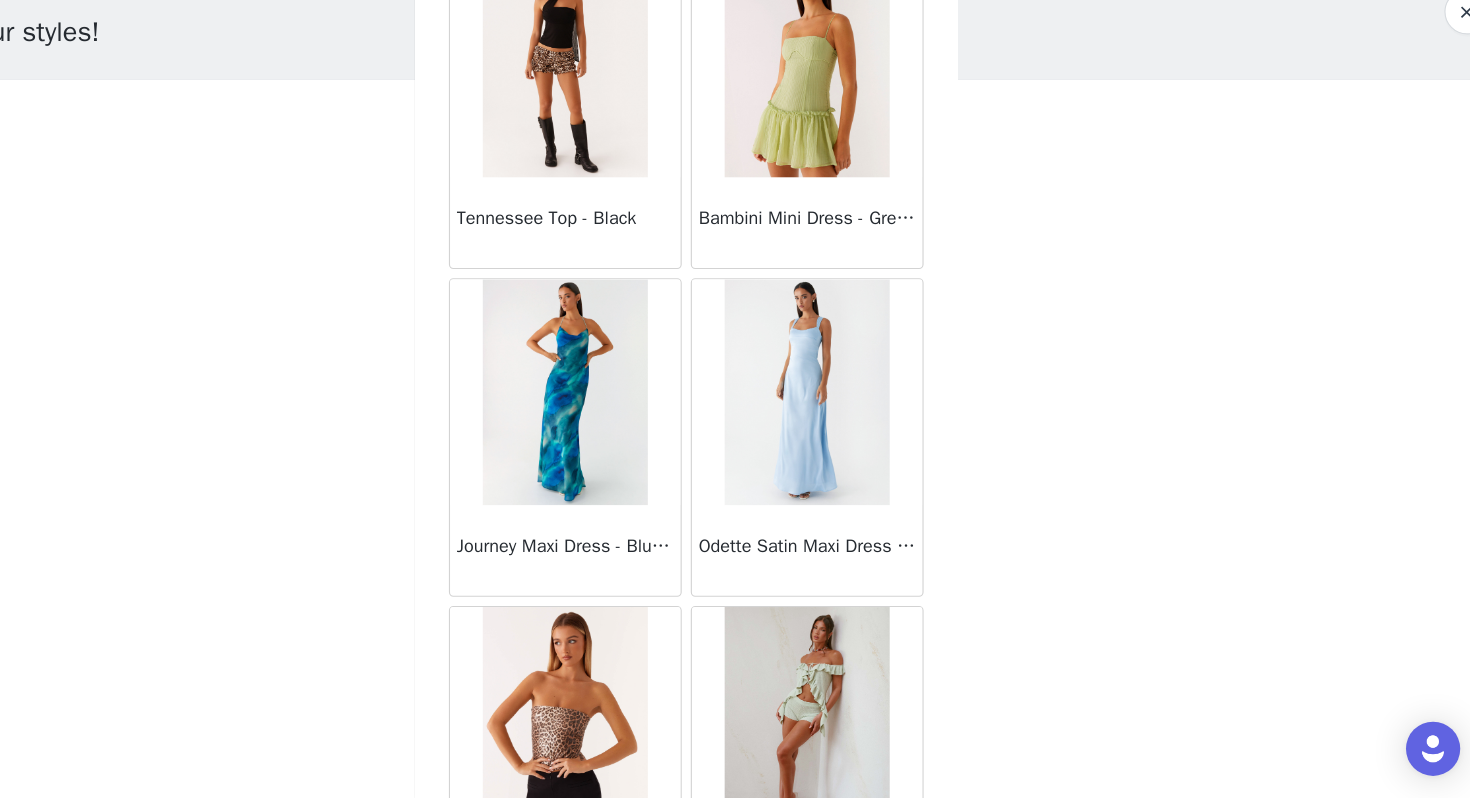 scroll, scrollTop: 31262, scrollLeft: 0, axis: vertical 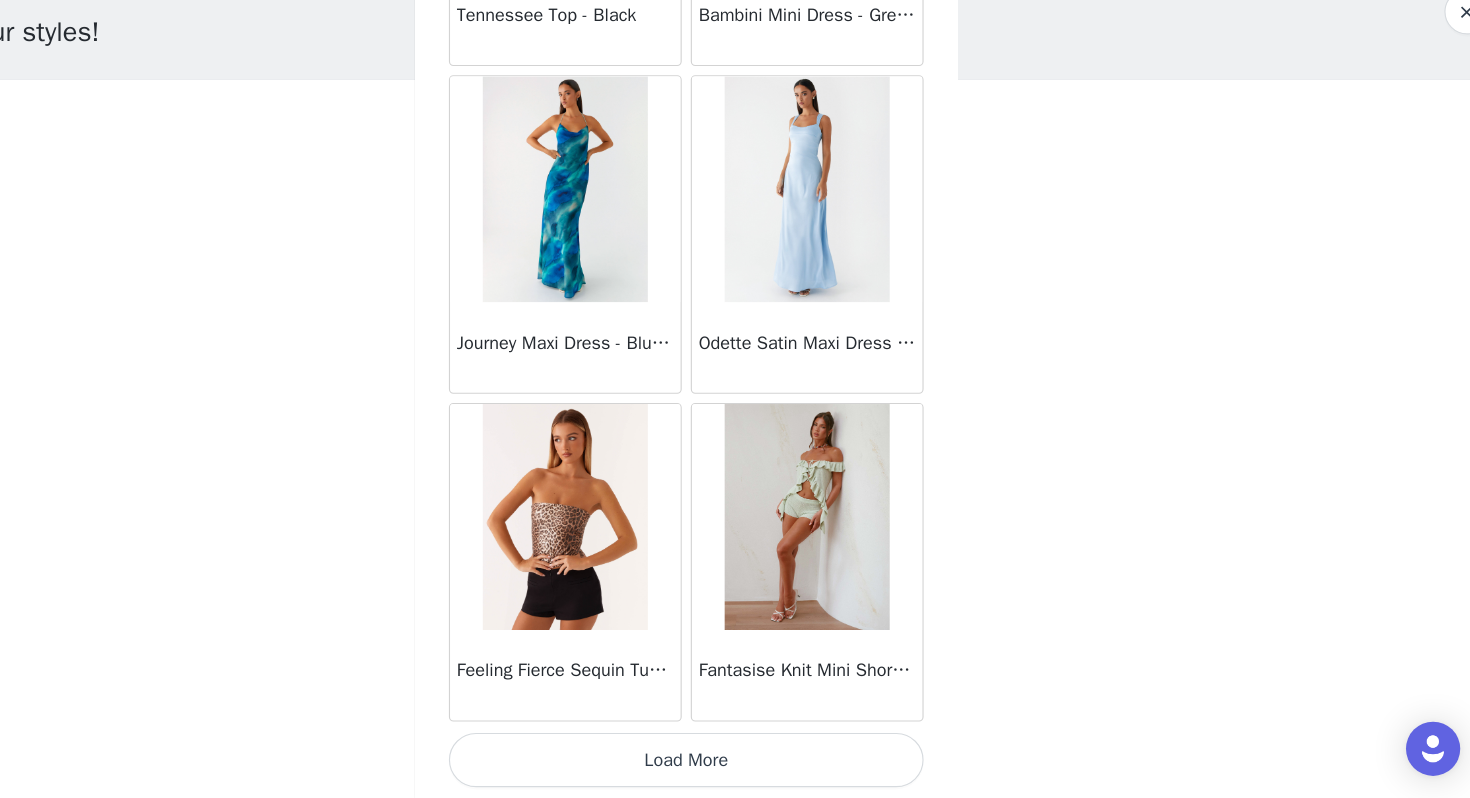 click on "Load More" at bounding box center (735, 764) 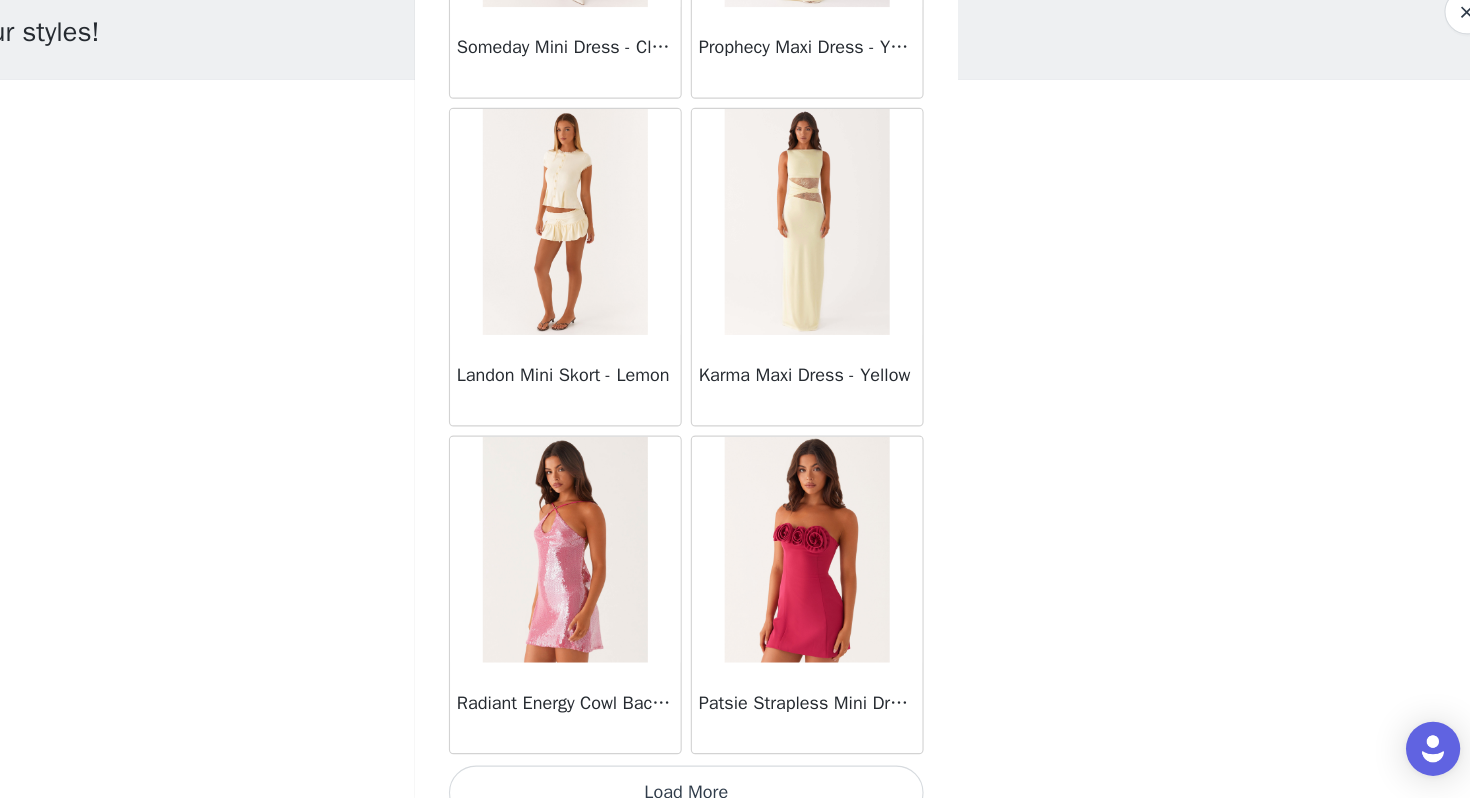 scroll, scrollTop: 34162, scrollLeft: 0, axis: vertical 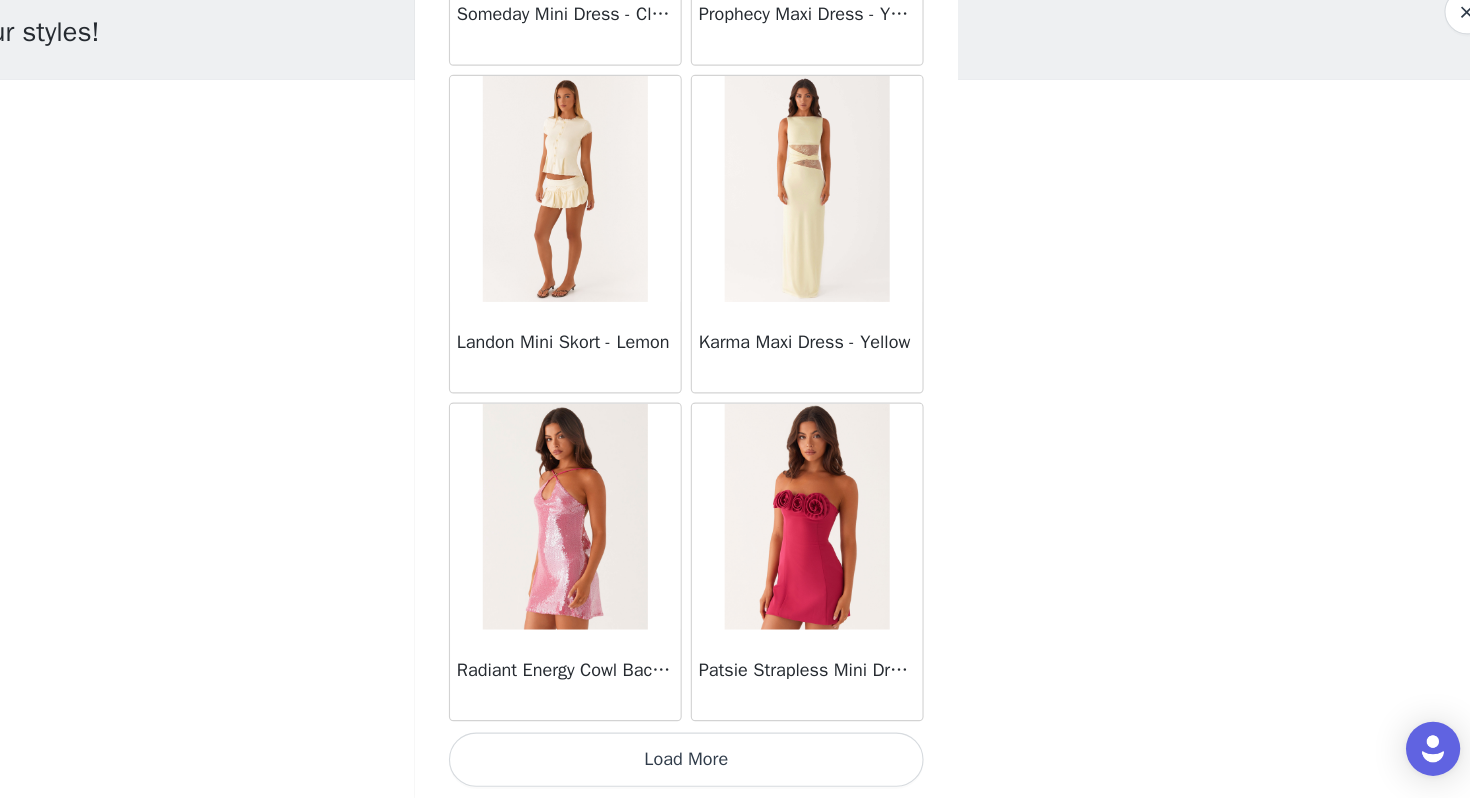 click on "Load More" at bounding box center (735, 764) 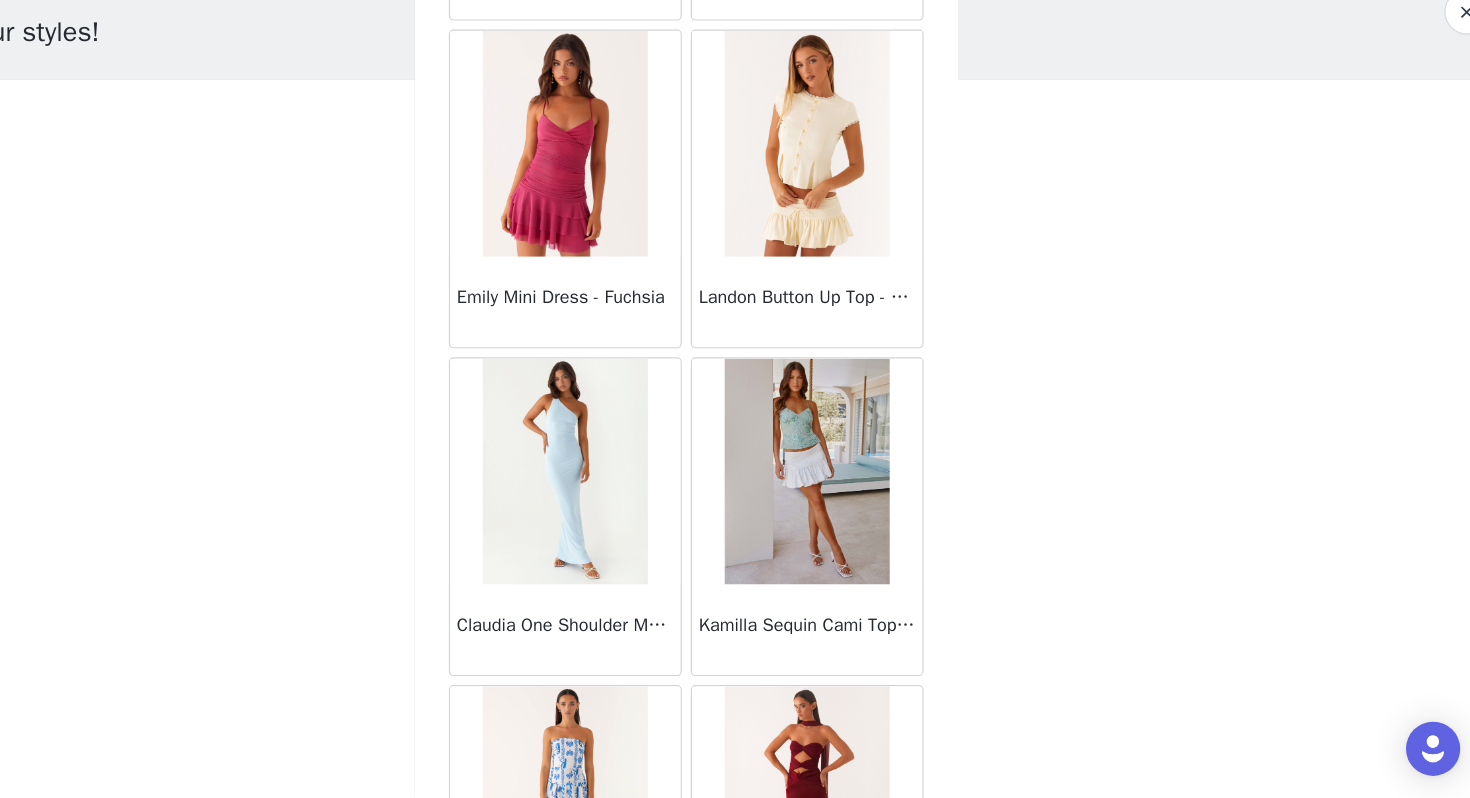 scroll, scrollTop: 37062, scrollLeft: 0, axis: vertical 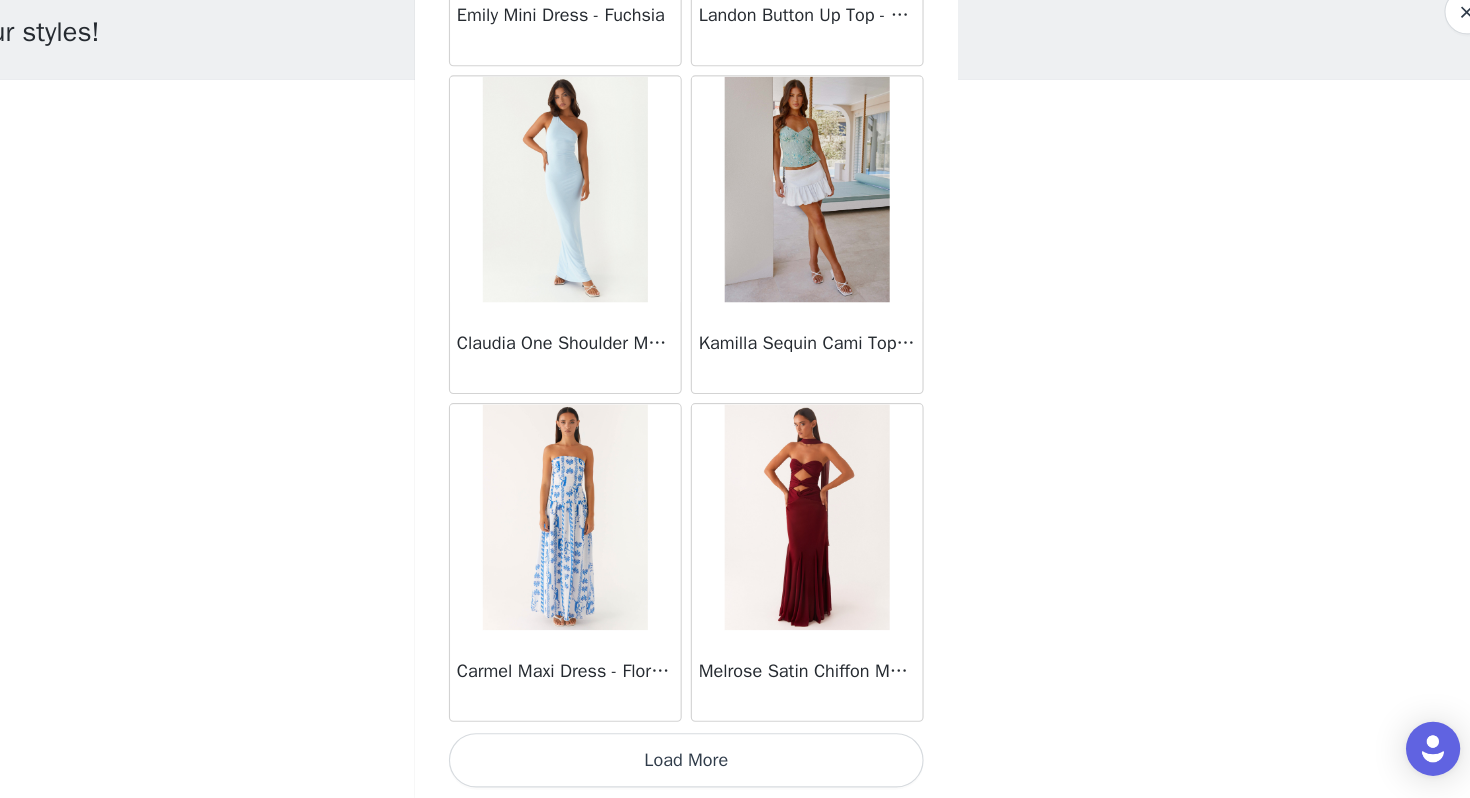 click on "Load More" at bounding box center [735, 764] 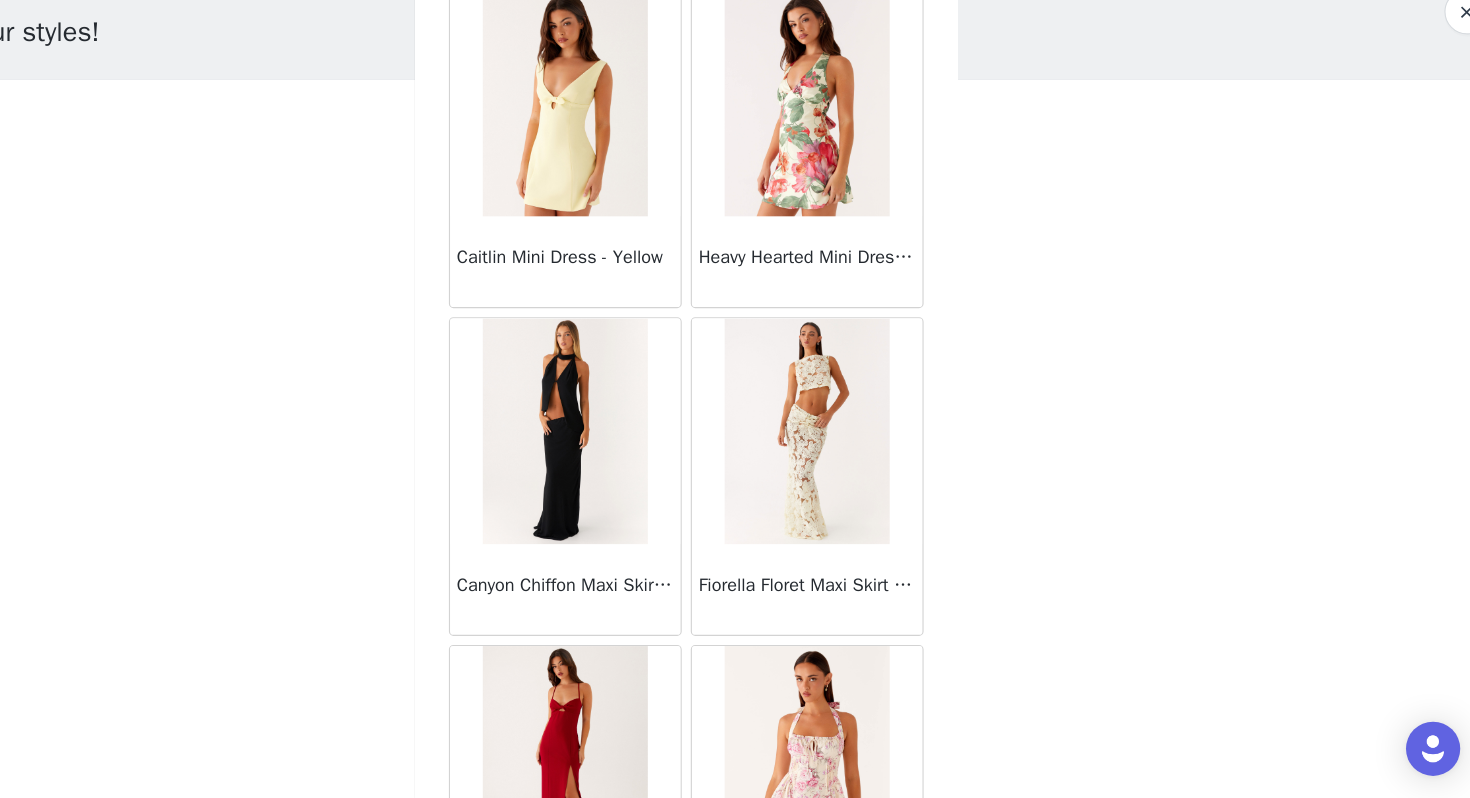 scroll, scrollTop: 39466, scrollLeft: 0, axis: vertical 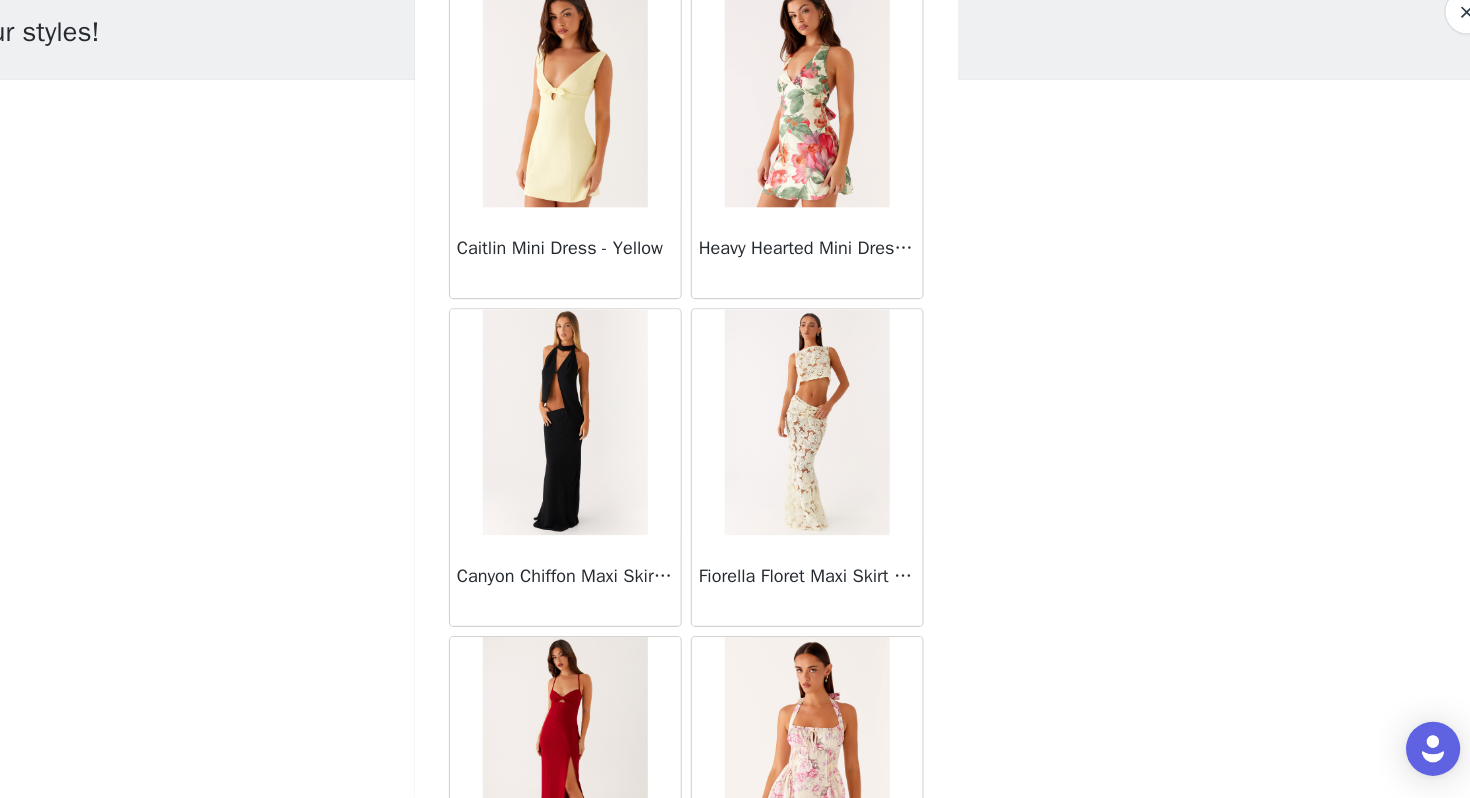 click at bounding box center (627, 465) 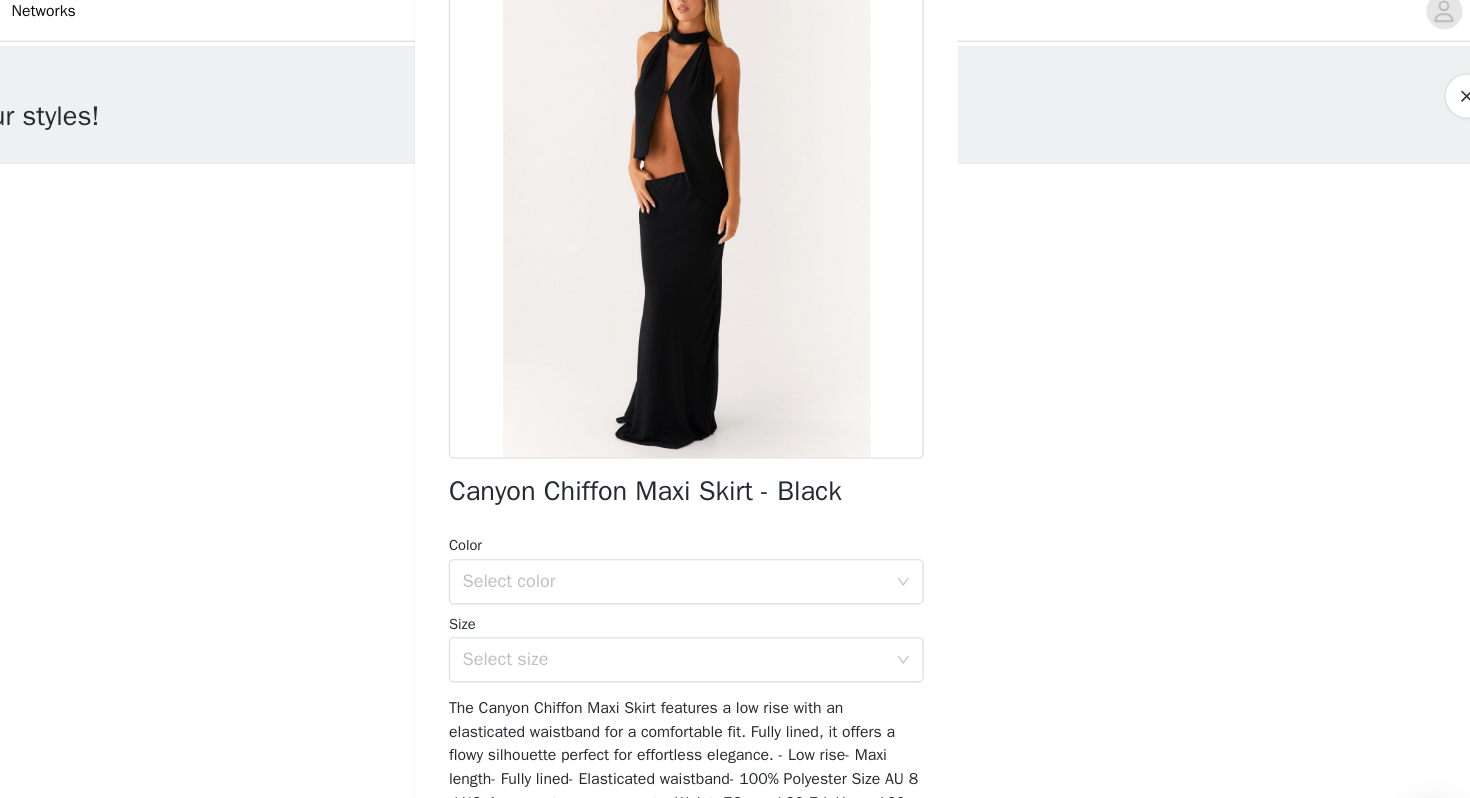 scroll, scrollTop: 128, scrollLeft: 0, axis: vertical 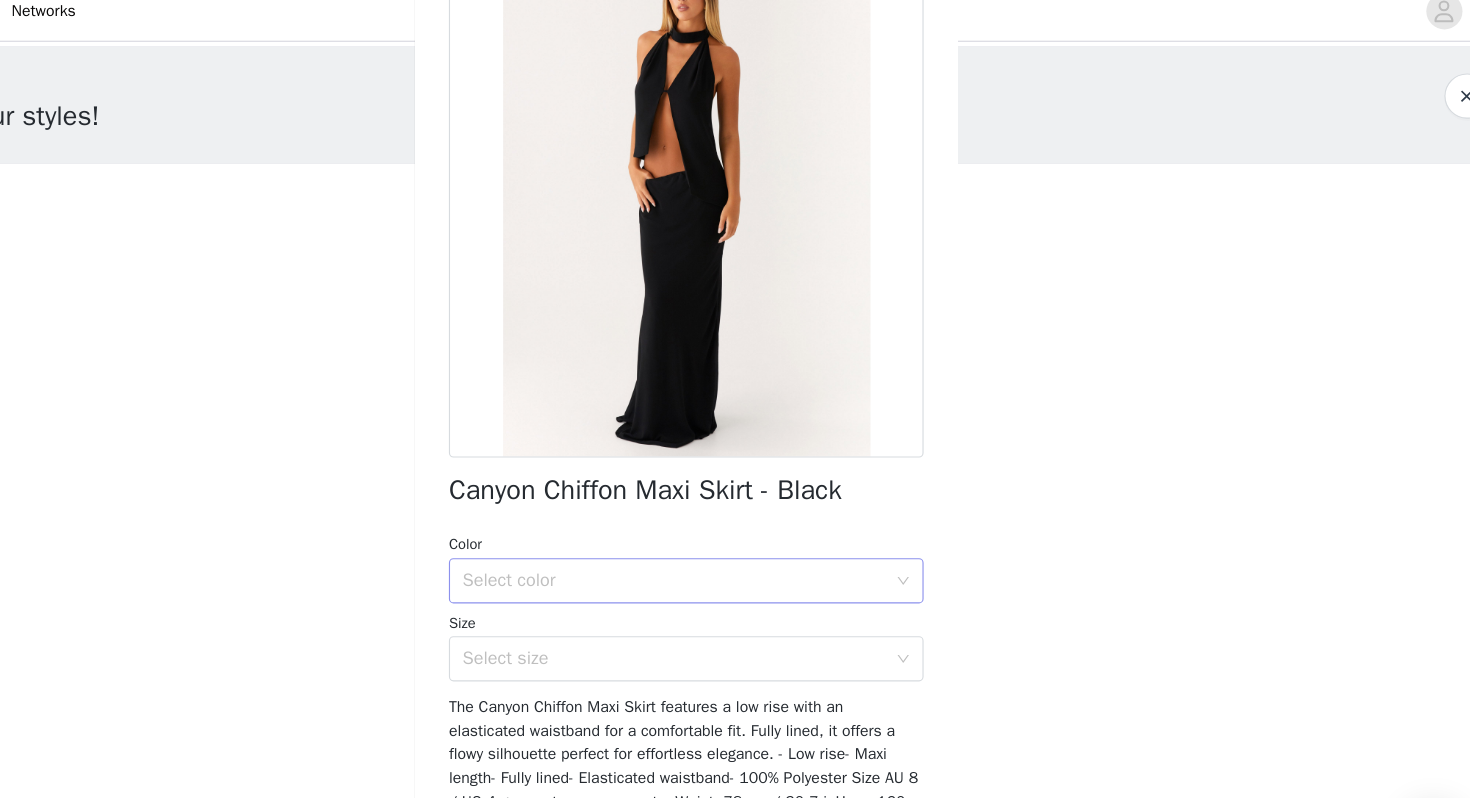 click on "Select color" at bounding box center (724, 531) 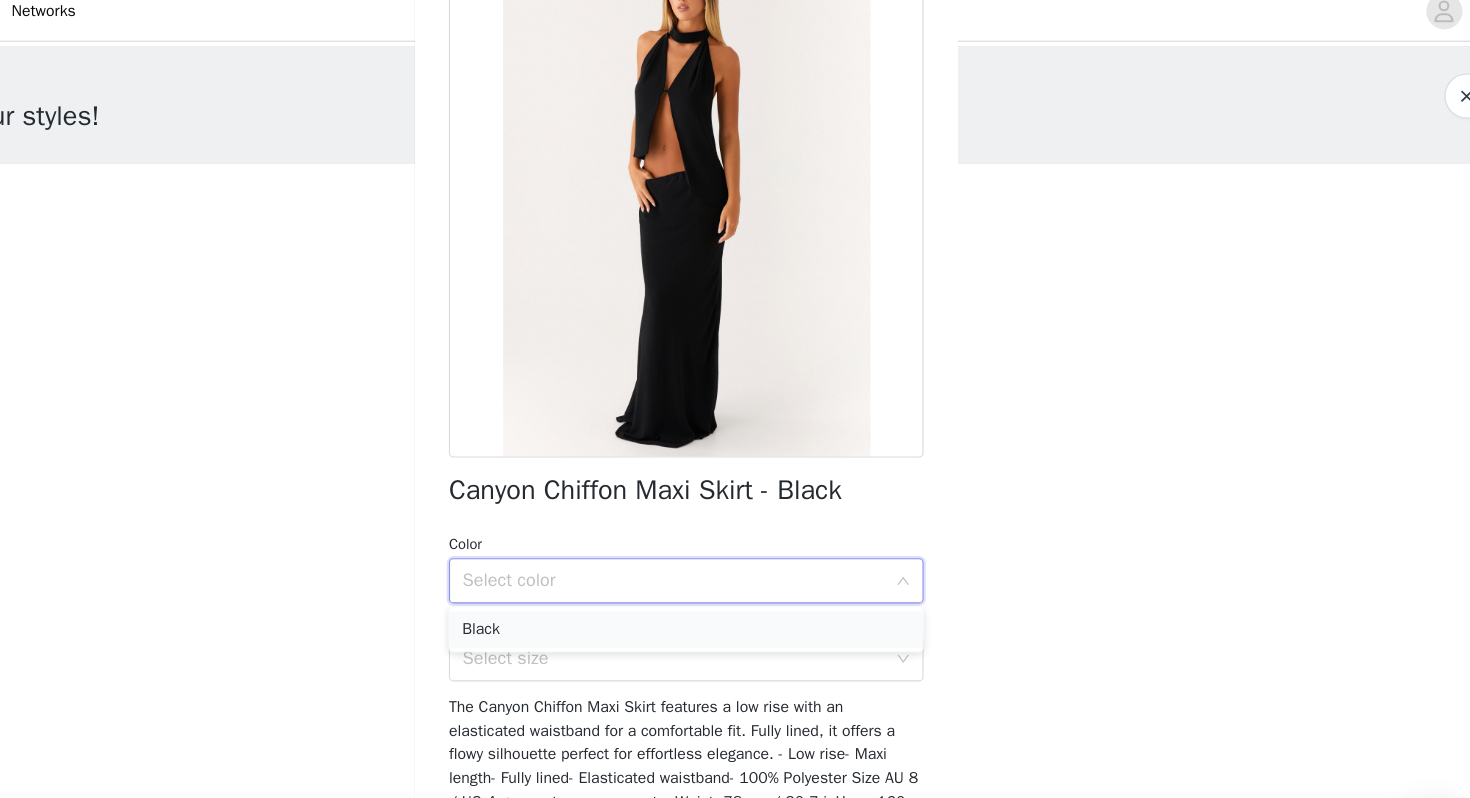 click on "Black" at bounding box center [735, 574] 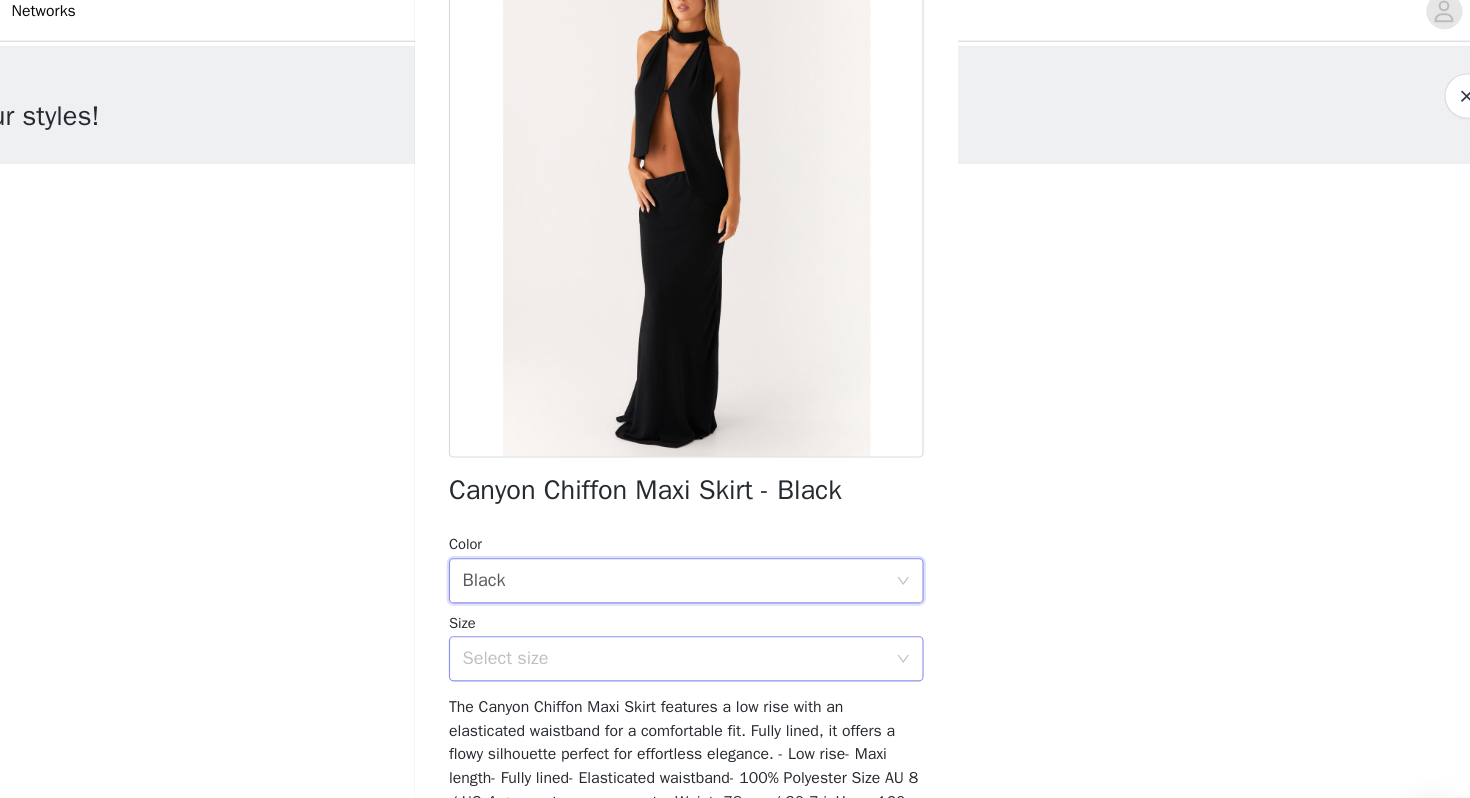 click on "Select size" at bounding box center (724, 600) 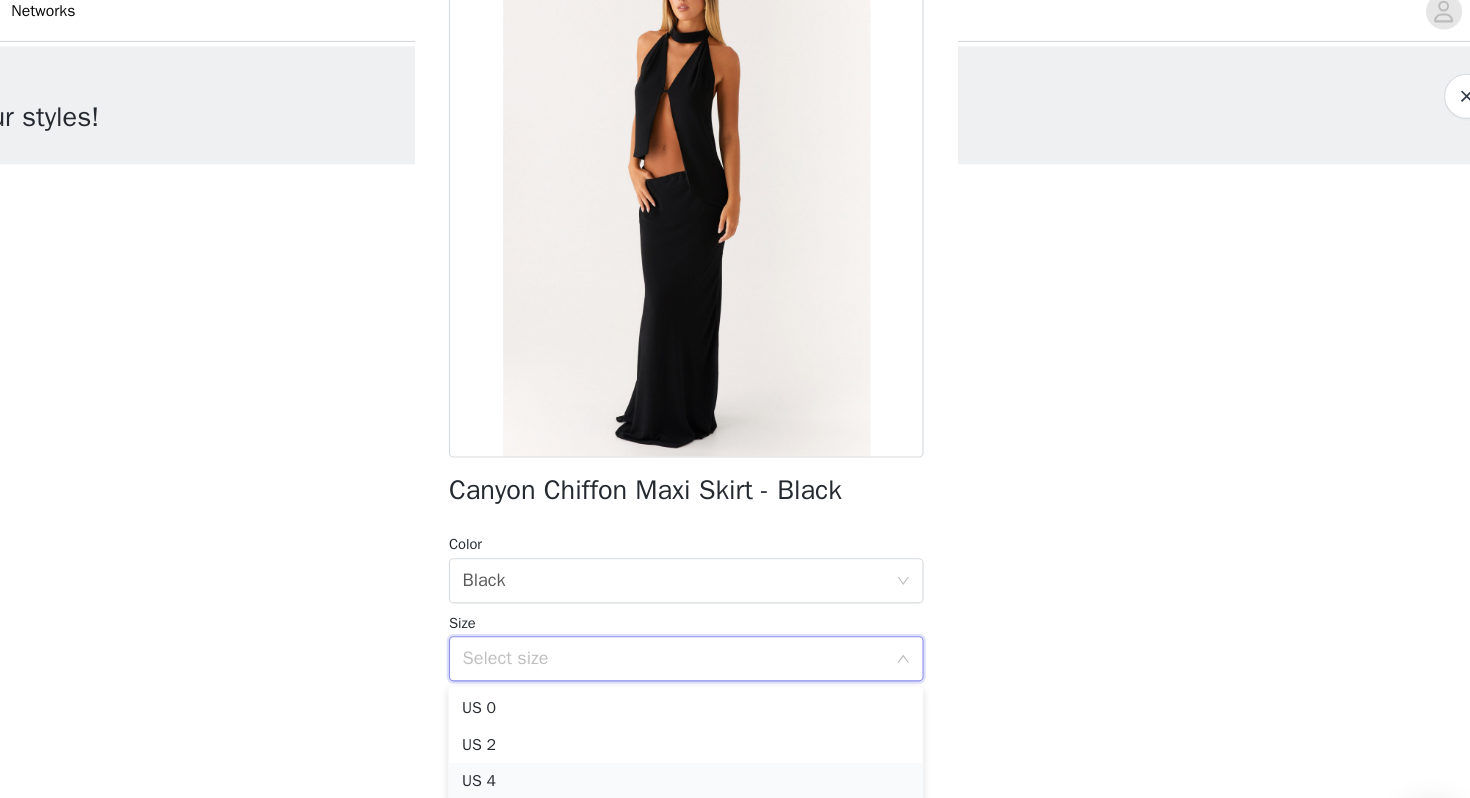 click on "US 4" at bounding box center (735, 708) 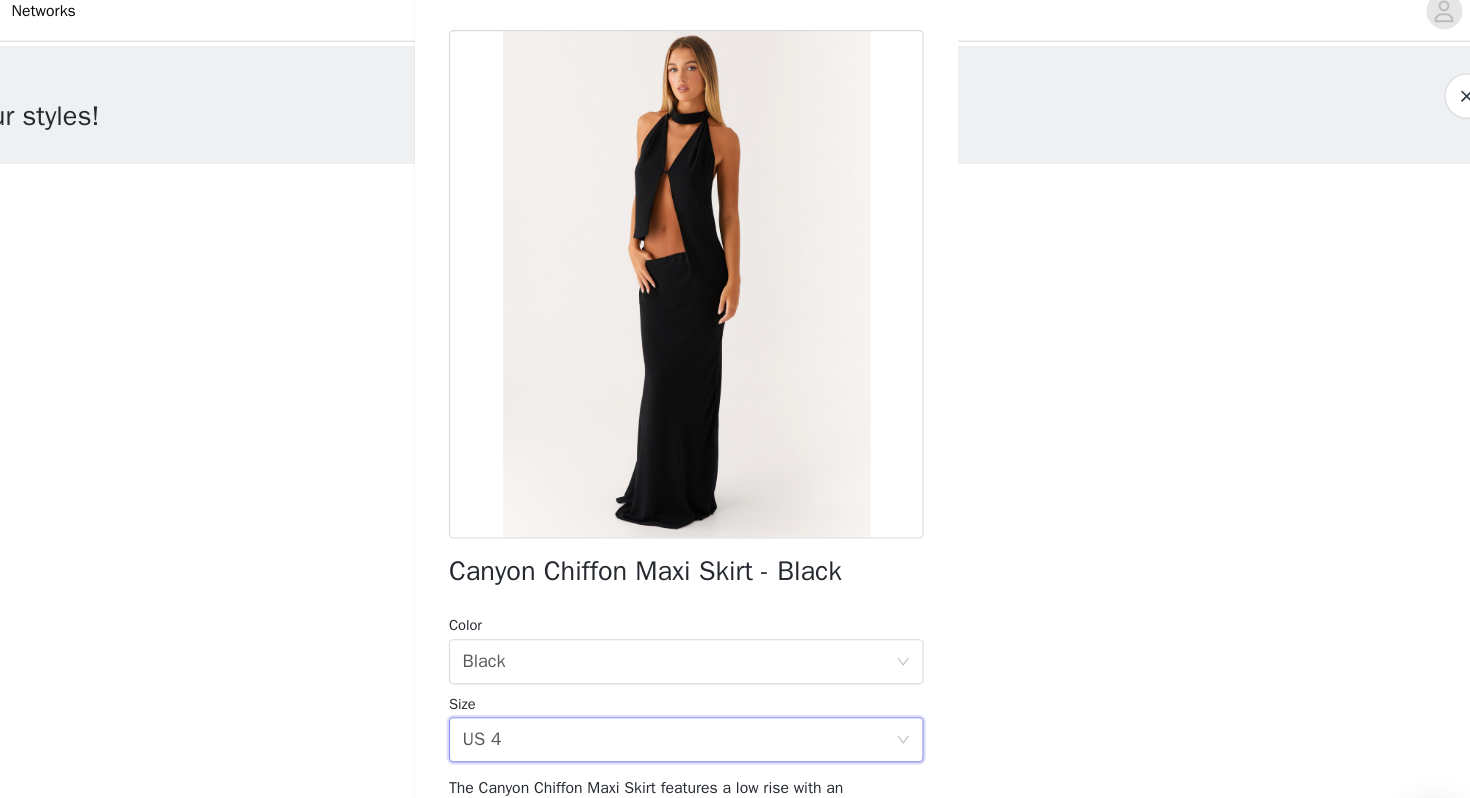 scroll, scrollTop: 45, scrollLeft: 0, axis: vertical 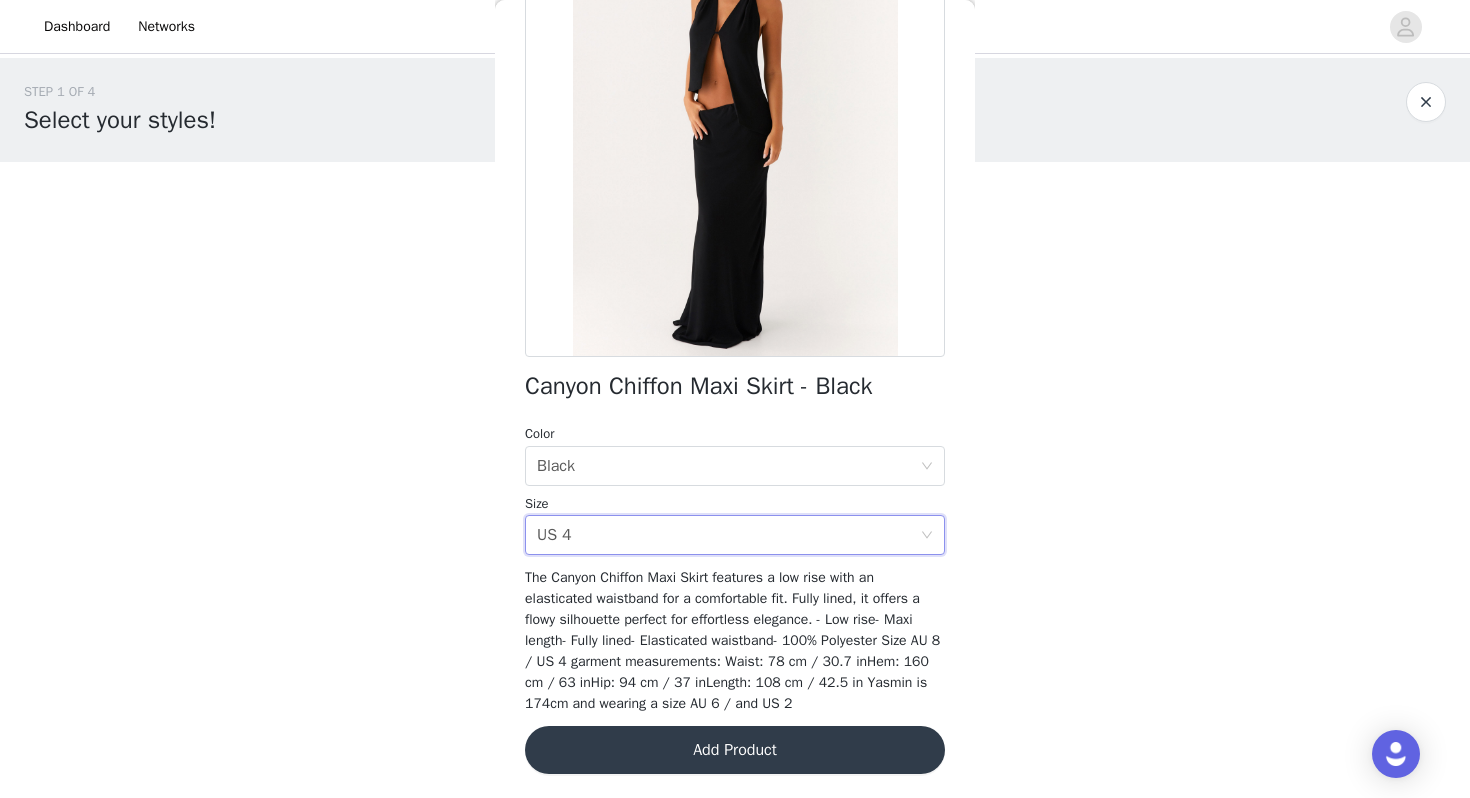 click on "Add Product" at bounding box center (735, 750) 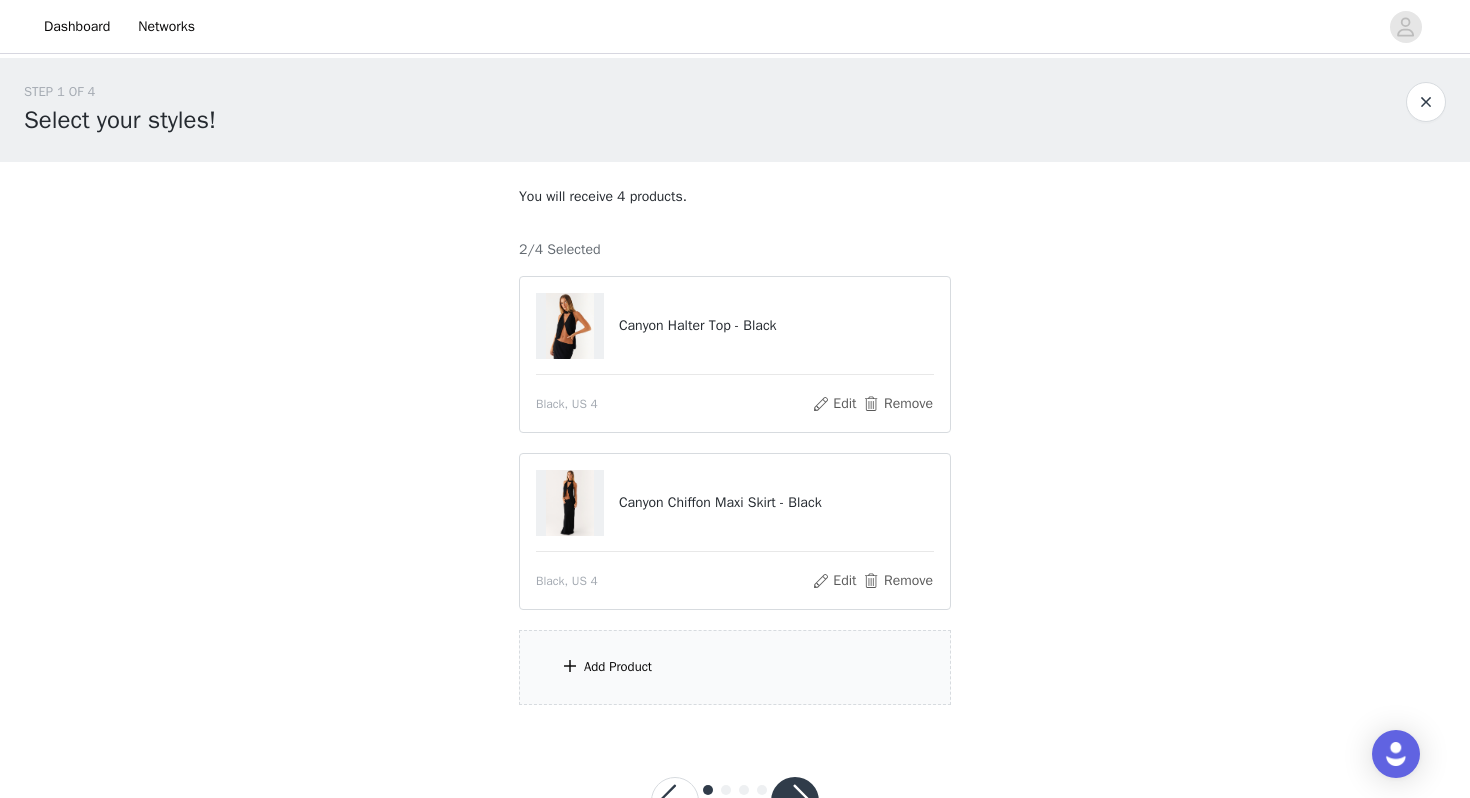 click on "Add Product" at bounding box center (618, 667) 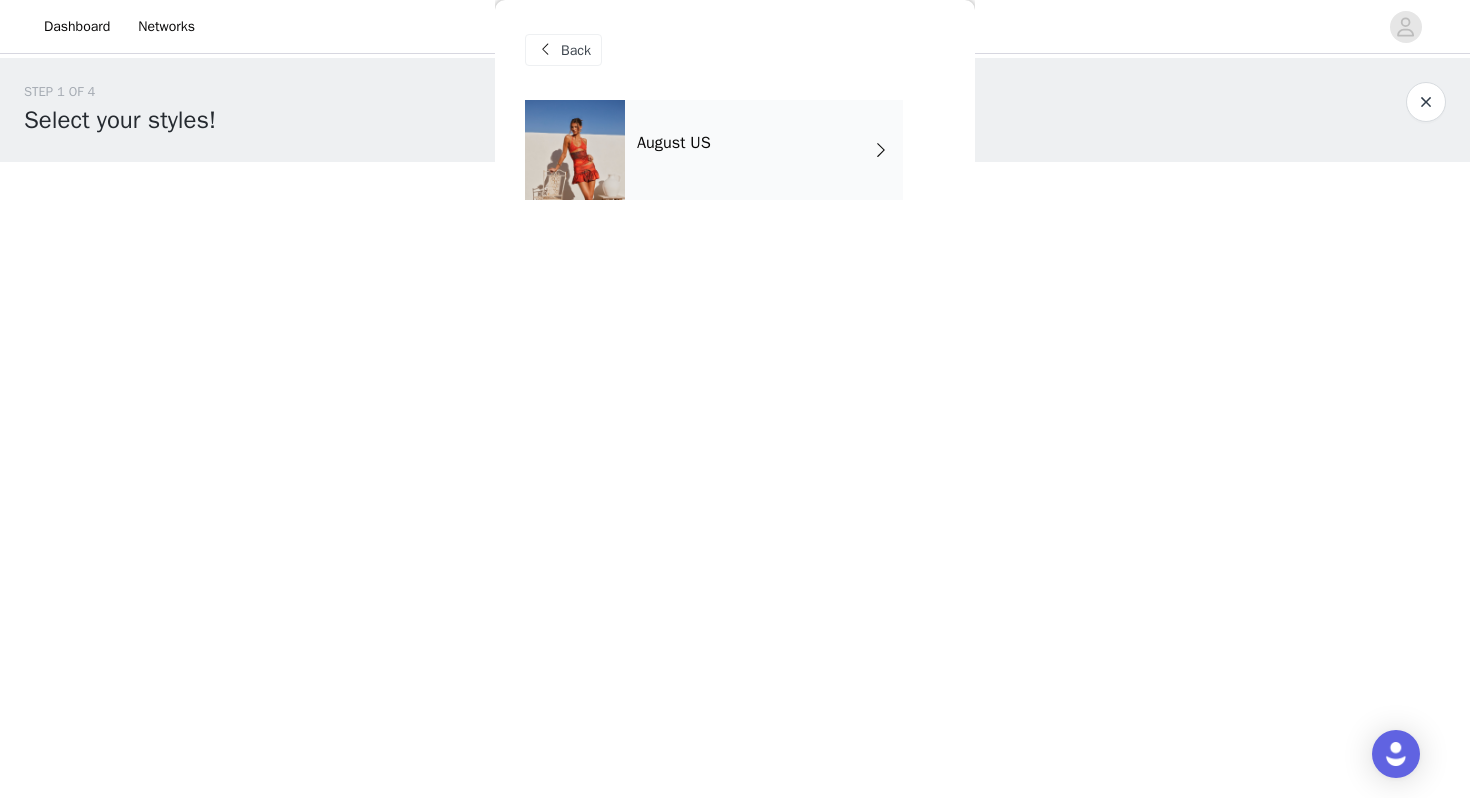 click on "August US" at bounding box center [764, 150] 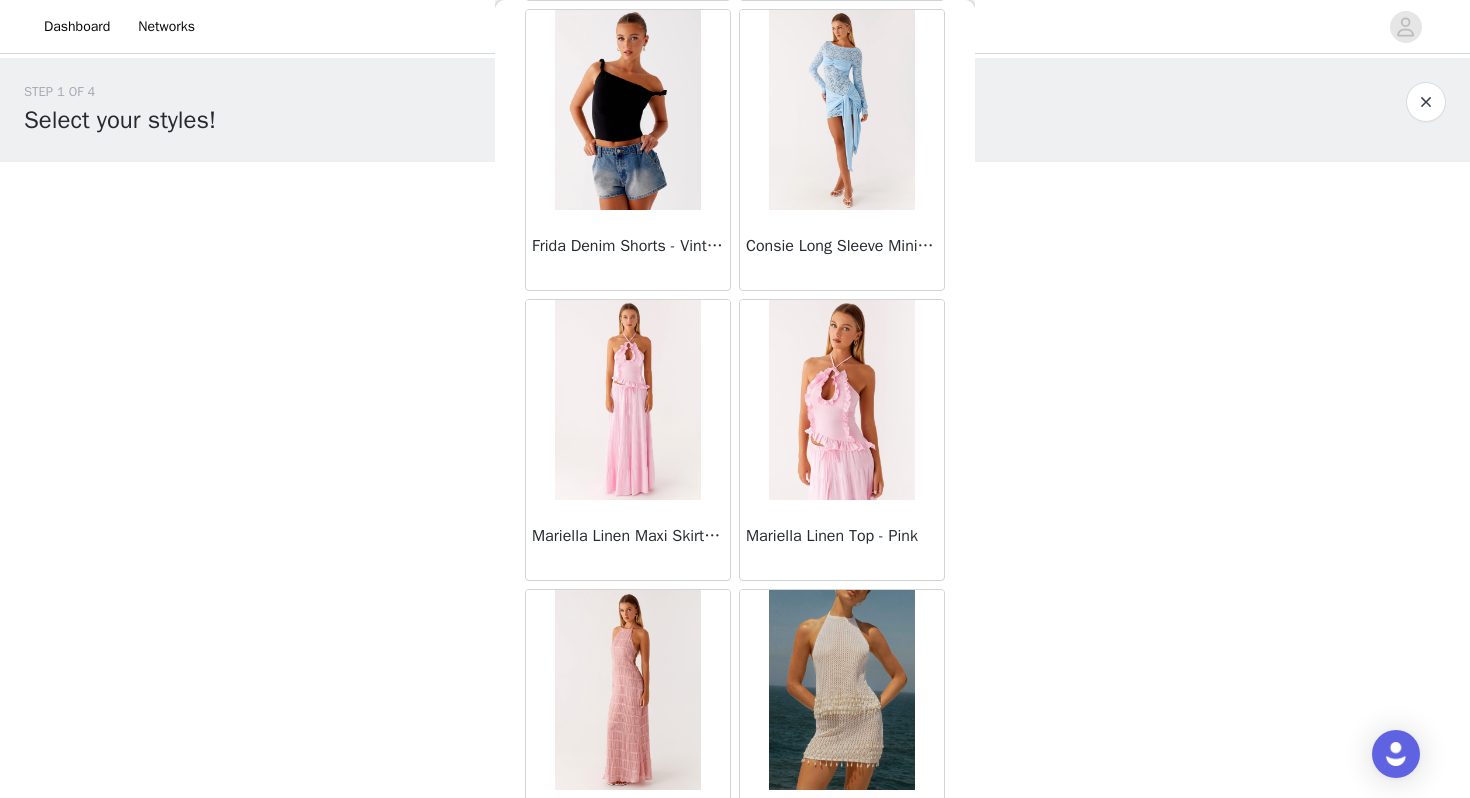 scroll, scrollTop: 2262, scrollLeft: 0, axis: vertical 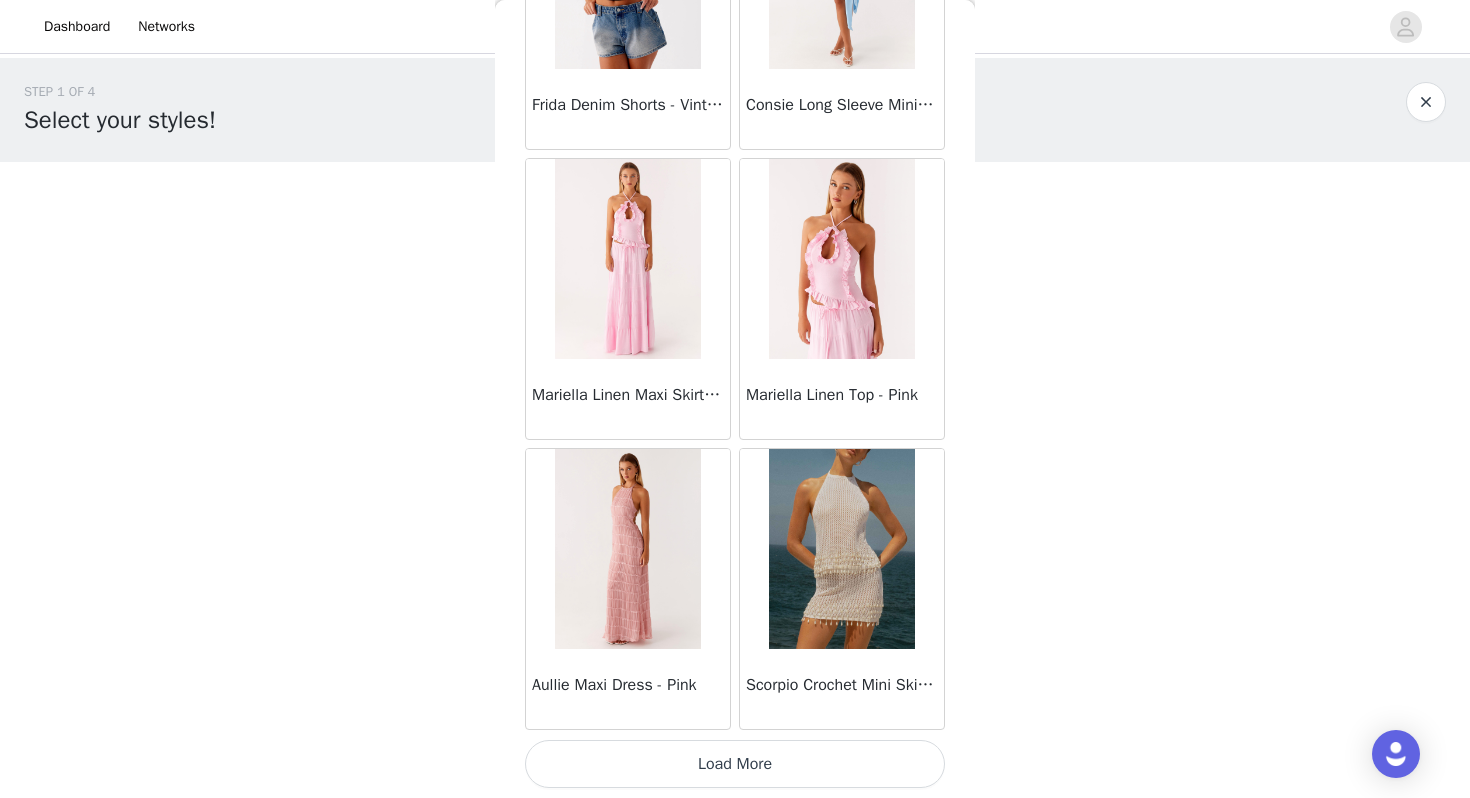 click on "Load More" at bounding box center (735, 764) 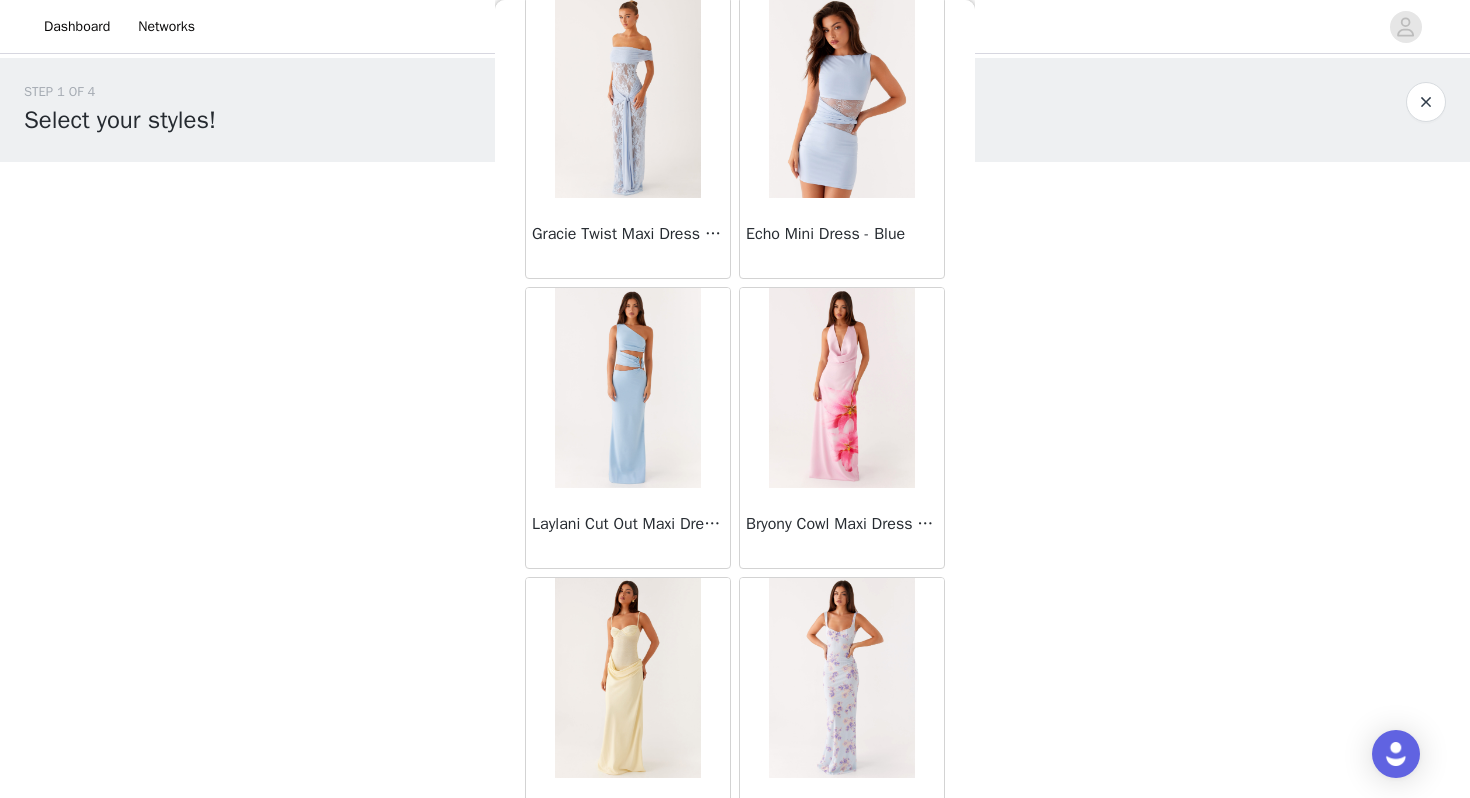 scroll, scrollTop: 5162, scrollLeft: 0, axis: vertical 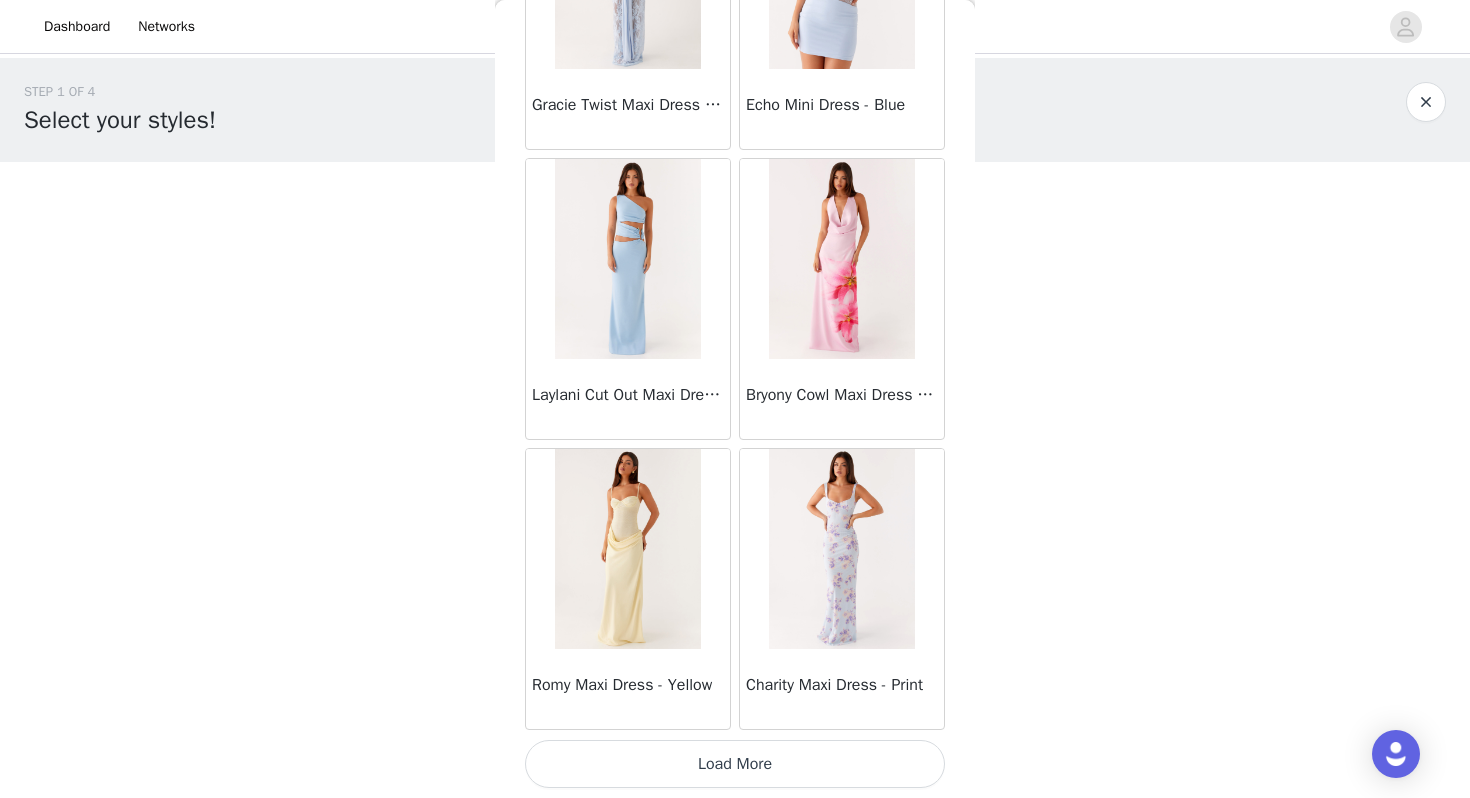 click on "Load More" at bounding box center (735, 764) 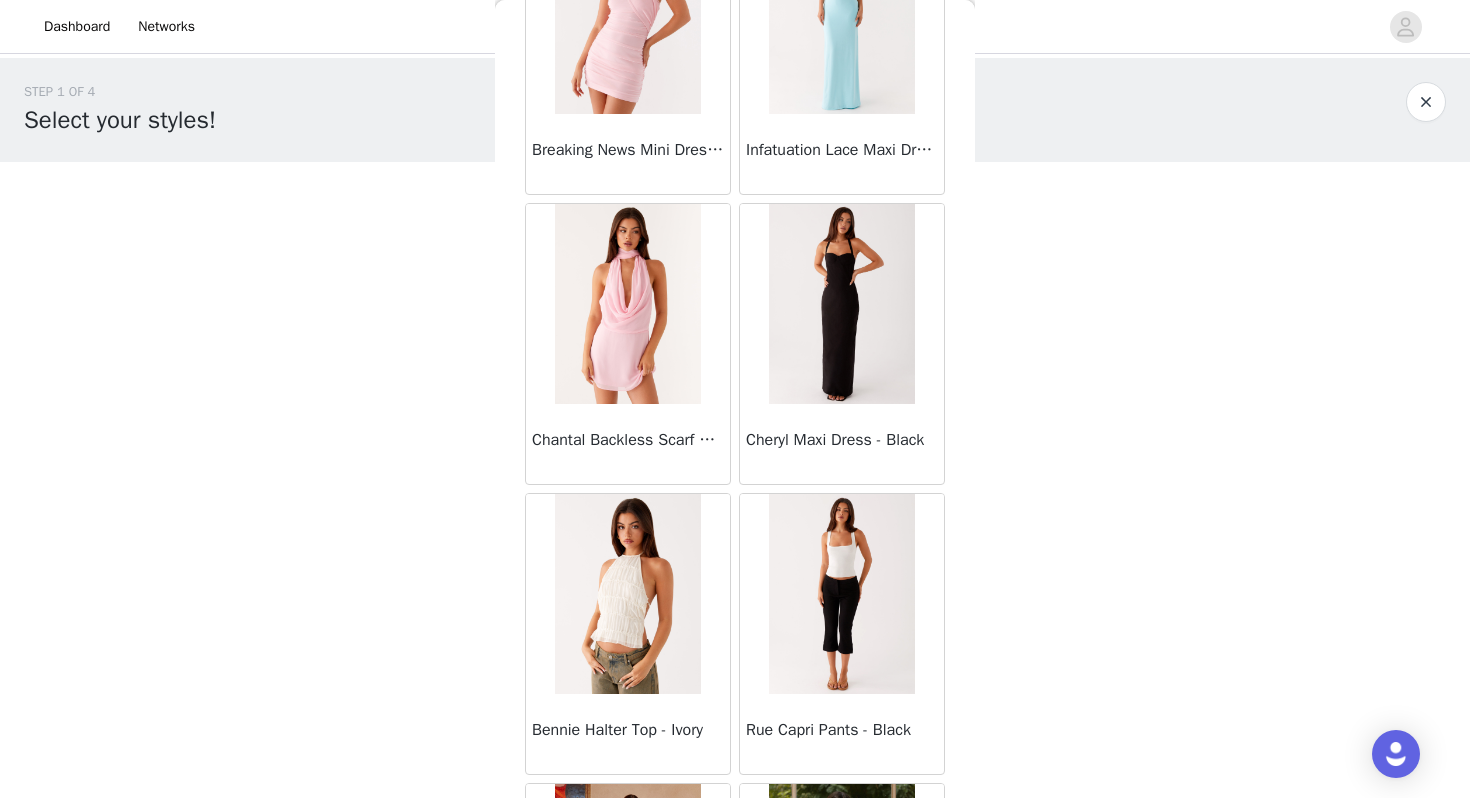 scroll, scrollTop: 8062, scrollLeft: 0, axis: vertical 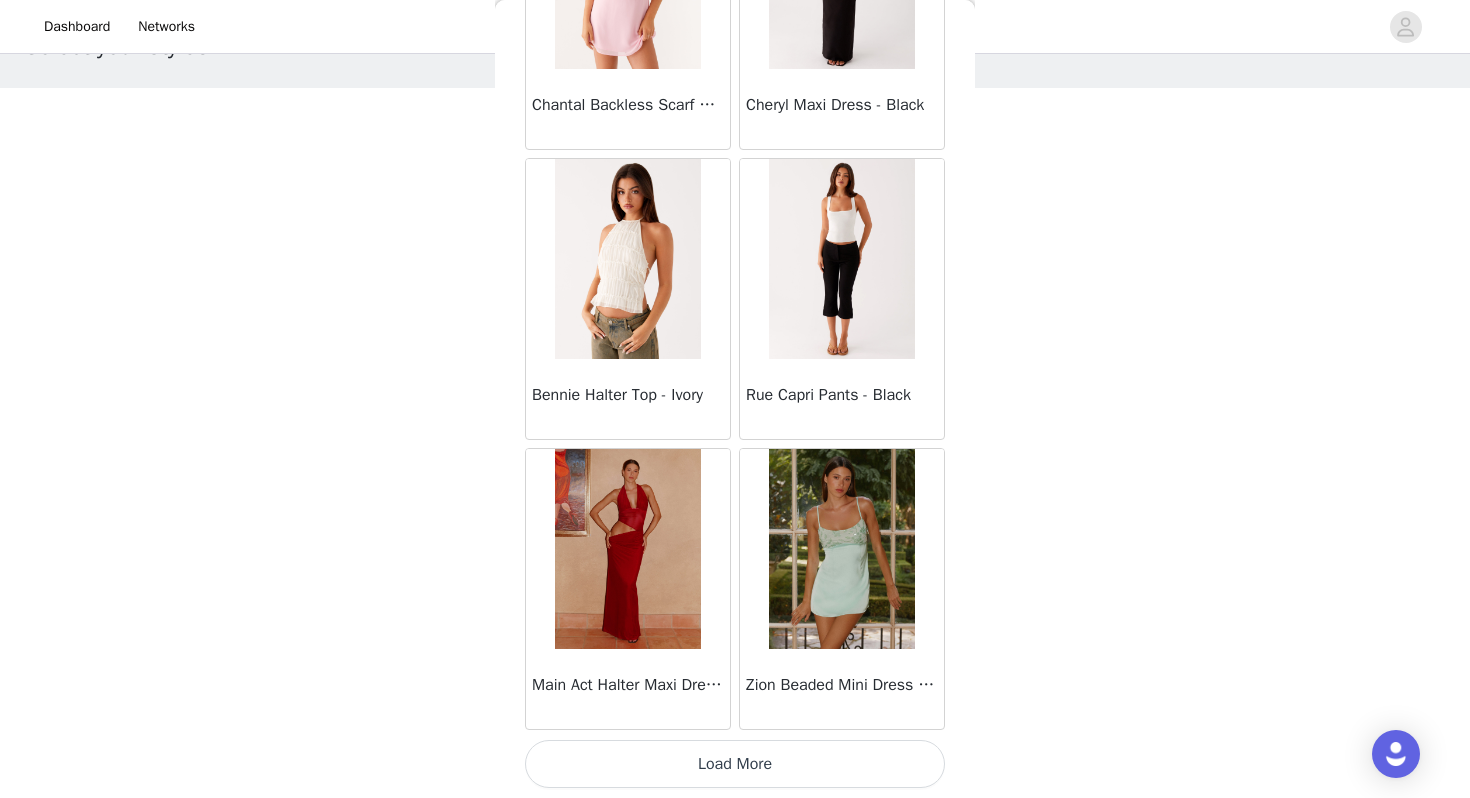 click on "Load More" at bounding box center [735, 764] 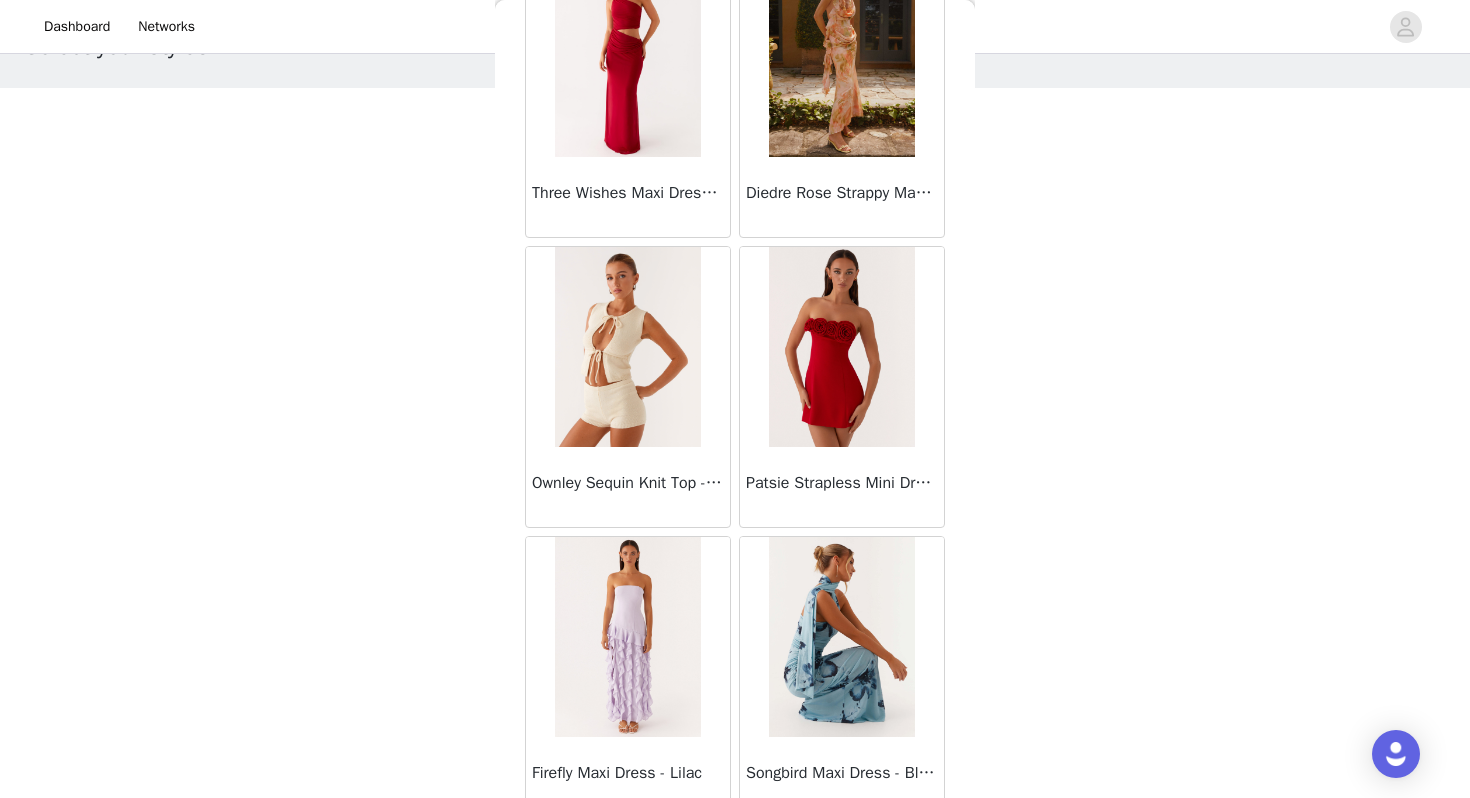 scroll, scrollTop: 10962, scrollLeft: 0, axis: vertical 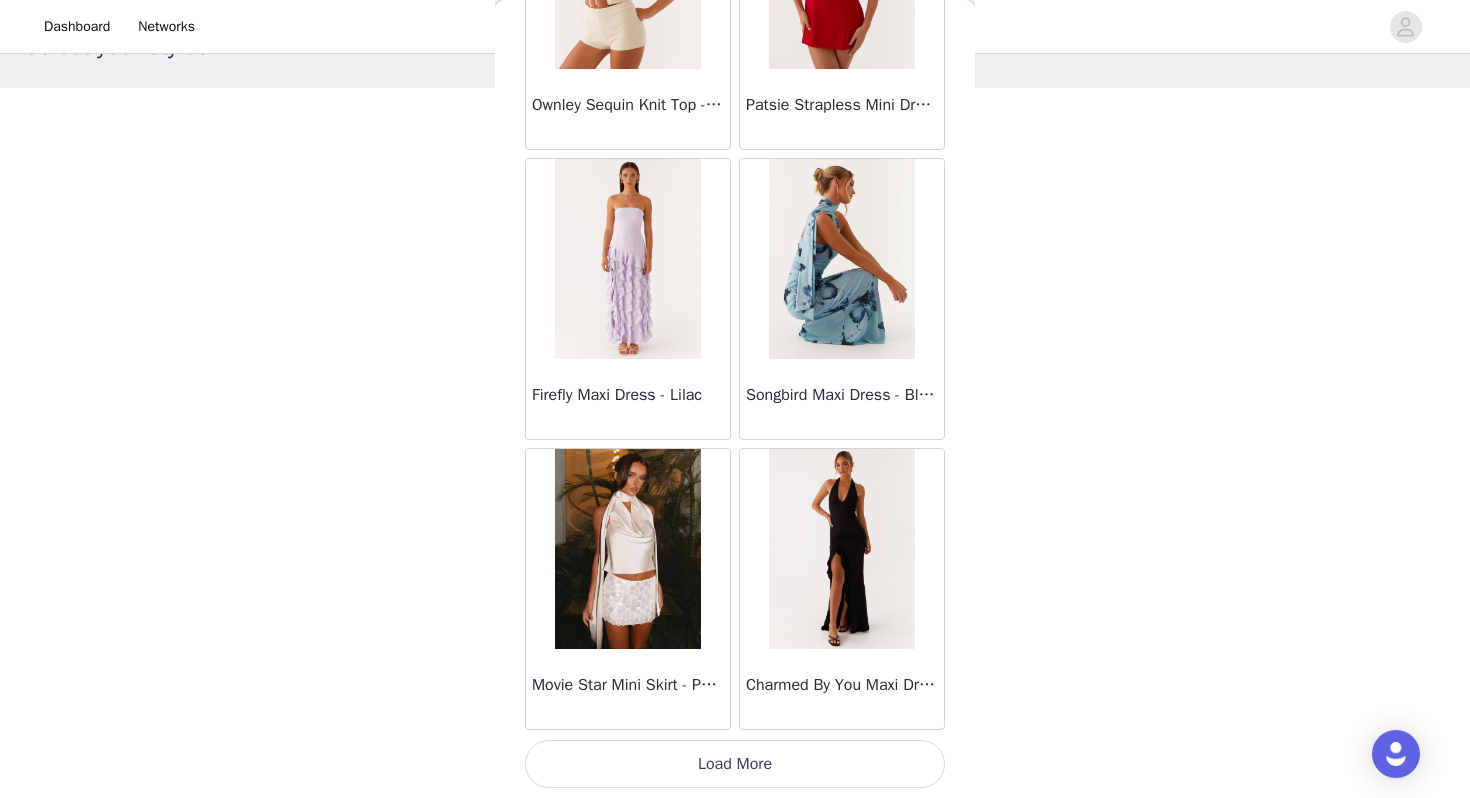 click on "Load More" at bounding box center (735, 764) 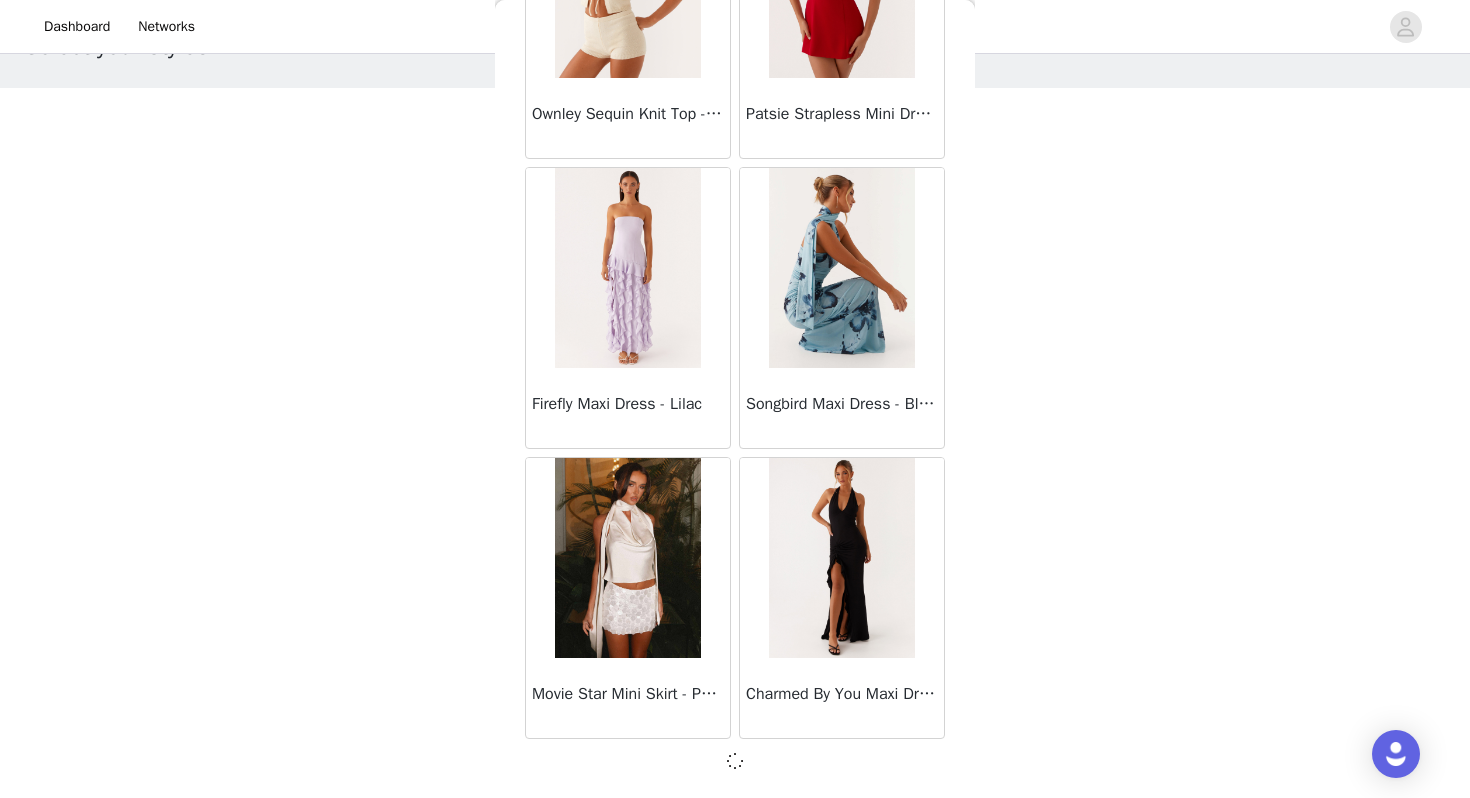 scroll, scrollTop: 10953, scrollLeft: 0, axis: vertical 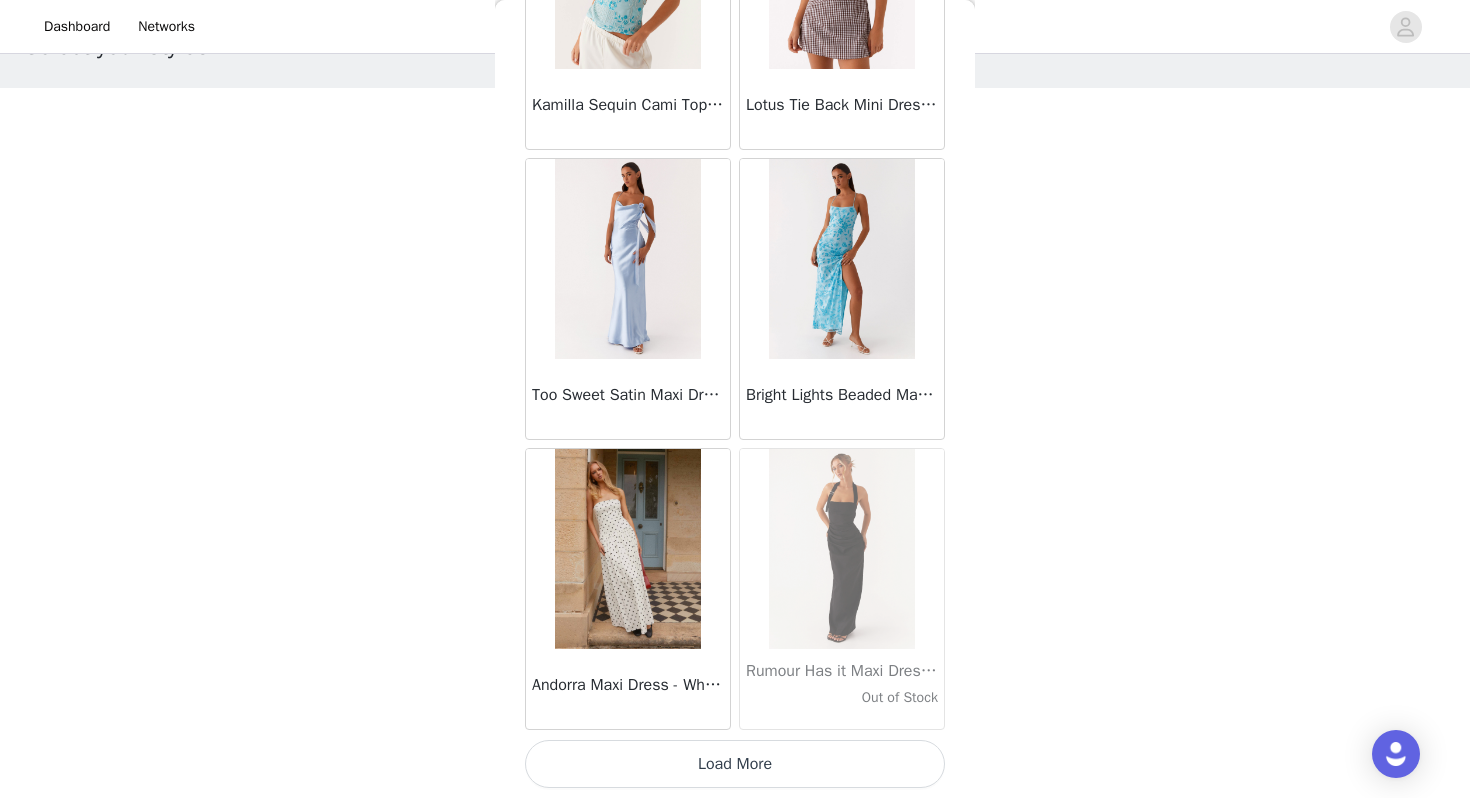 click on "Load More" at bounding box center [735, 764] 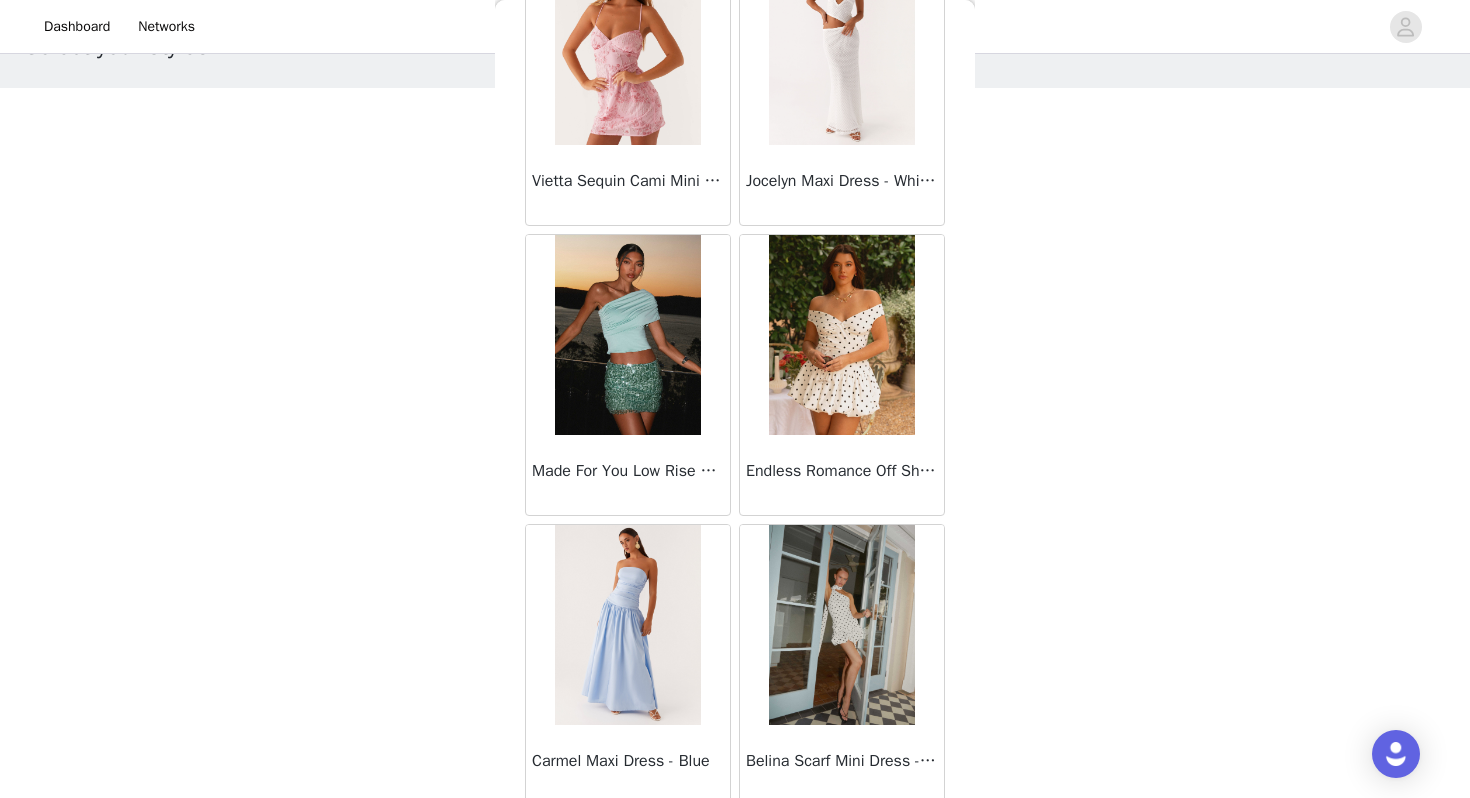 scroll, scrollTop: 16762, scrollLeft: 0, axis: vertical 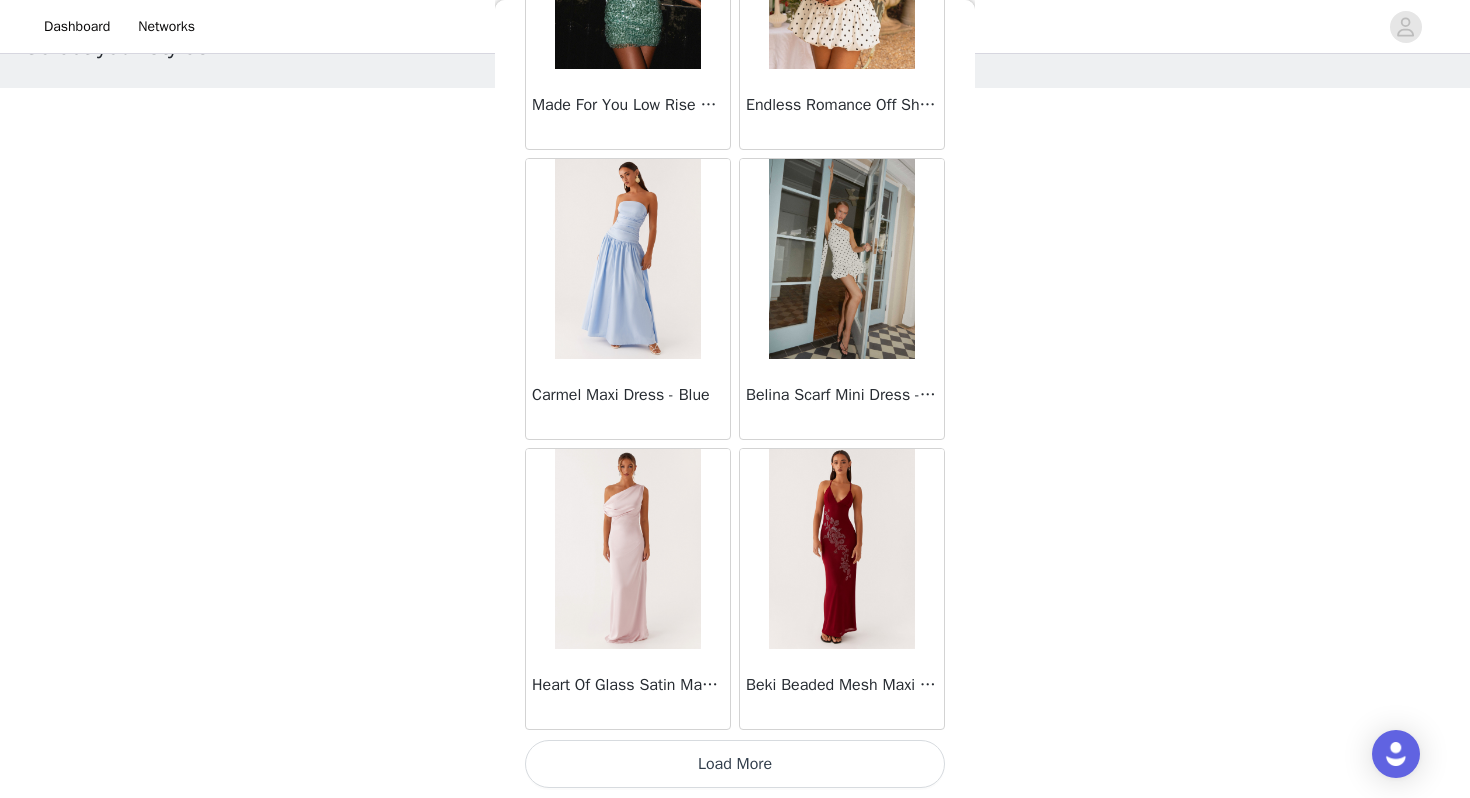 click on "Load More" at bounding box center [735, 764] 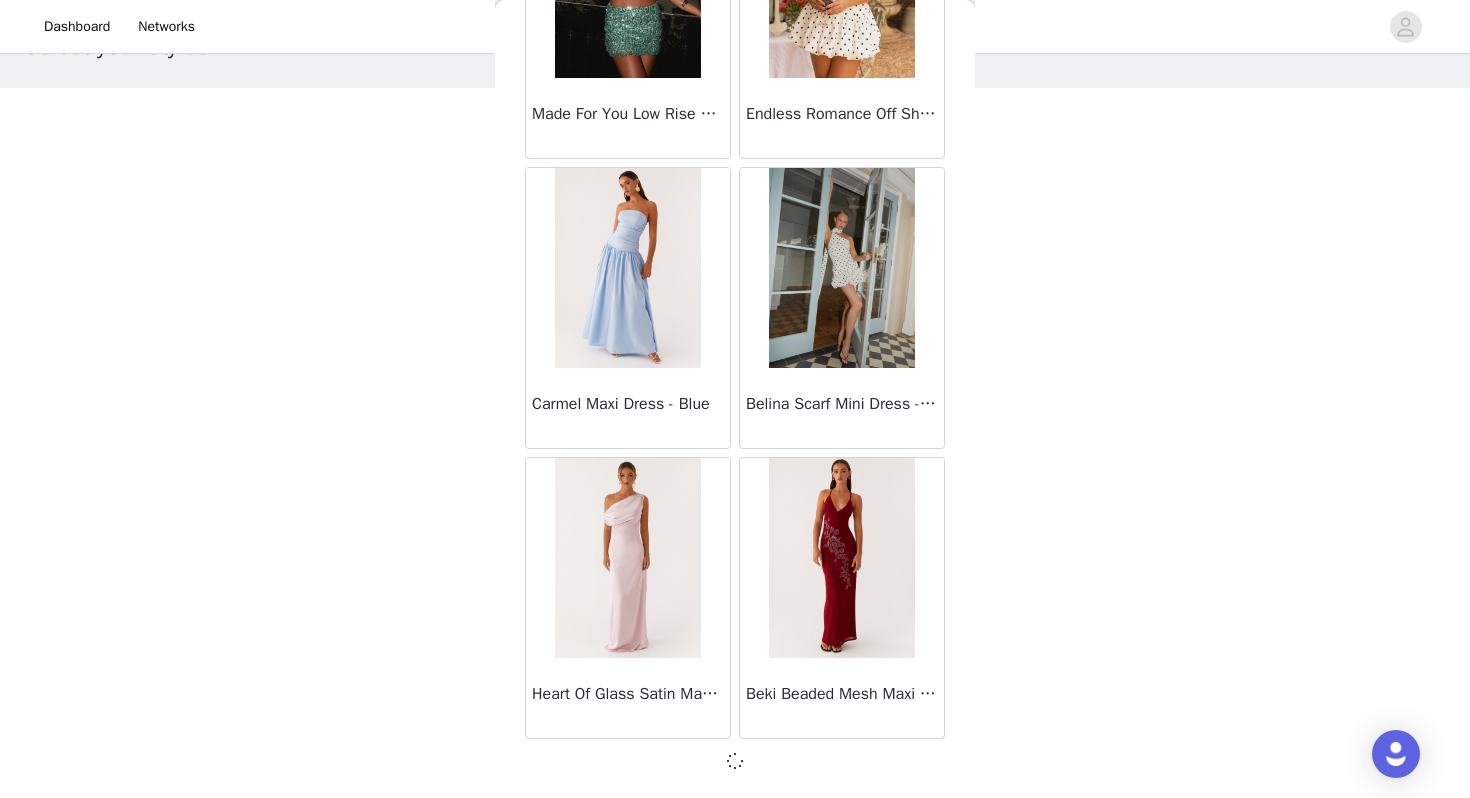 scroll, scrollTop: 16753, scrollLeft: 0, axis: vertical 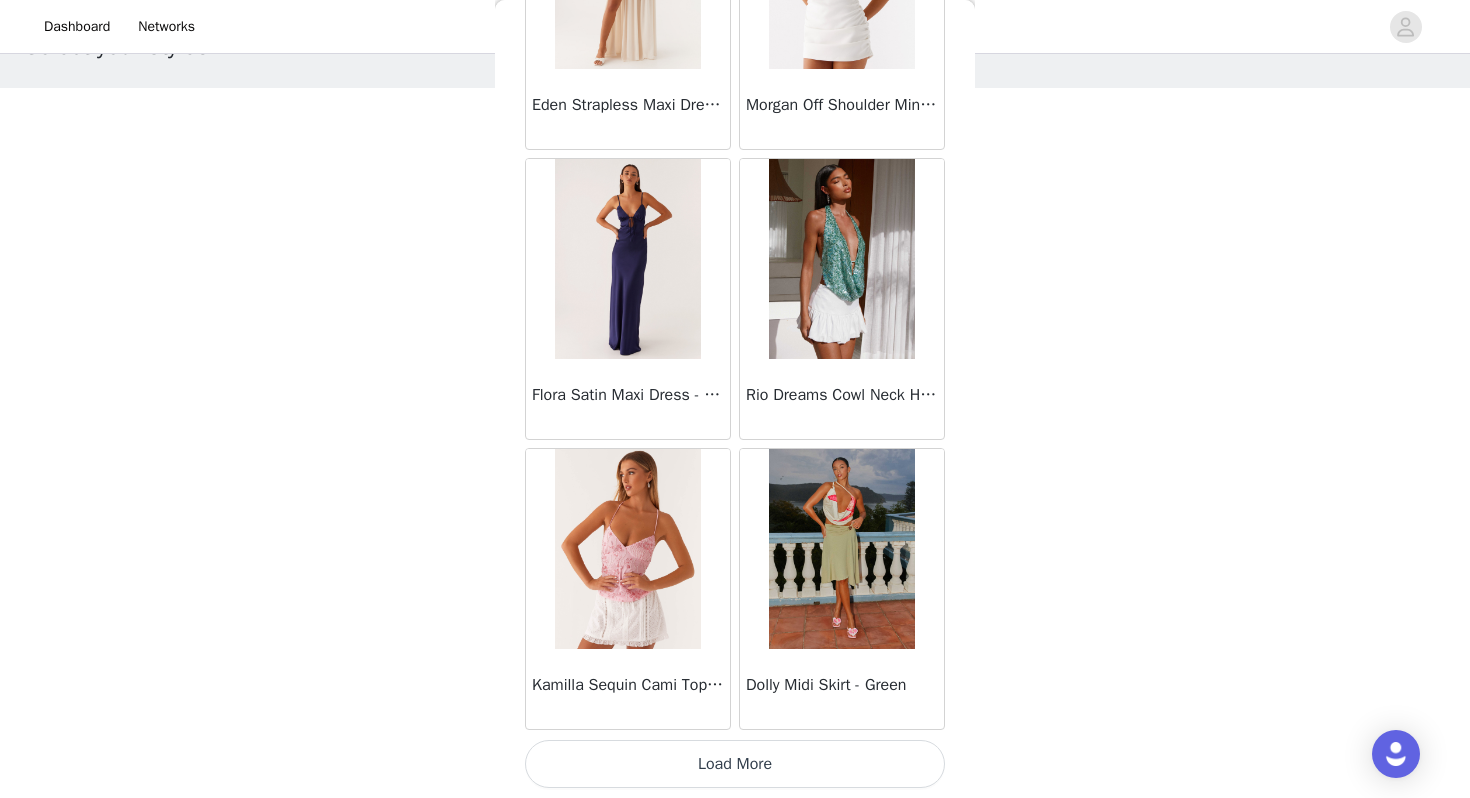 click on "Load More" at bounding box center [735, 764] 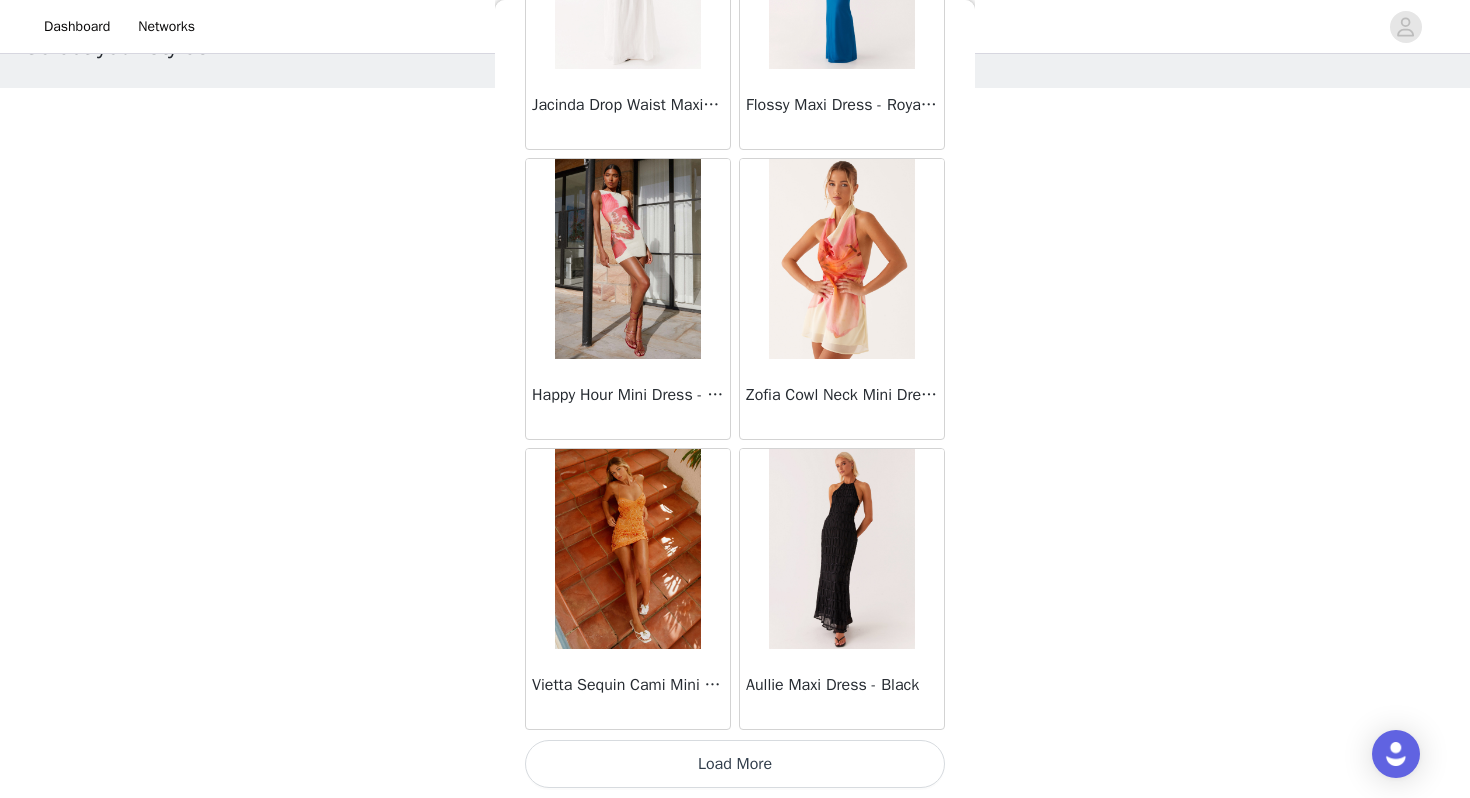 click on "Load More" at bounding box center [735, 764] 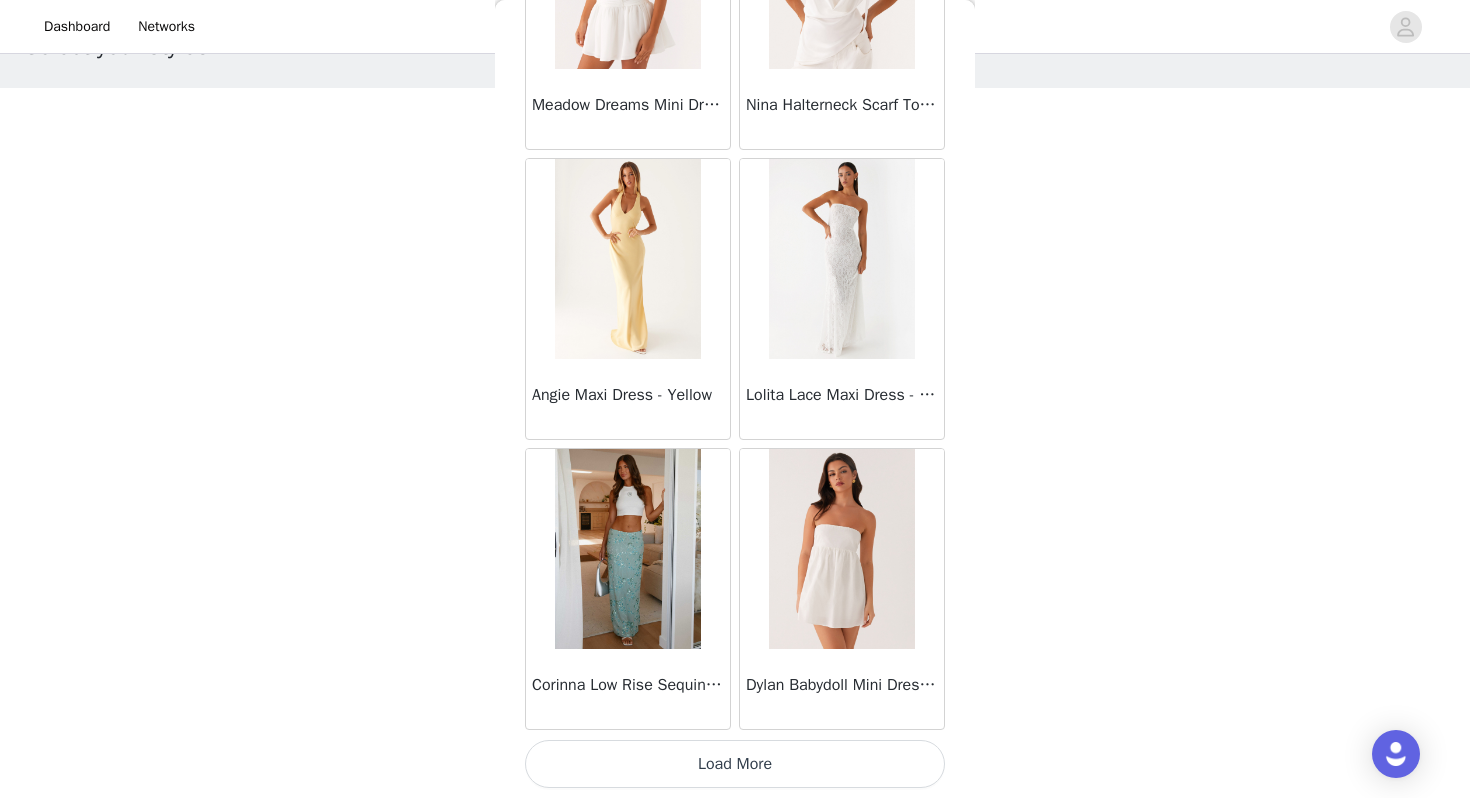 click on "Load More" at bounding box center [735, 764] 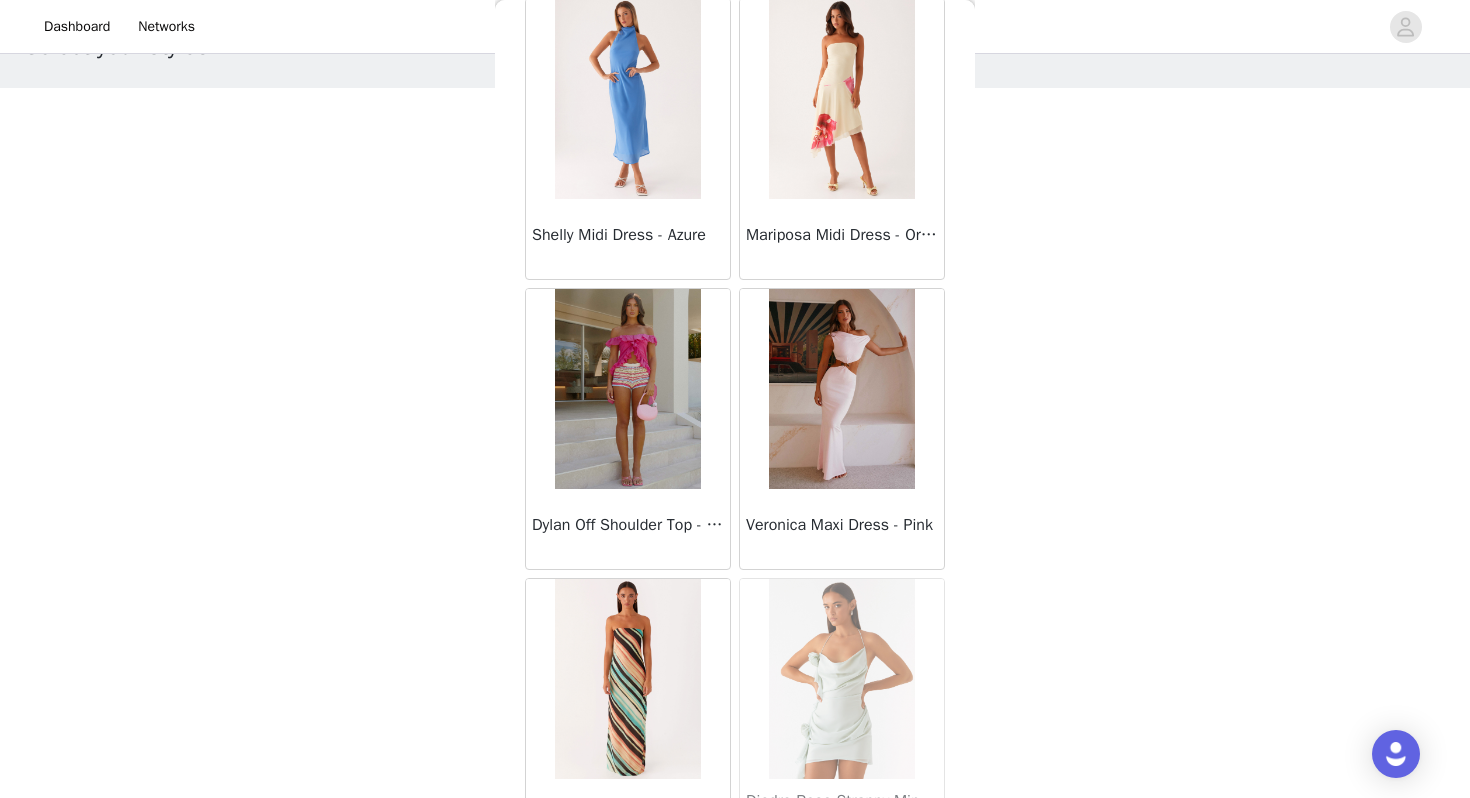 scroll, scrollTop: 28362, scrollLeft: 0, axis: vertical 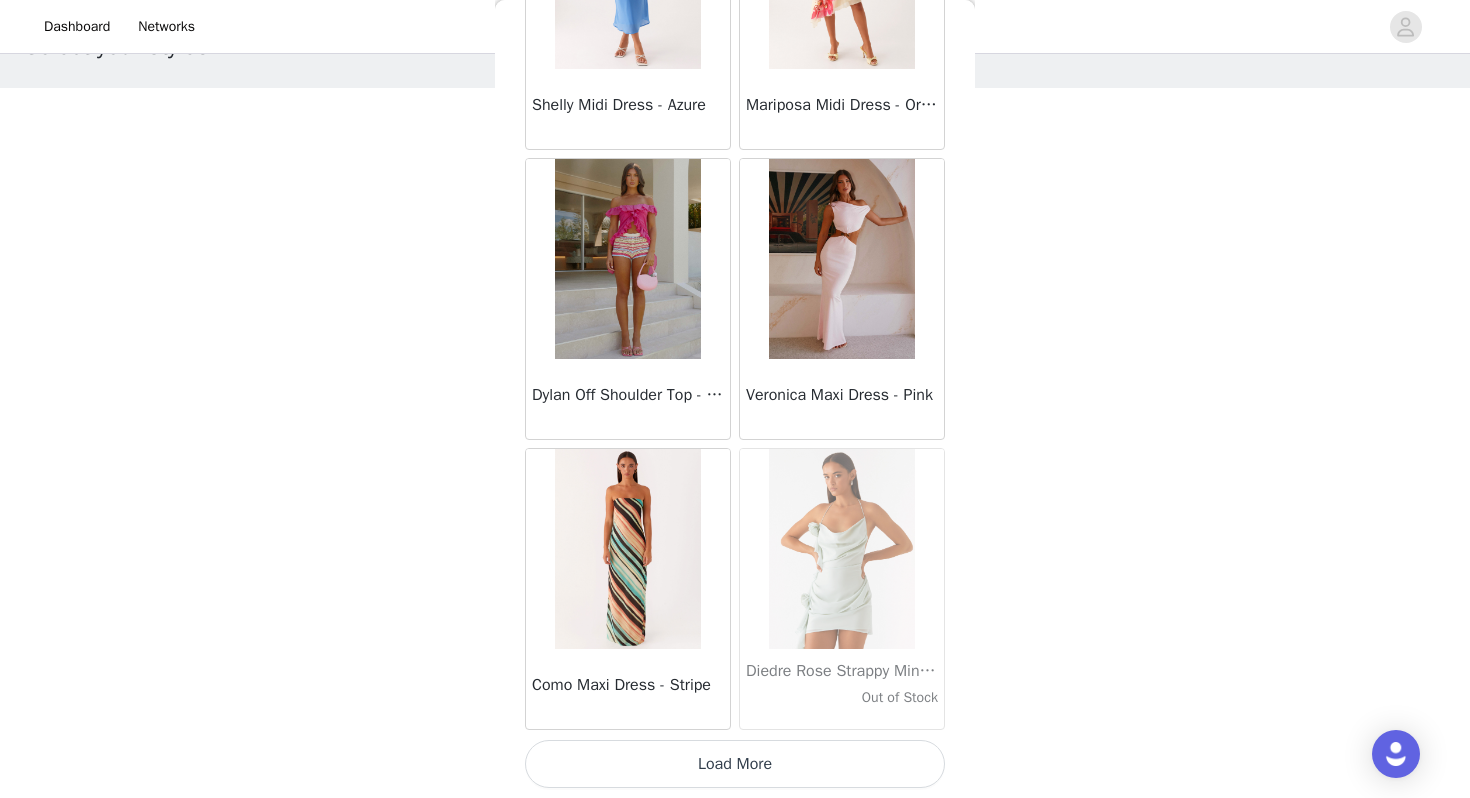 click on "Load More" at bounding box center [735, 764] 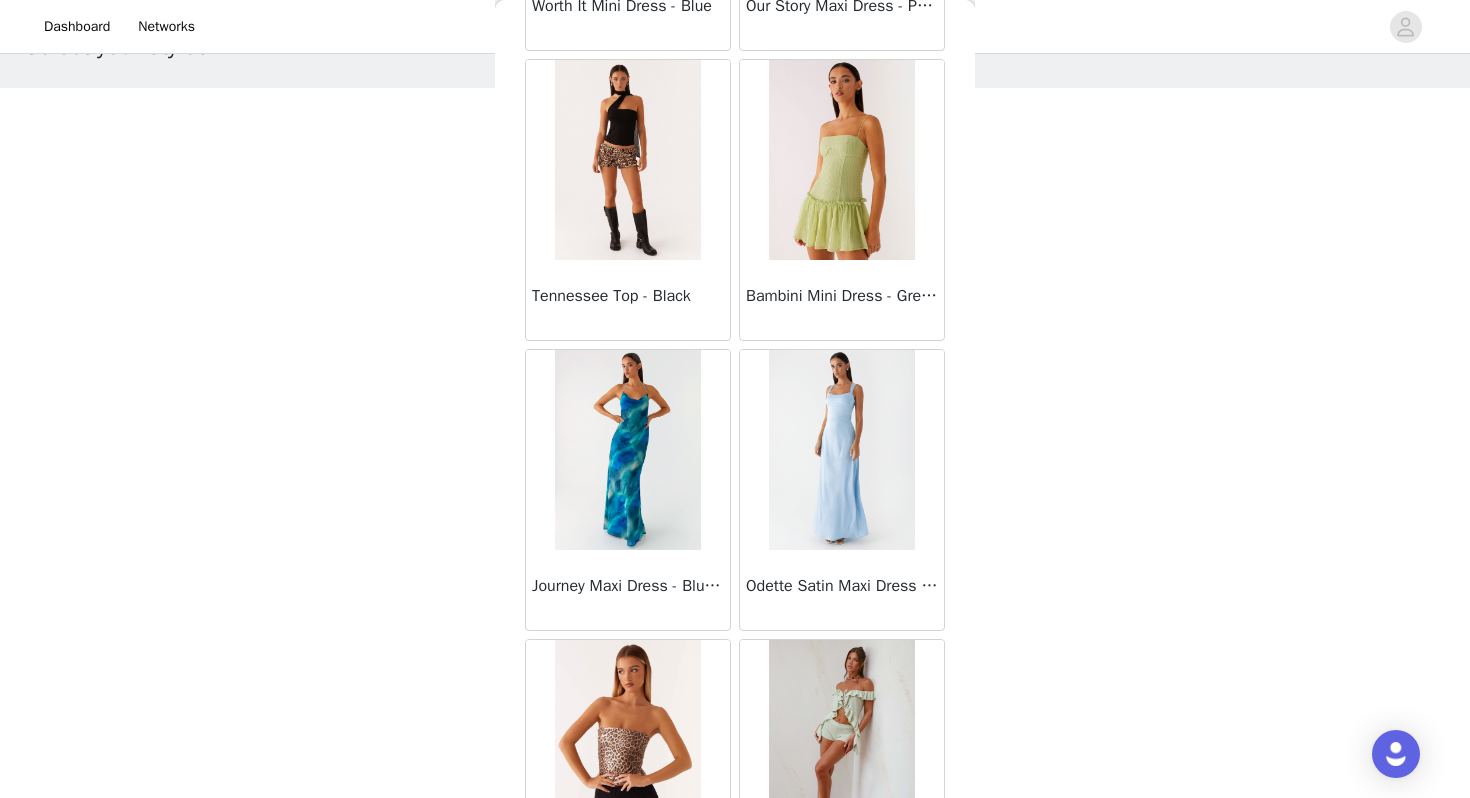 scroll, scrollTop: 31262, scrollLeft: 0, axis: vertical 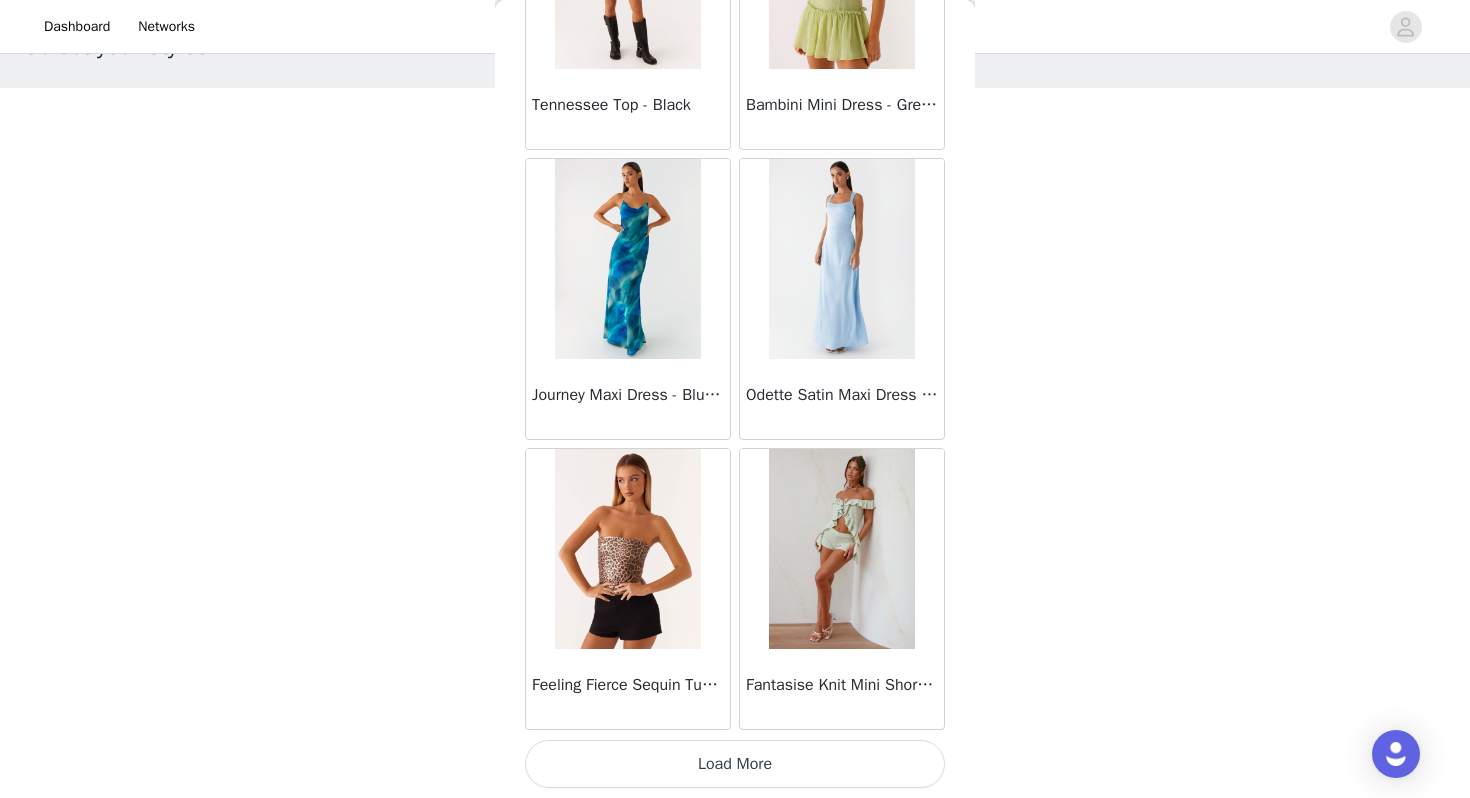 click on "Load More" at bounding box center [735, 764] 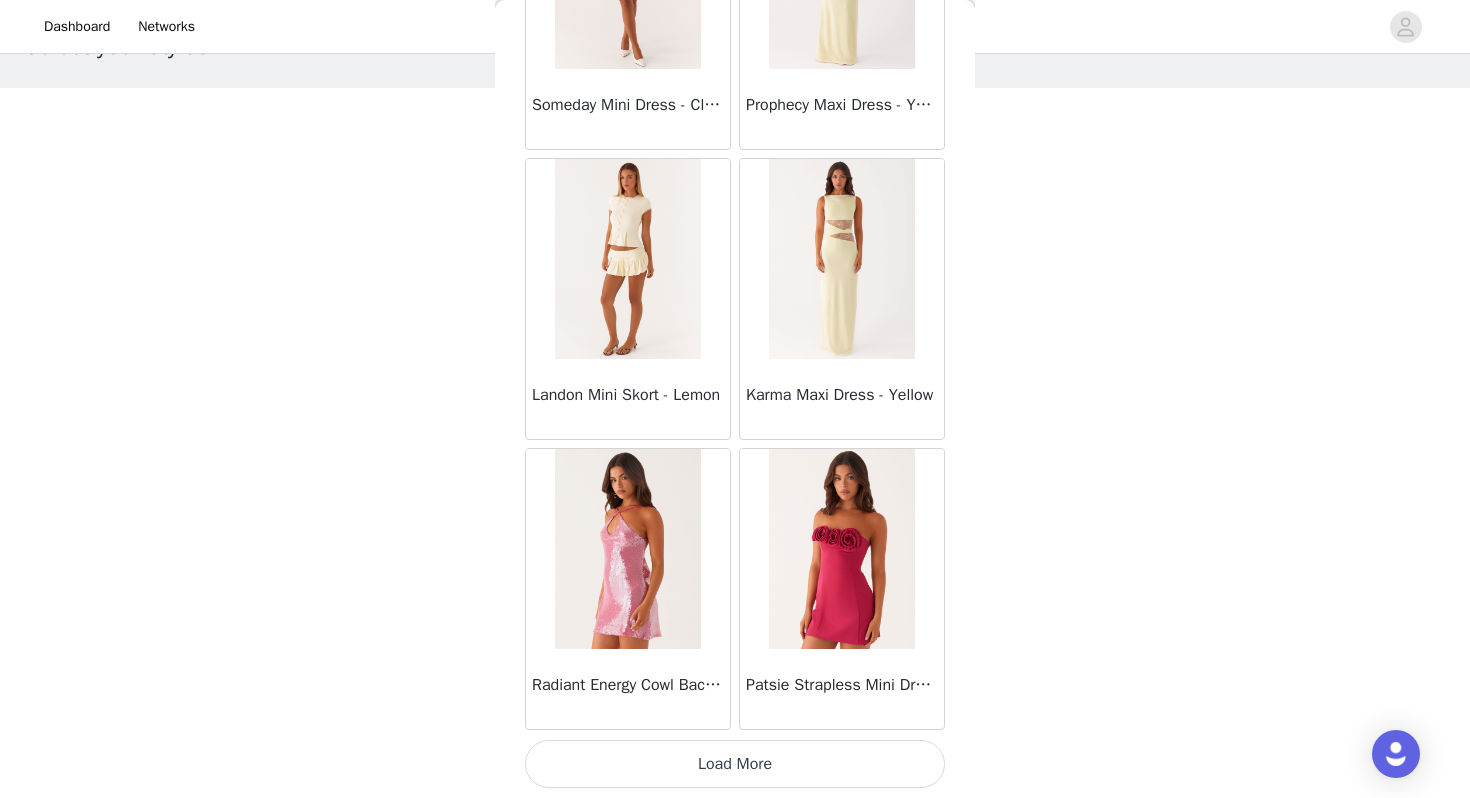 click on "Load More" at bounding box center [735, 764] 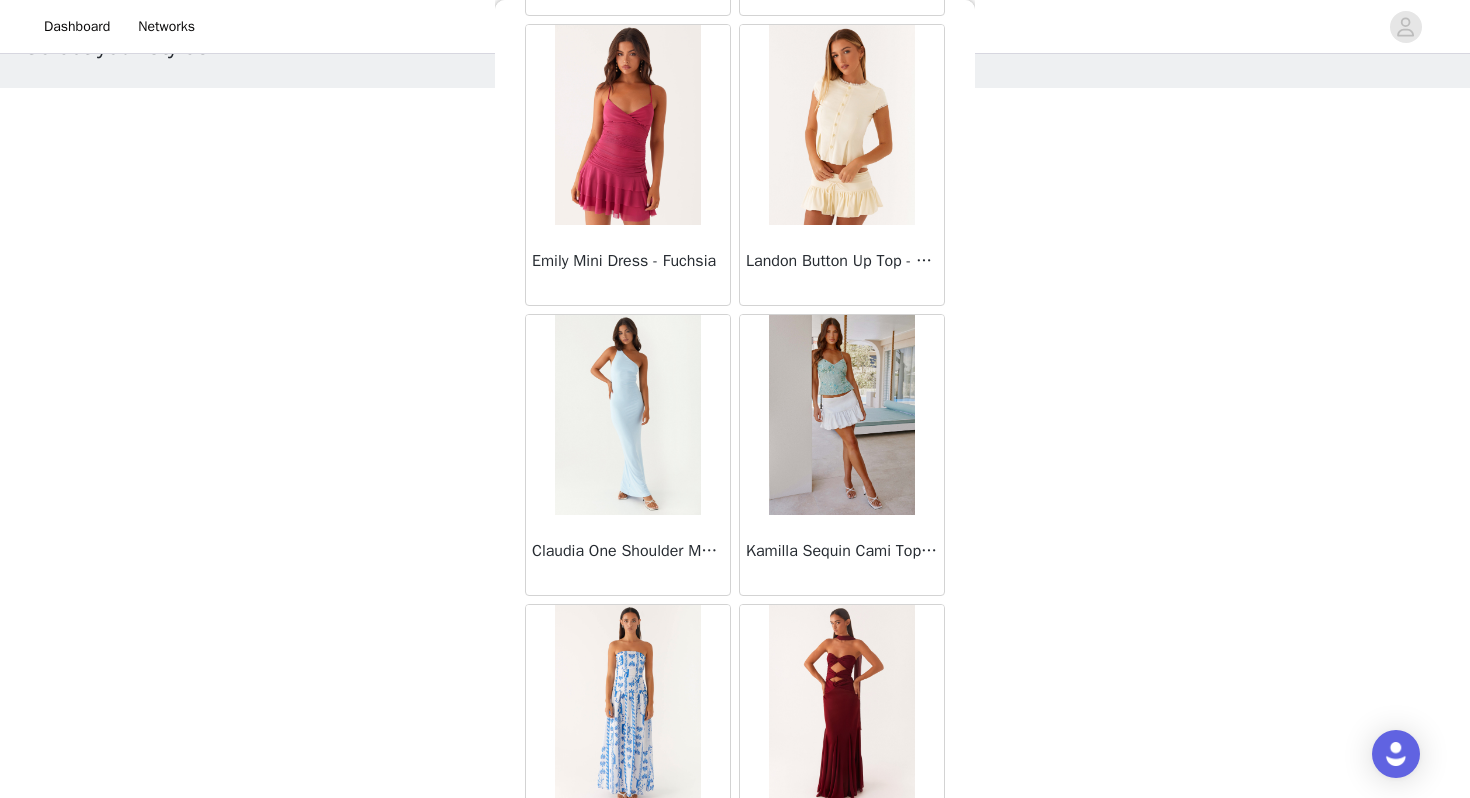 scroll, scrollTop: 37062, scrollLeft: 0, axis: vertical 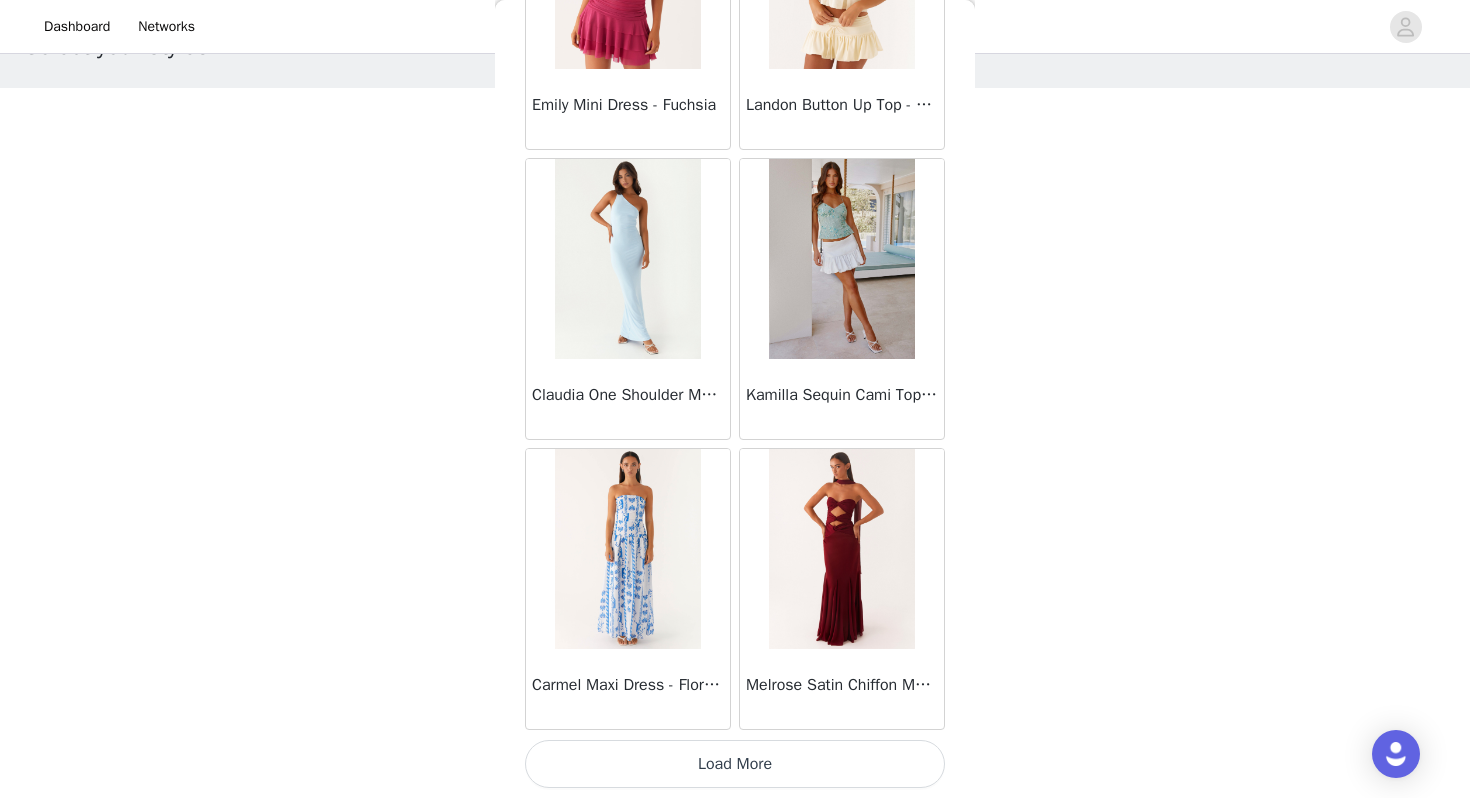 click on "Load More" at bounding box center [735, 764] 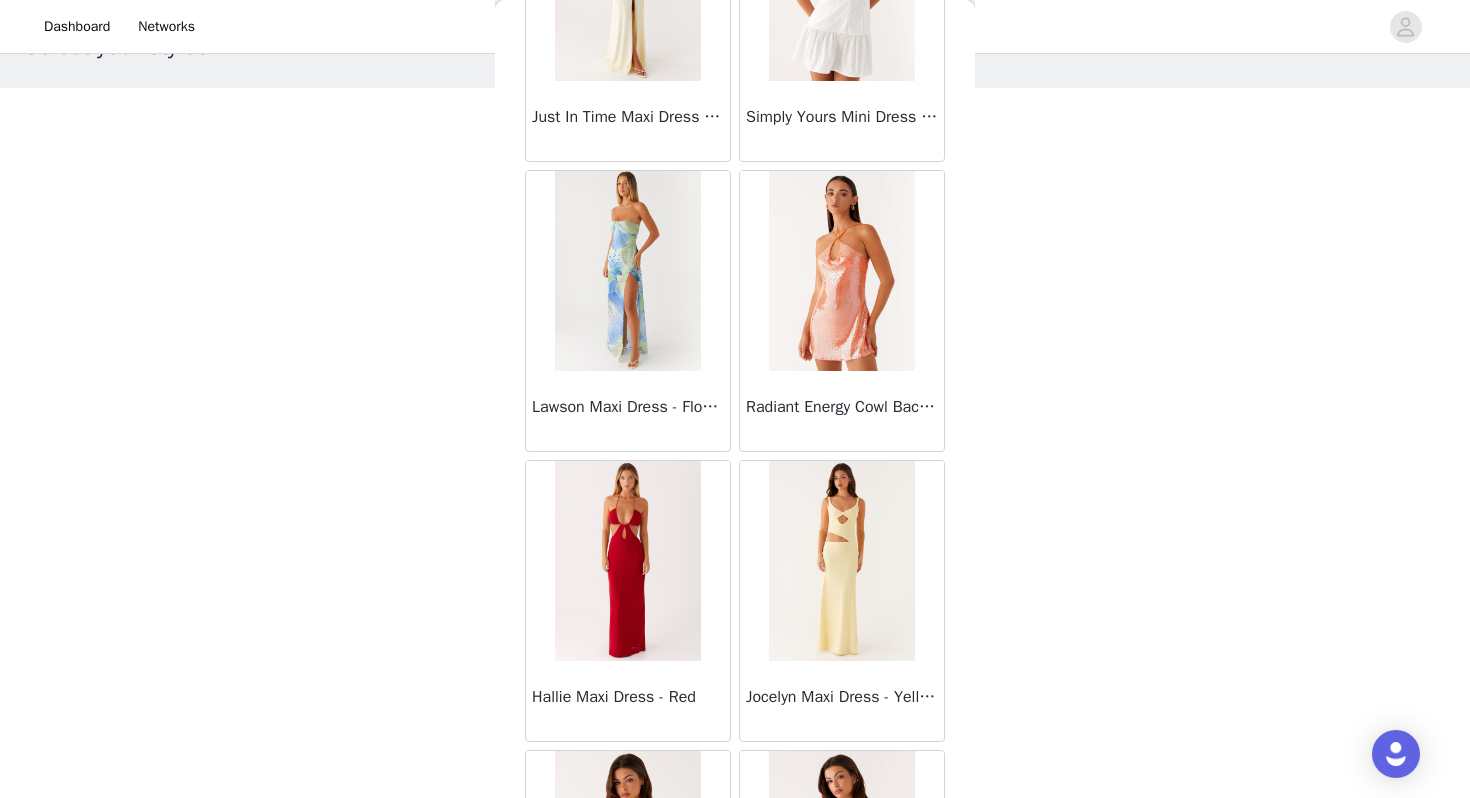 scroll, scrollTop: 38765, scrollLeft: 0, axis: vertical 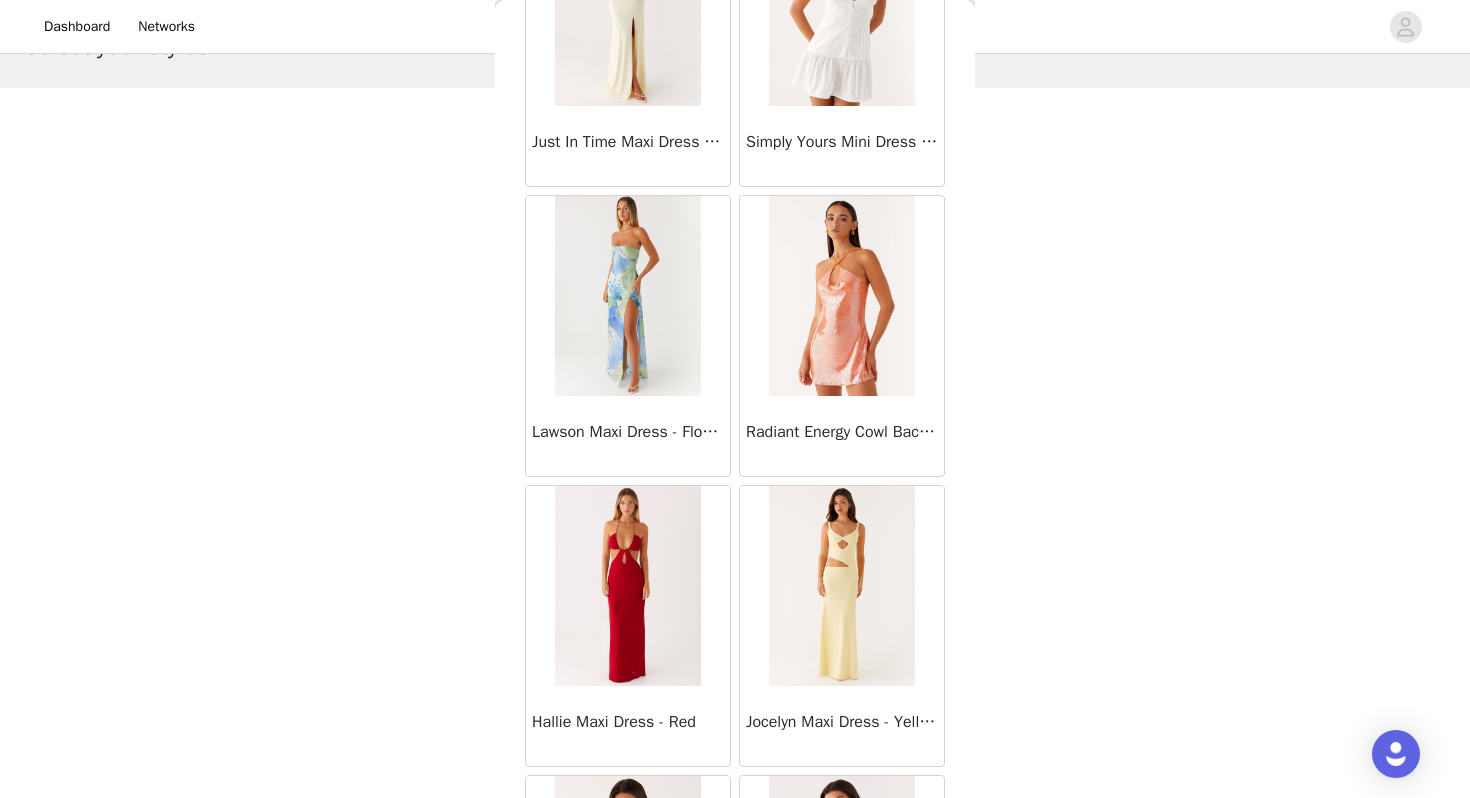 click at bounding box center [841, 296] 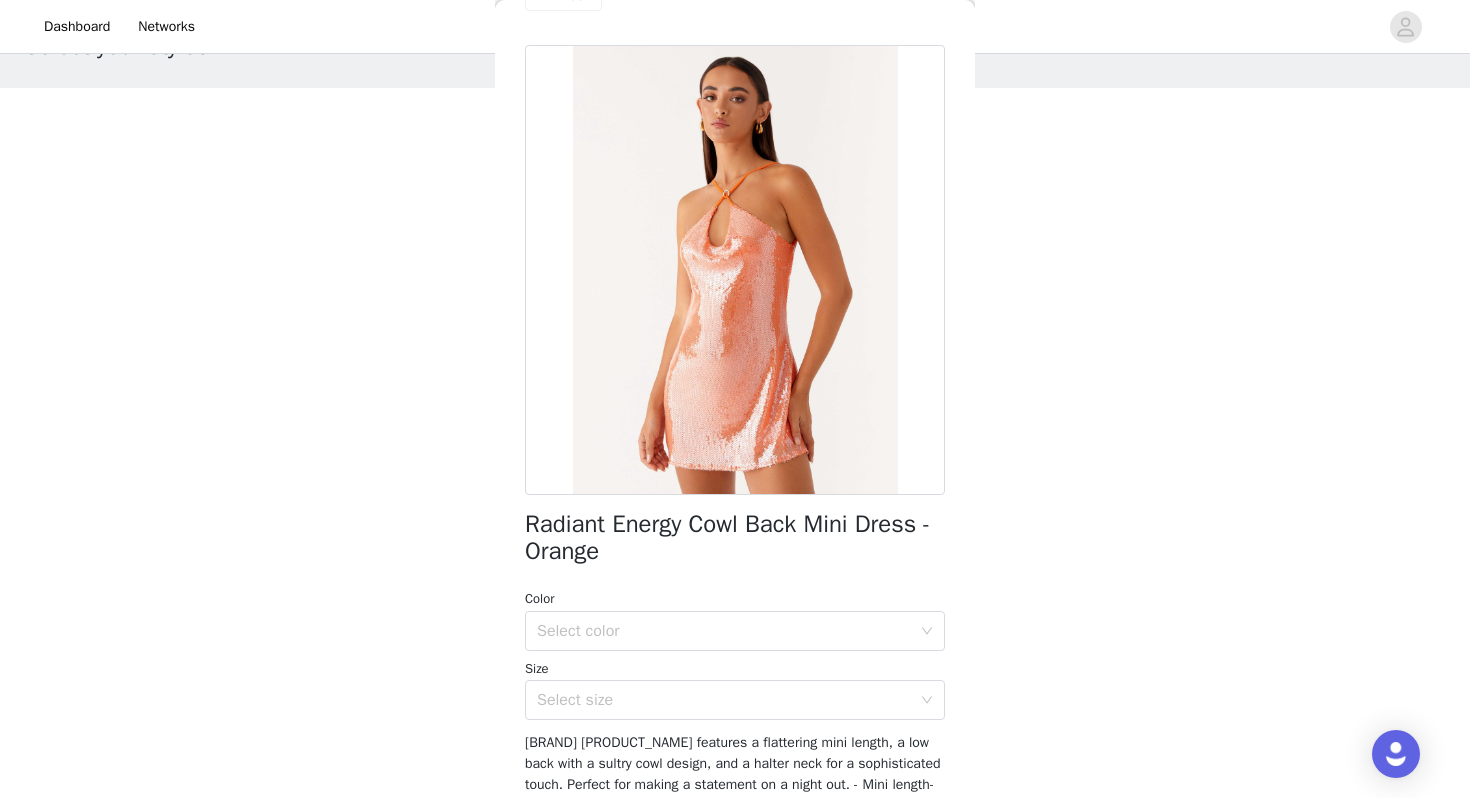 scroll, scrollTop: 63, scrollLeft: 0, axis: vertical 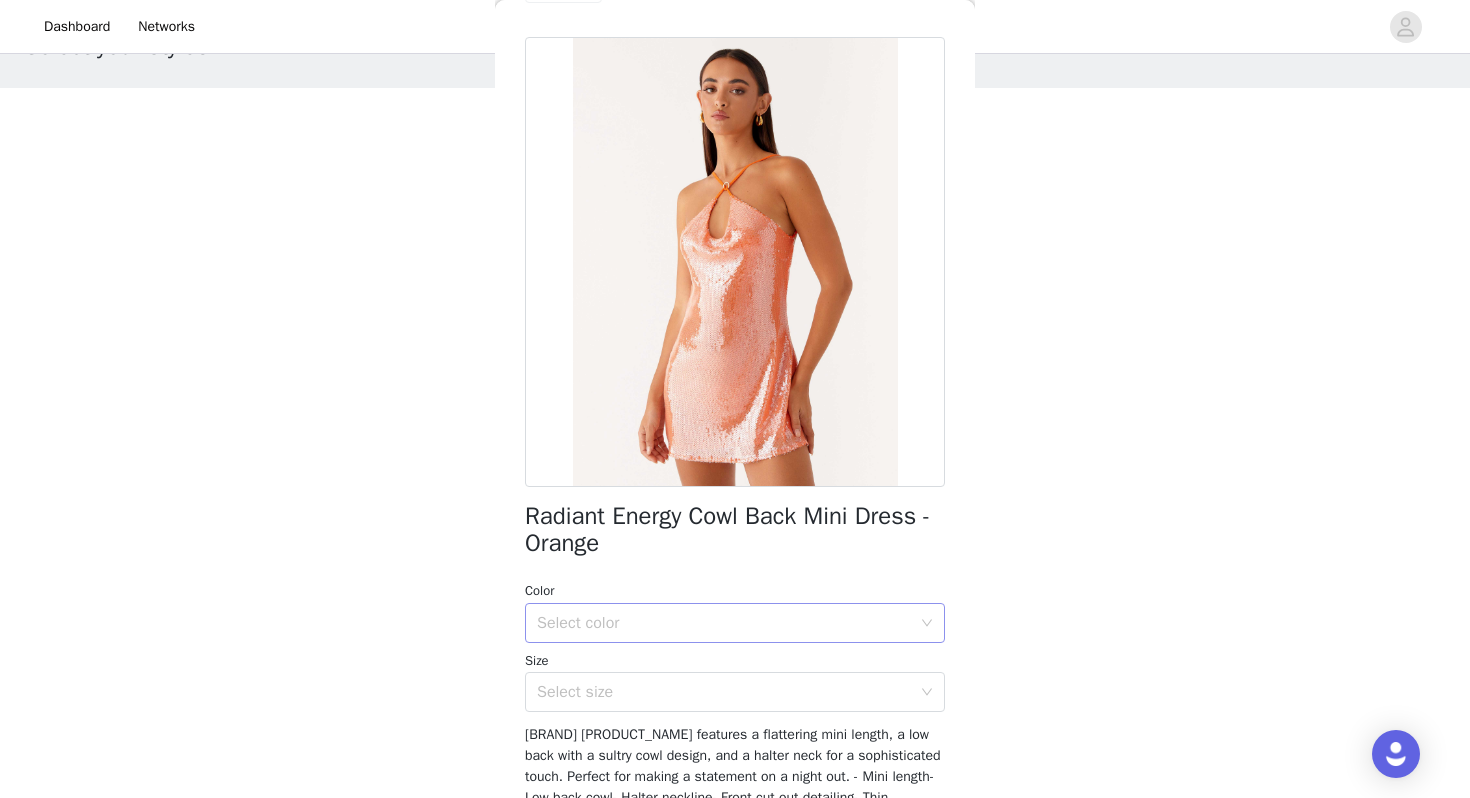 click on "Select color" at bounding box center [724, 623] 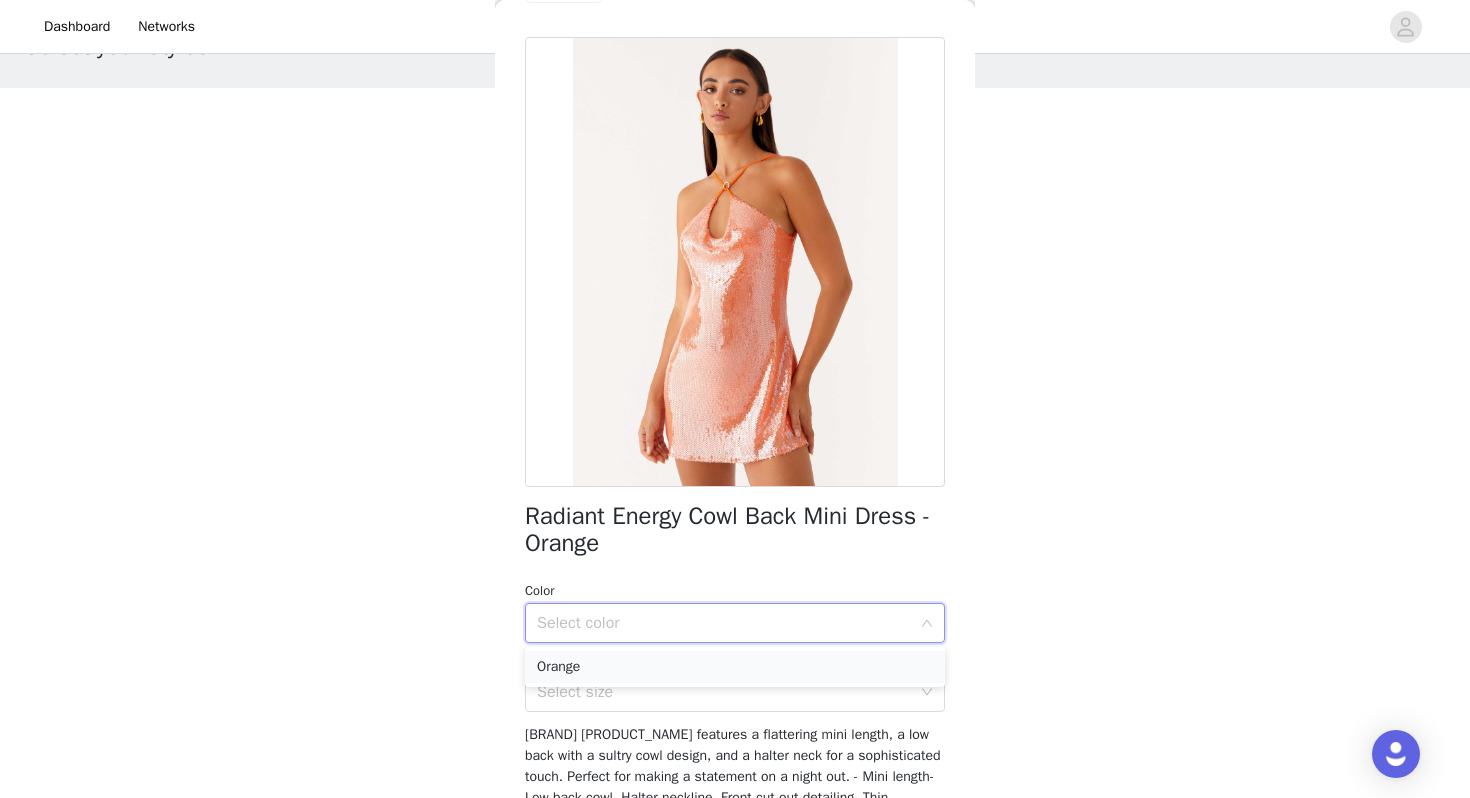 click on "Orange" at bounding box center (735, 667) 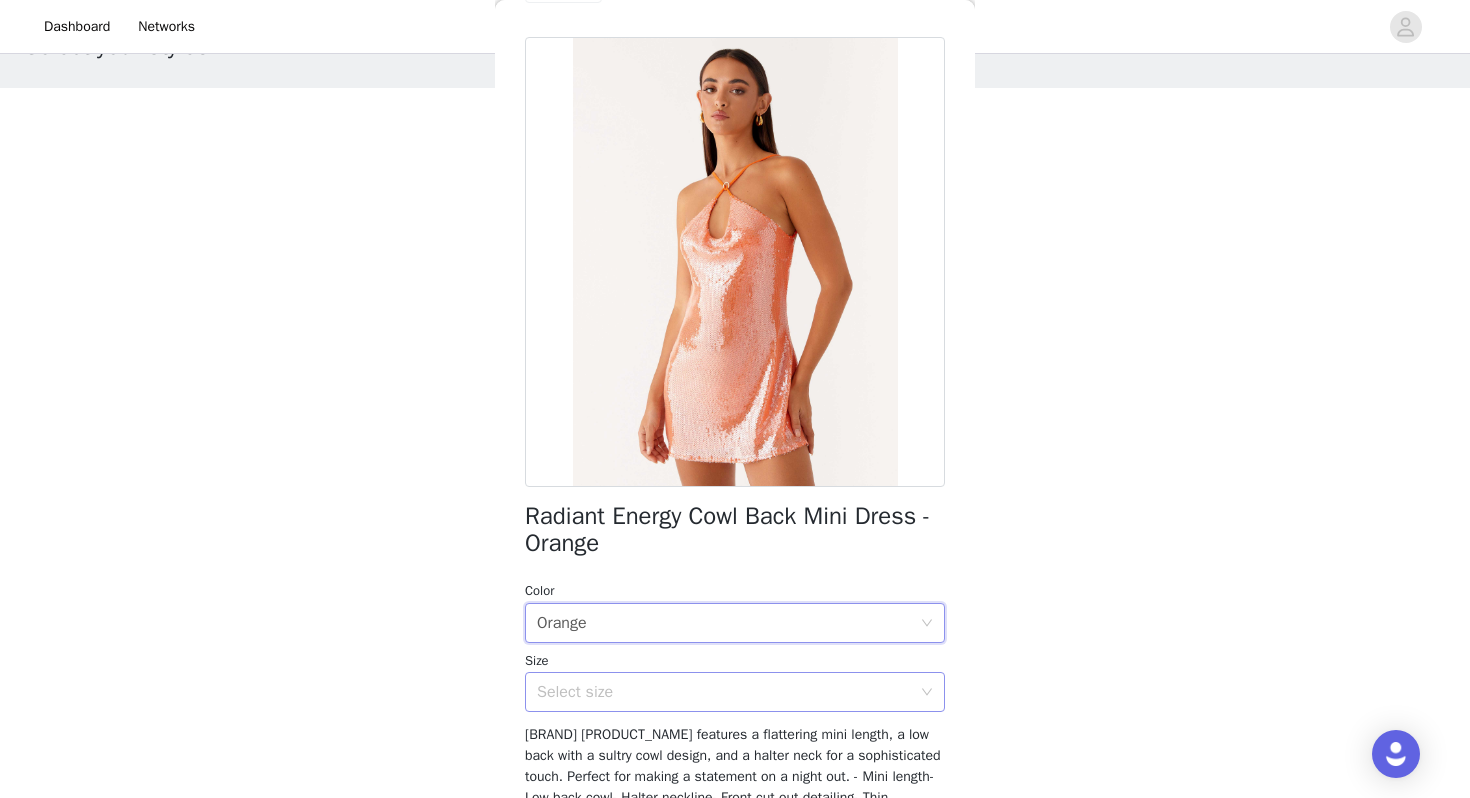 click on "Select size" at bounding box center [724, 692] 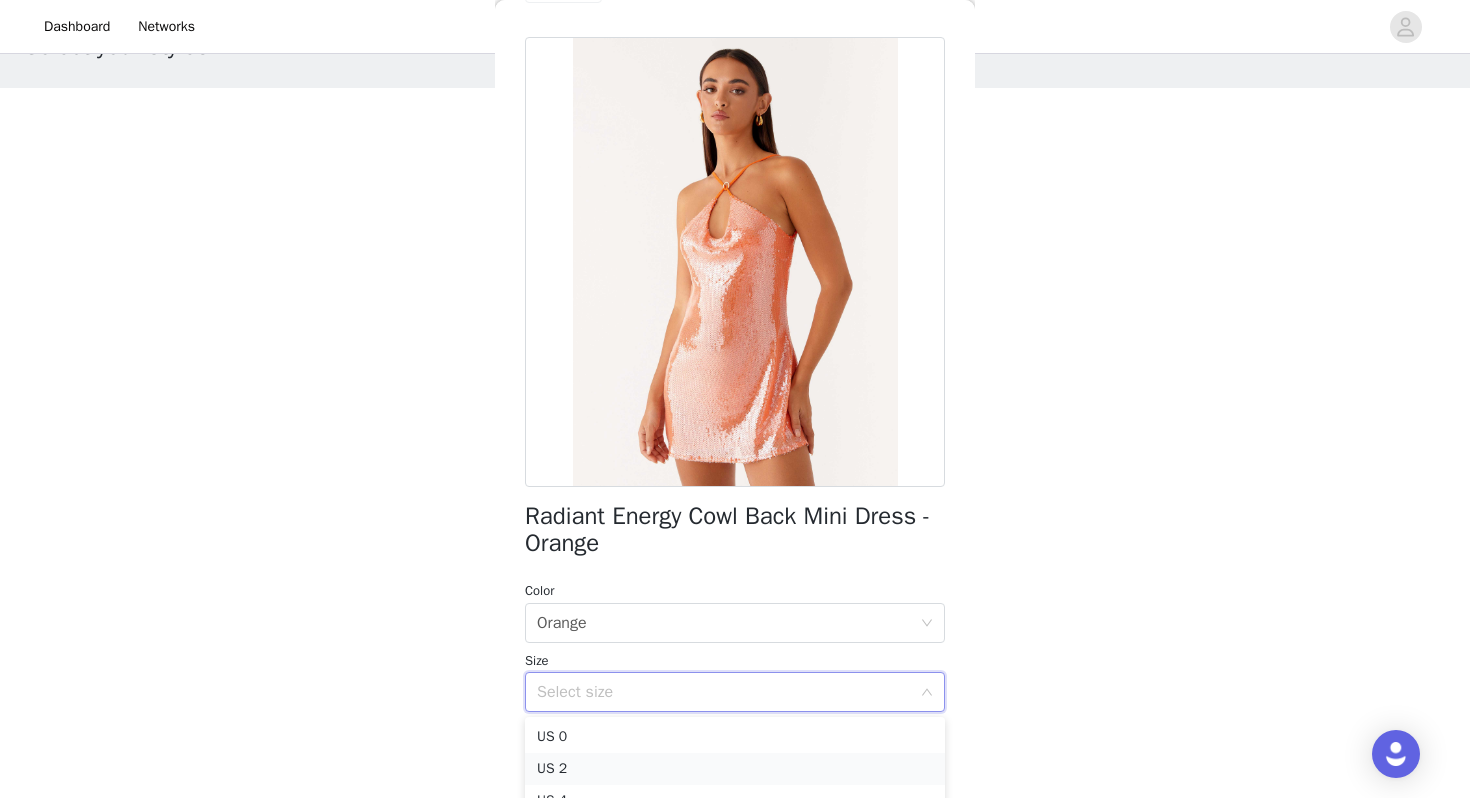 click on "US 2" at bounding box center [735, 769] 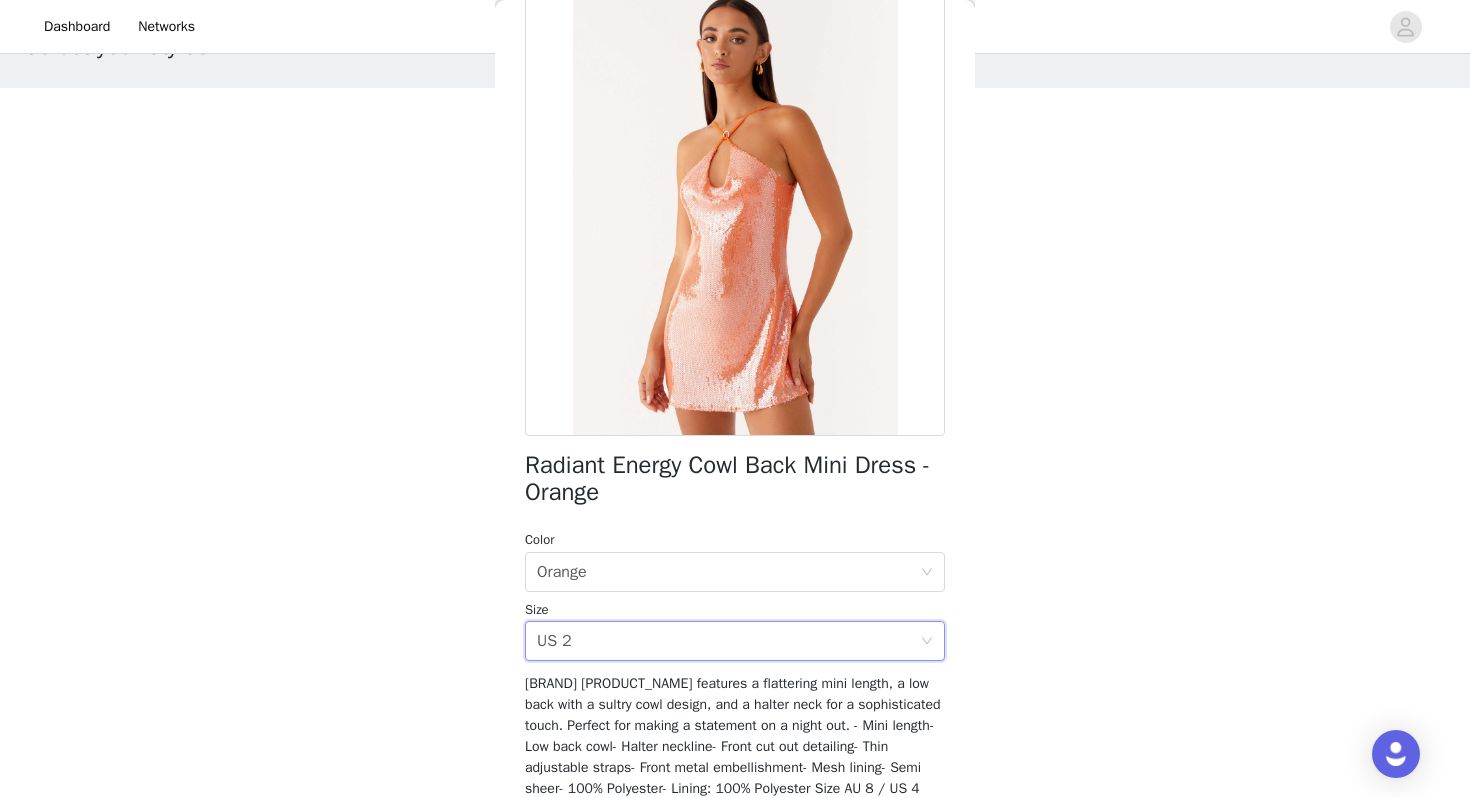 scroll, scrollTop: 283, scrollLeft: 0, axis: vertical 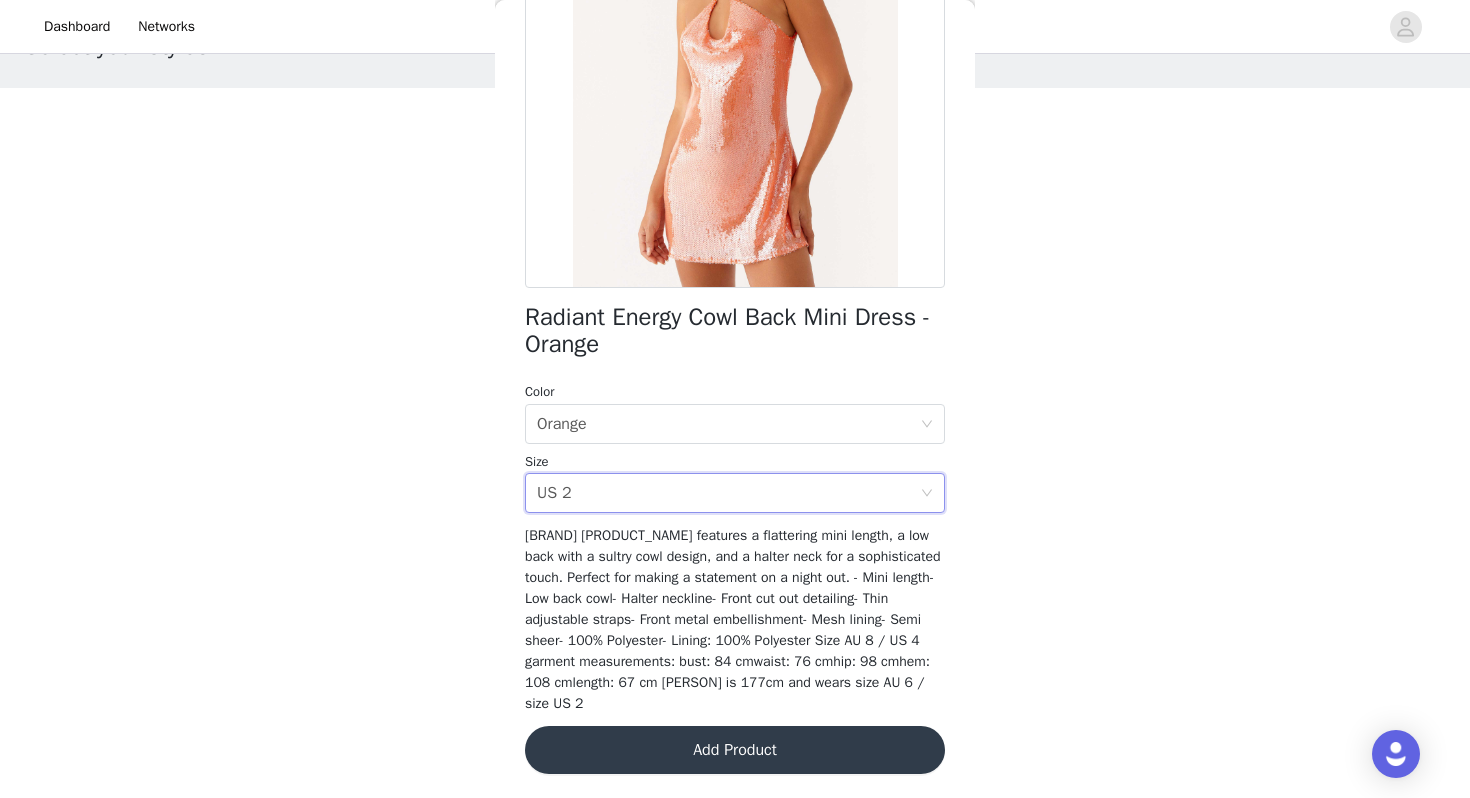 click on "Add Product" at bounding box center (735, 750) 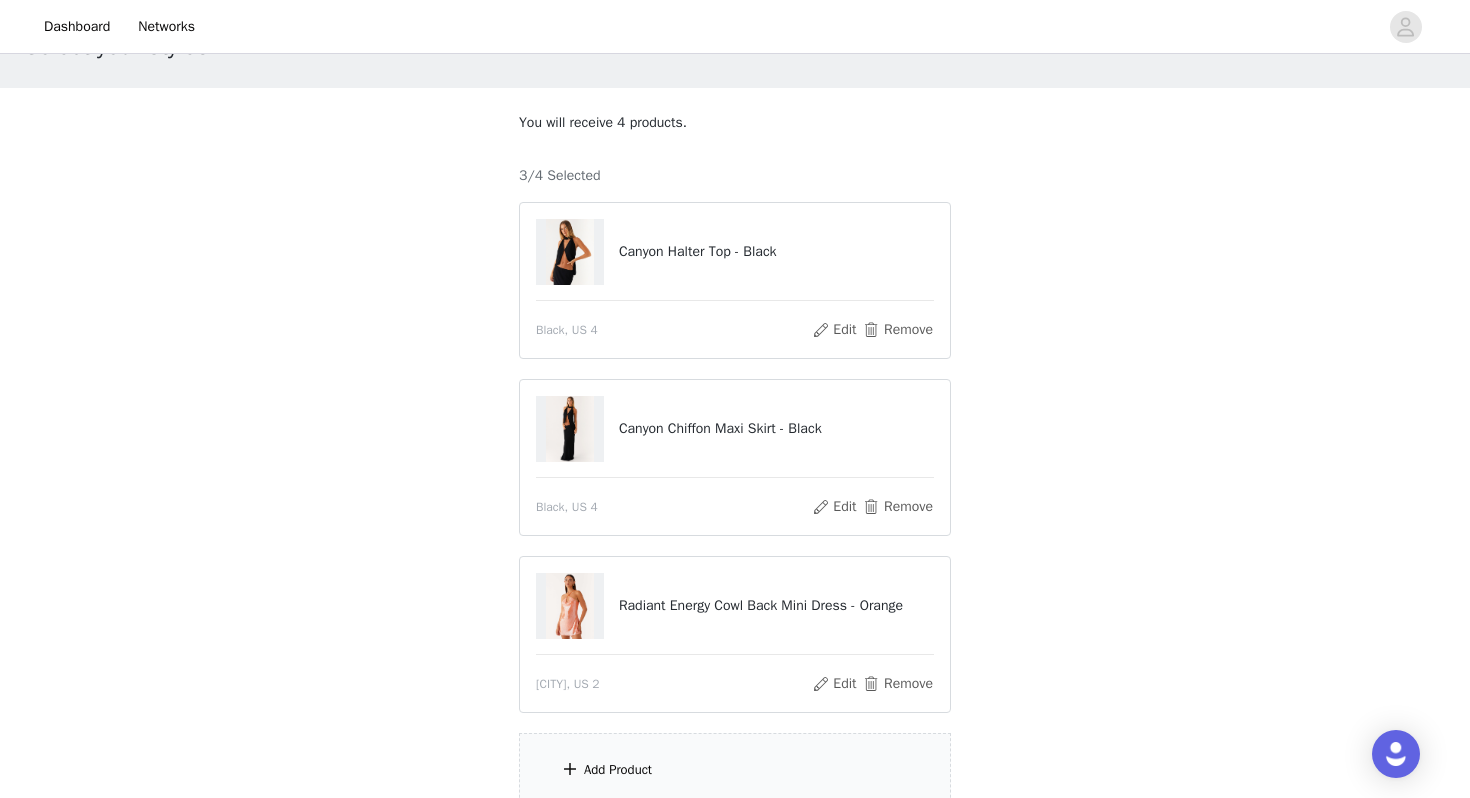 scroll, scrollTop: 251, scrollLeft: 0, axis: vertical 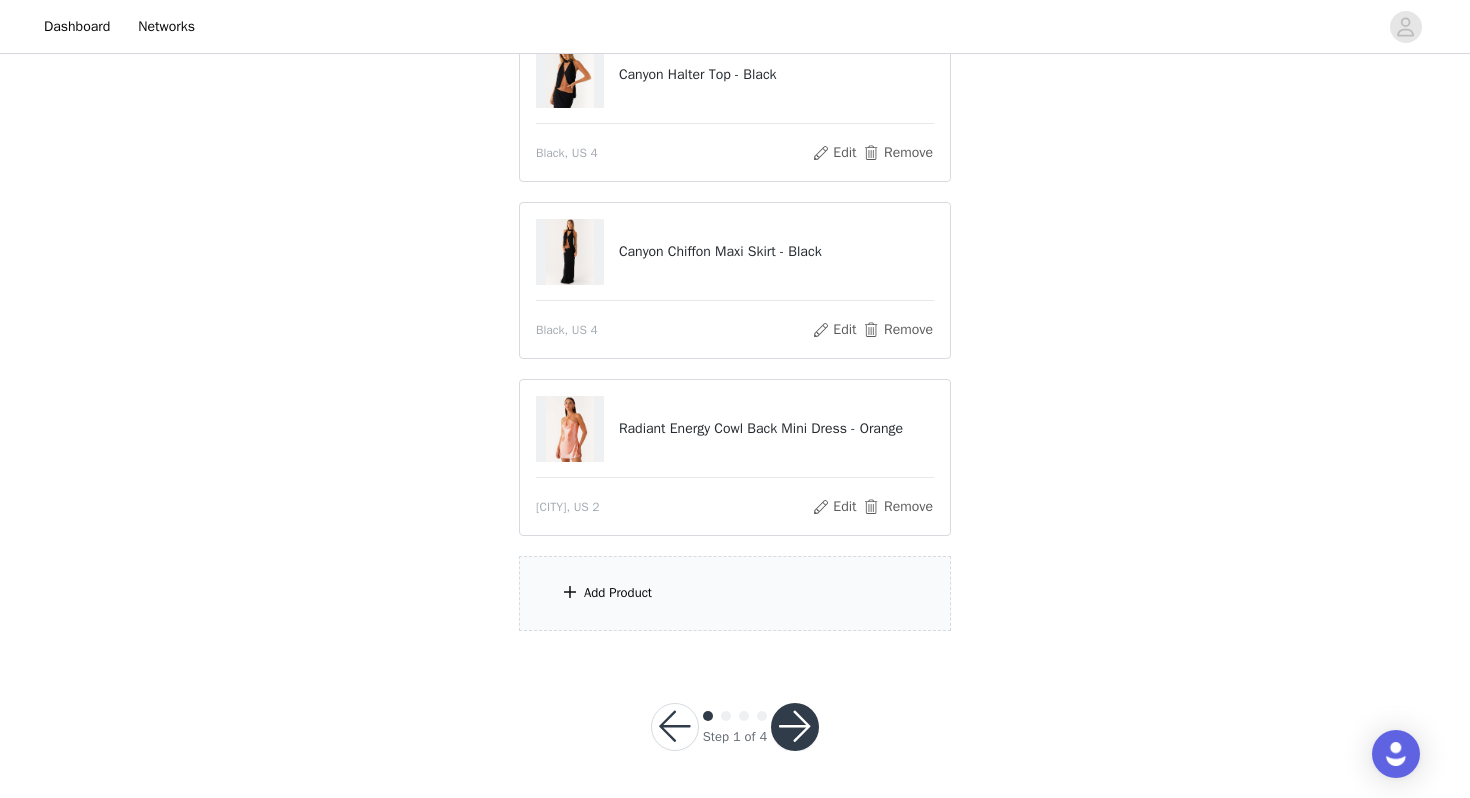 click on "Add Product" at bounding box center [618, 593] 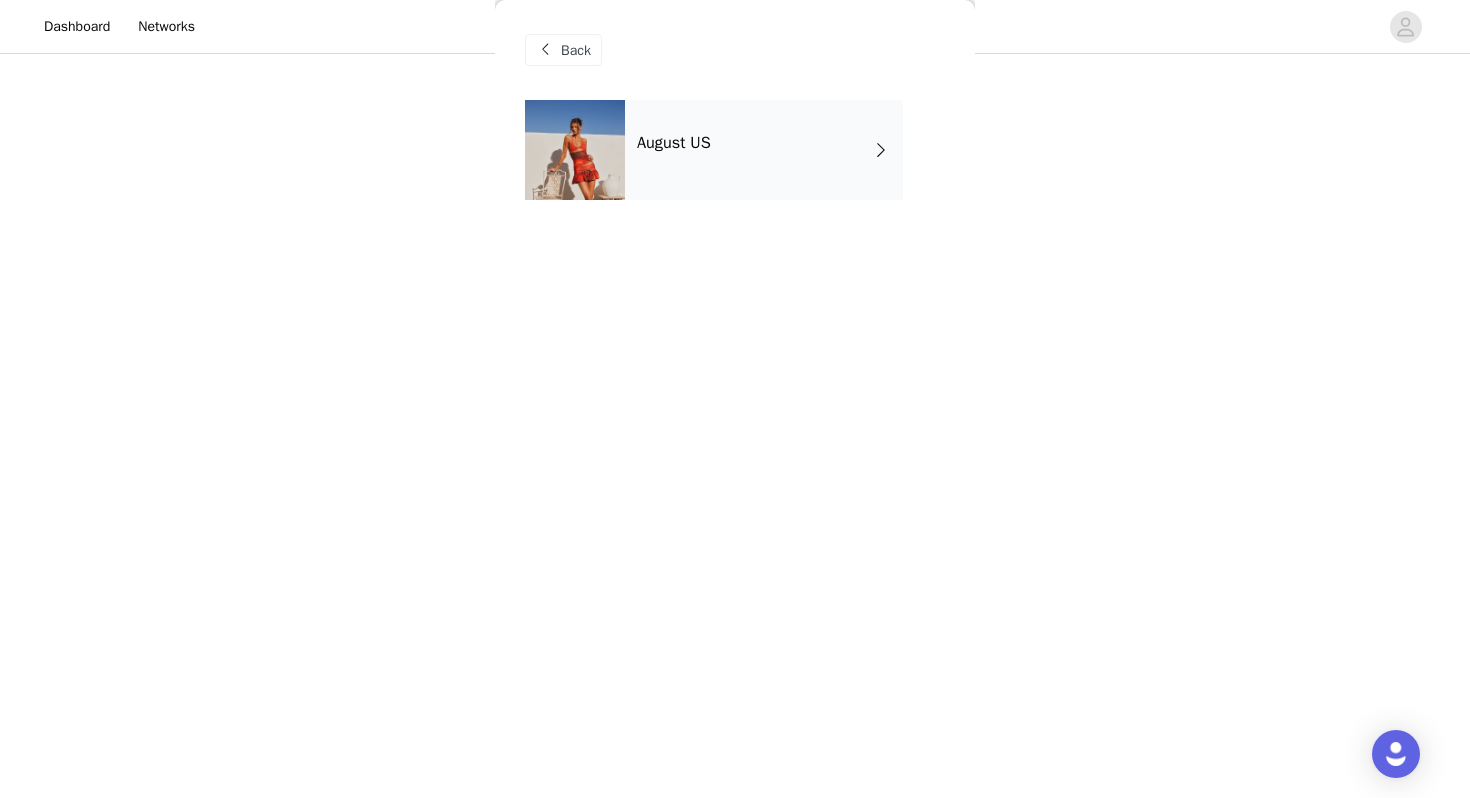 click on "August US" at bounding box center [674, 143] 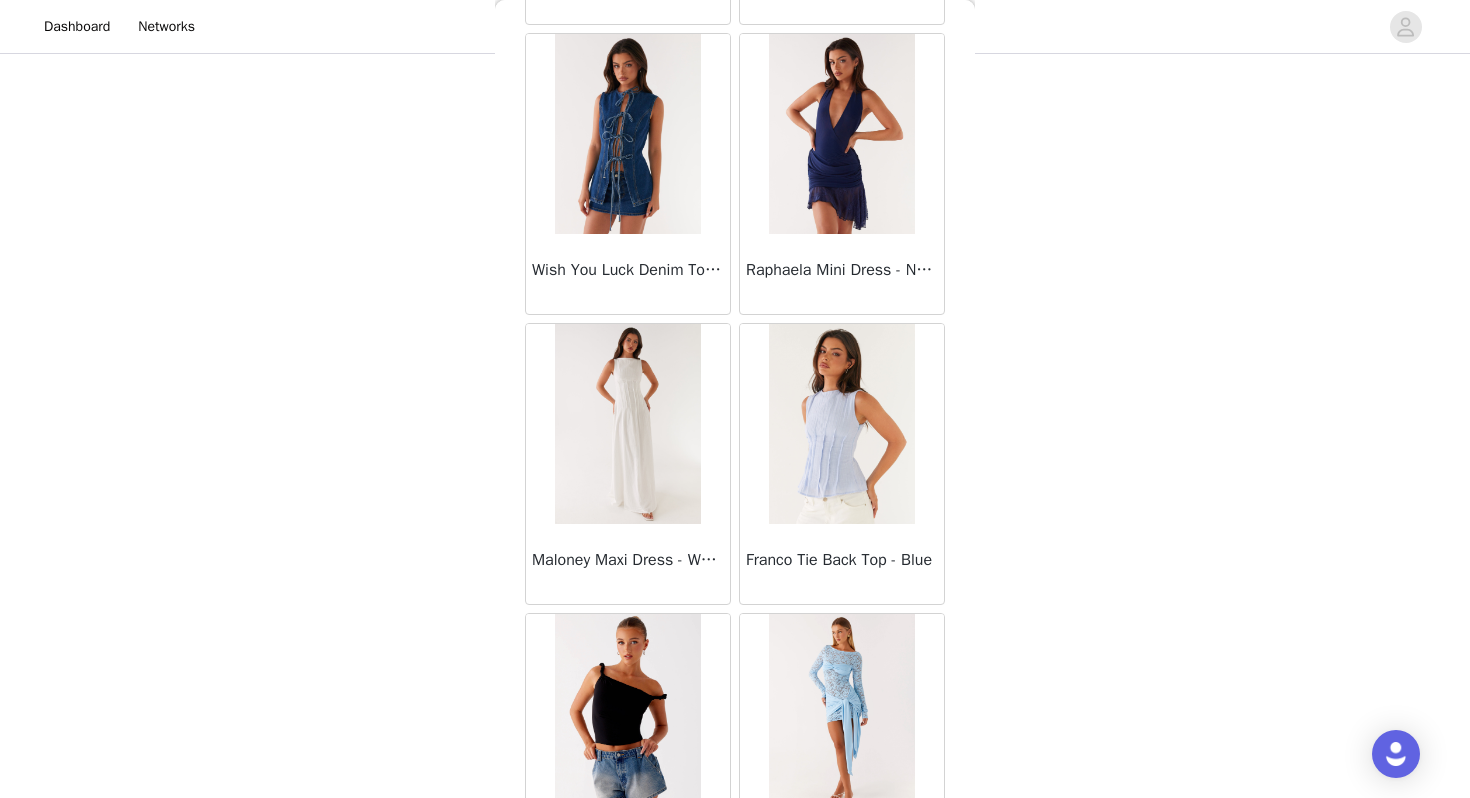 scroll, scrollTop: 2262, scrollLeft: 0, axis: vertical 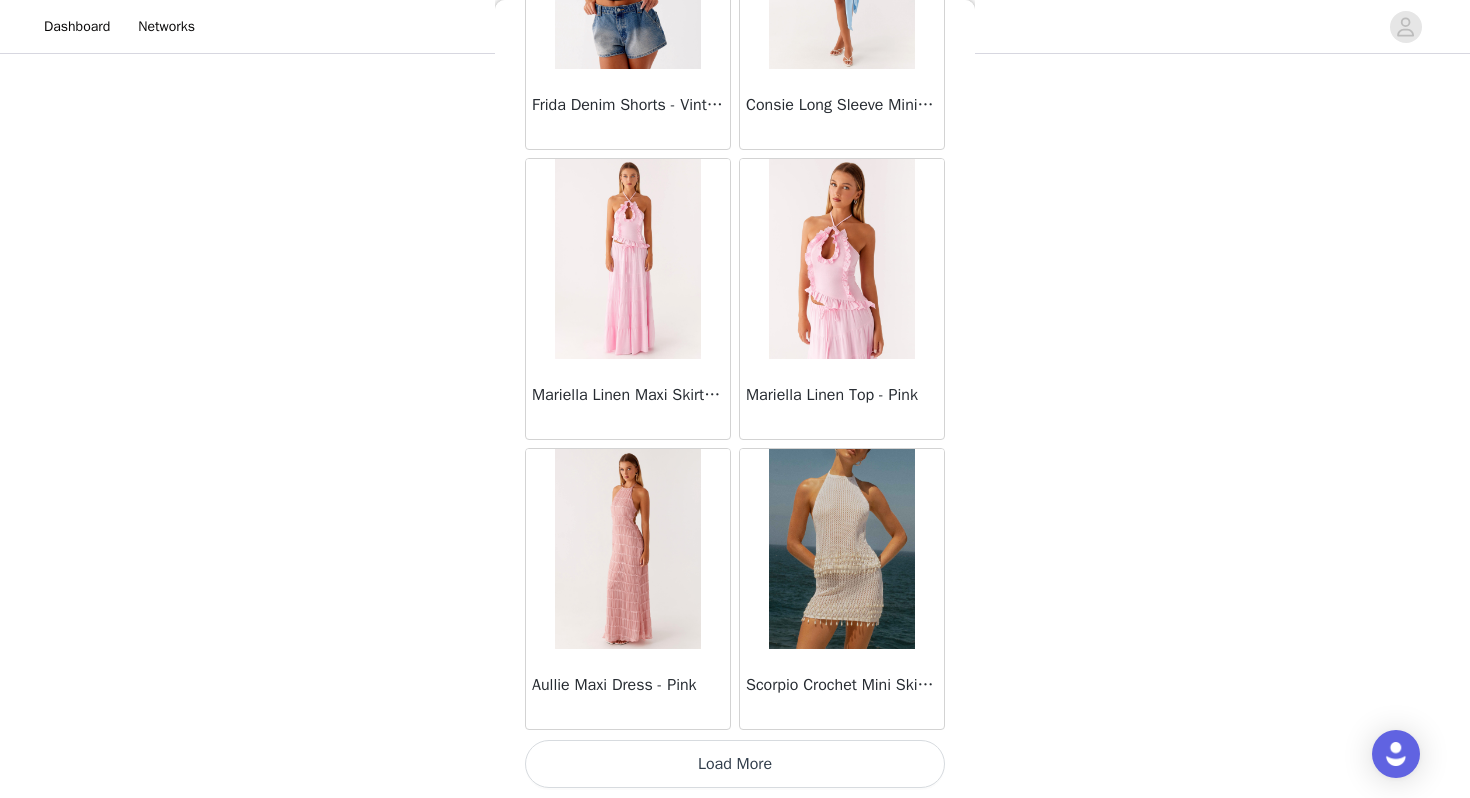 click on "Load More" at bounding box center [735, 764] 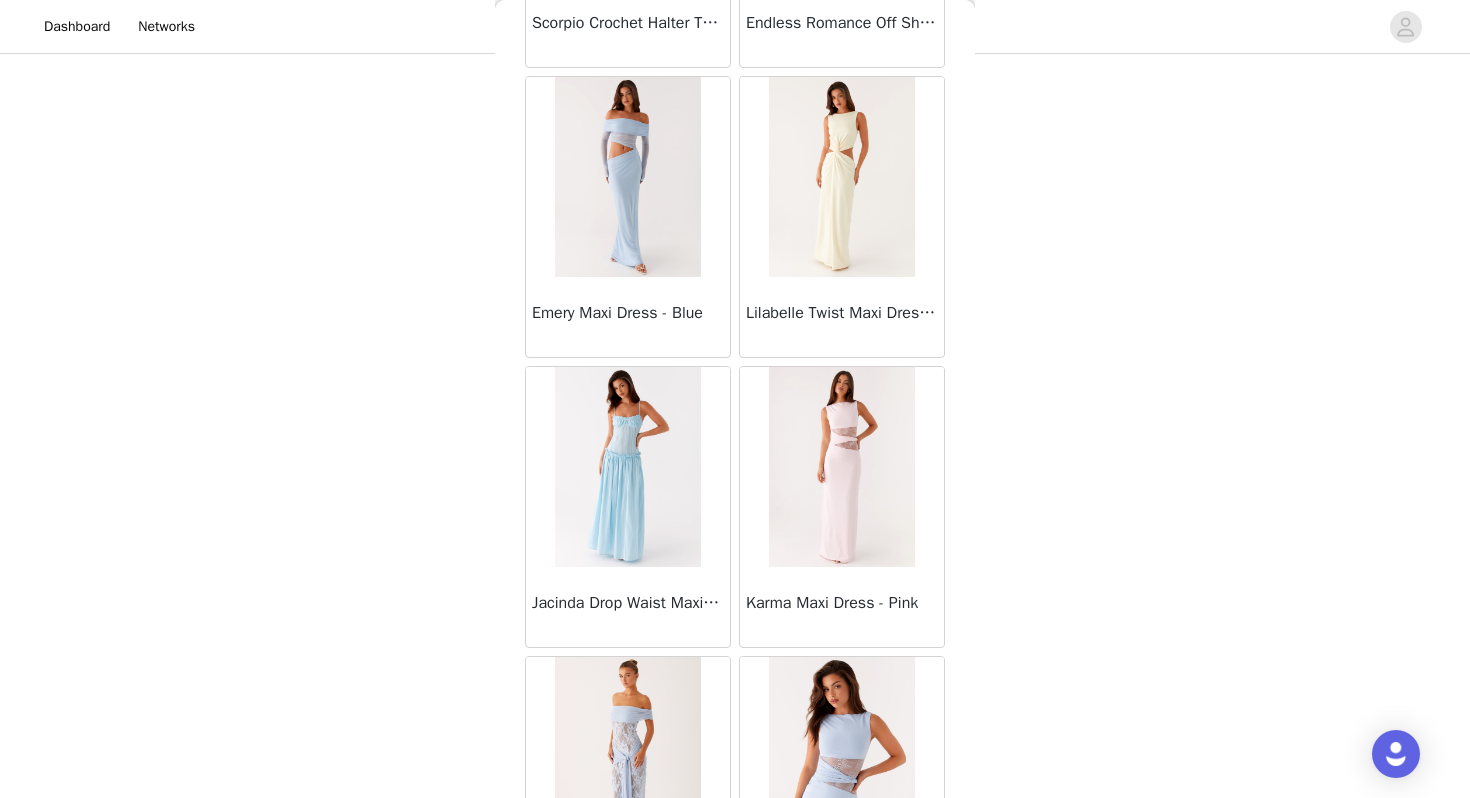 scroll, scrollTop: 5162, scrollLeft: 0, axis: vertical 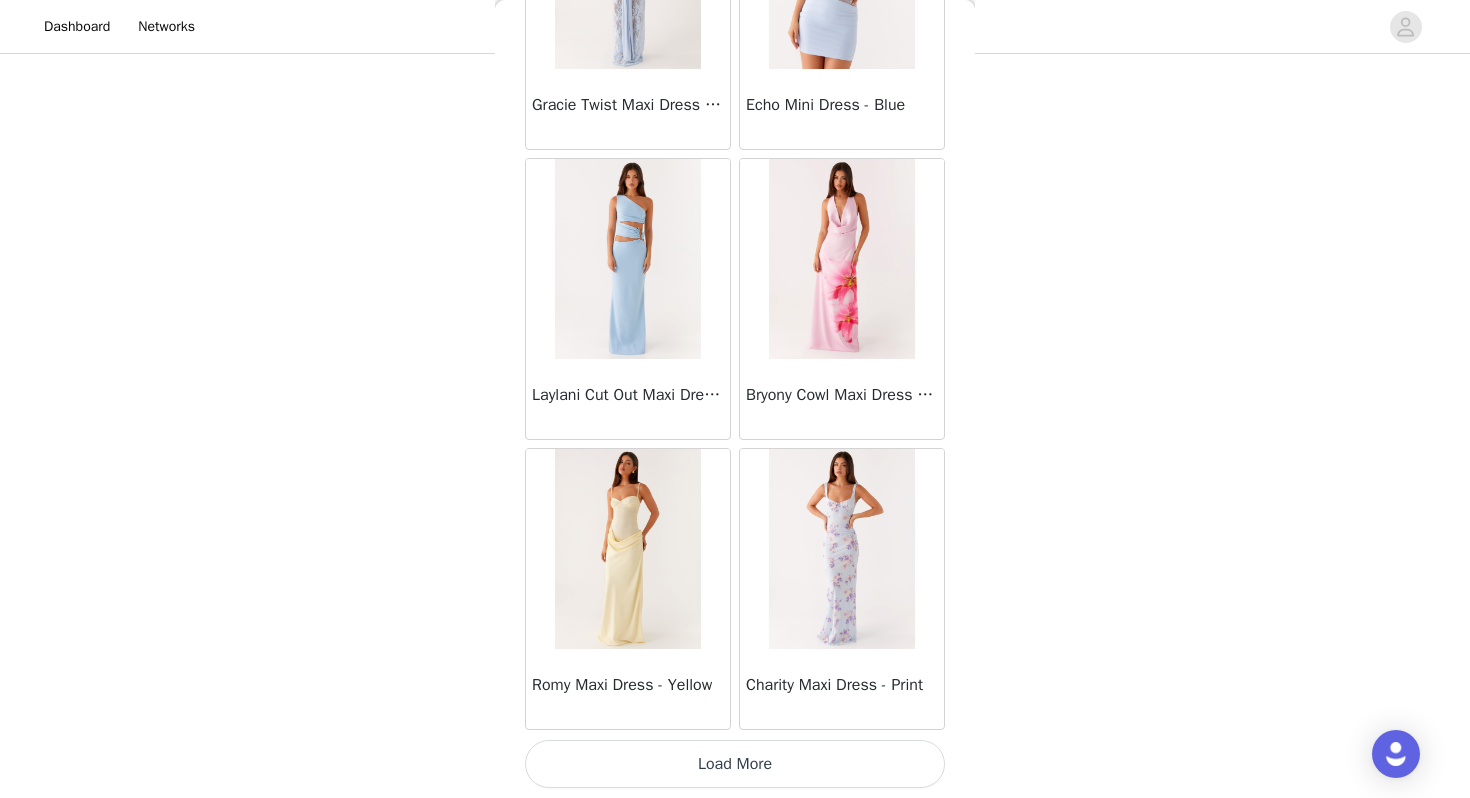 click on "Load More" at bounding box center (735, 764) 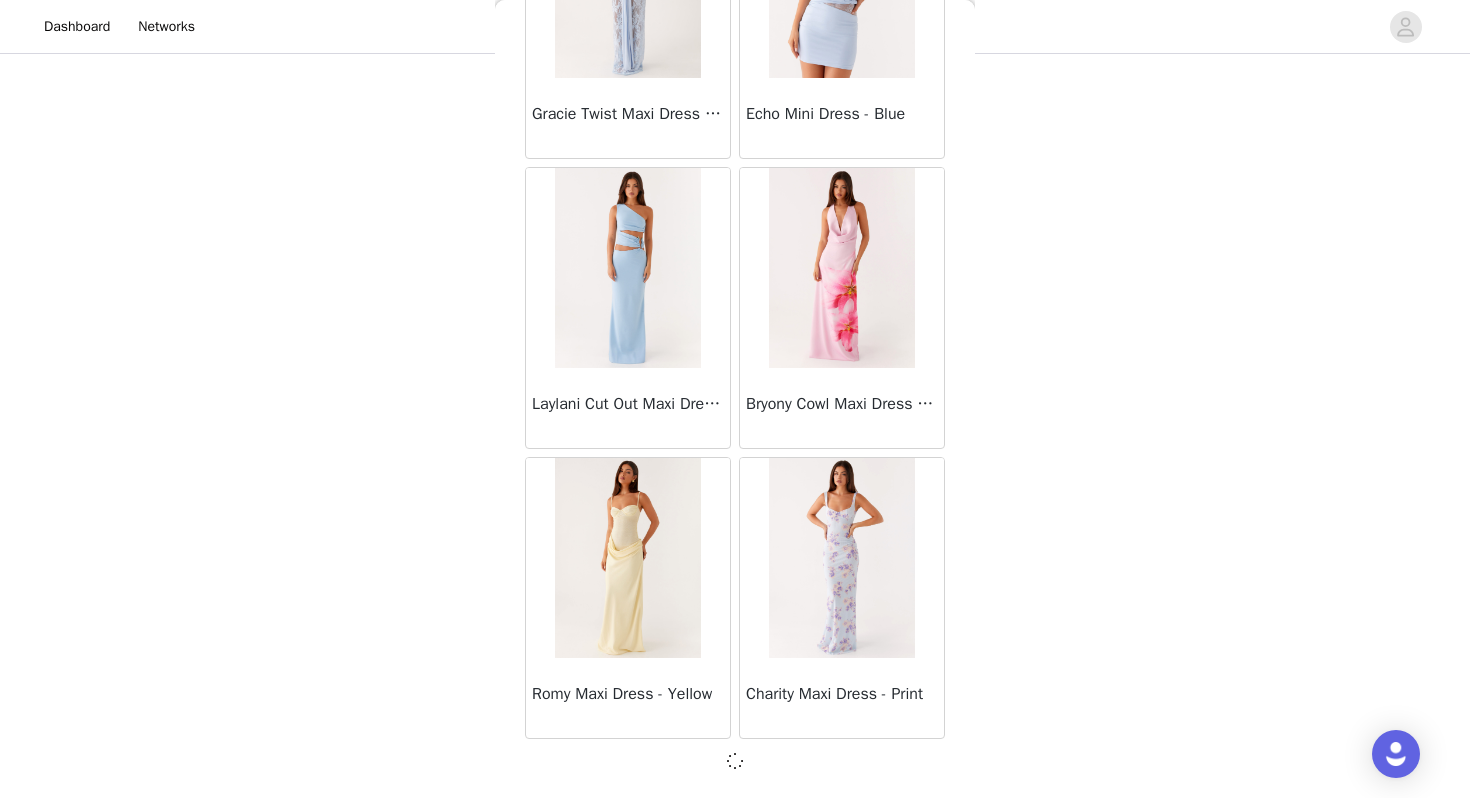 scroll, scrollTop: 5153, scrollLeft: 0, axis: vertical 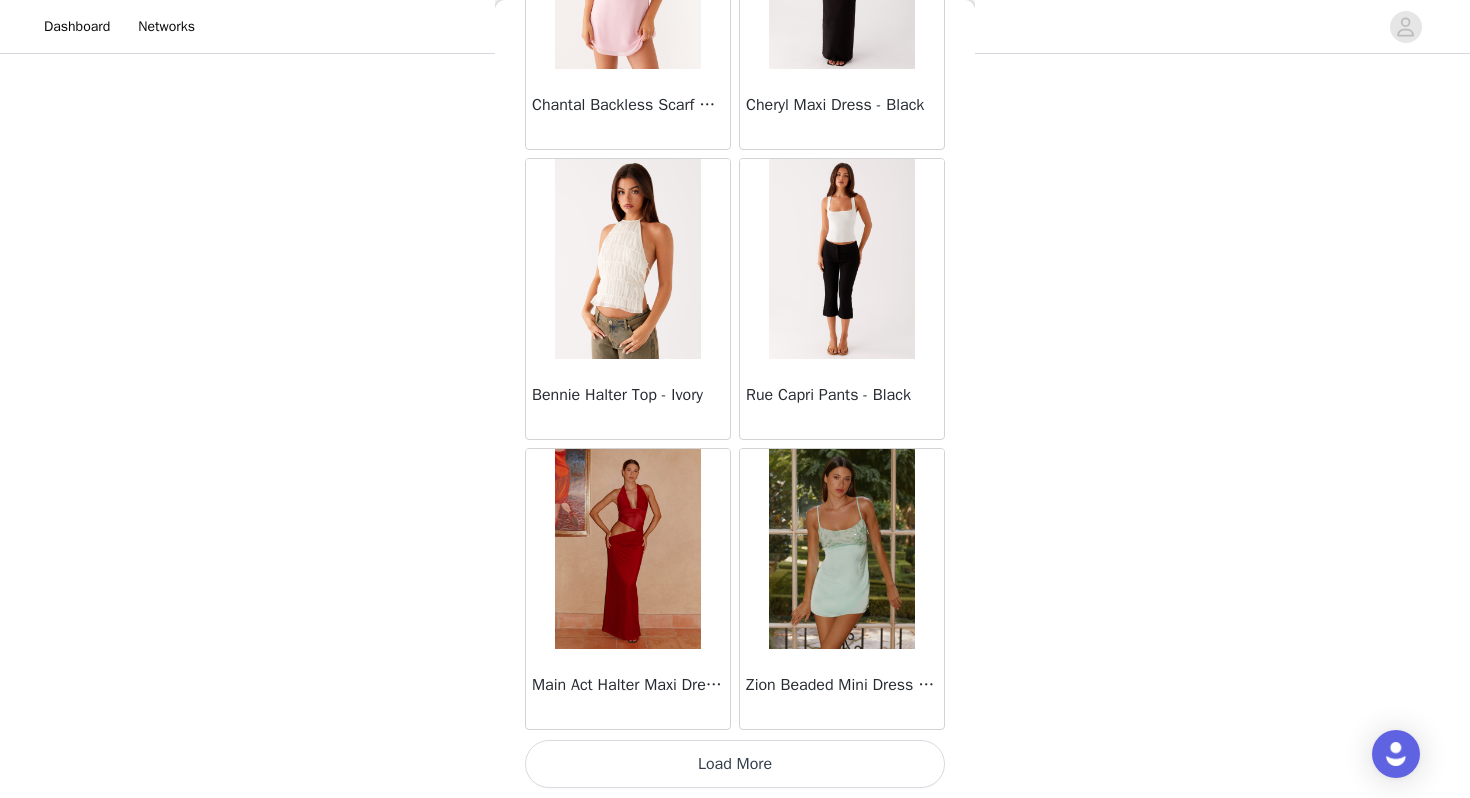 click on "Load More" at bounding box center (735, 764) 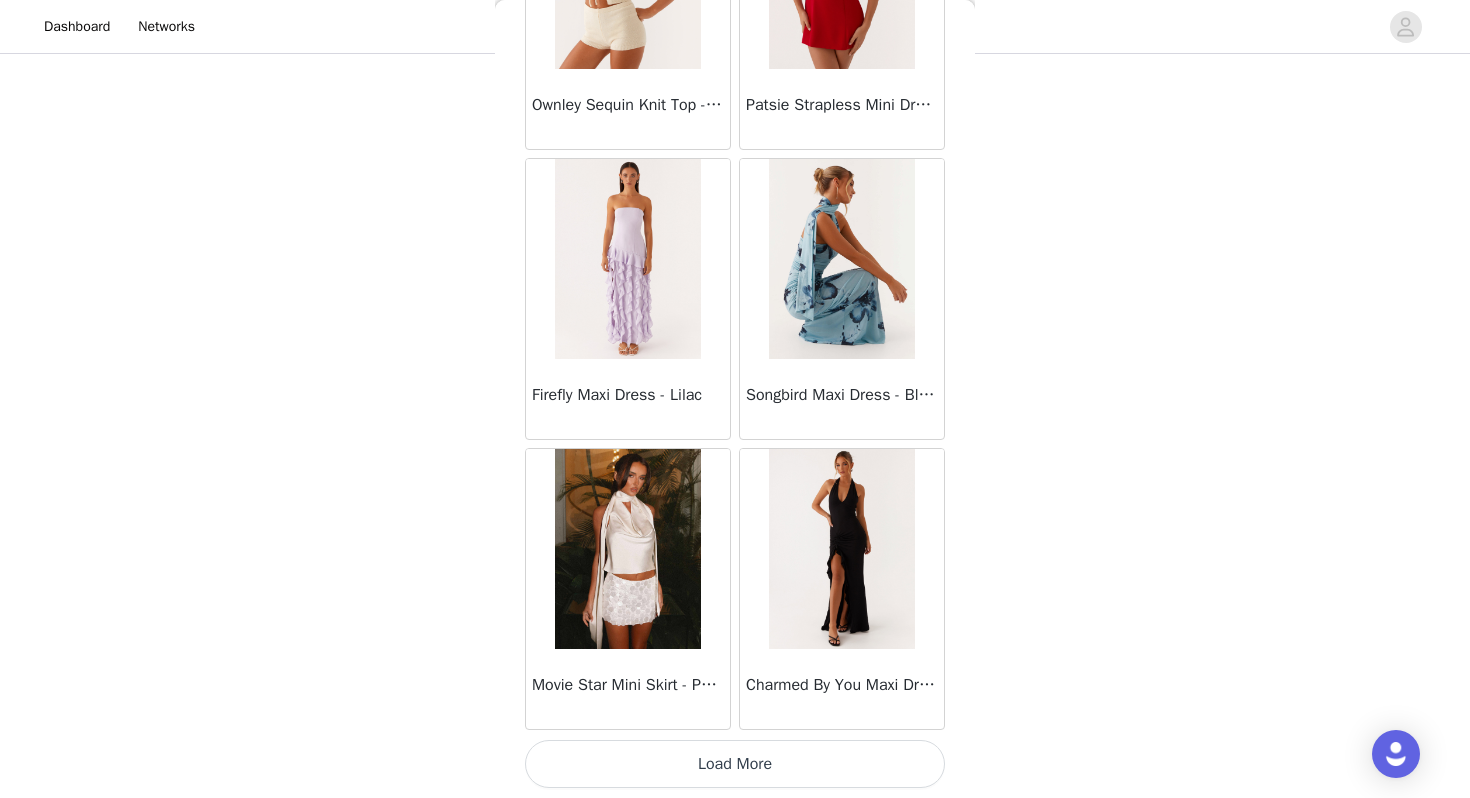 click on "Load More" at bounding box center [735, 764] 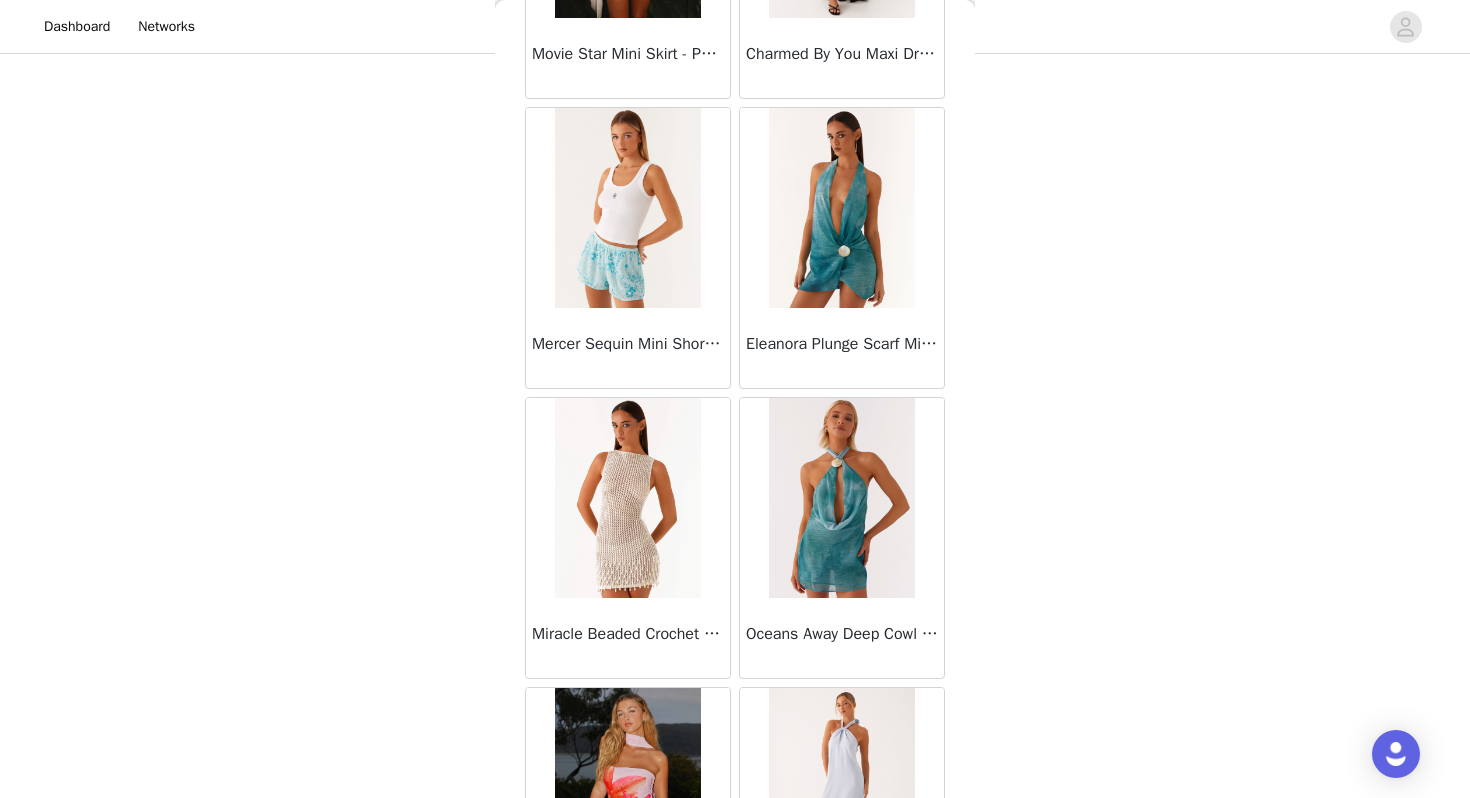 scroll, scrollTop: 12300, scrollLeft: 0, axis: vertical 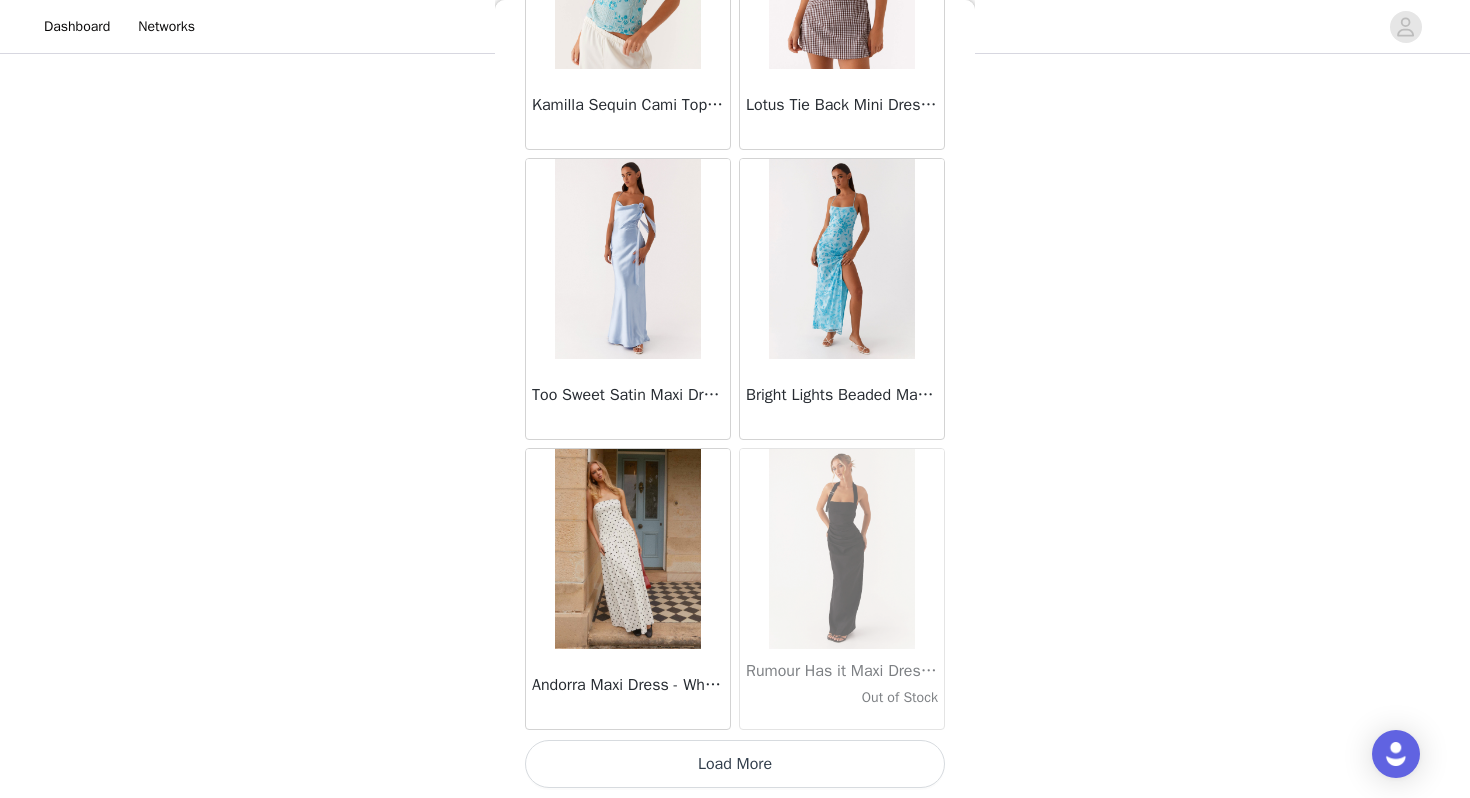 click on "Load More" at bounding box center [735, 764] 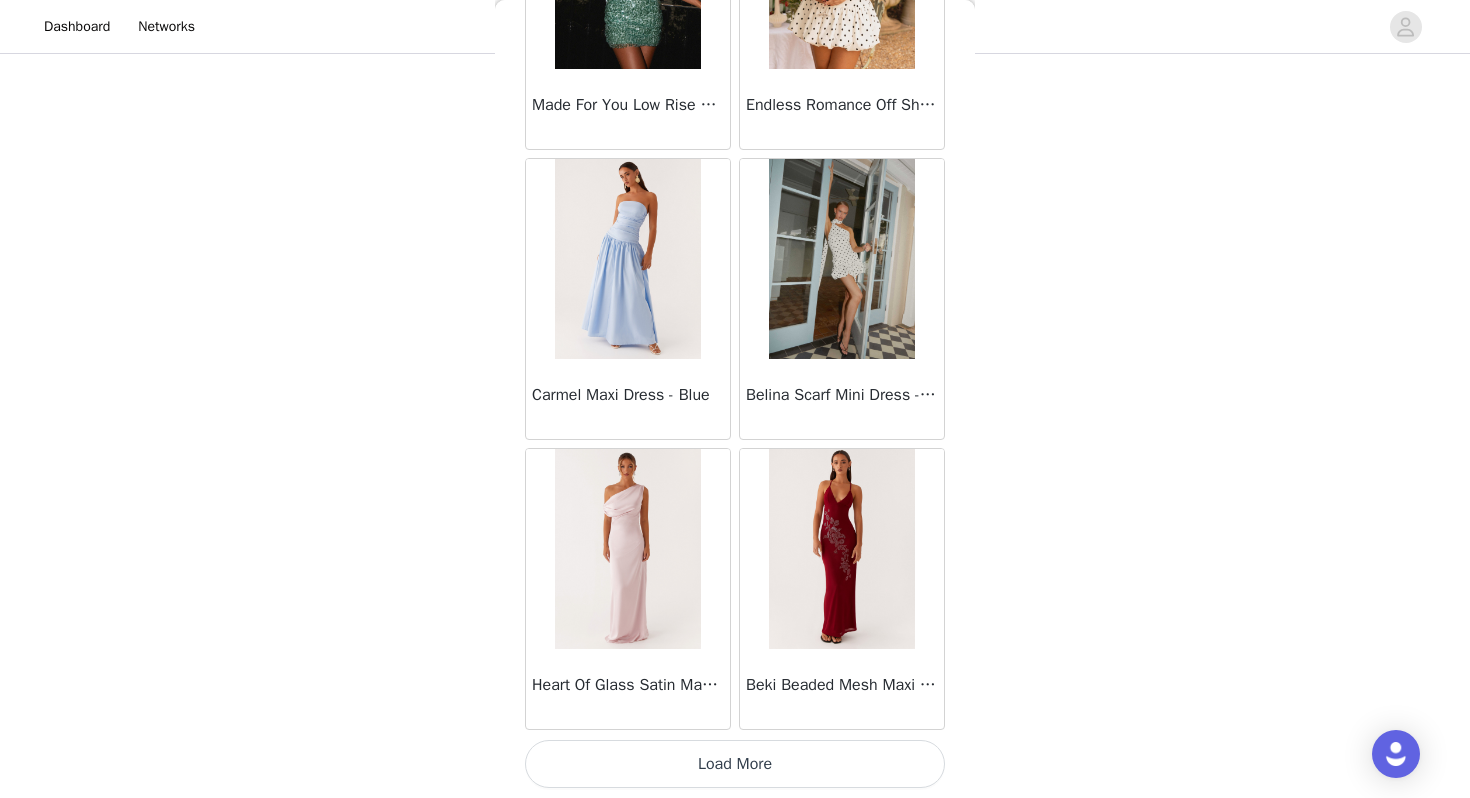 click on "Load More" at bounding box center (735, 764) 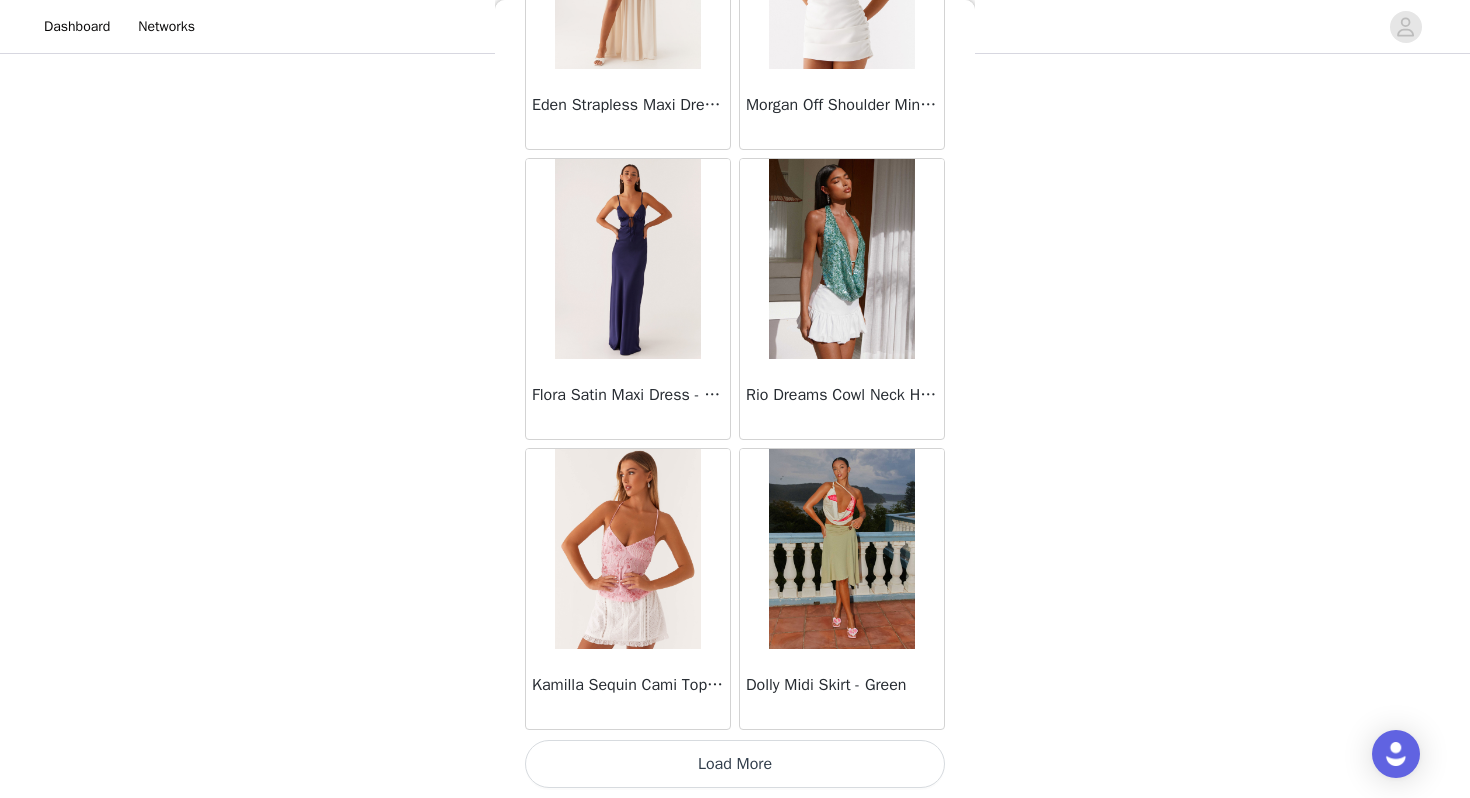 click on "Load More" at bounding box center [735, 764] 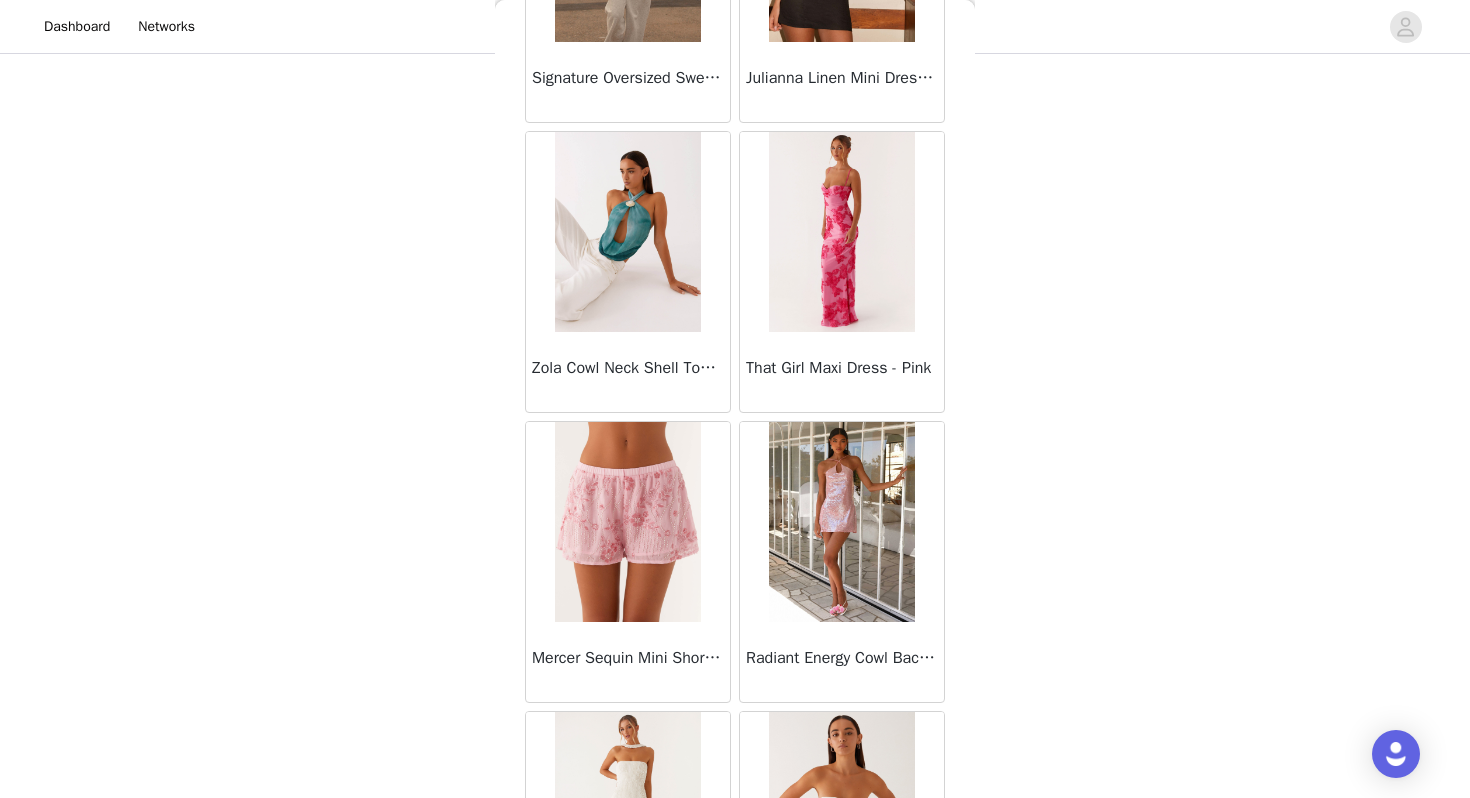 scroll, scrollTop: 22562, scrollLeft: 0, axis: vertical 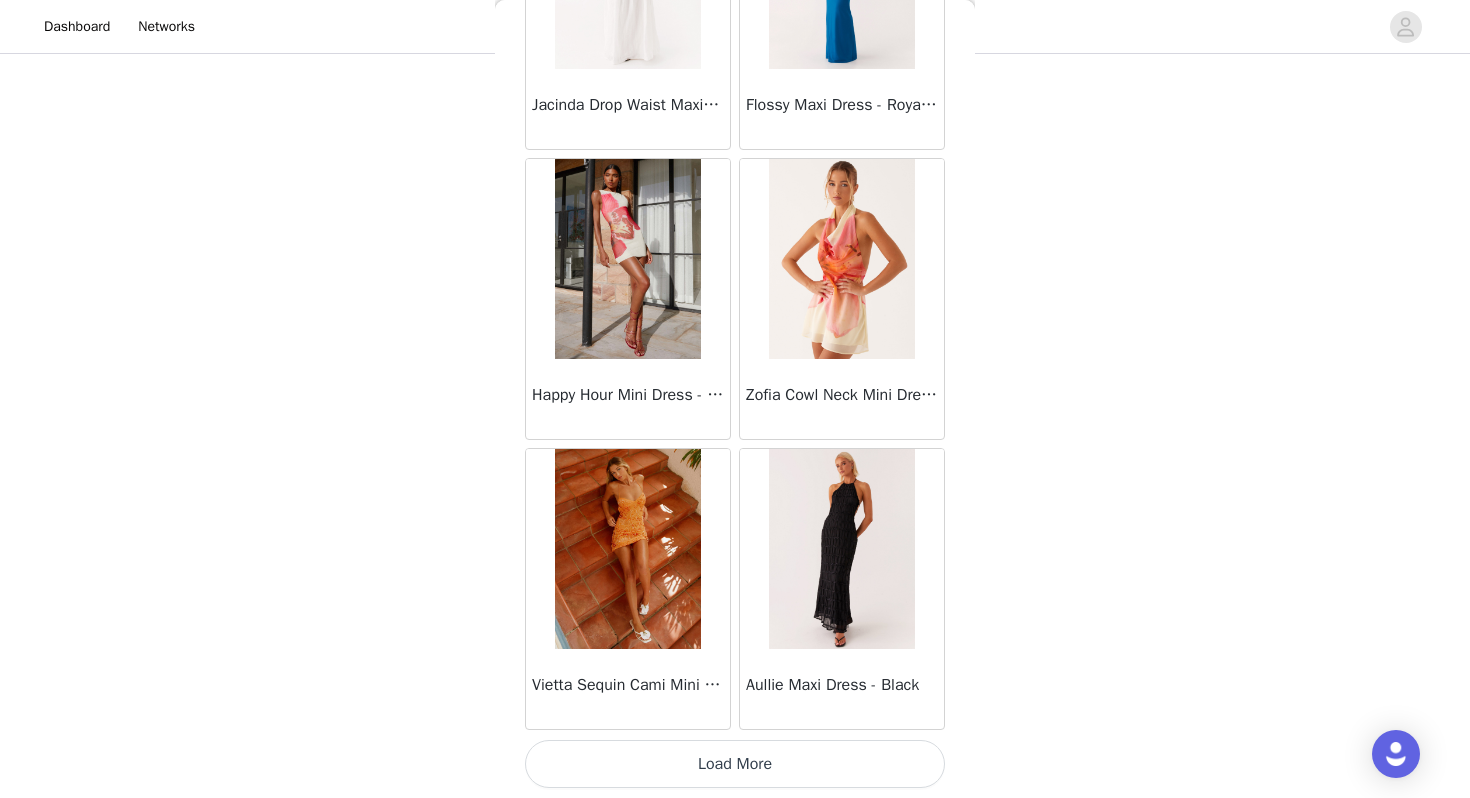 click on "Load More" at bounding box center [735, 764] 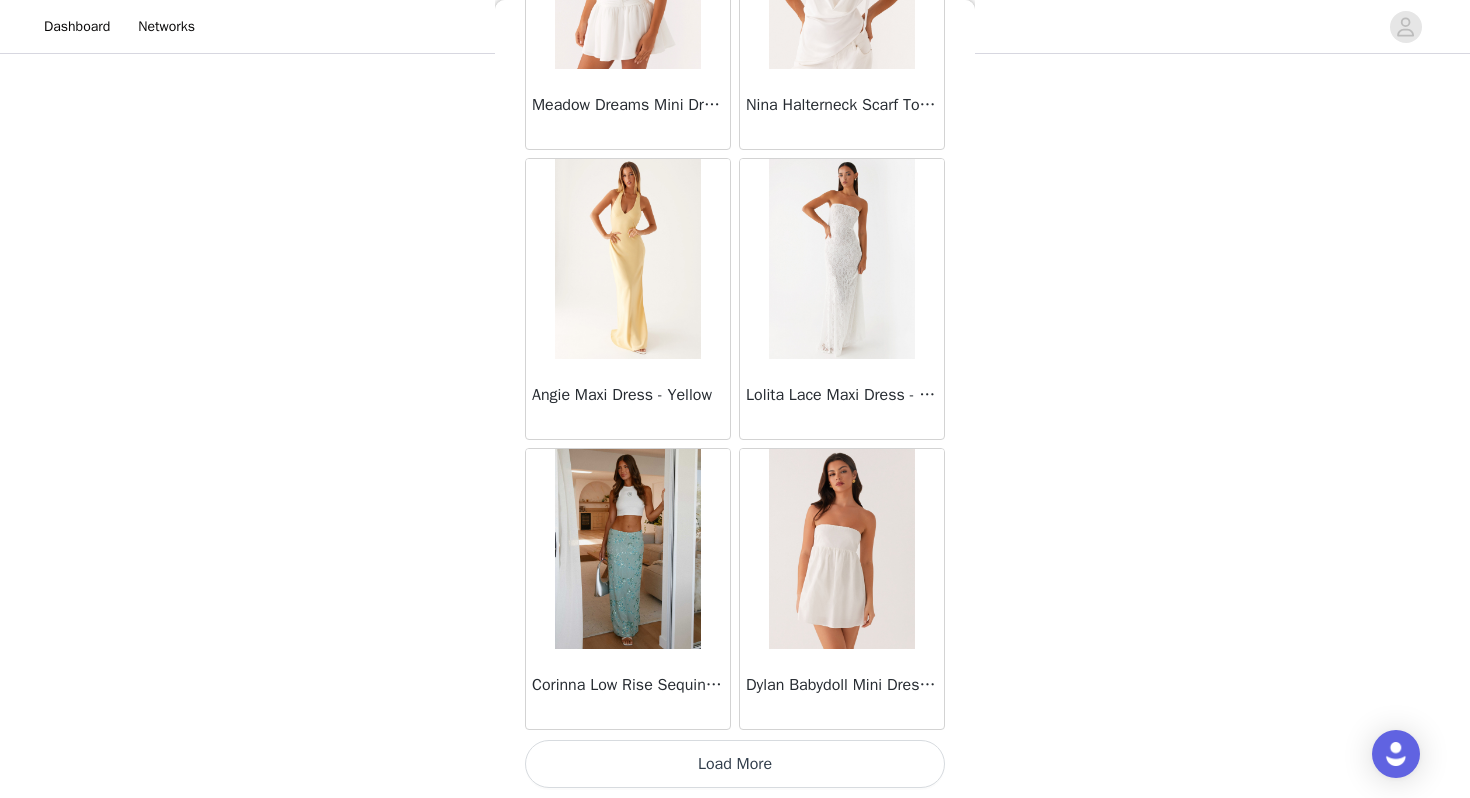 click on "Load More" at bounding box center (735, 764) 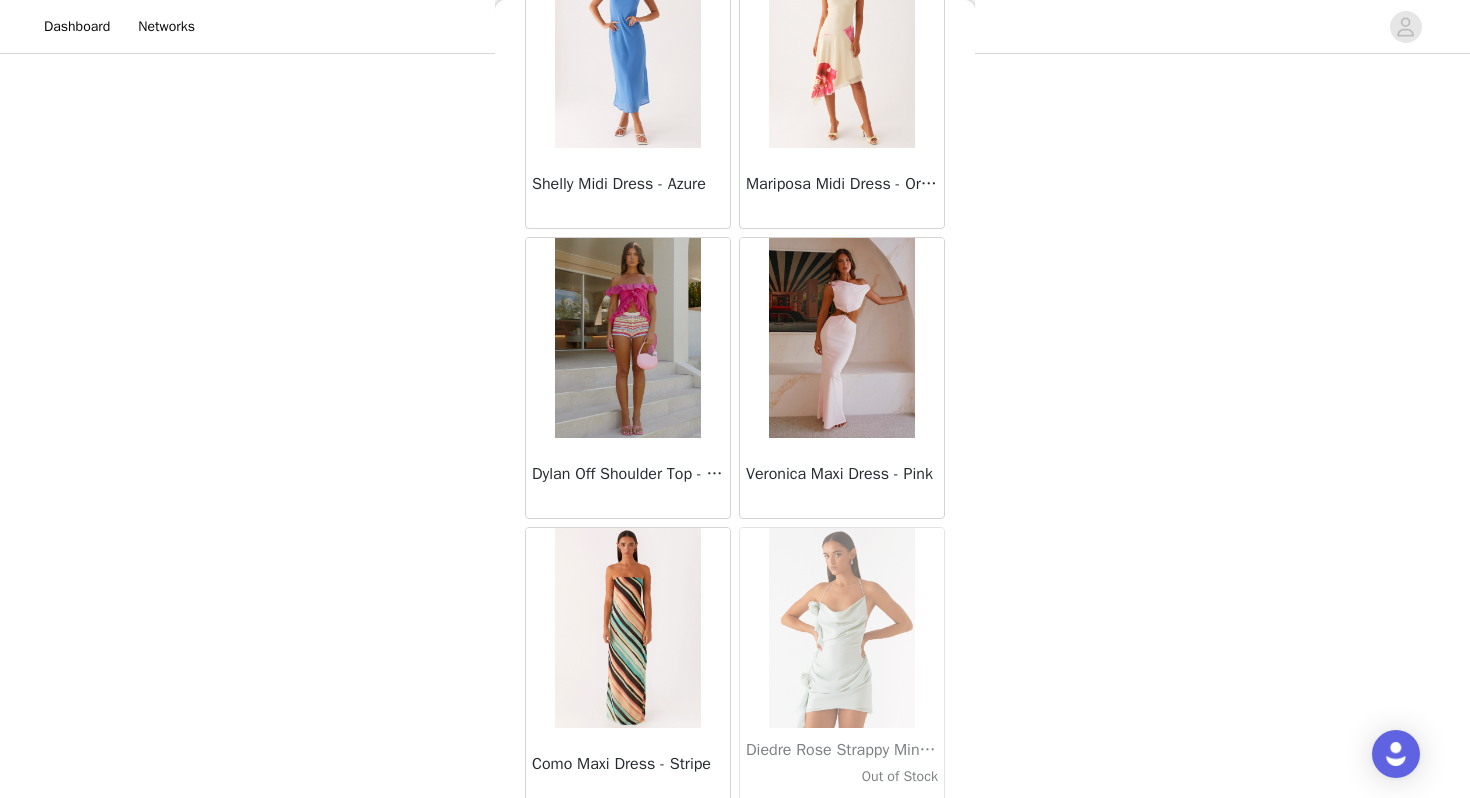 scroll, scrollTop: 28362, scrollLeft: 0, axis: vertical 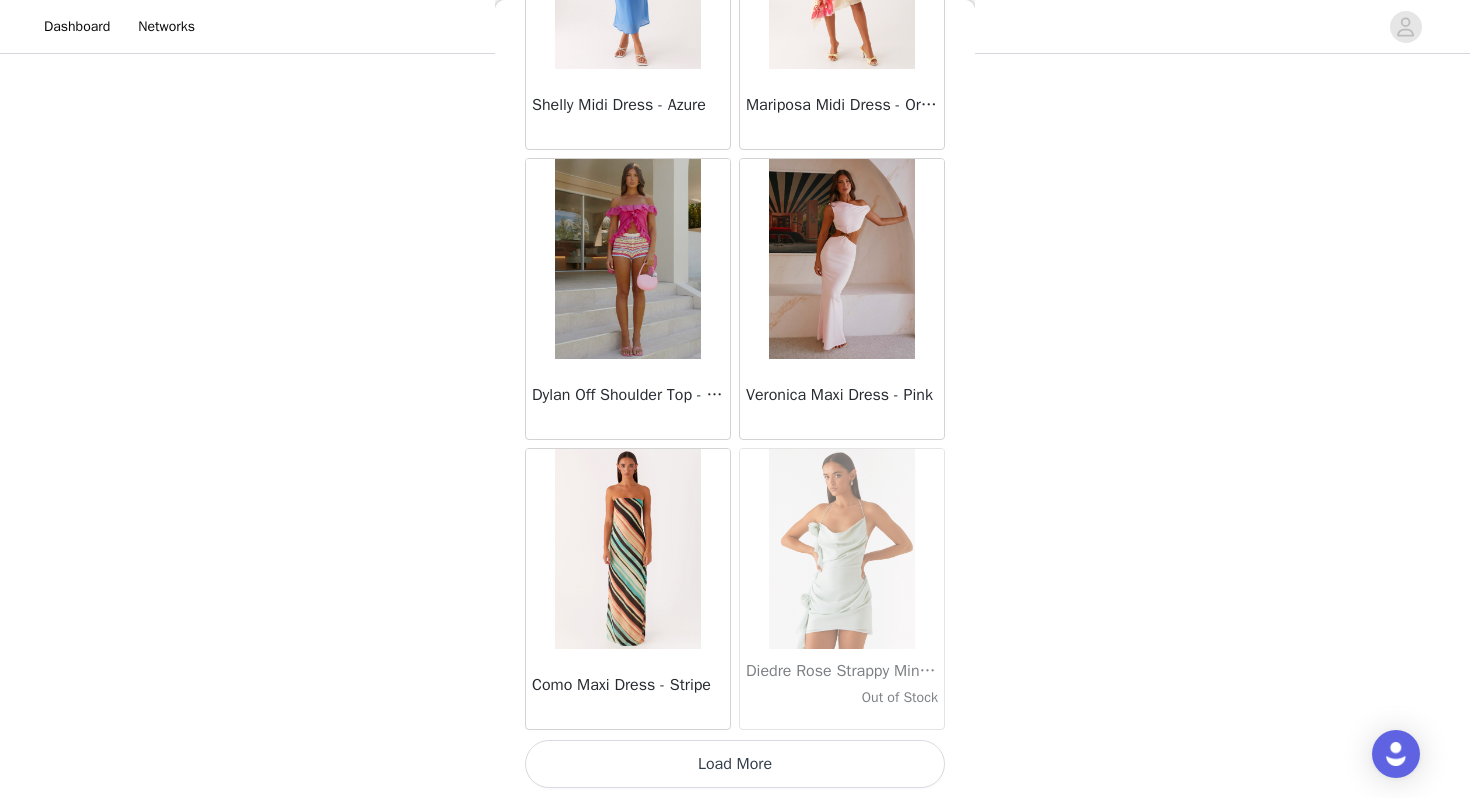 click on "Load More" at bounding box center (735, 764) 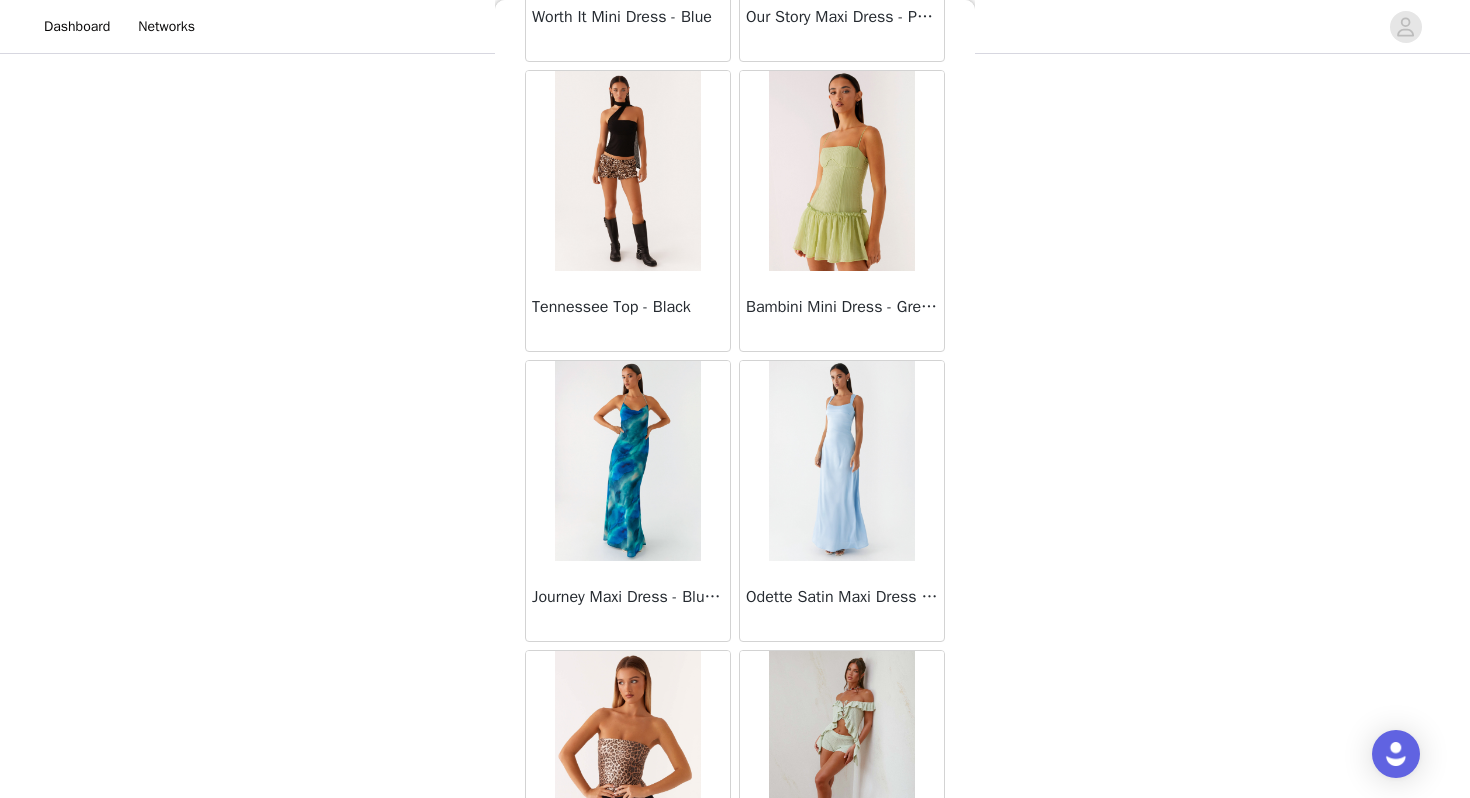 scroll, scrollTop: 31262, scrollLeft: 0, axis: vertical 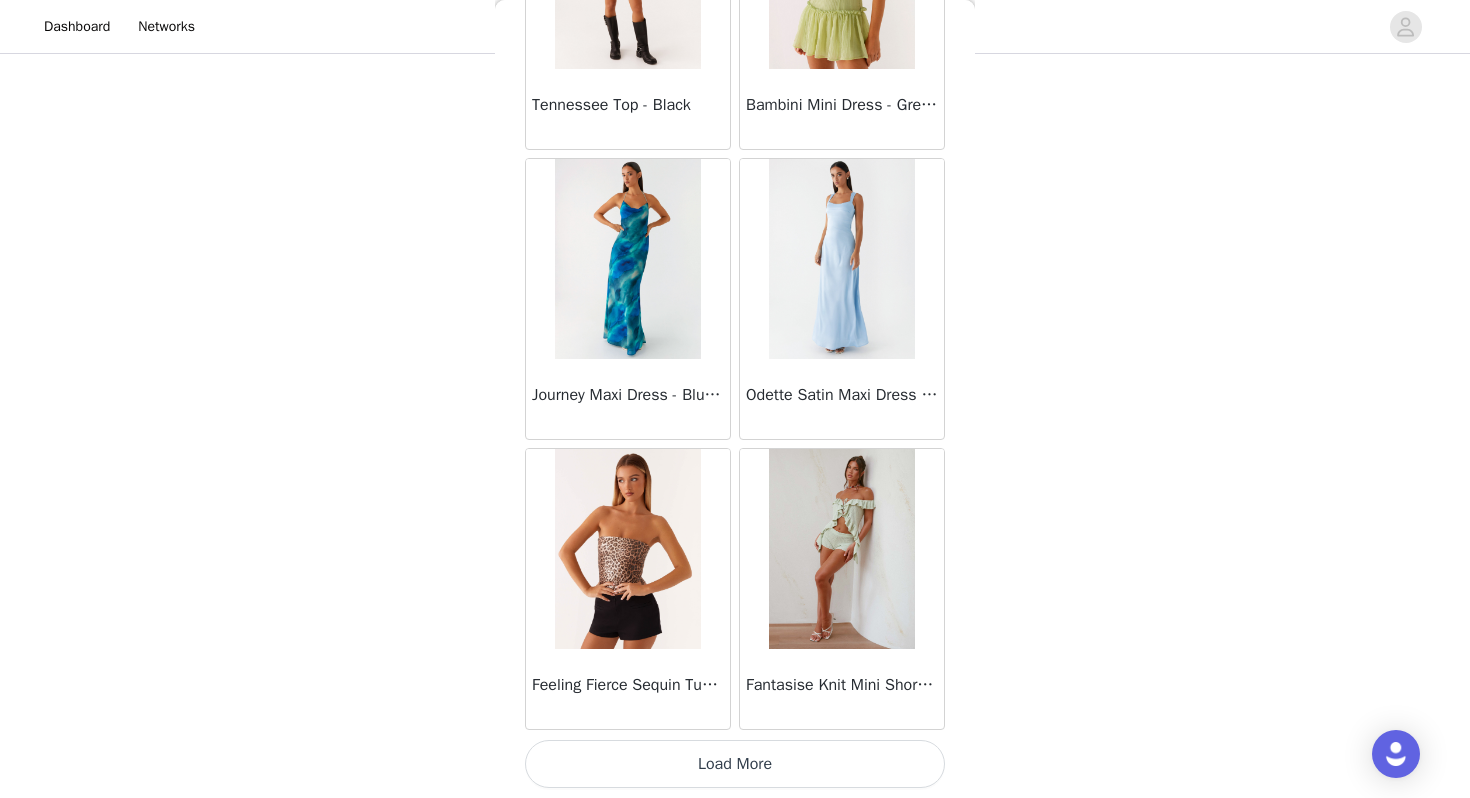 click on "Load More" at bounding box center (735, 764) 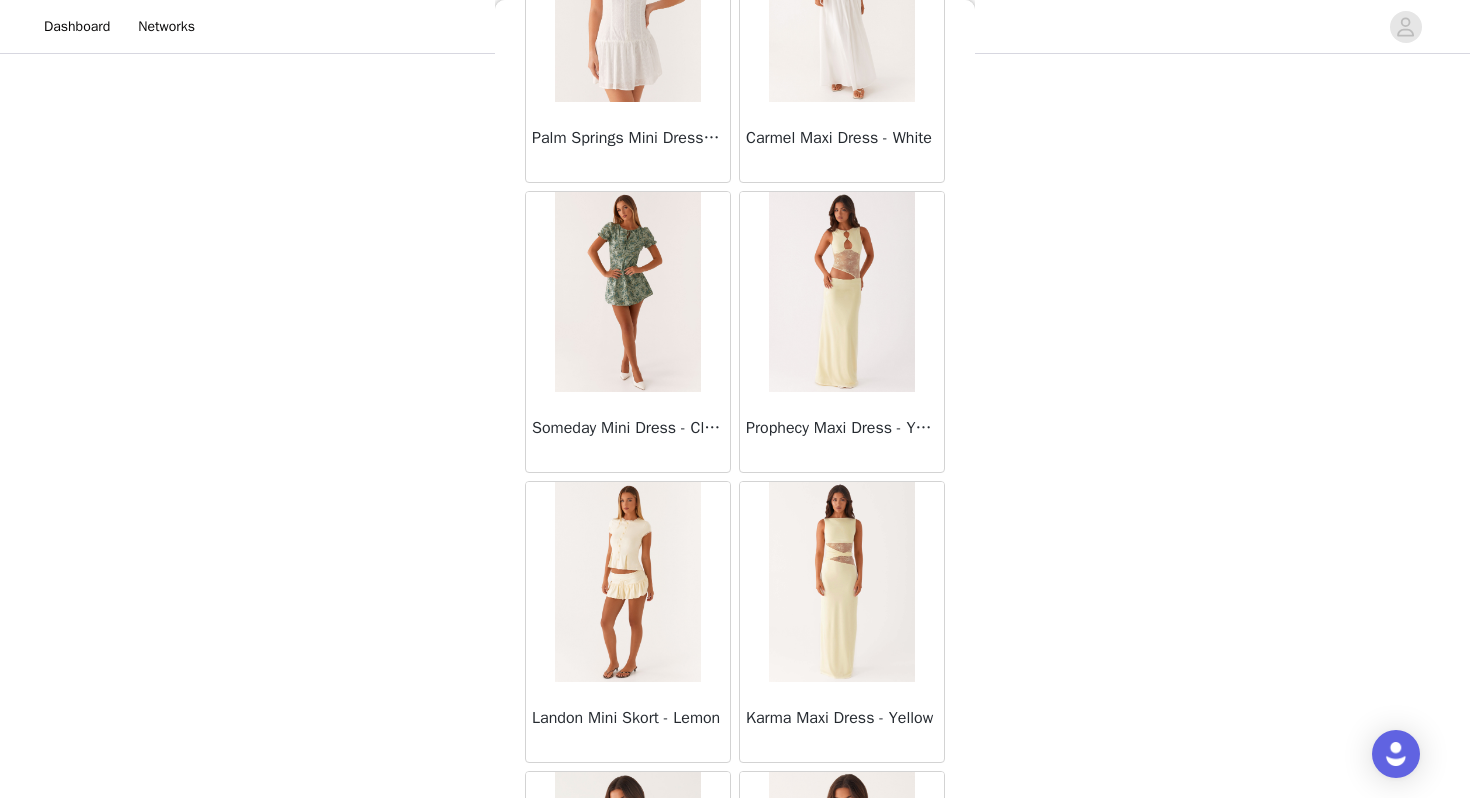 scroll, scrollTop: 34162, scrollLeft: 0, axis: vertical 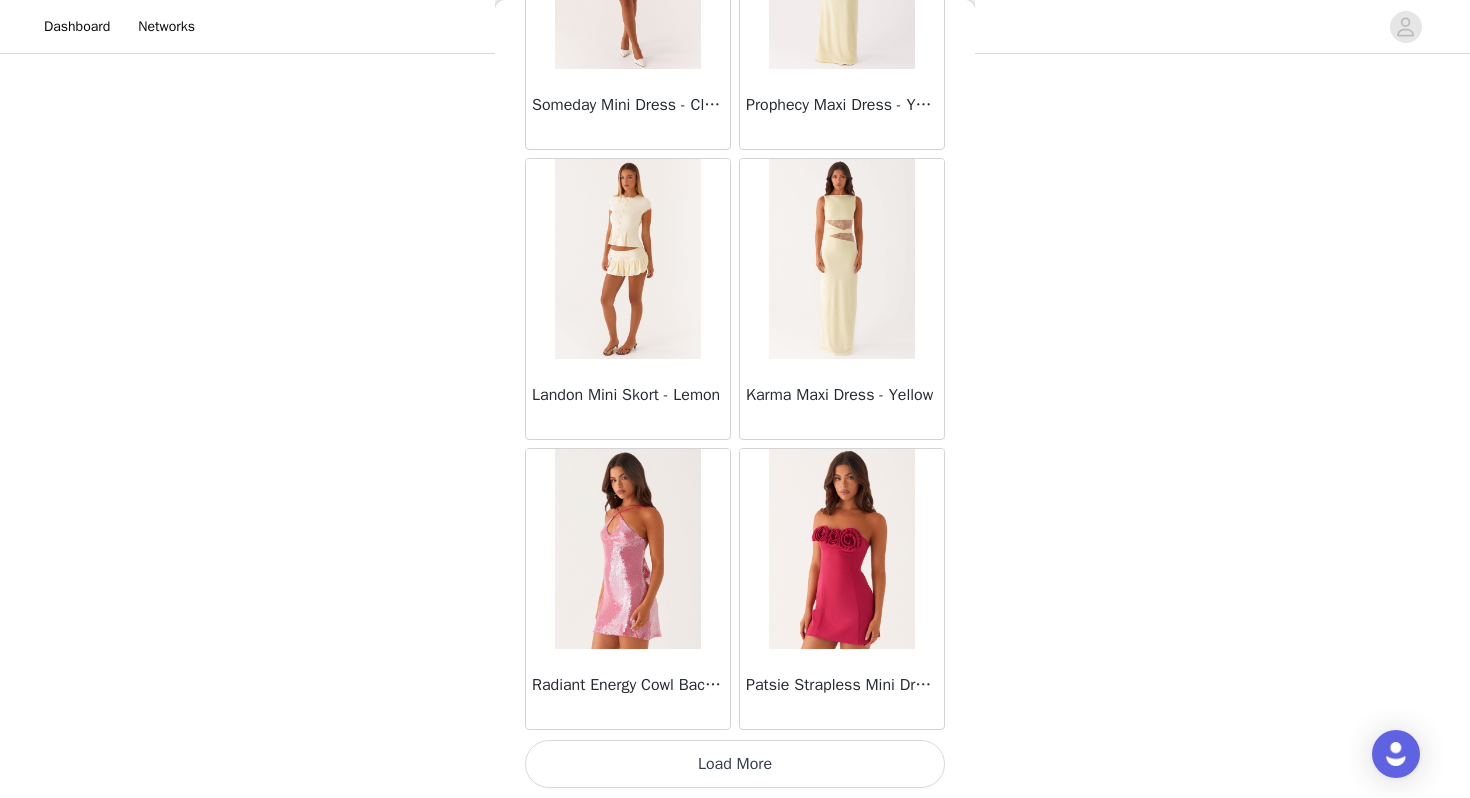 click on "Load More" at bounding box center [735, 764] 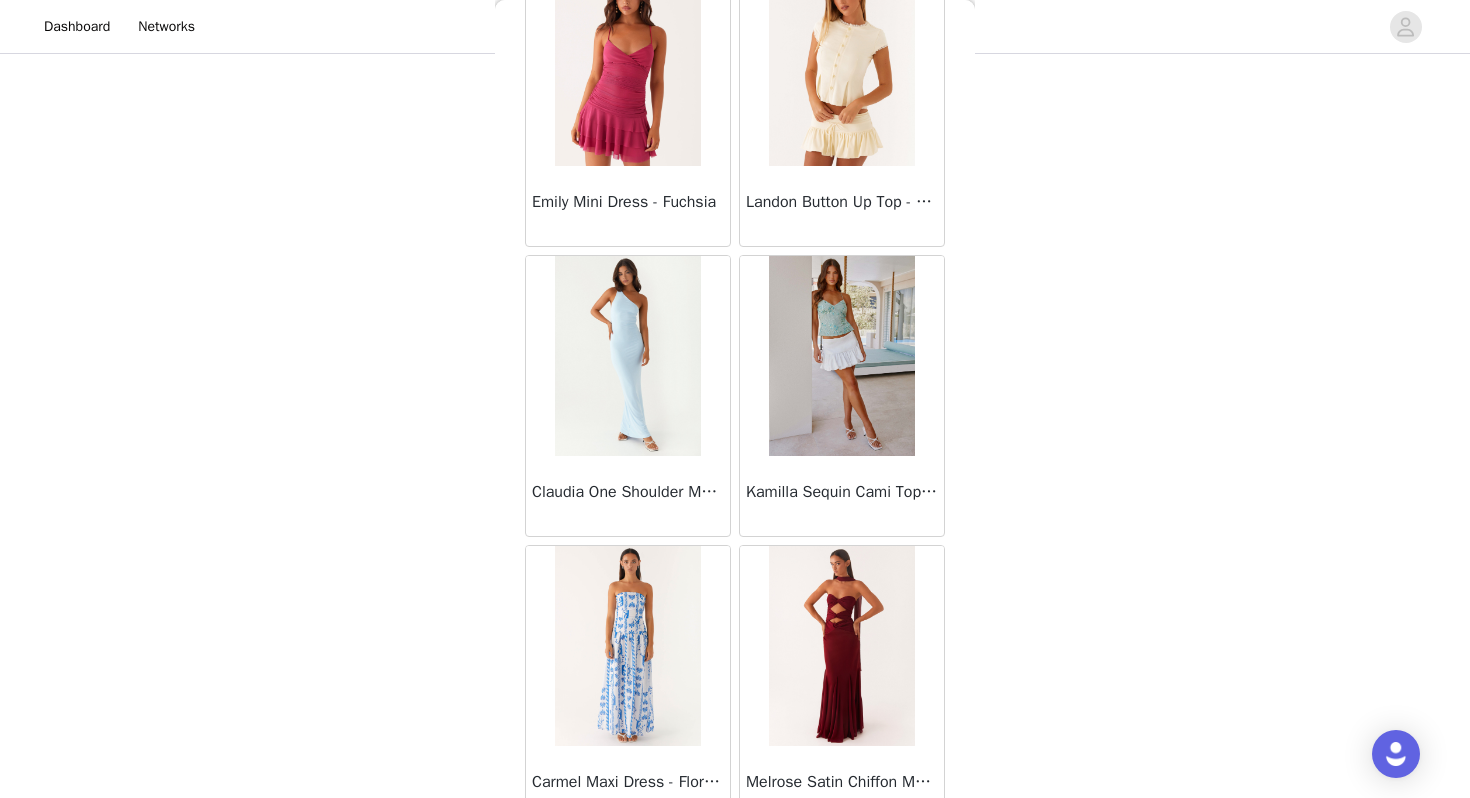 scroll, scrollTop: 37062, scrollLeft: 0, axis: vertical 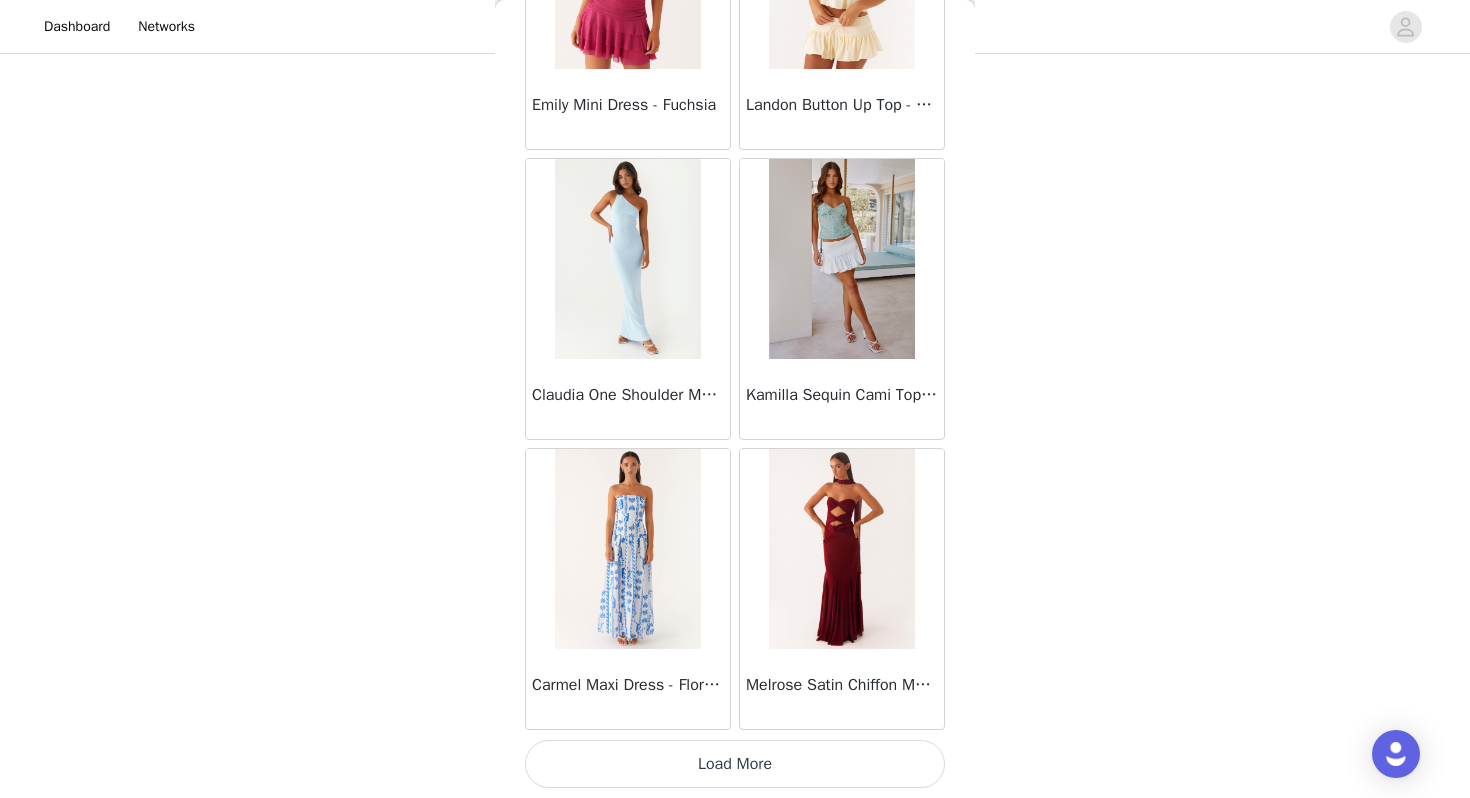 click on "Load More" at bounding box center [735, 764] 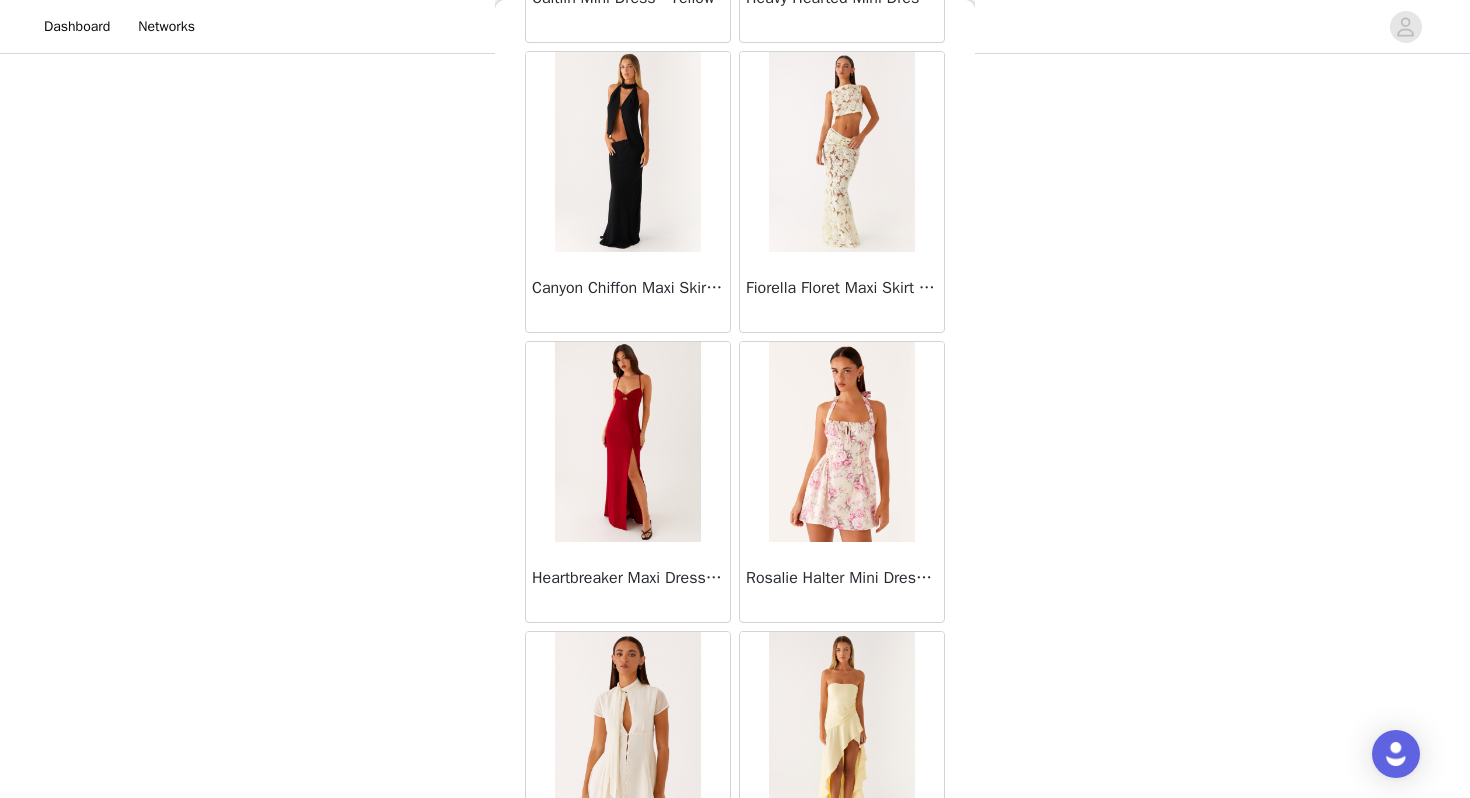 scroll, scrollTop: 39962, scrollLeft: 0, axis: vertical 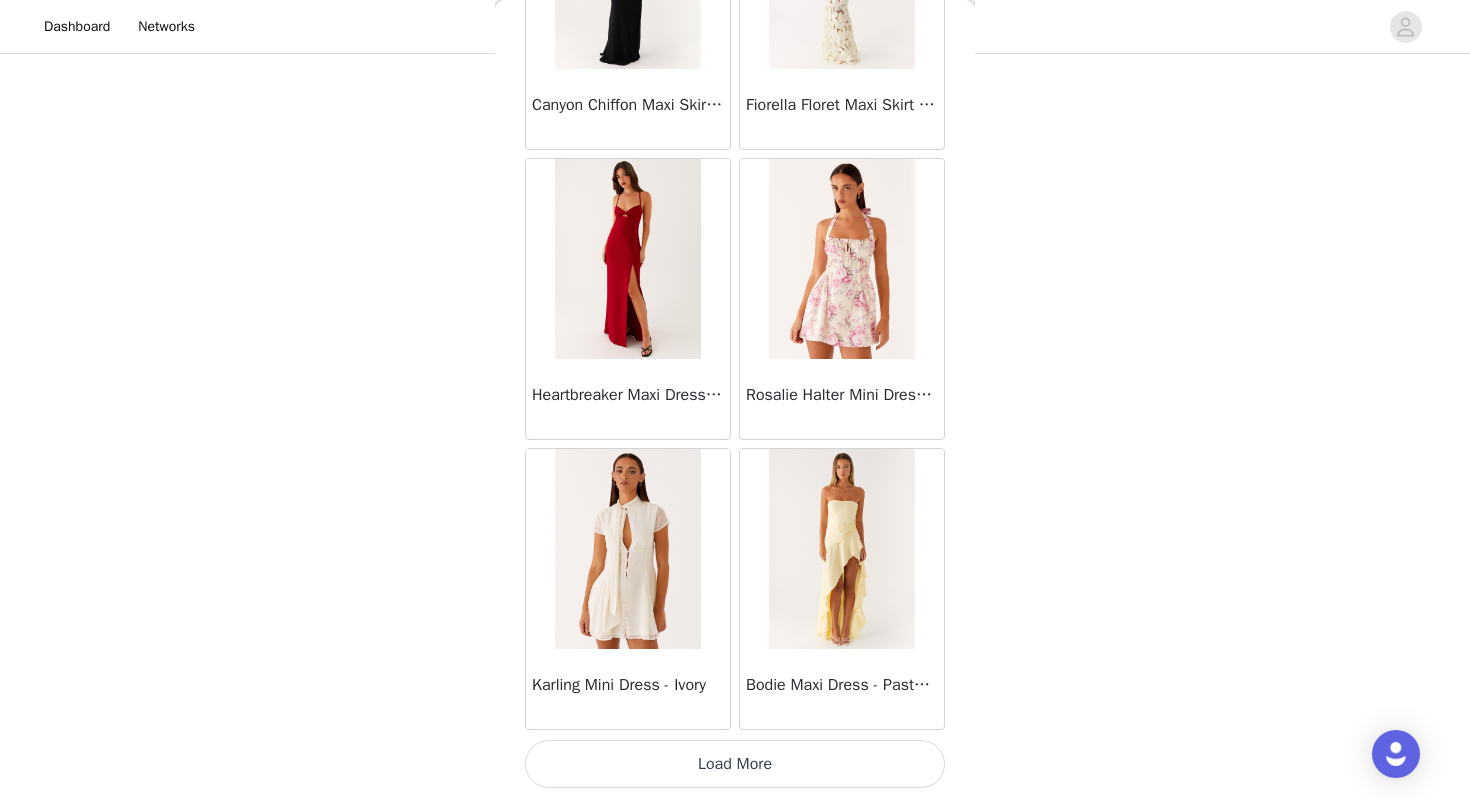 click on "Load More" at bounding box center (735, 764) 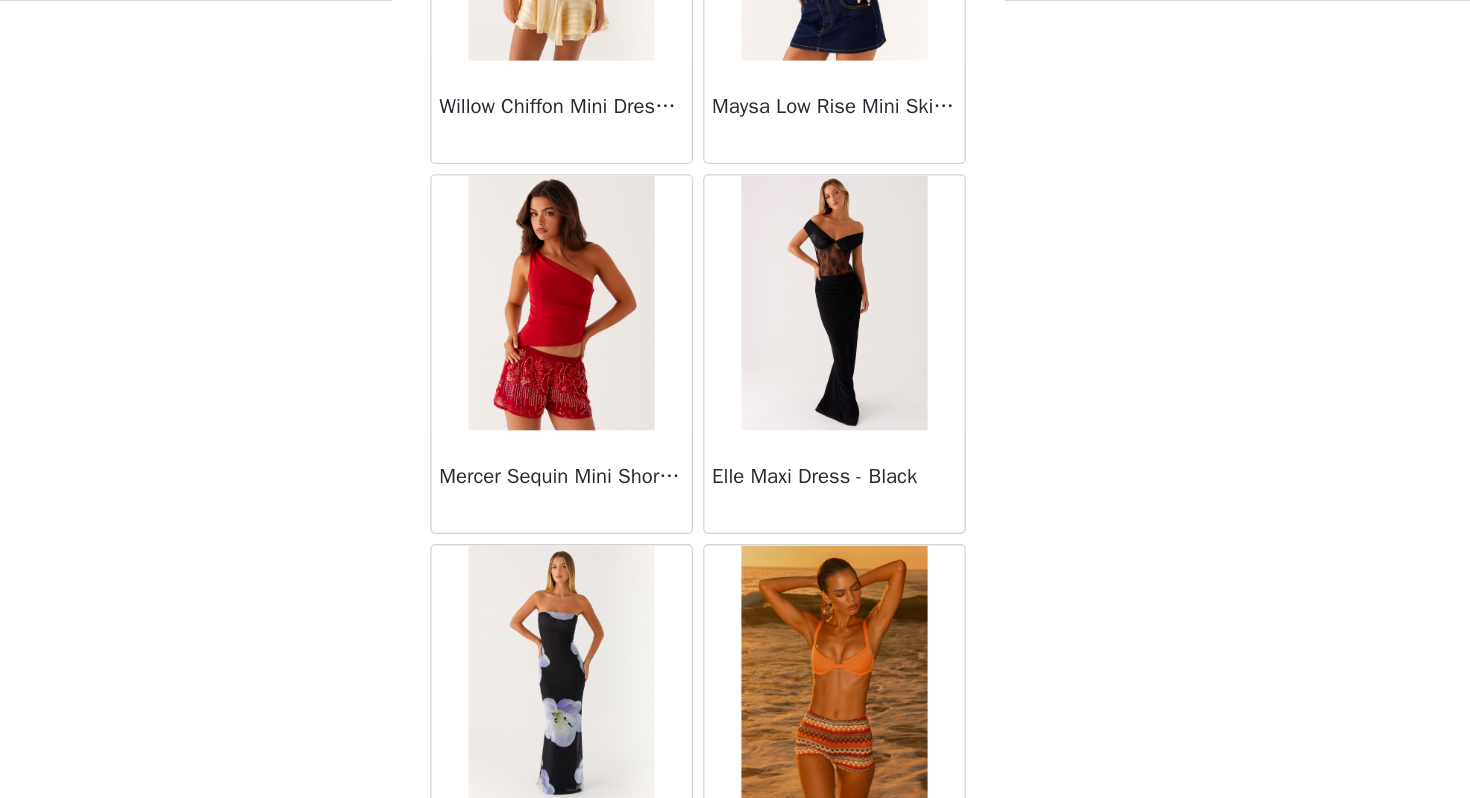 scroll, scrollTop: 42862, scrollLeft: 0, axis: vertical 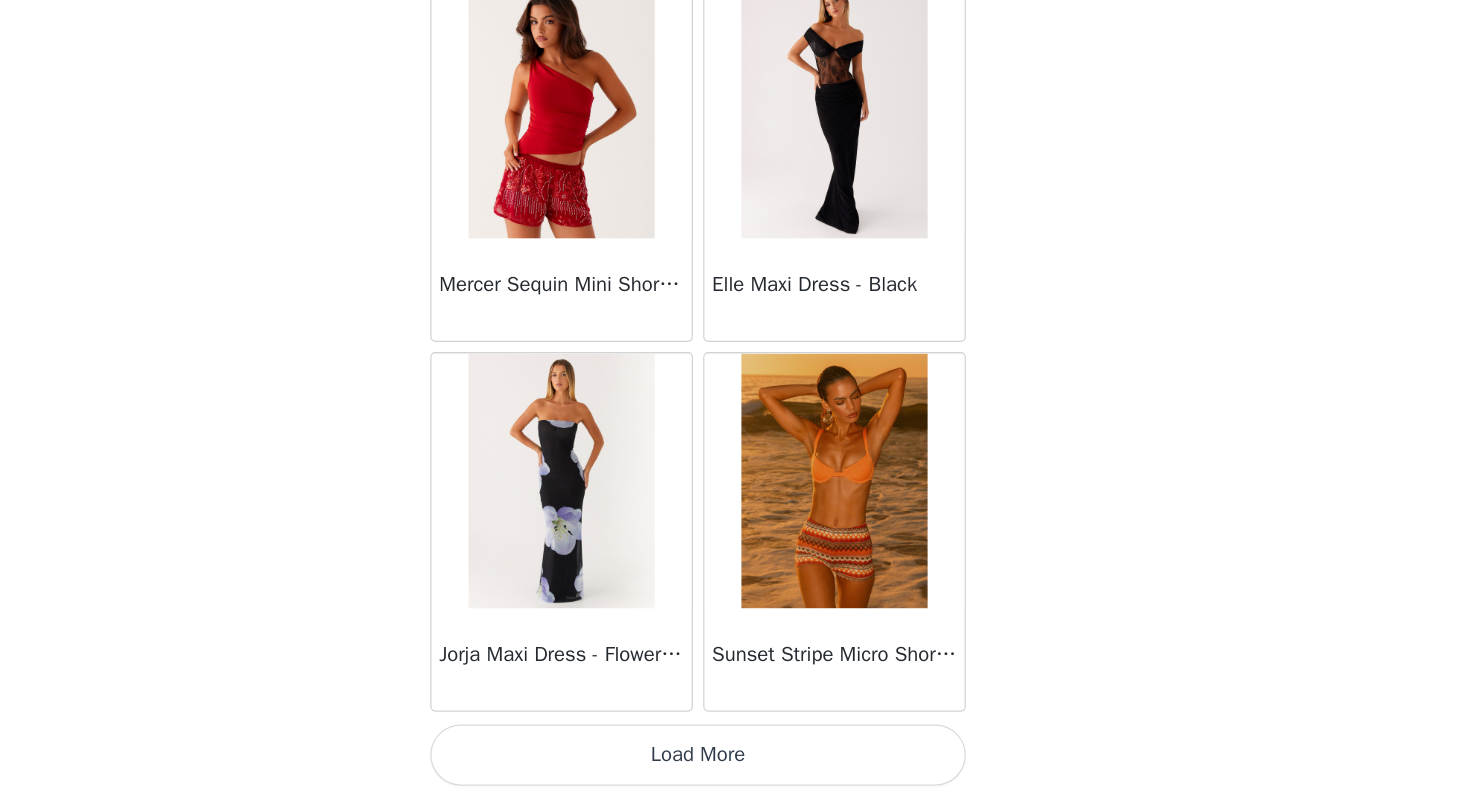 click on "Load More" at bounding box center (735, 764) 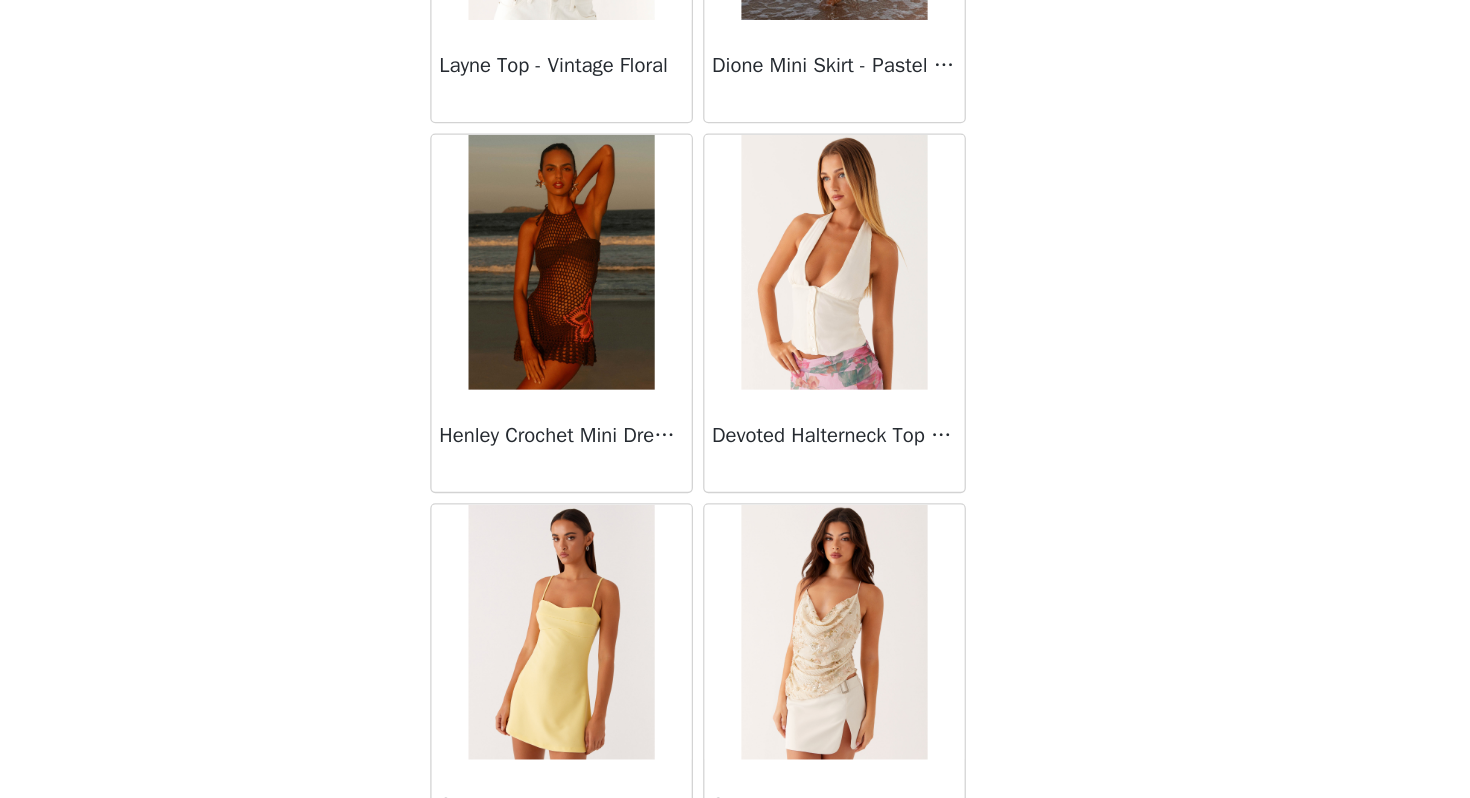 scroll, scrollTop: 45762, scrollLeft: 0, axis: vertical 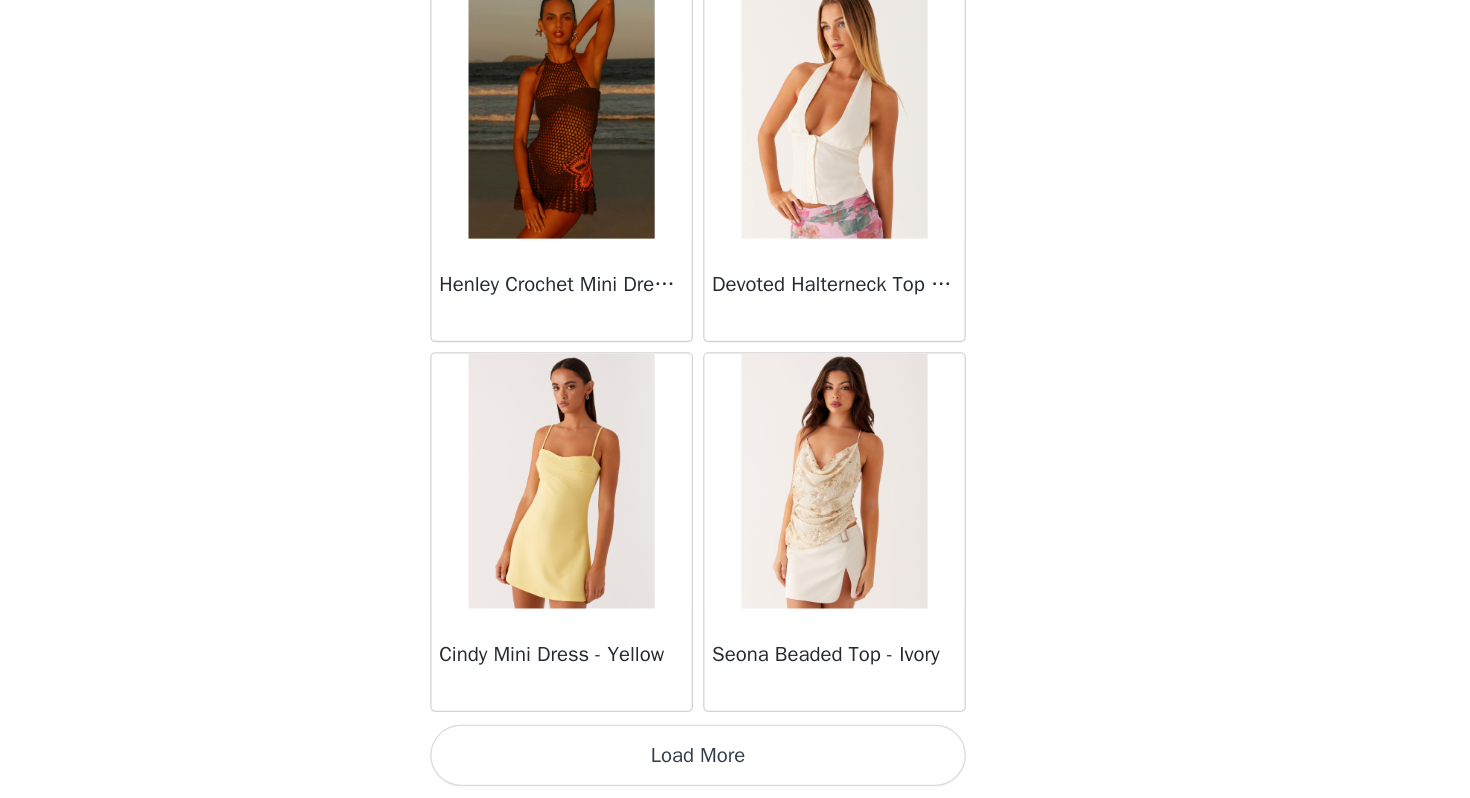 click on "Load More" at bounding box center (735, 764) 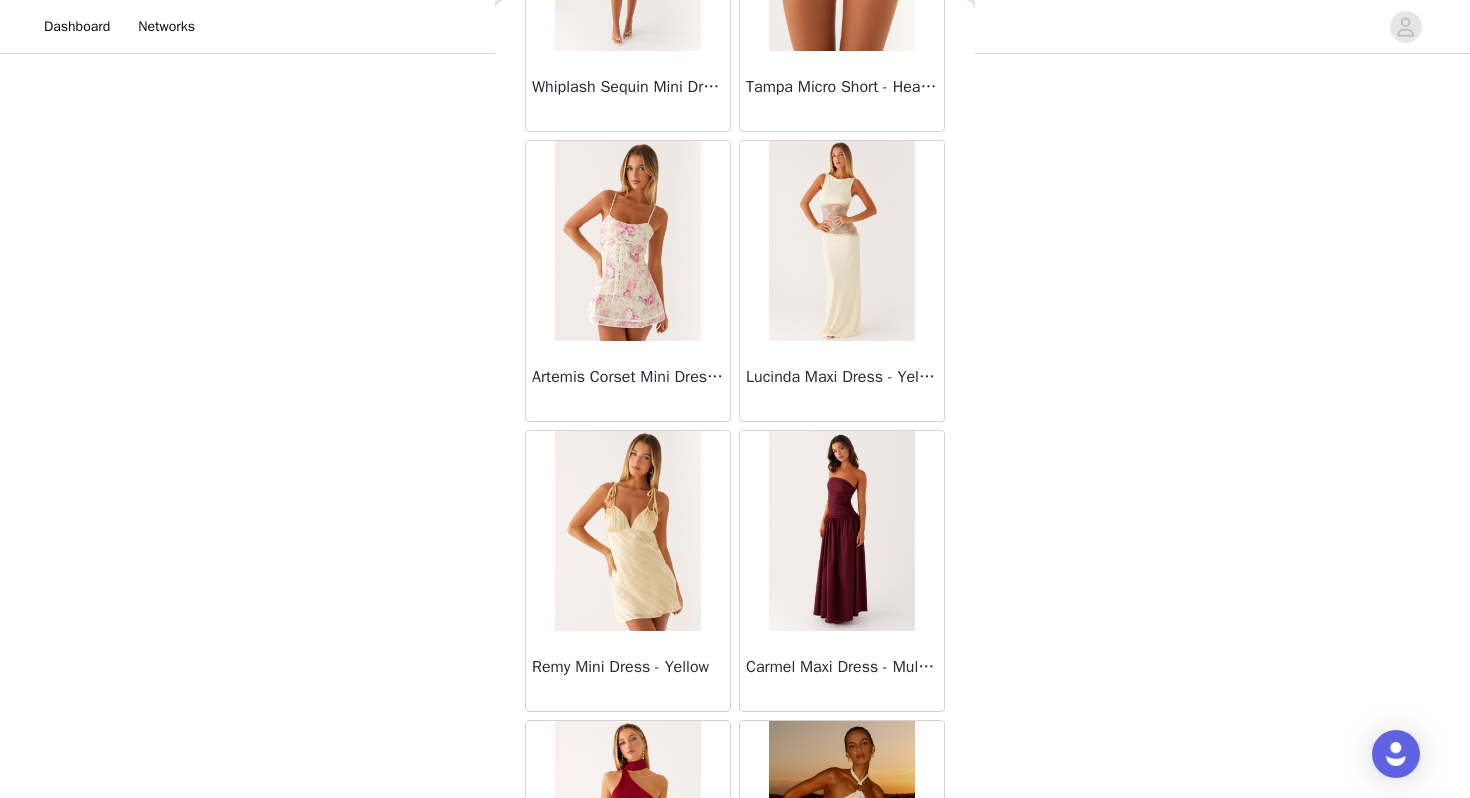 scroll, scrollTop: 47521, scrollLeft: 0, axis: vertical 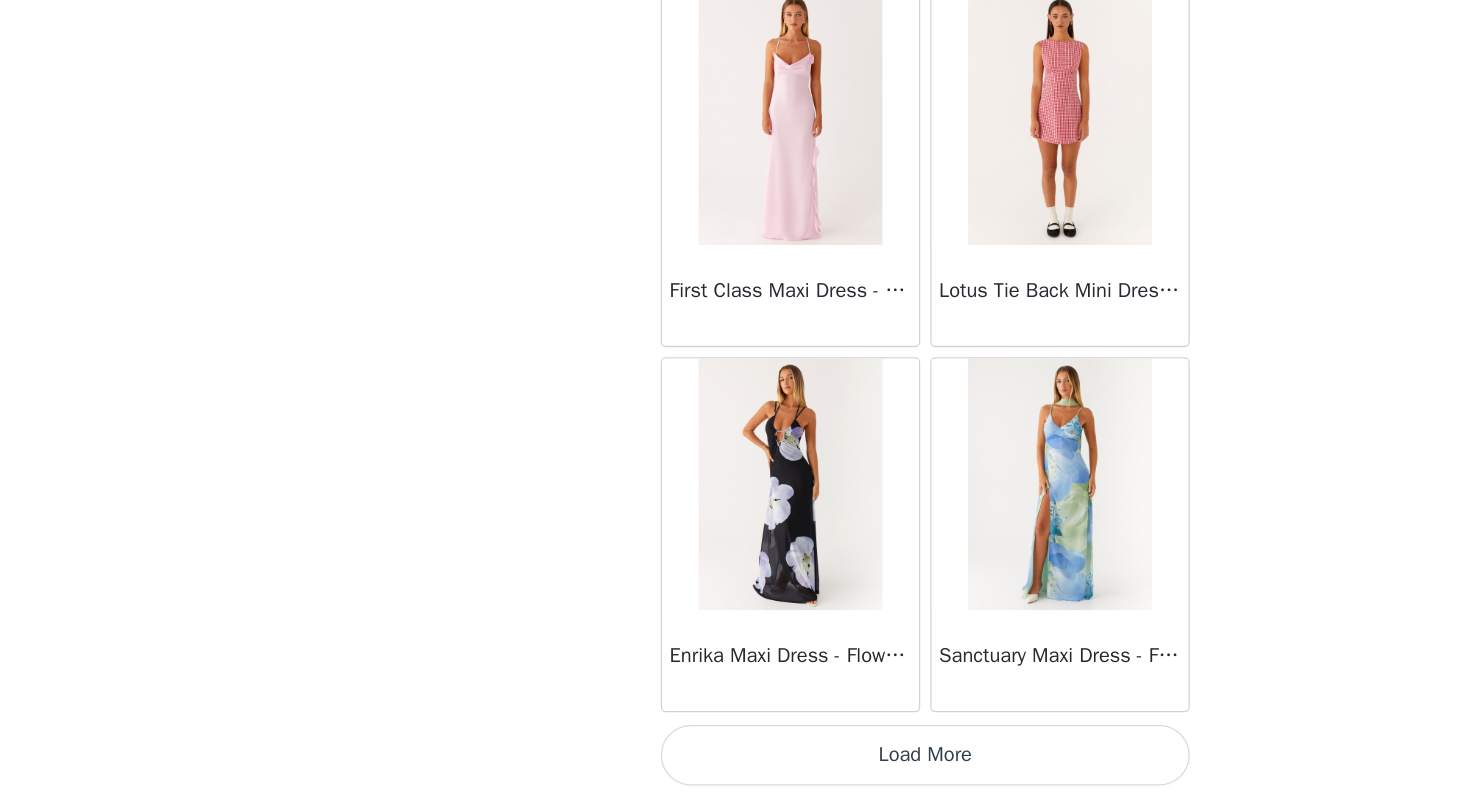 click on "Load More" at bounding box center [735, 764] 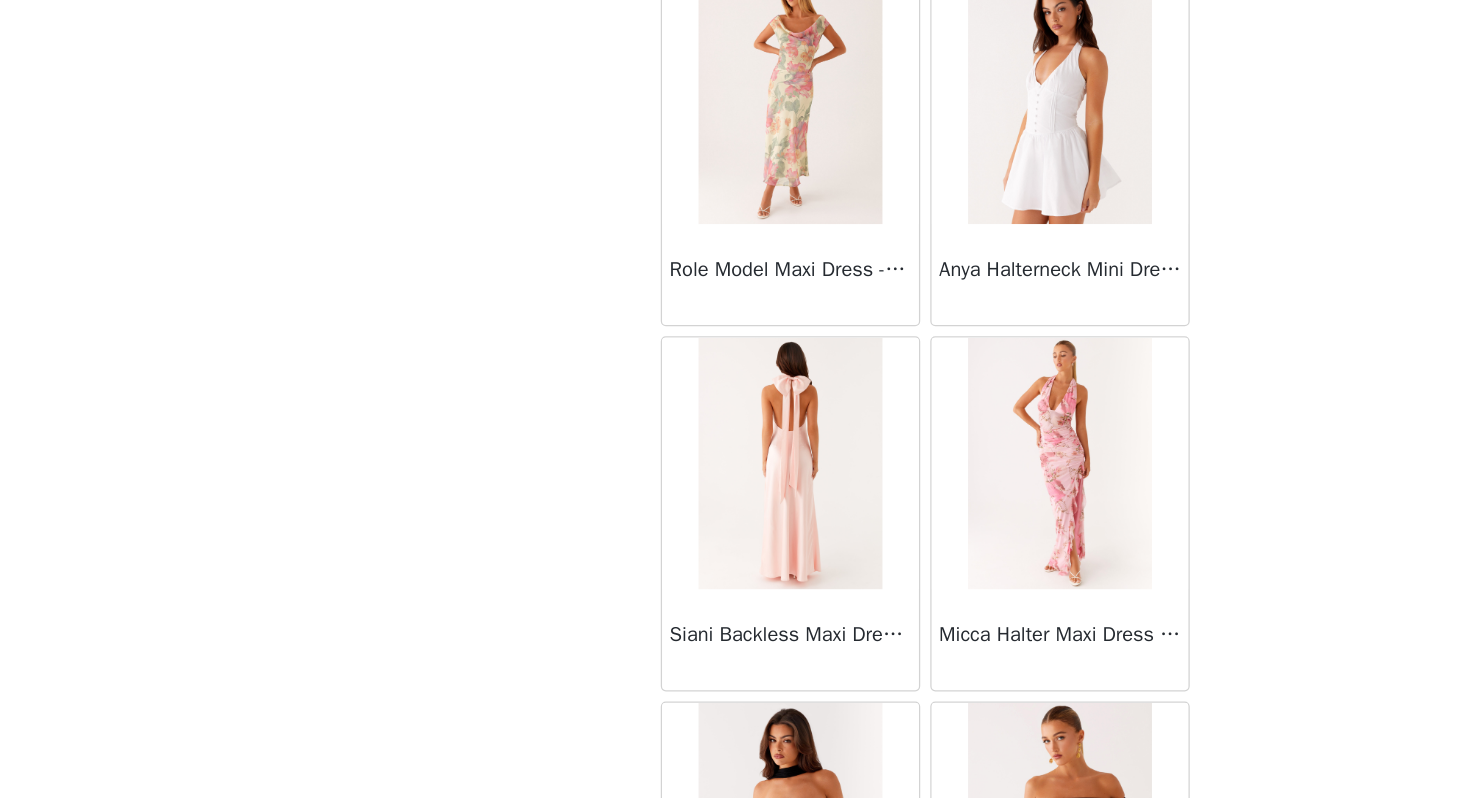 scroll, scrollTop: 51562, scrollLeft: 0, axis: vertical 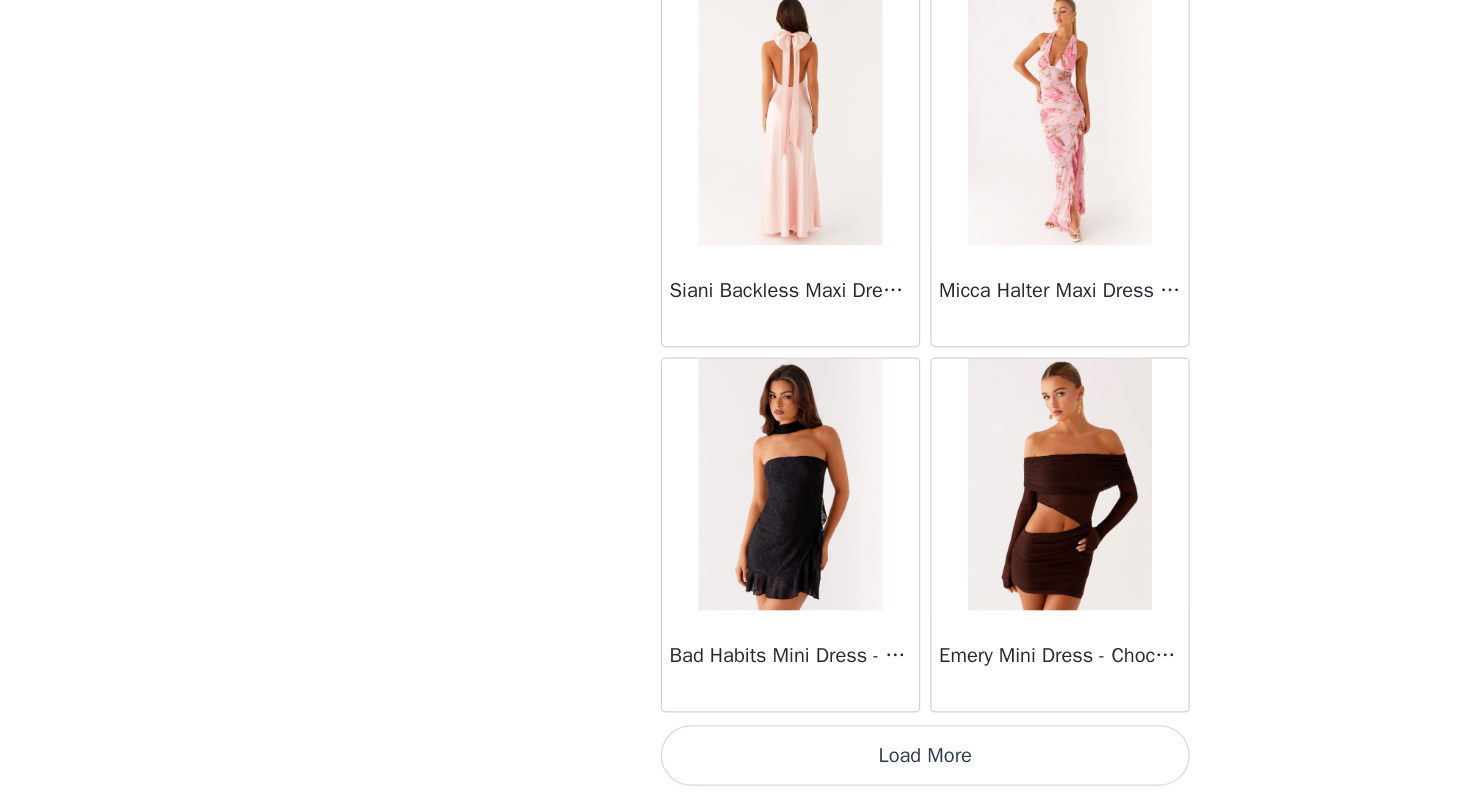click on "Load More" at bounding box center [735, 764] 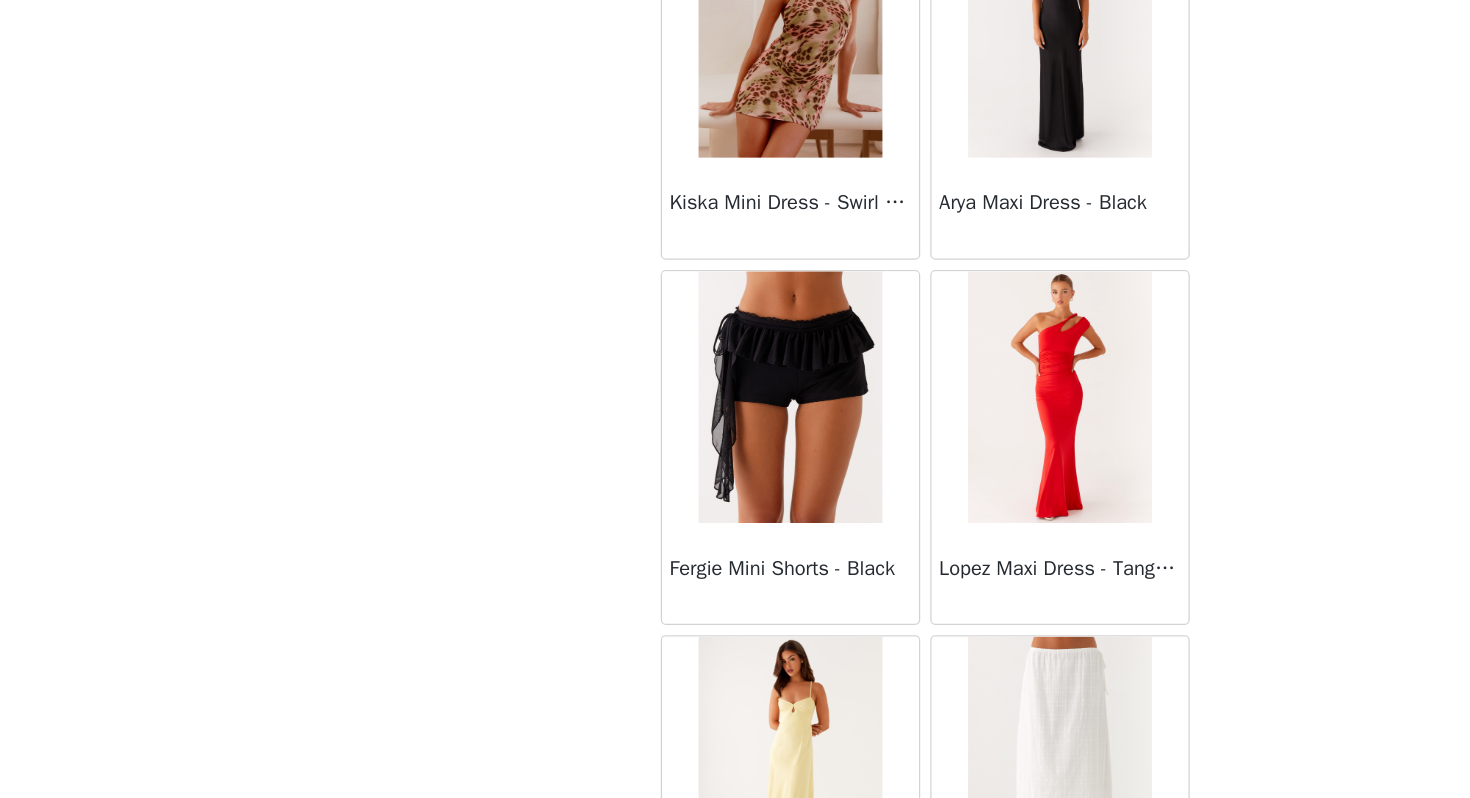 scroll, scrollTop: 52222, scrollLeft: 0, axis: vertical 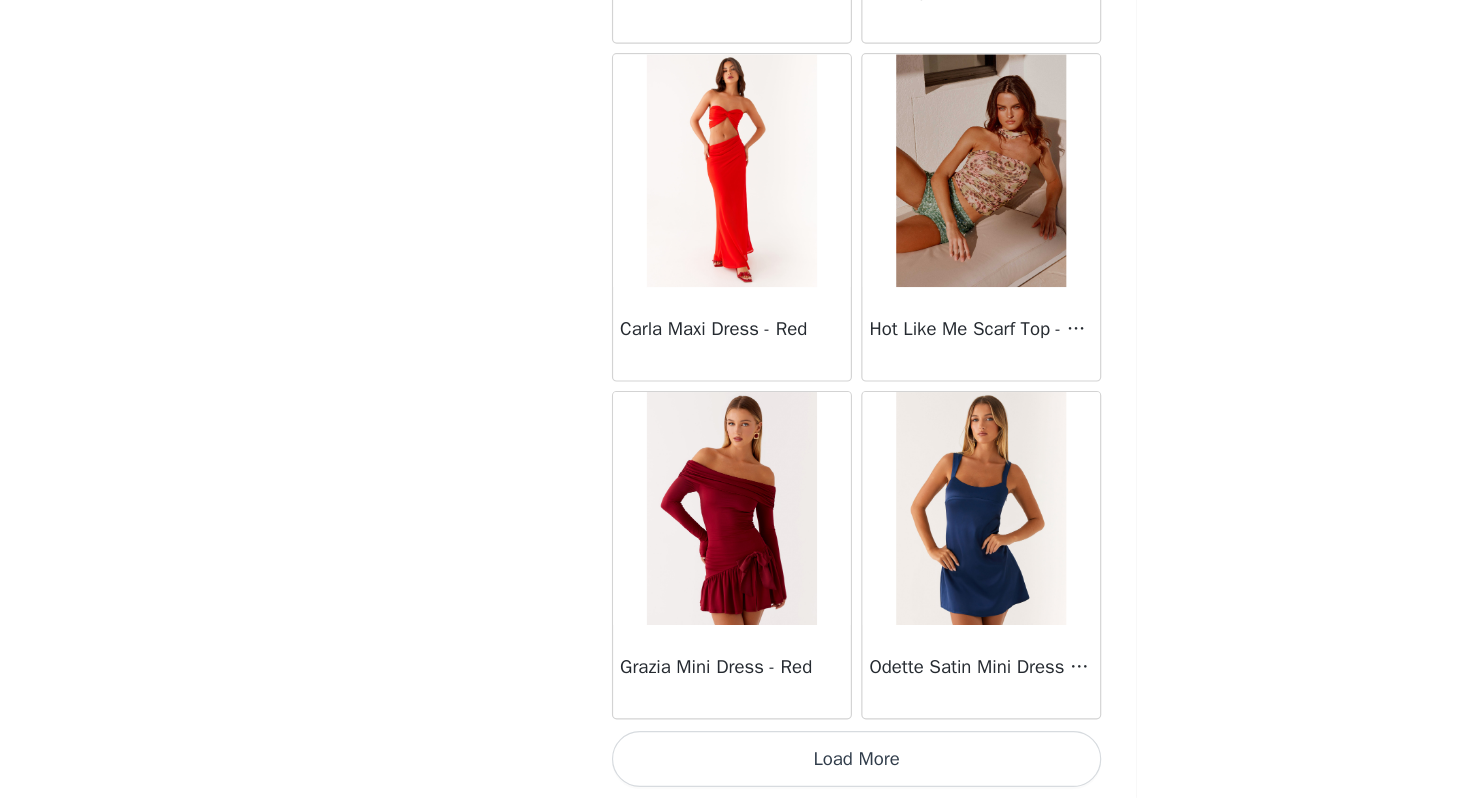 click on "Load More" at bounding box center [735, 764] 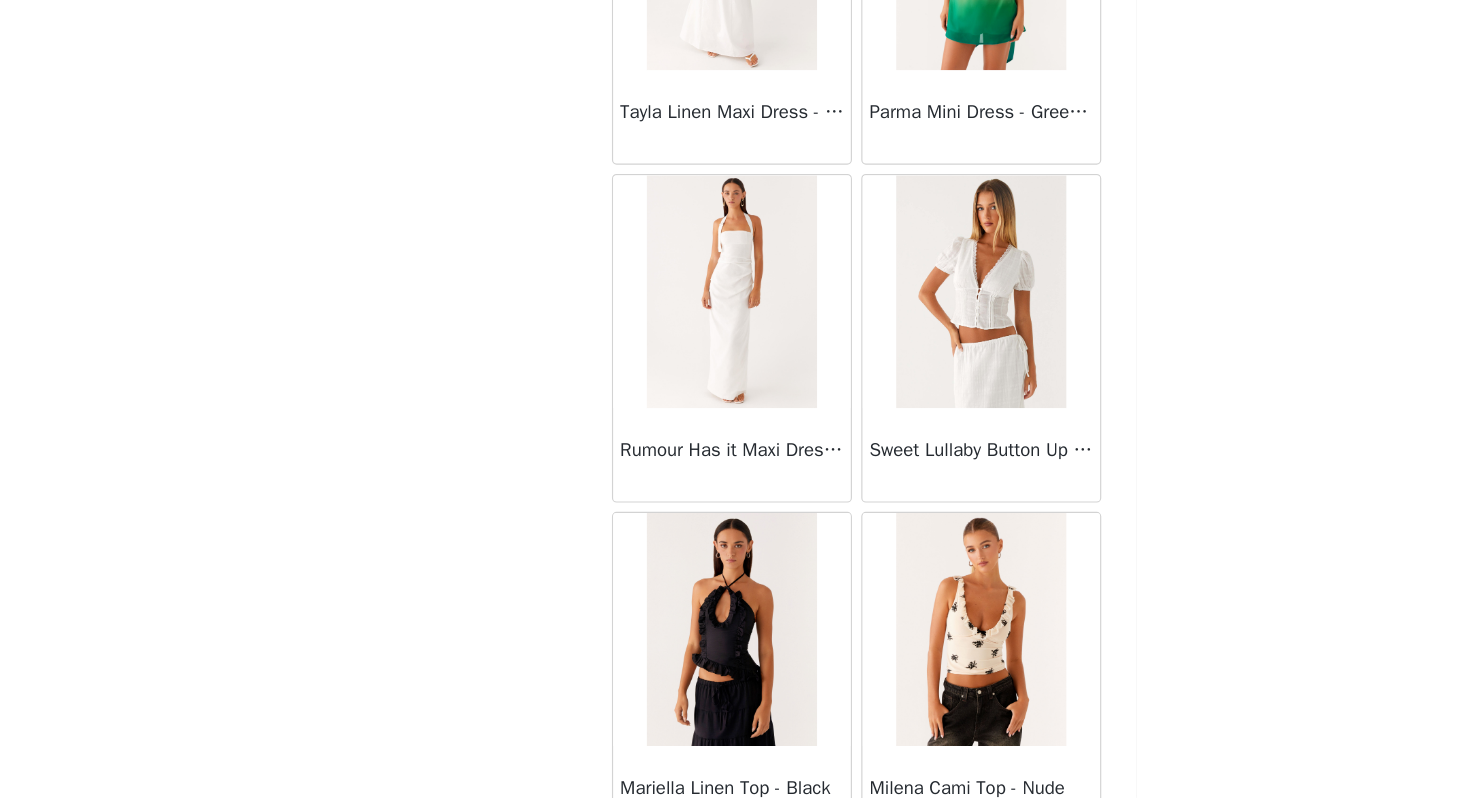 scroll, scrollTop: 56696, scrollLeft: 0, axis: vertical 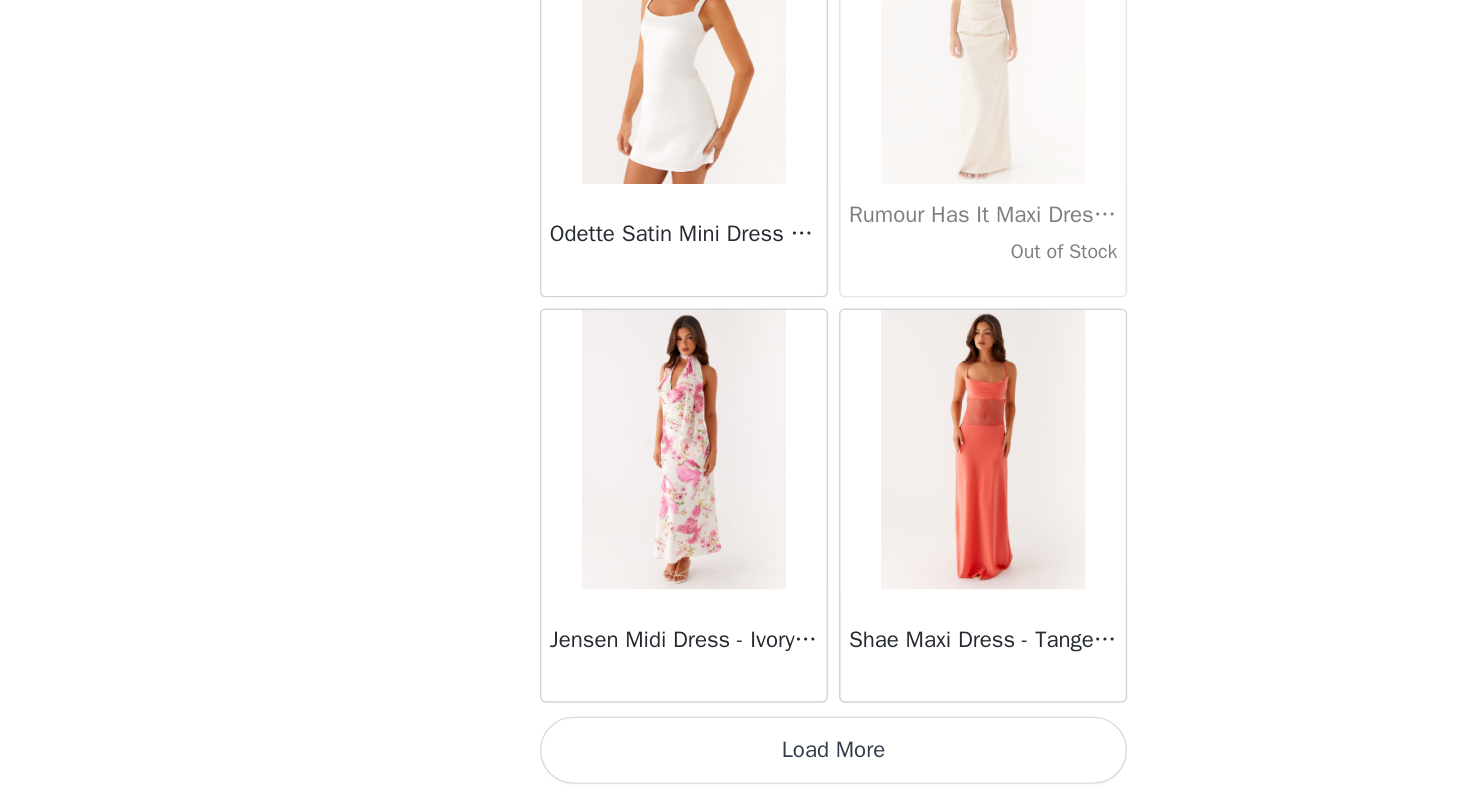click on "Load More" at bounding box center (735, 764) 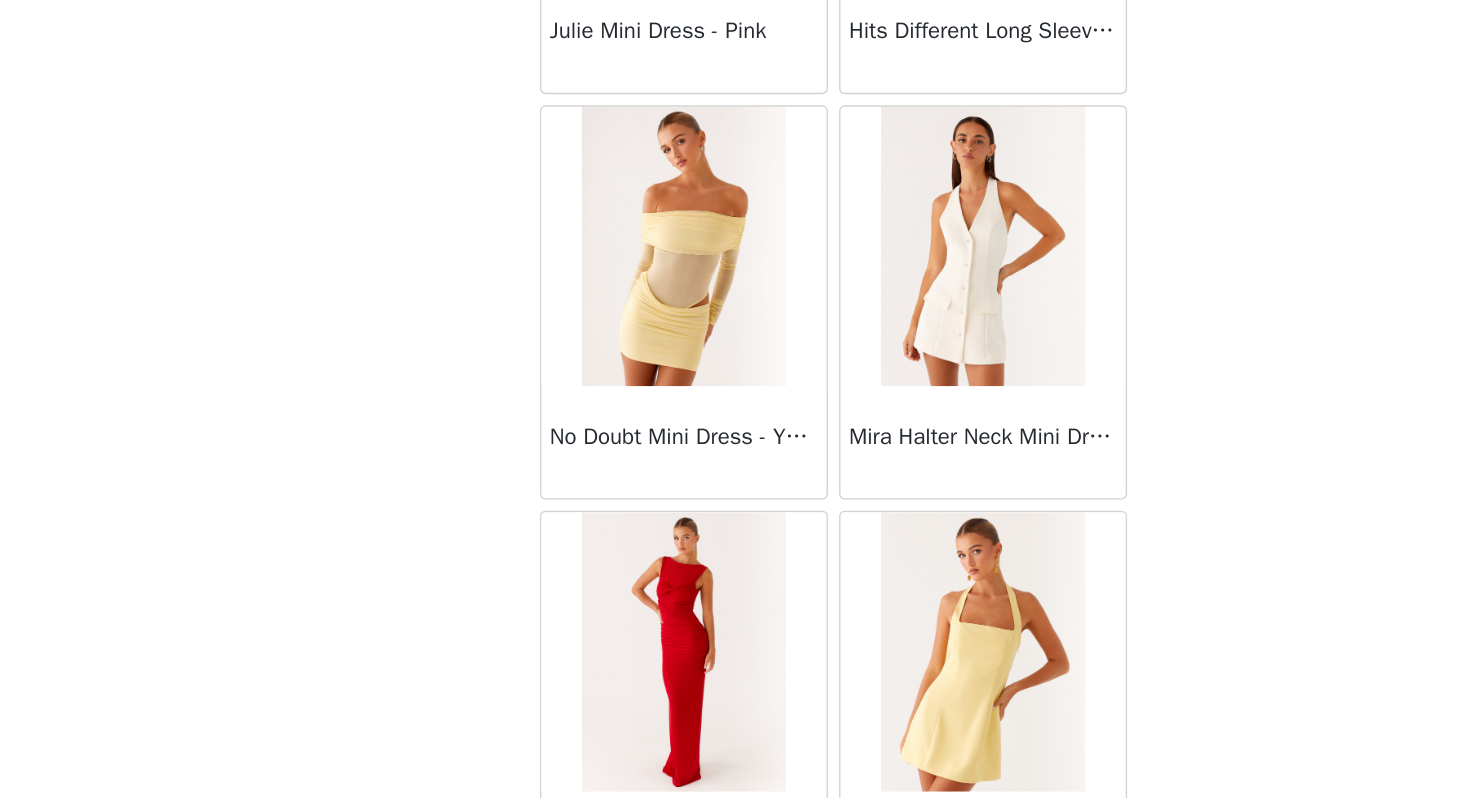 scroll, scrollTop: 58089, scrollLeft: 0, axis: vertical 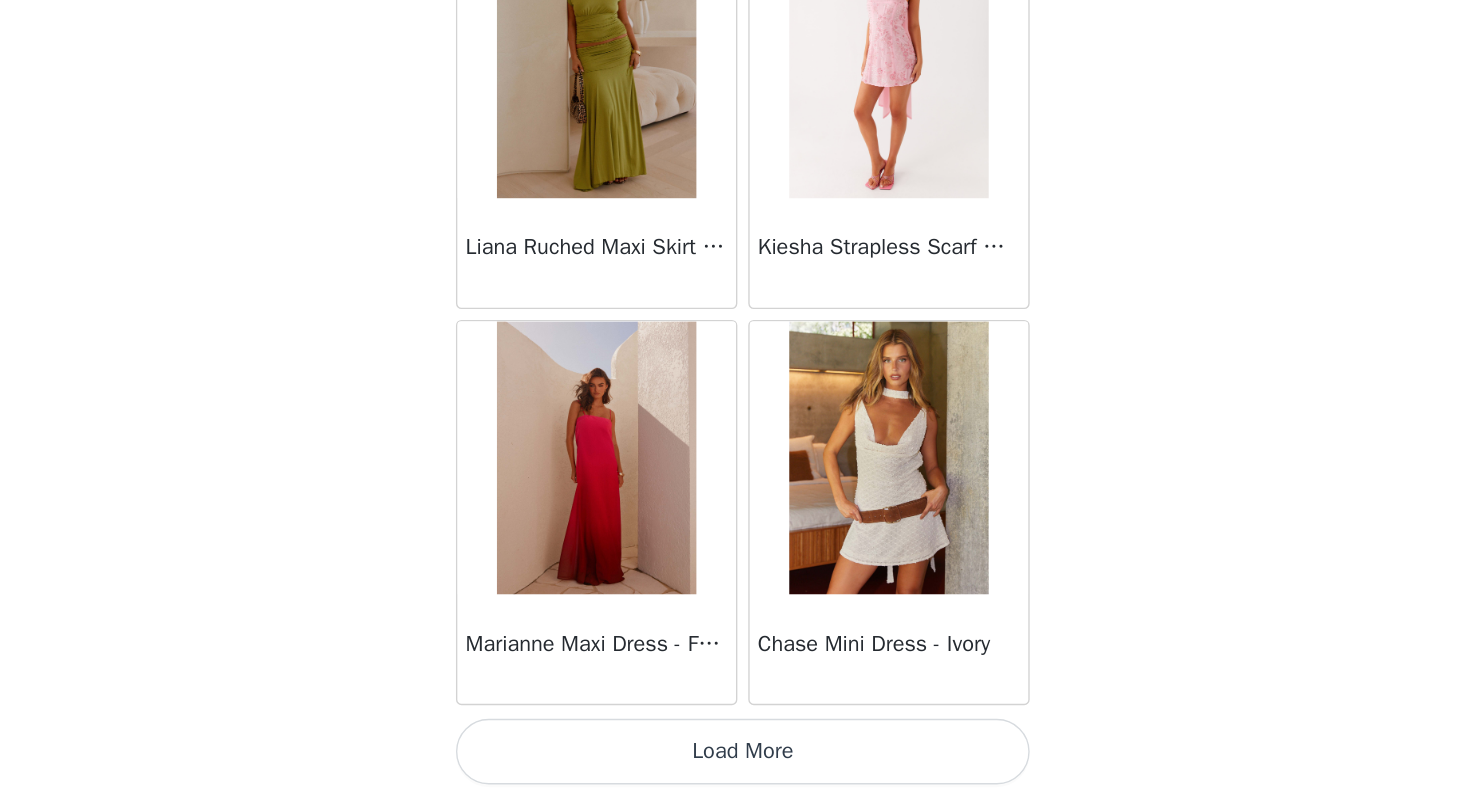 click on "Load More" at bounding box center (735, 764) 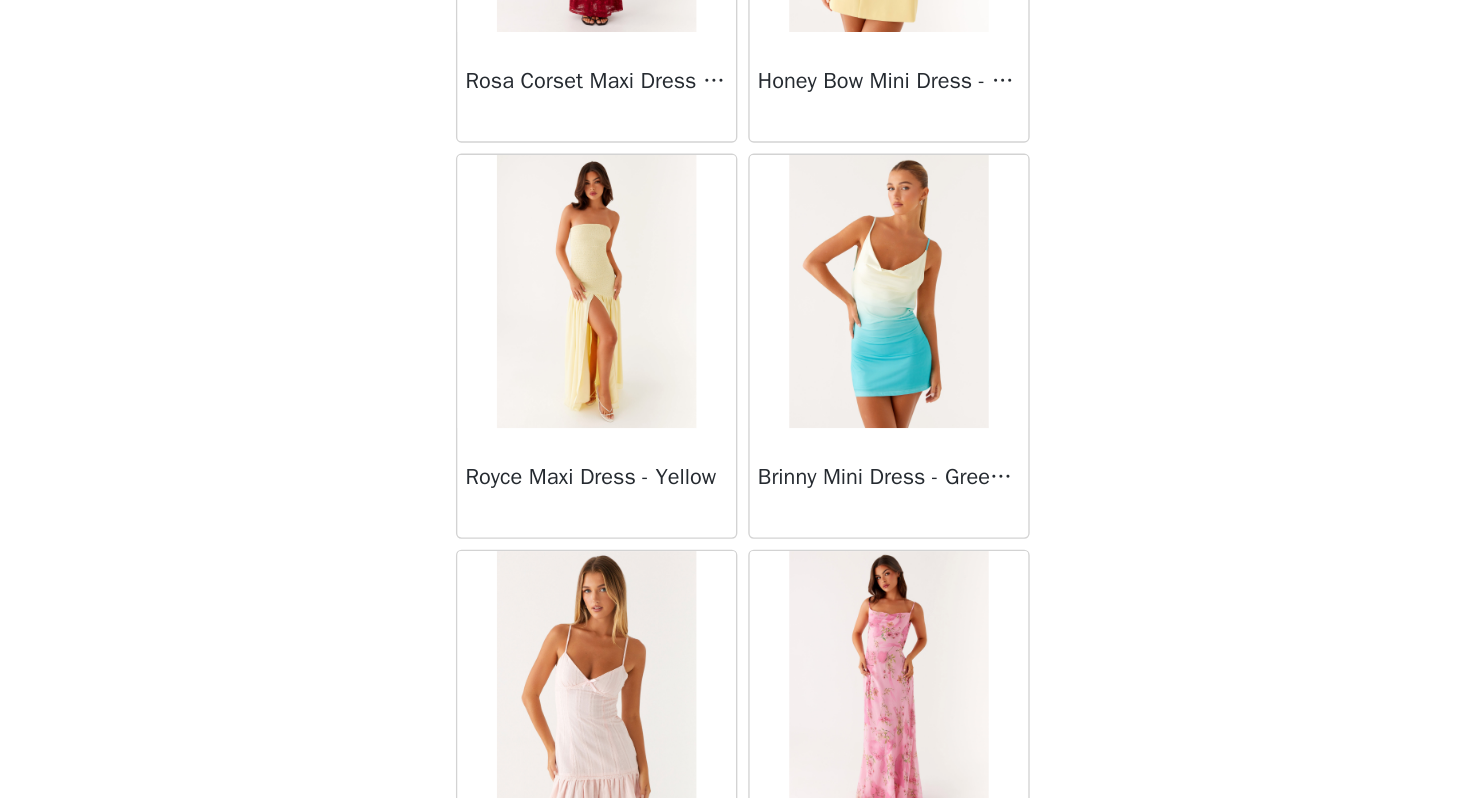 scroll, scrollTop: 62216, scrollLeft: 0, axis: vertical 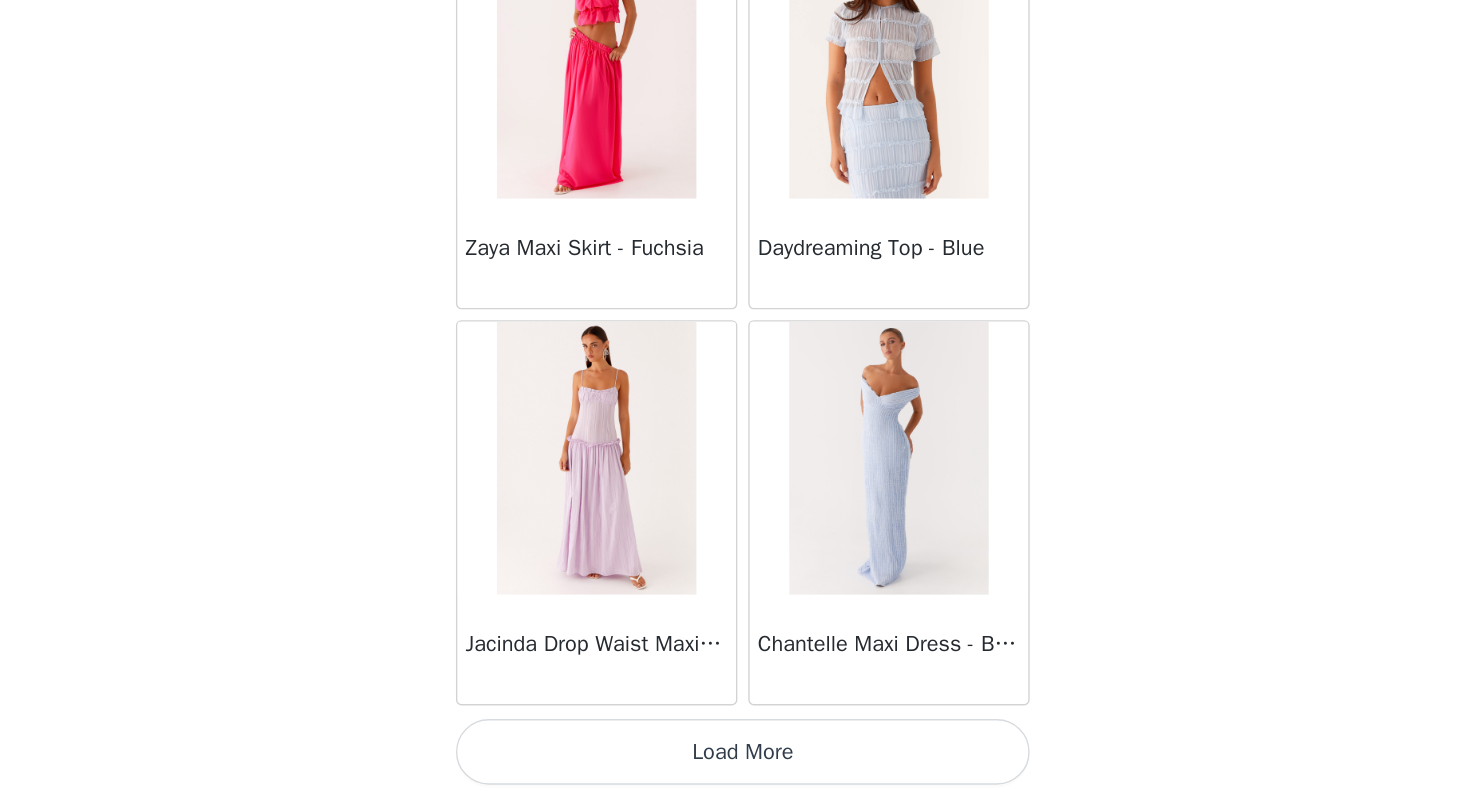 click on "Load More" at bounding box center [735, 764] 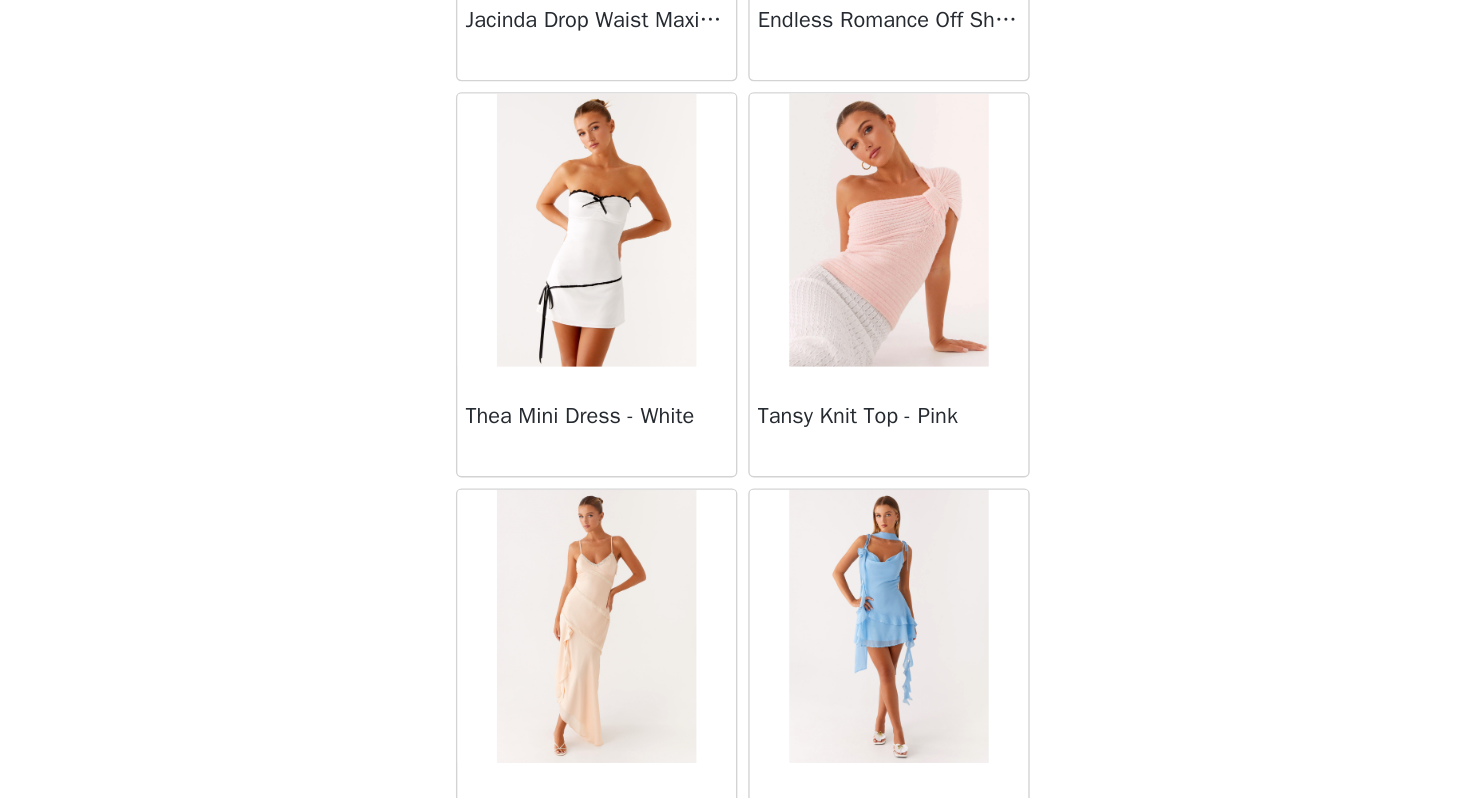 scroll, scrollTop: 65648, scrollLeft: 0, axis: vertical 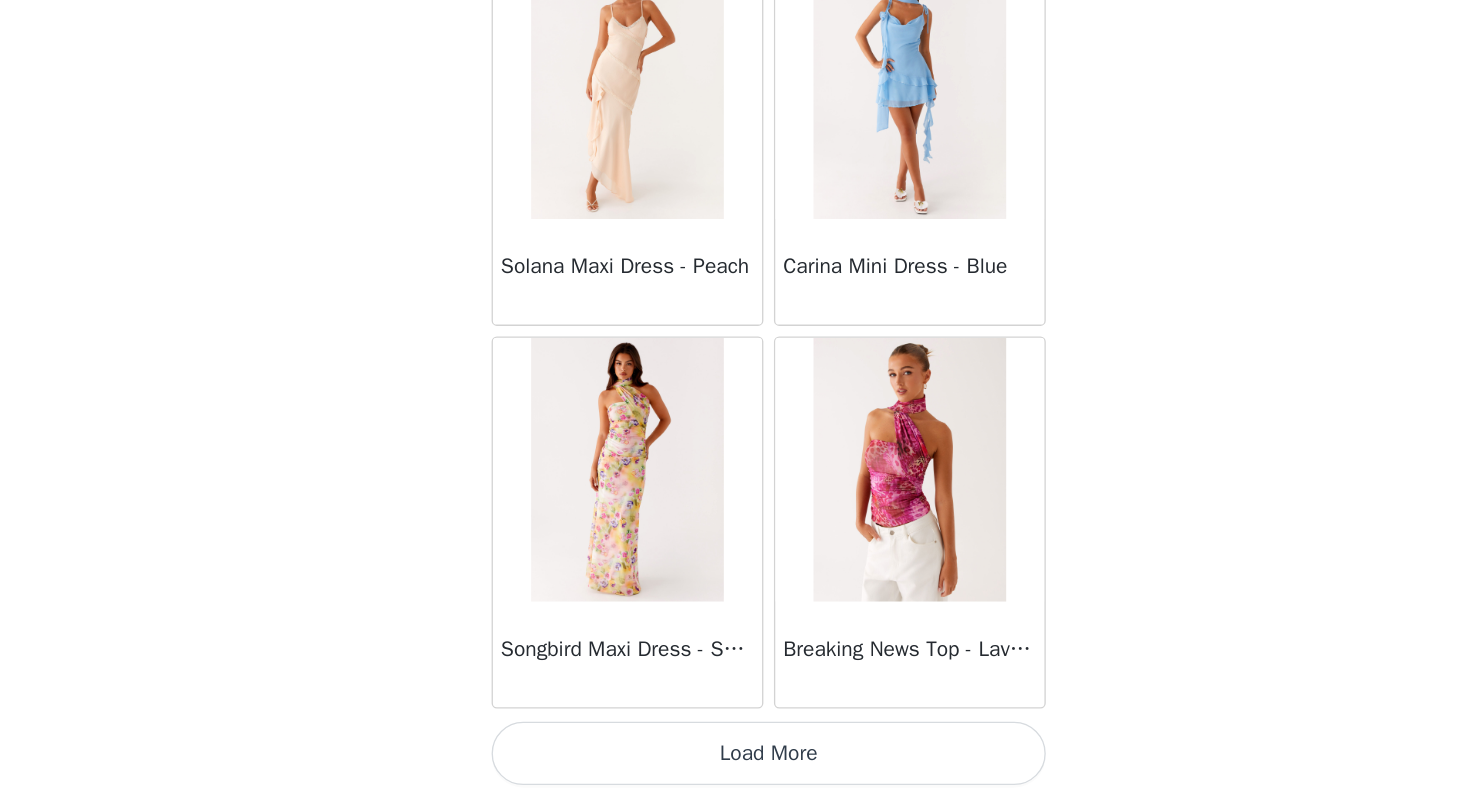 click on "Load More" at bounding box center (735, 764) 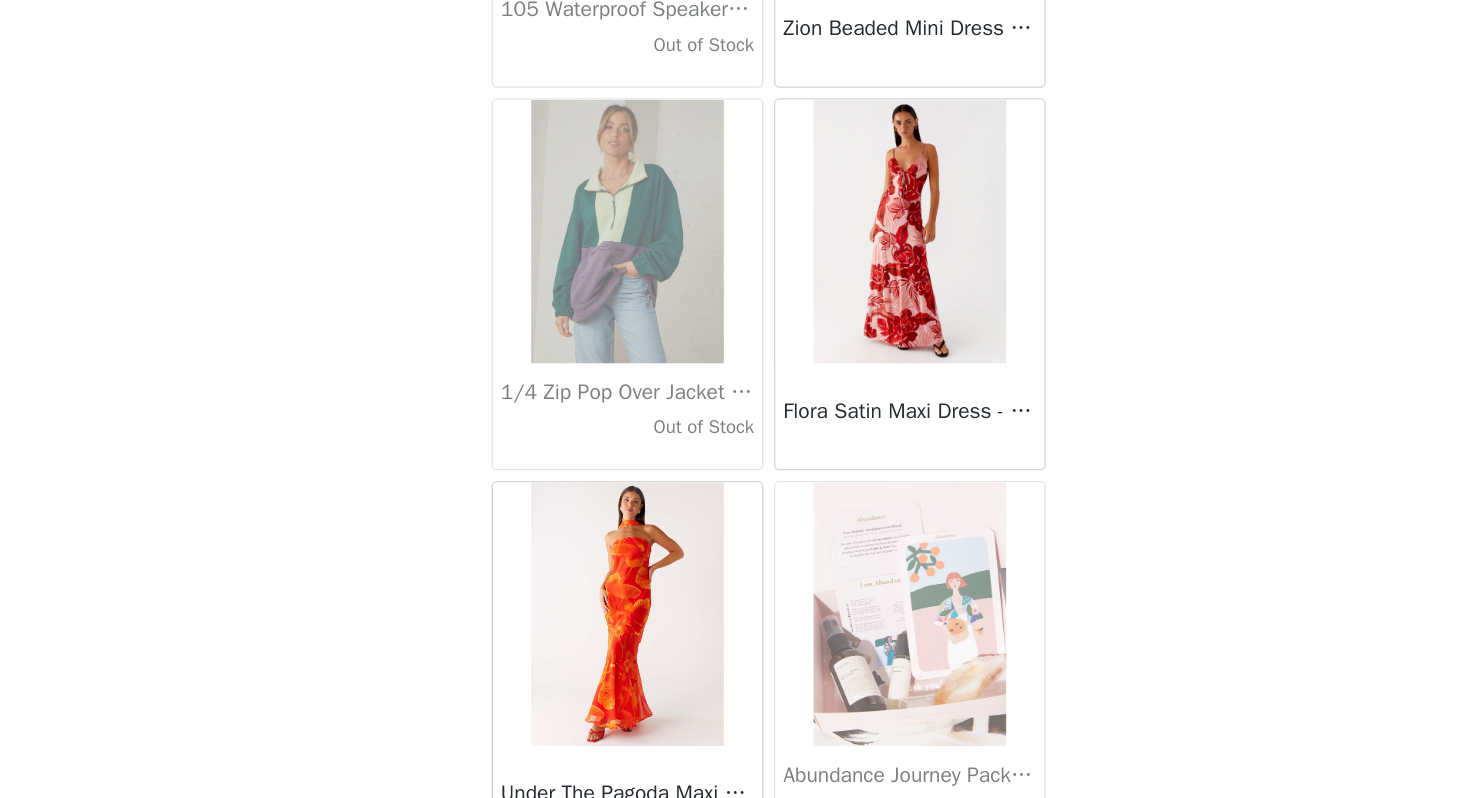 scroll, scrollTop: 68962, scrollLeft: 0, axis: vertical 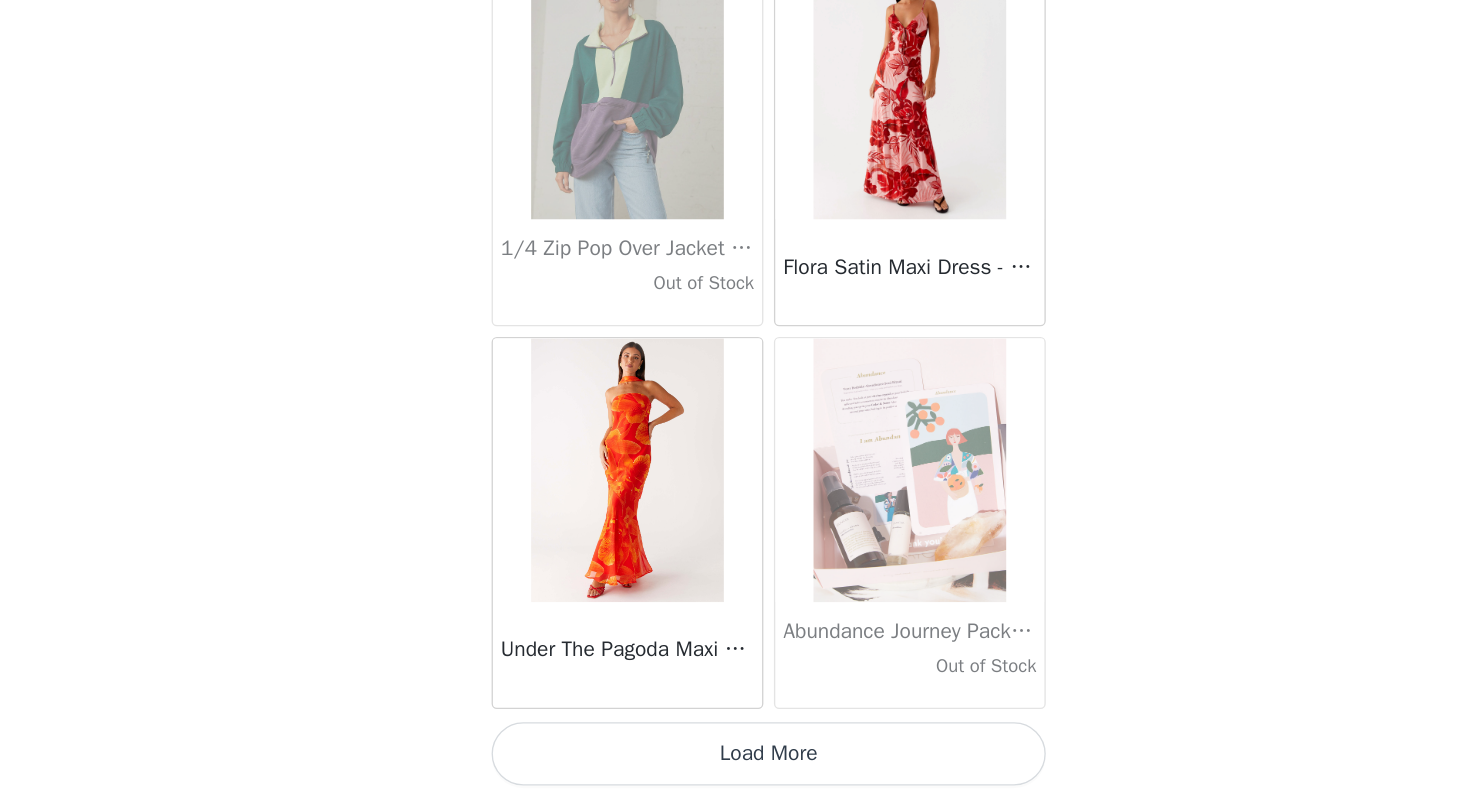 click on "Load More" at bounding box center [735, 764] 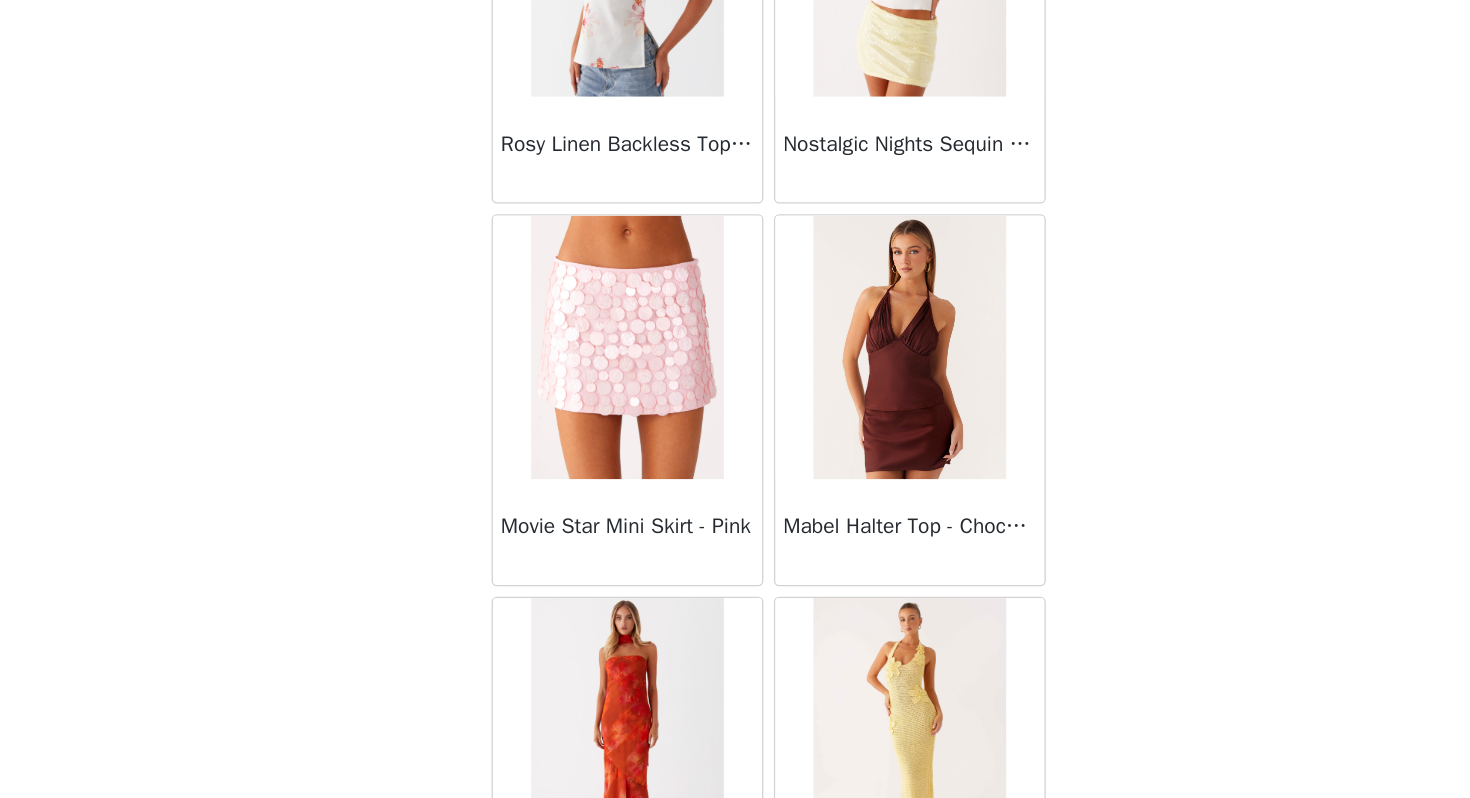 scroll, scrollTop: 70579, scrollLeft: 0, axis: vertical 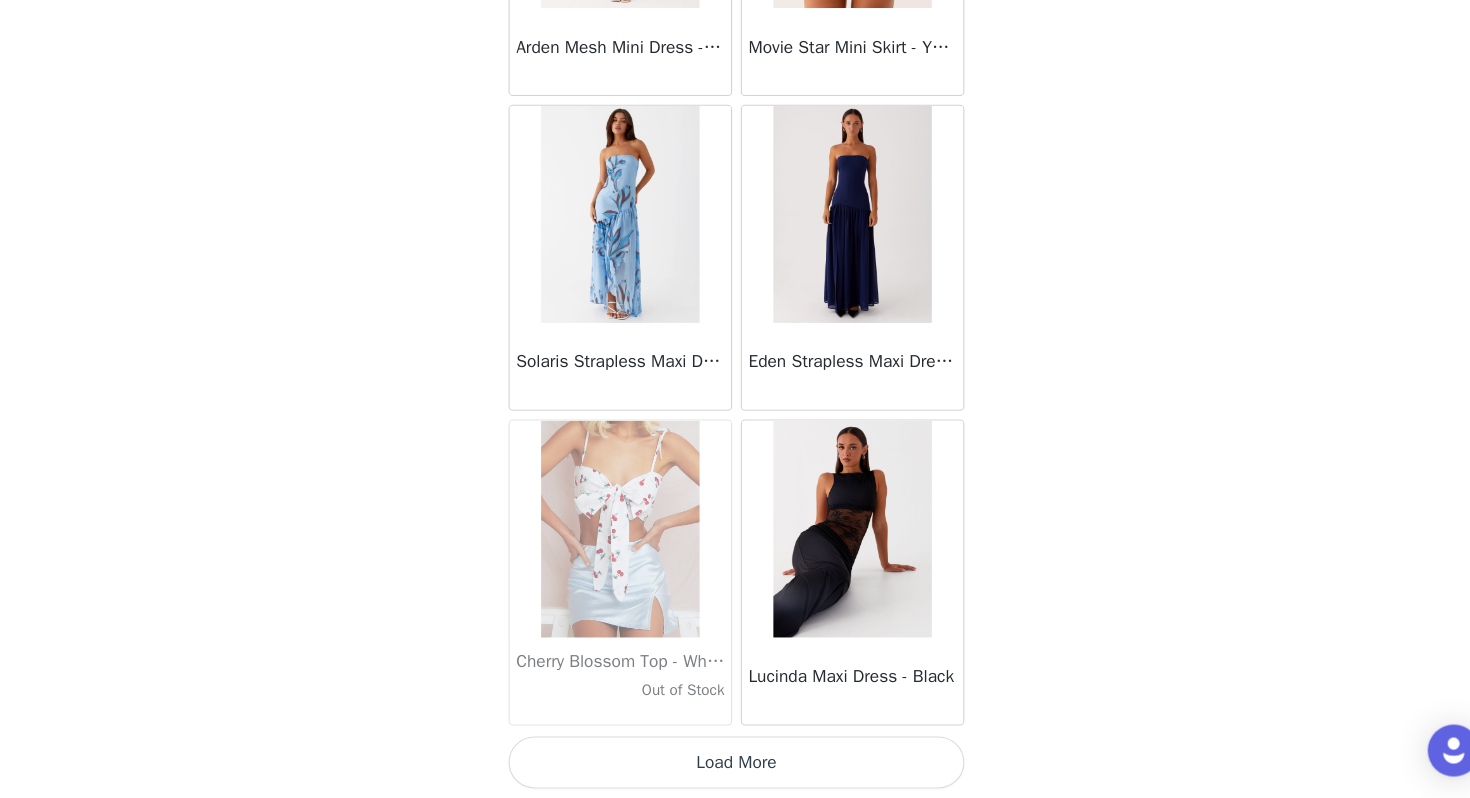 click on "Load More" at bounding box center [735, 765] 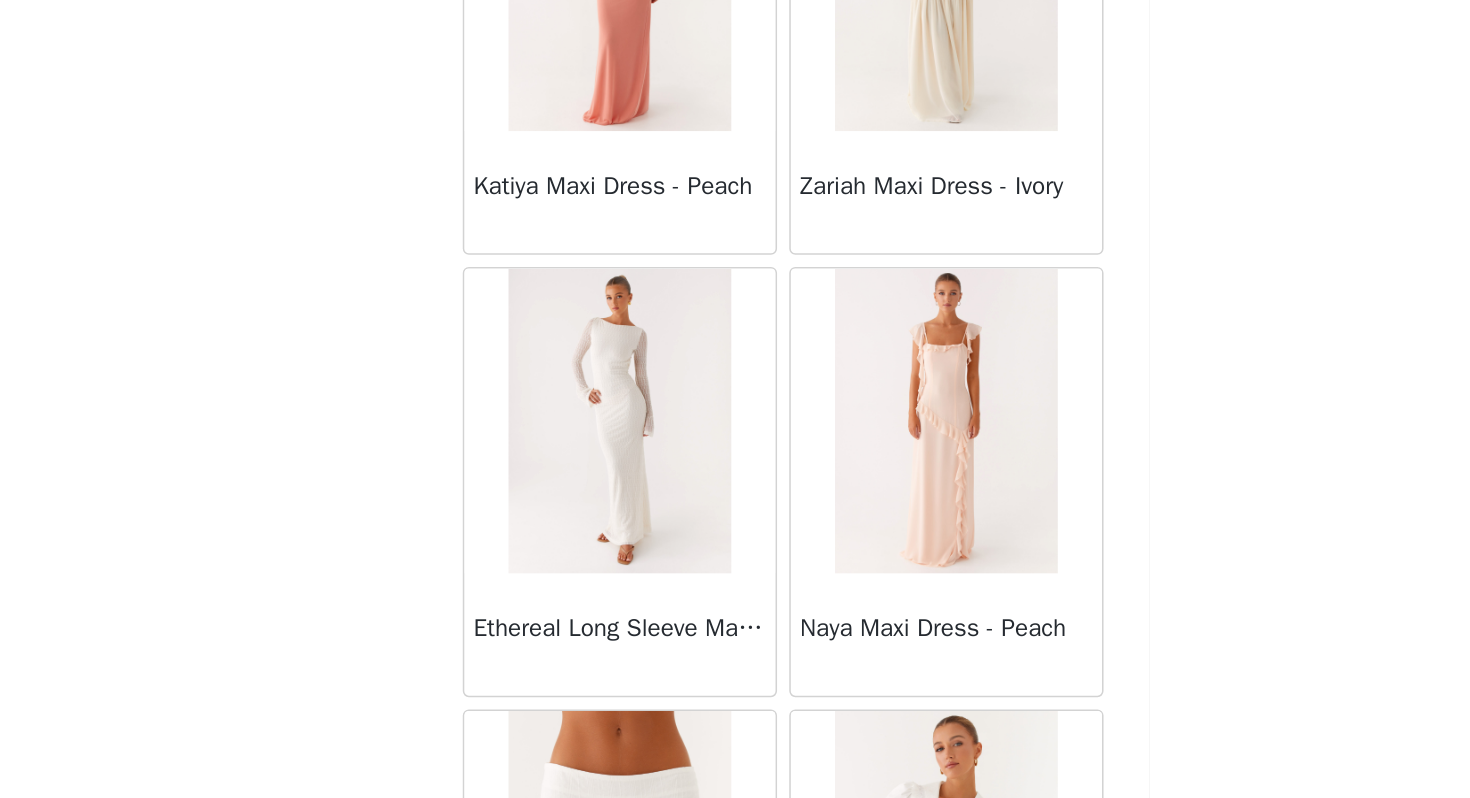scroll, scrollTop: 74762, scrollLeft: 0, axis: vertical 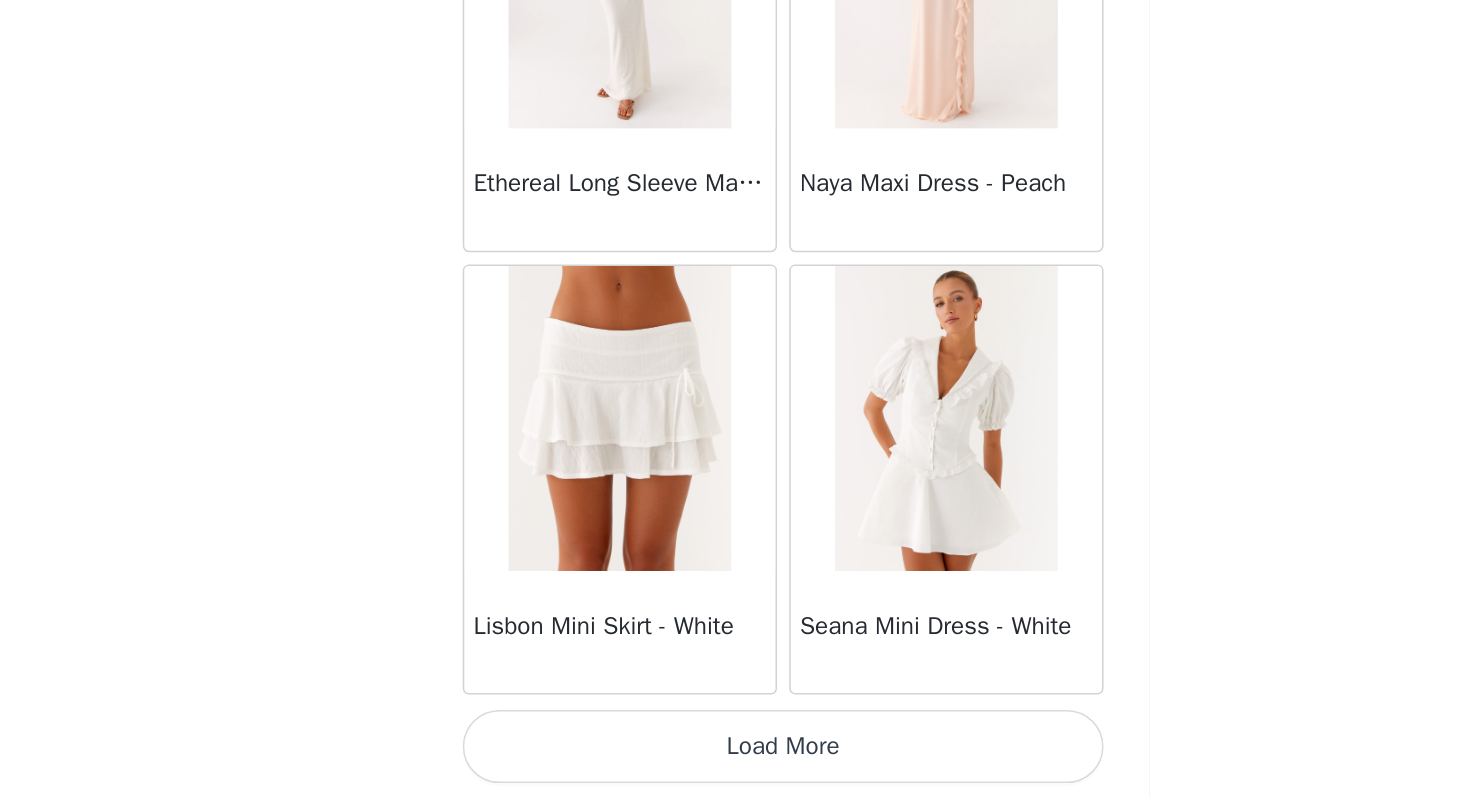 click on "Load More" at bounding box center (735, 764) 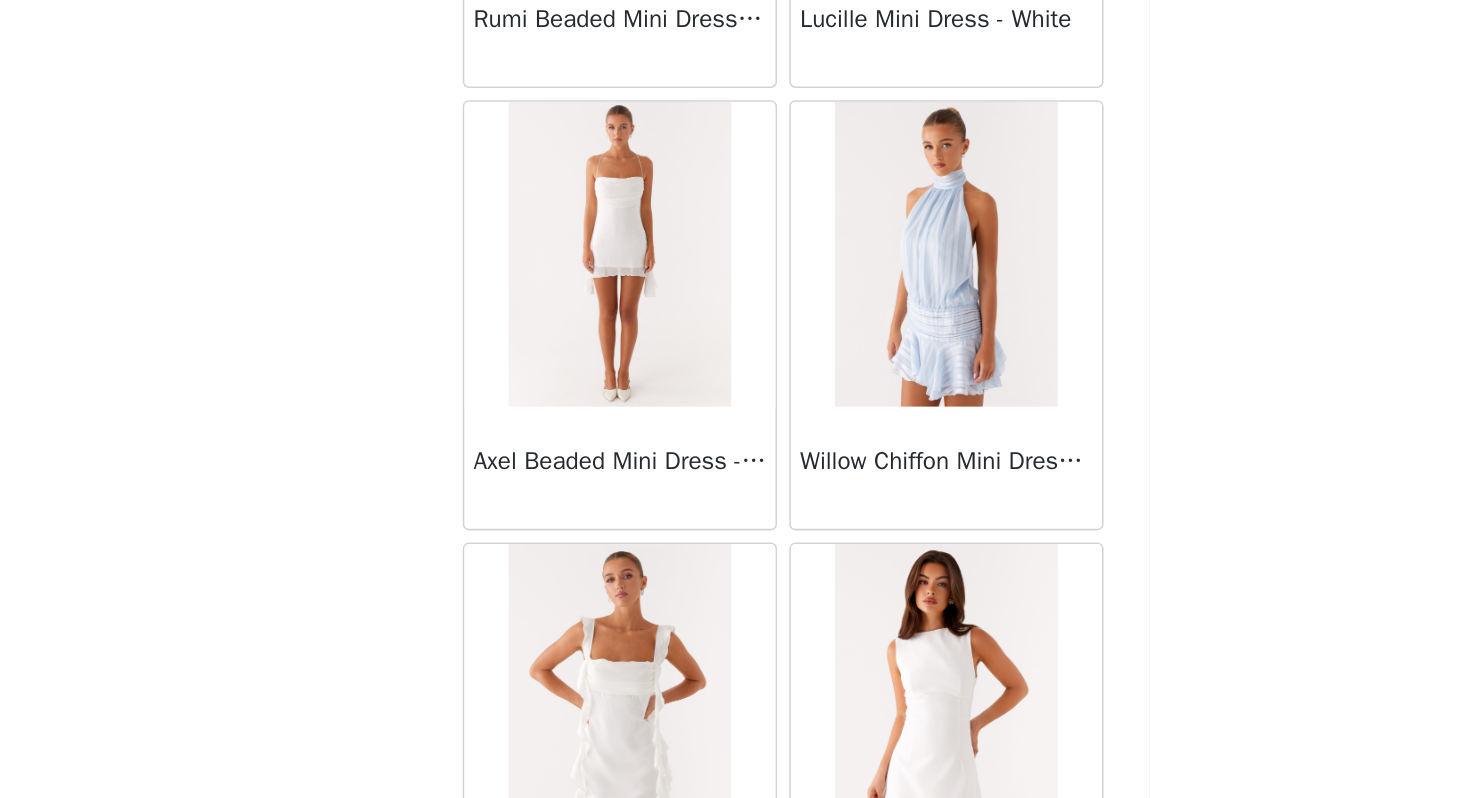 scroll, scrollTop: 76028, scrollLeft: 0, axis: vertical 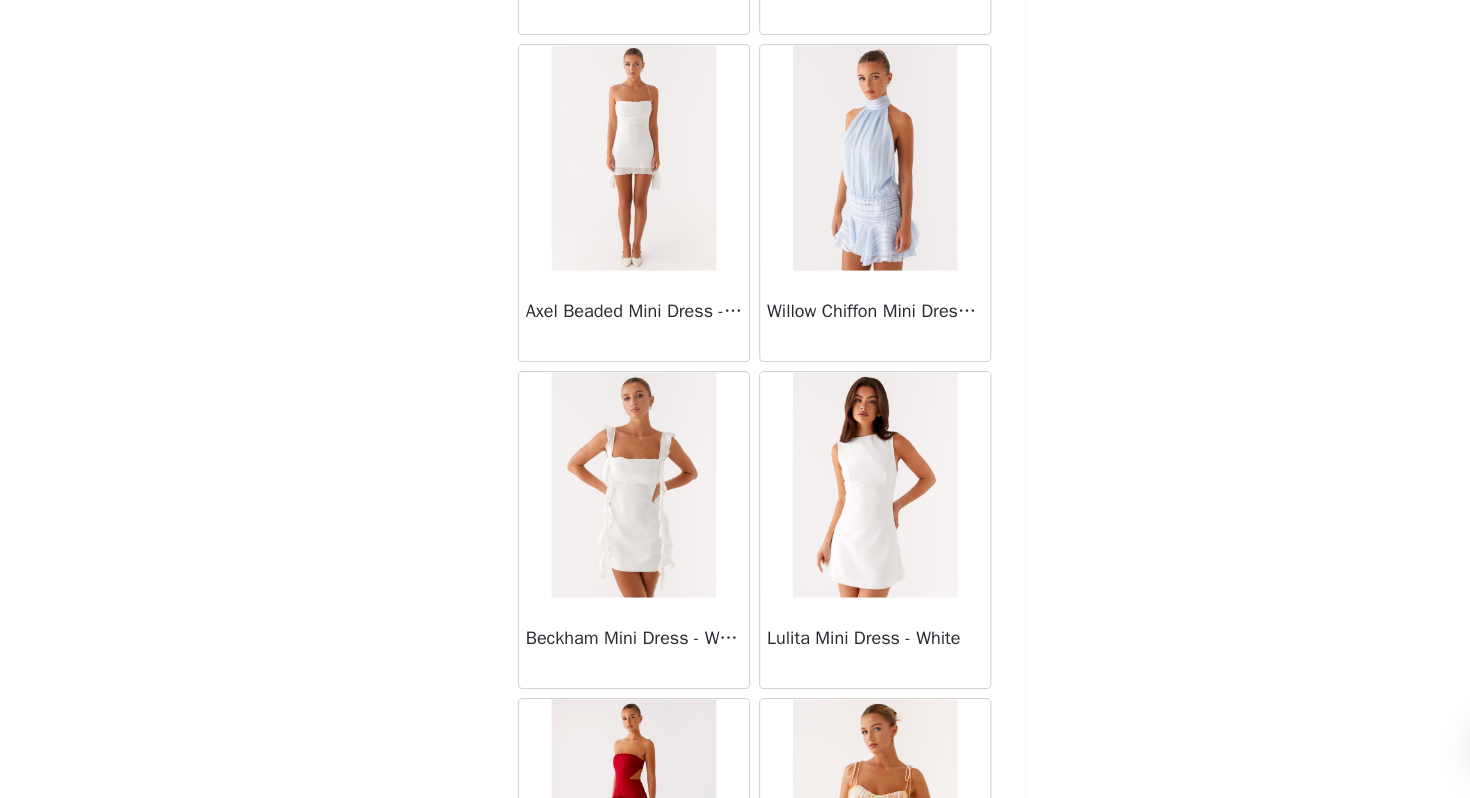 click at bounding box center (841, 230) 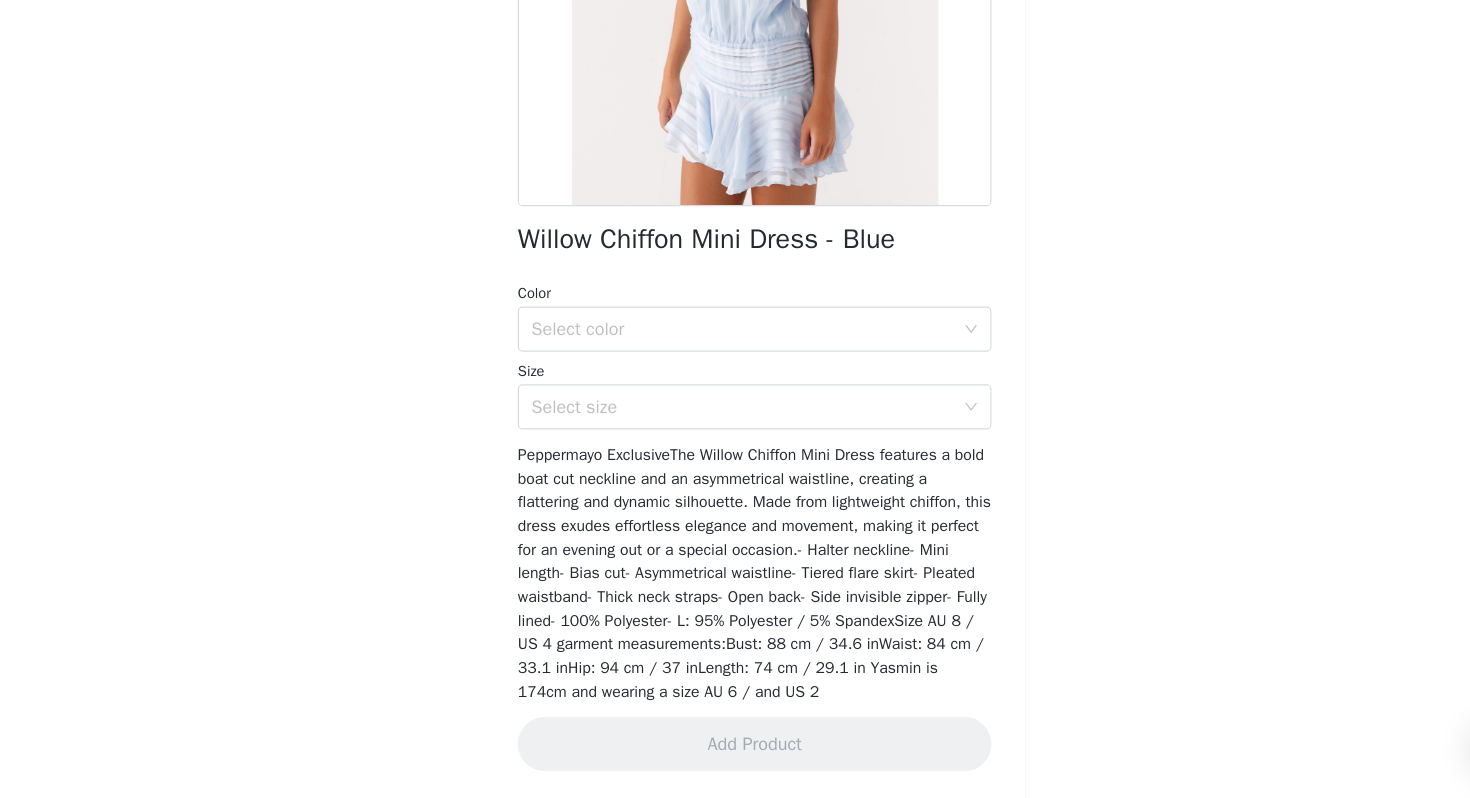 scroll, scrollTop: 0, scrollLeft: 0, axis: both 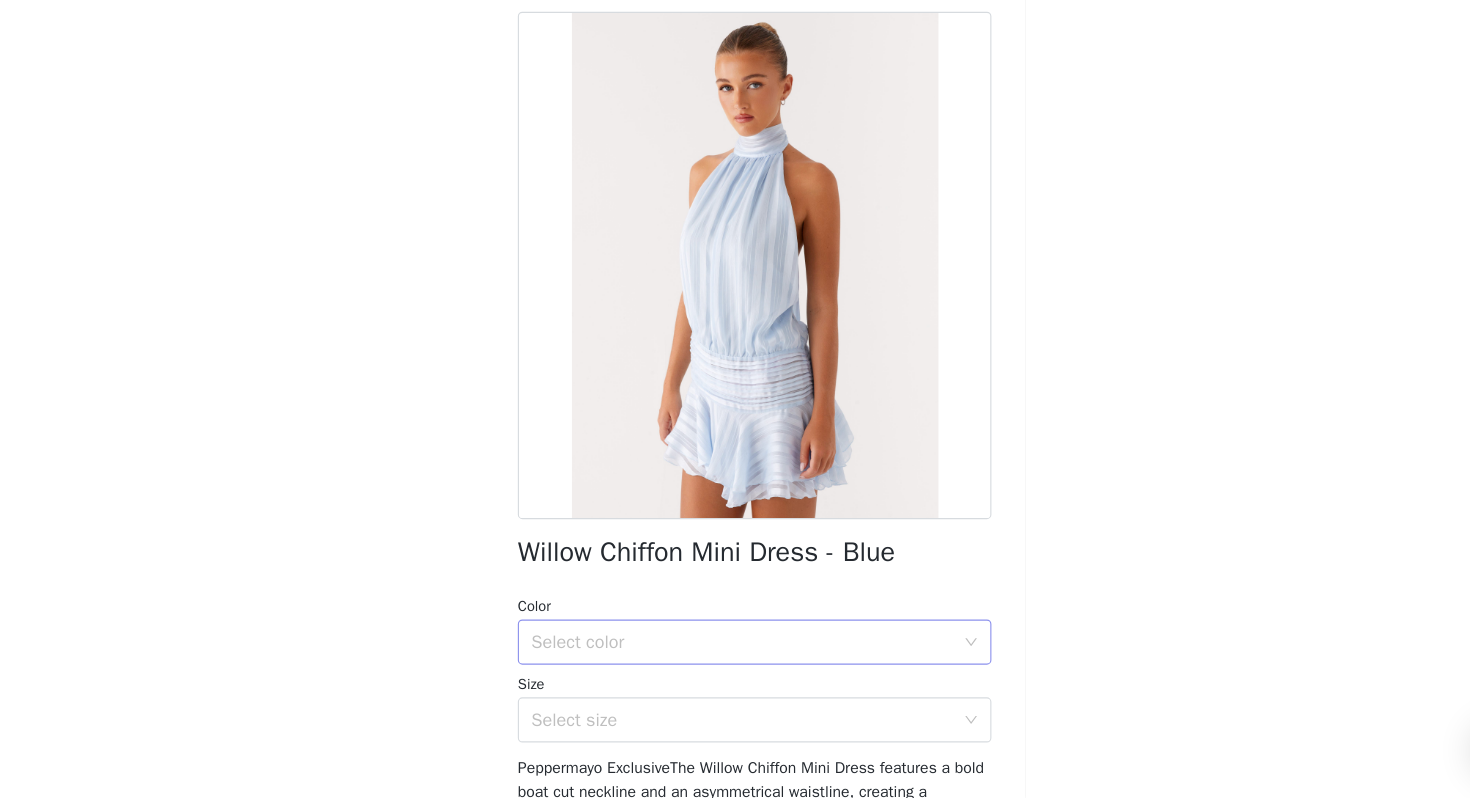 click on "Select color" at bounding box center [724, 659] 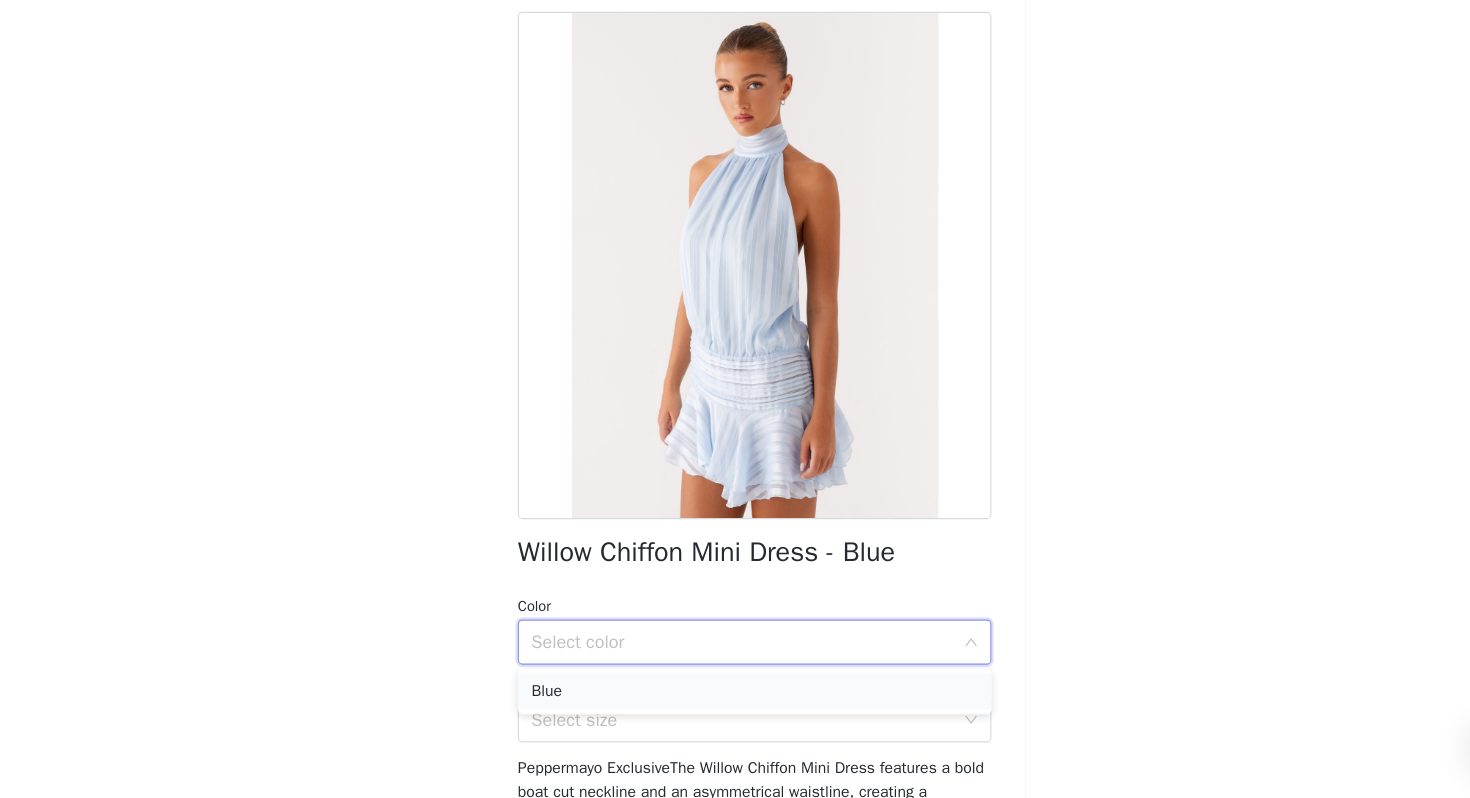 click on "Blue" at bounding box center [735, 703] 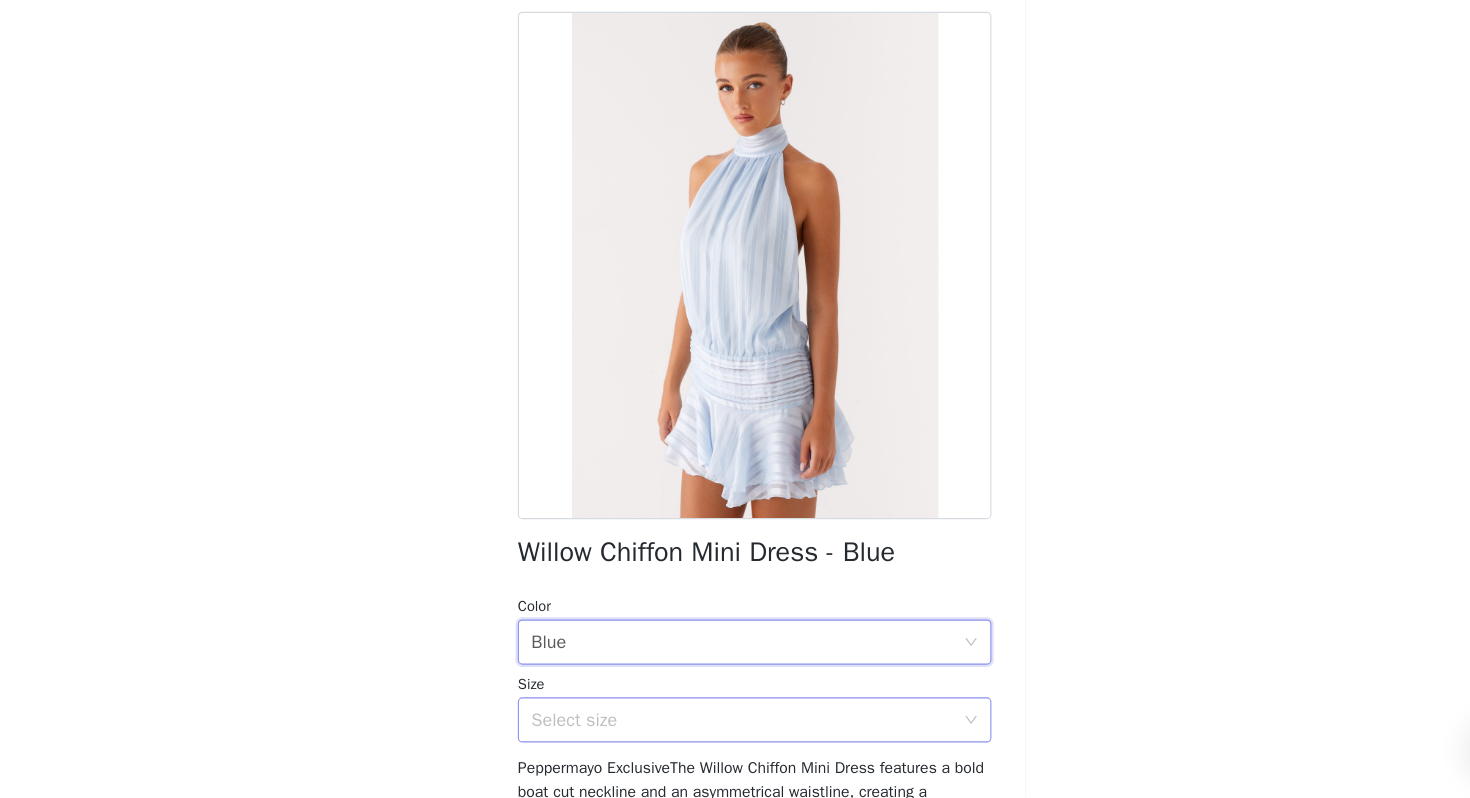 click on "Select size" at bounding box center (724, 728) 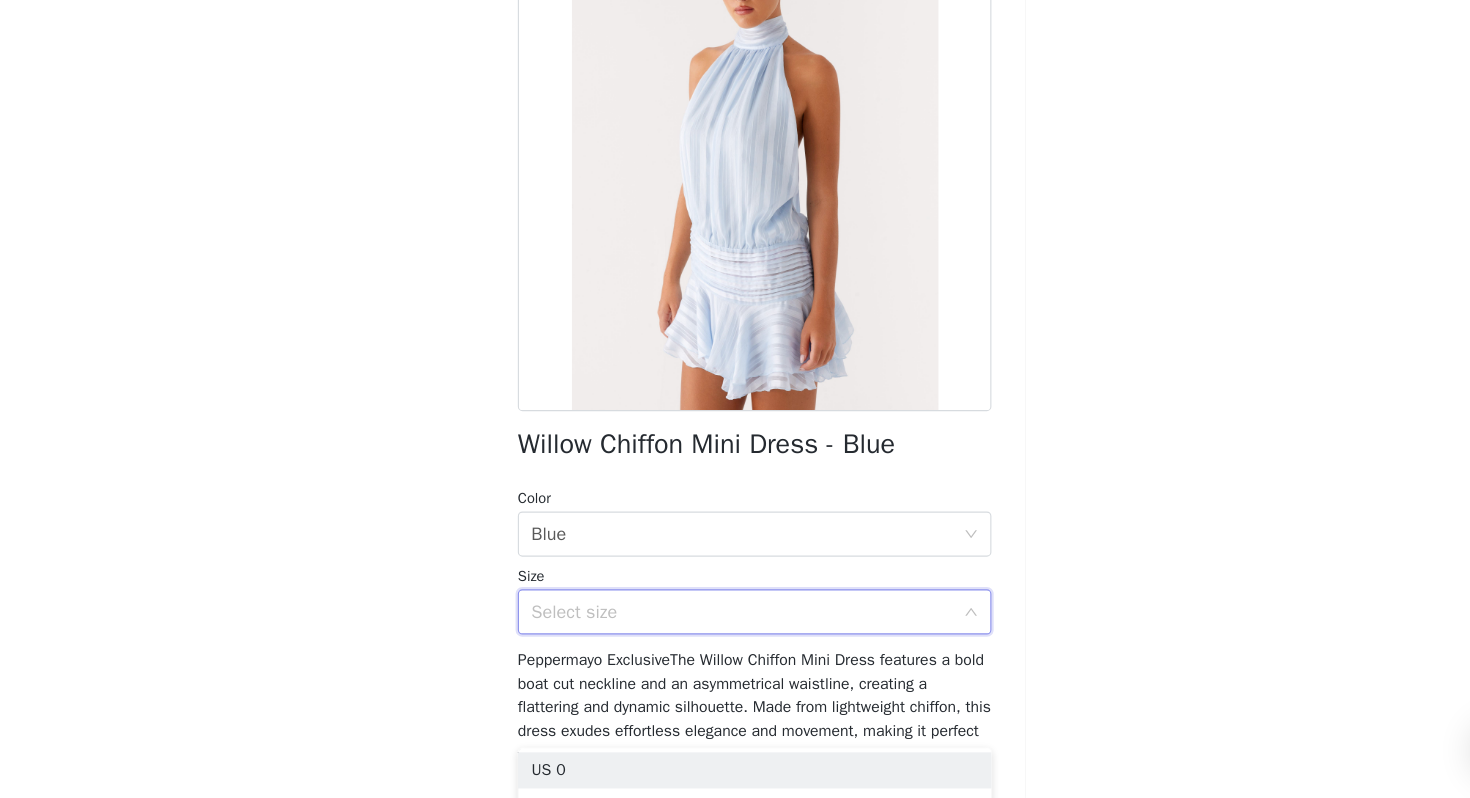 scroll, scrollTop: 99, scrollLeft: 0, axis: vertical 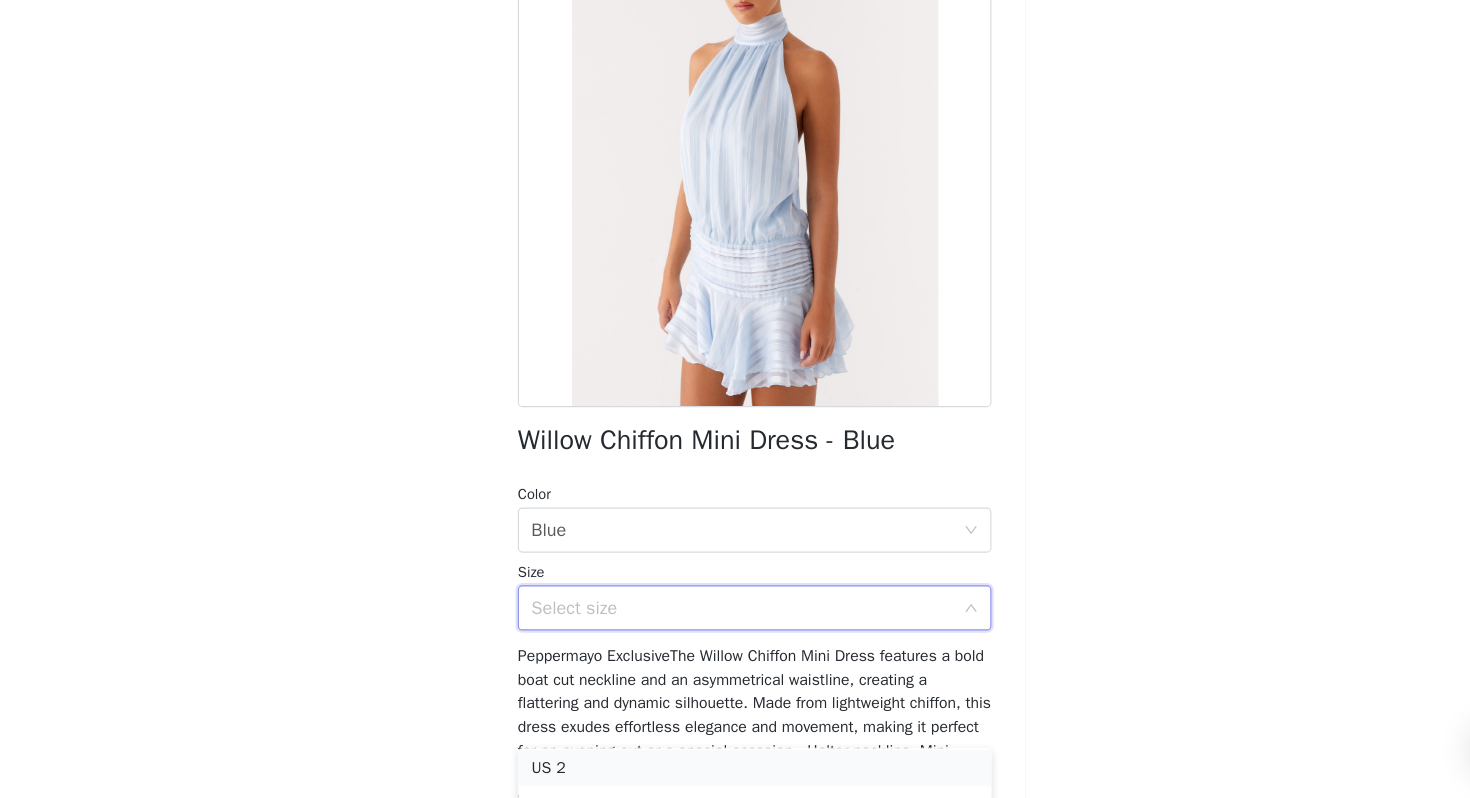 click on "US 2" at bounding box center (735, 771) 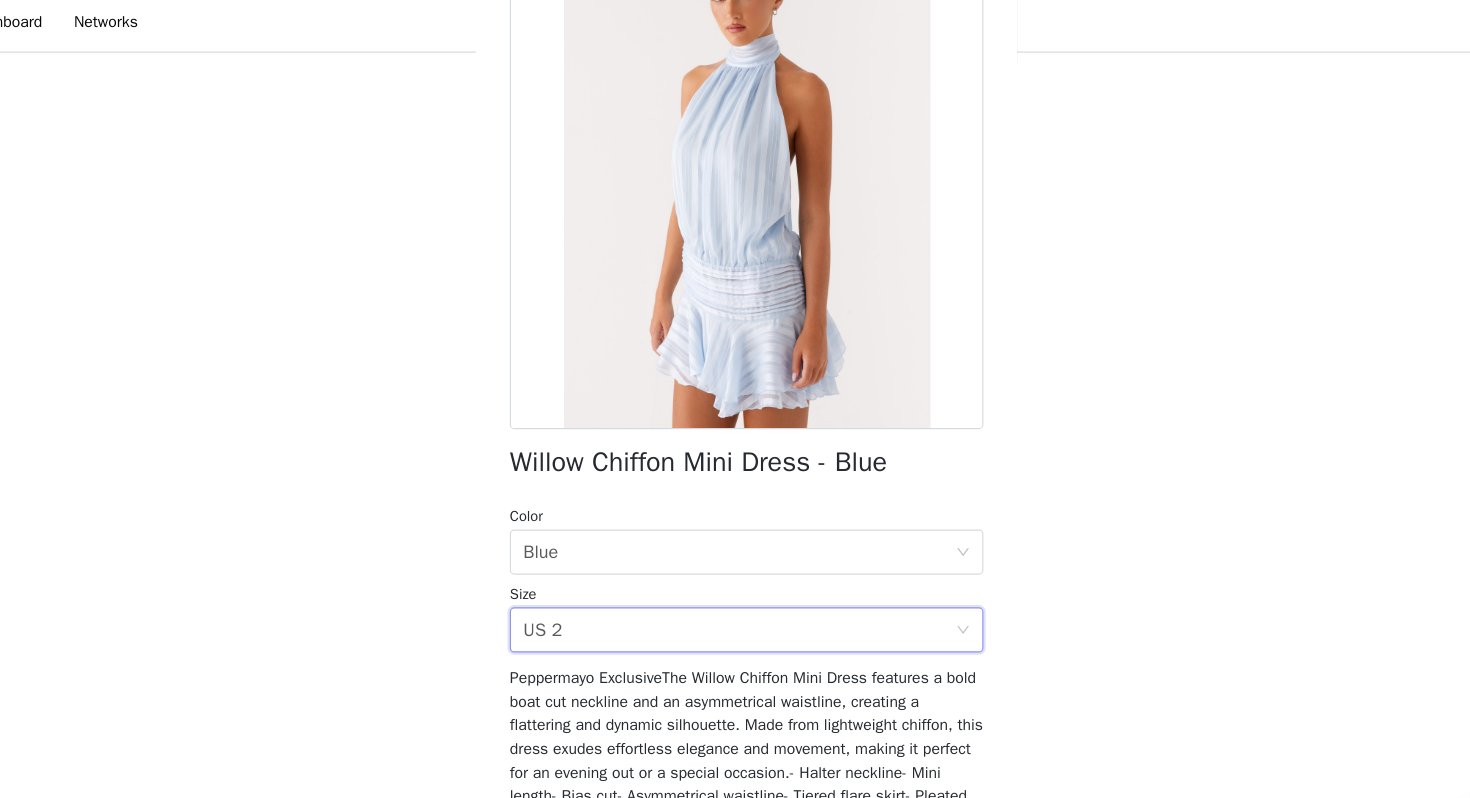 scroll, scrollTop: 298, scrollLeft: 0, axis: vertical 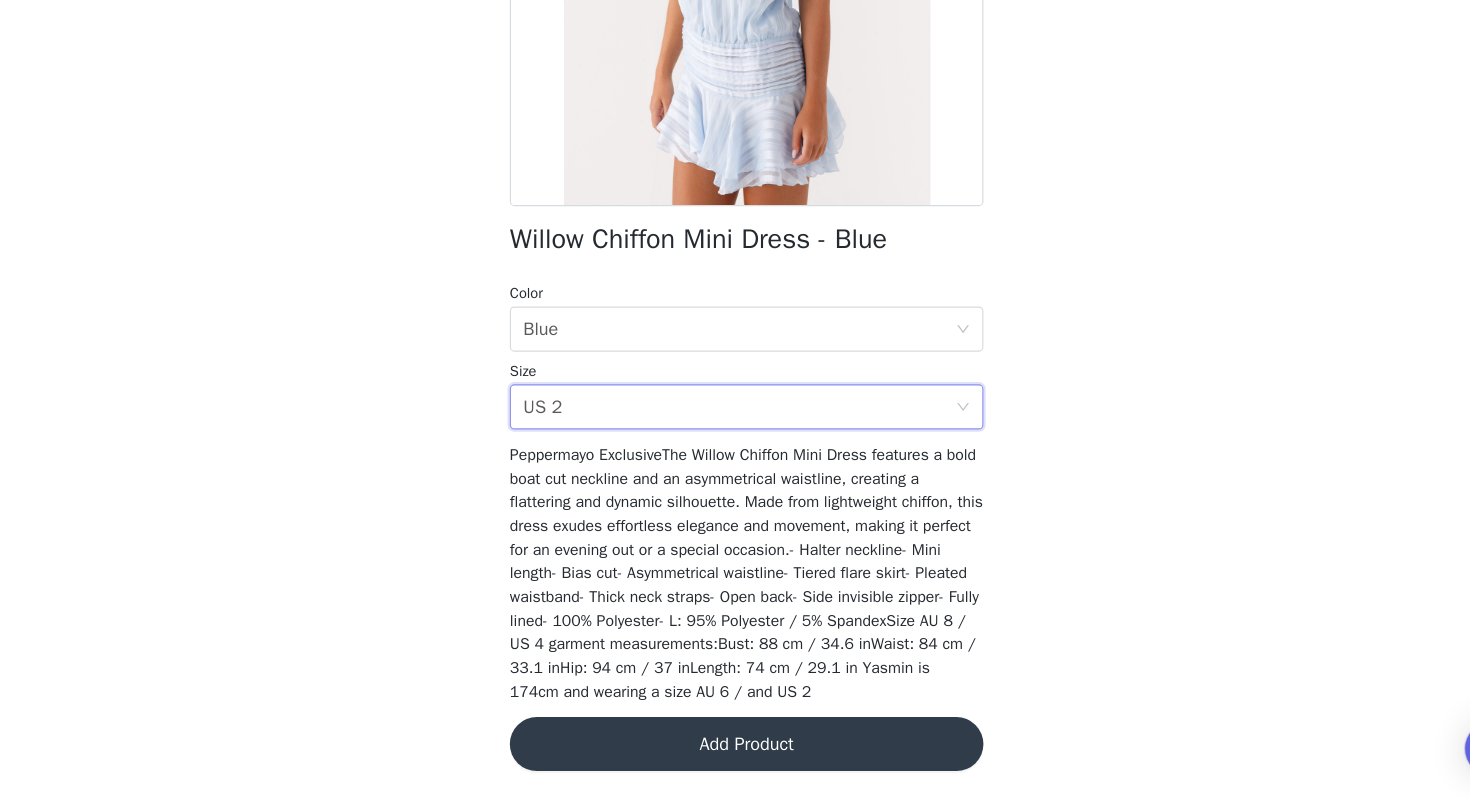 click on "Add Product" at bounding box center [735, 750] 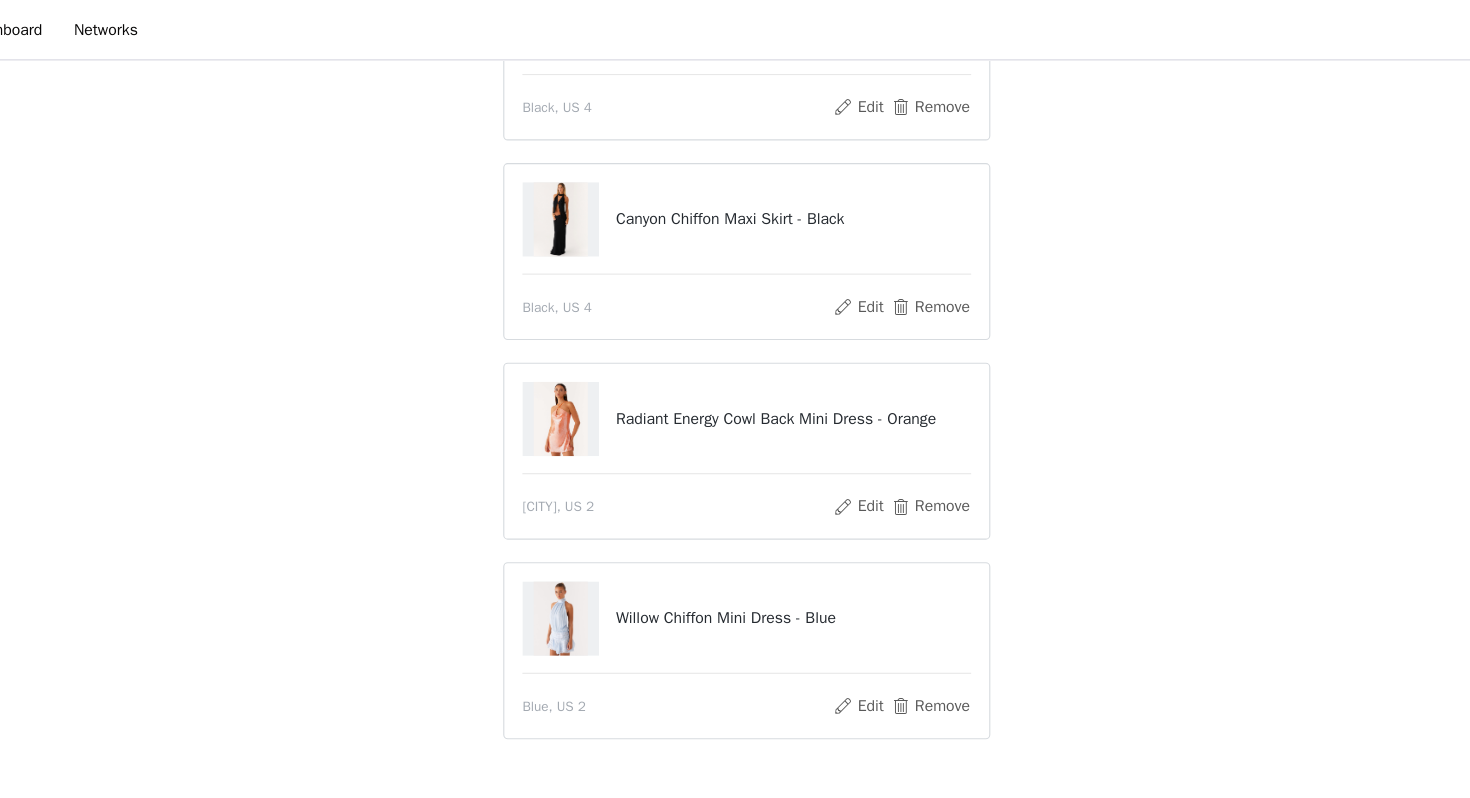 scroll, scrollTop: 359, scrollLeft: 0, axis: vertical 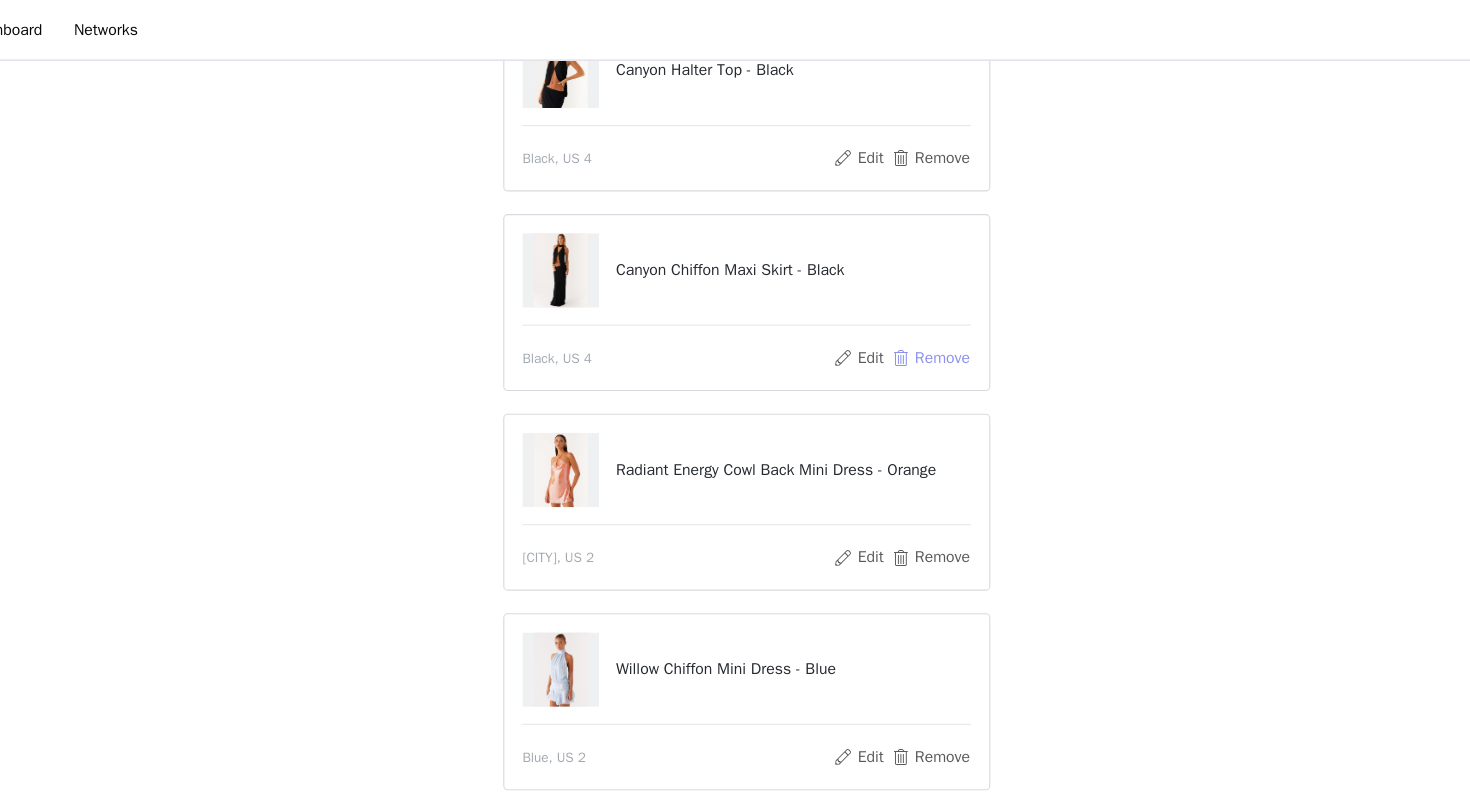 click on "Remove" at bounding box center (898, 318) 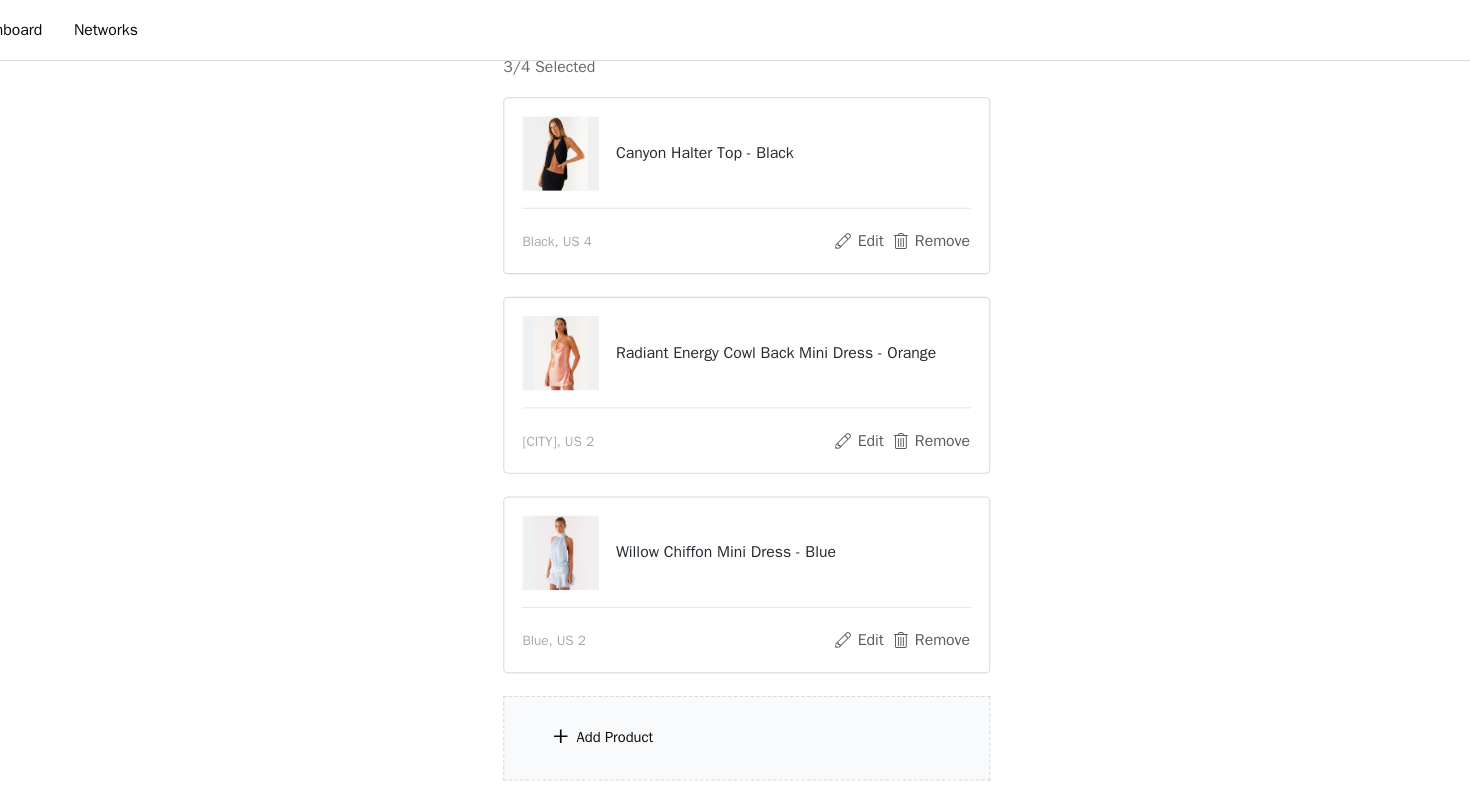 scroll, scrollTop: 189, scrollLeft: 0, axis: vertical 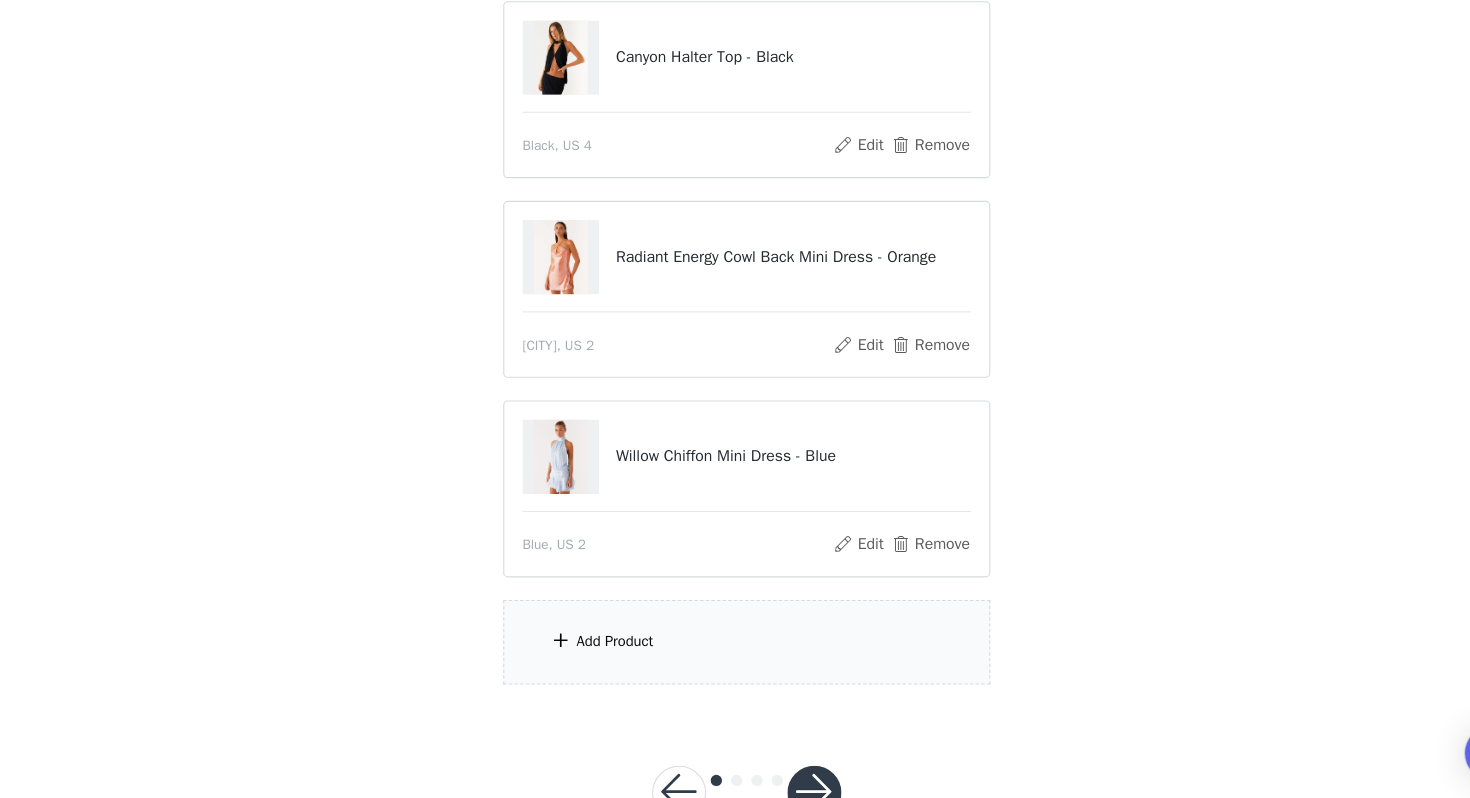 click on "Add Product" at bounding box center [735, 655] 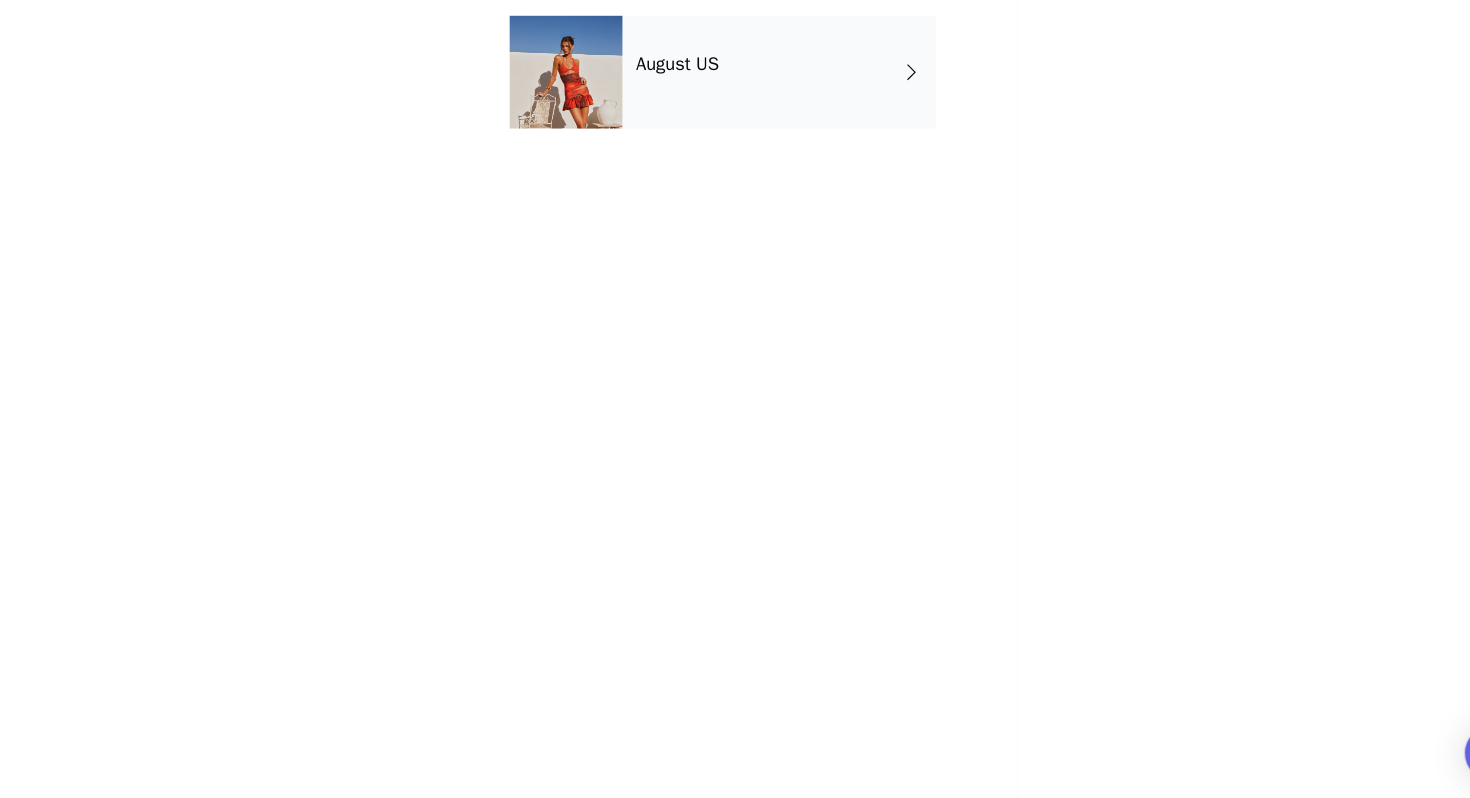 click on "August US" at bounding box center [764, 150] 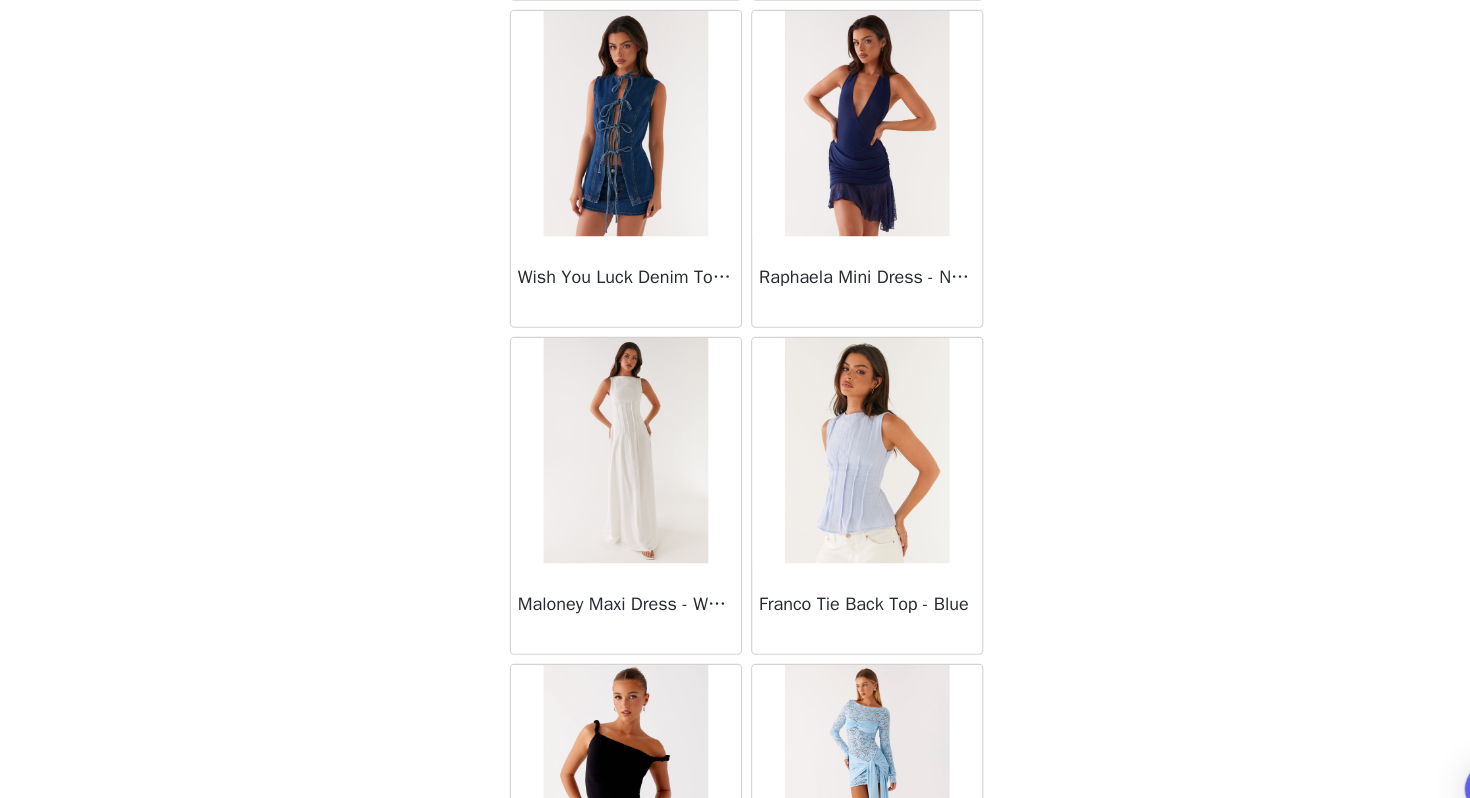 scroll, scrollTop: 2262, scrollLeft: 0, axis: vertical 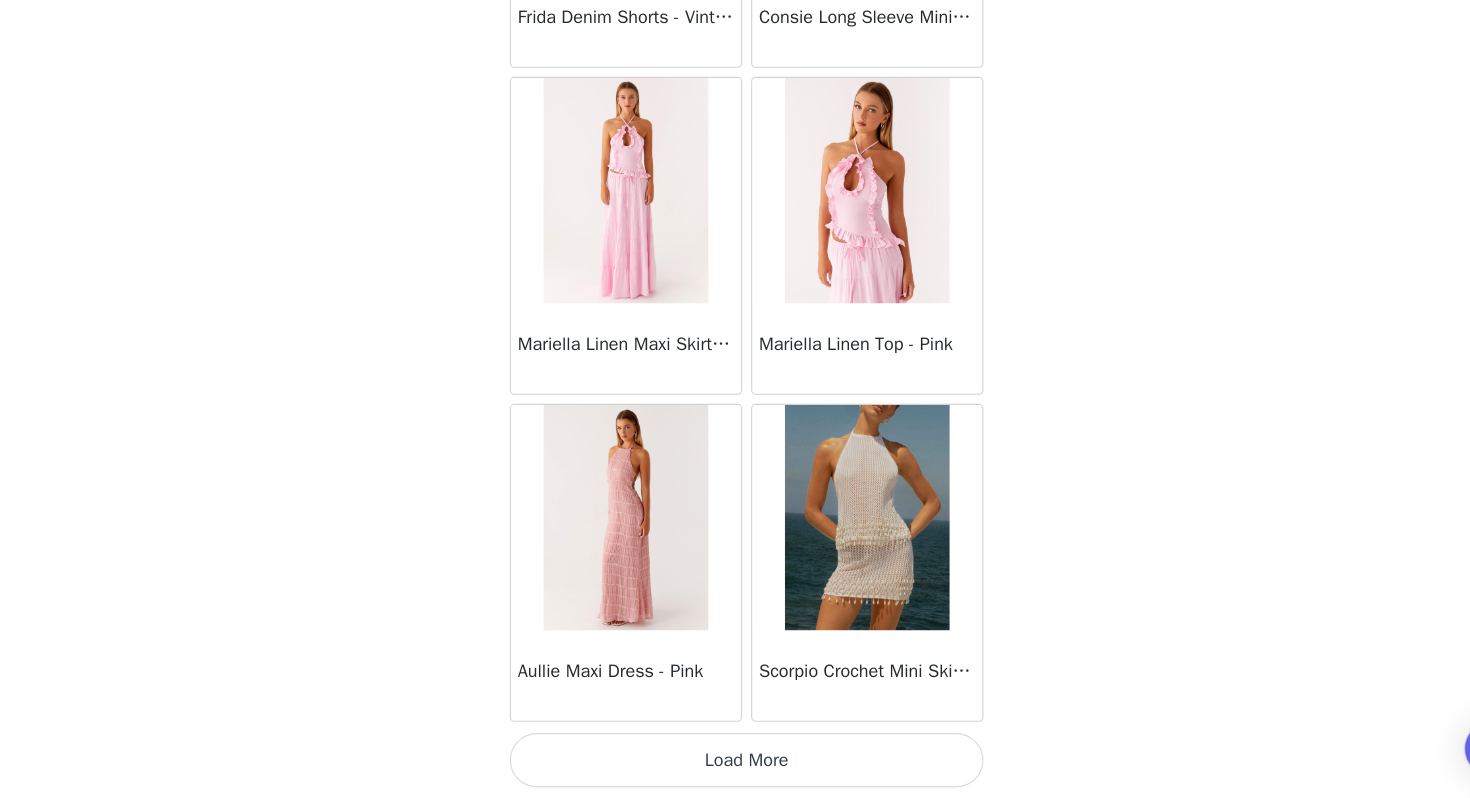 click on "Load More" at bounding box center [735, 764] 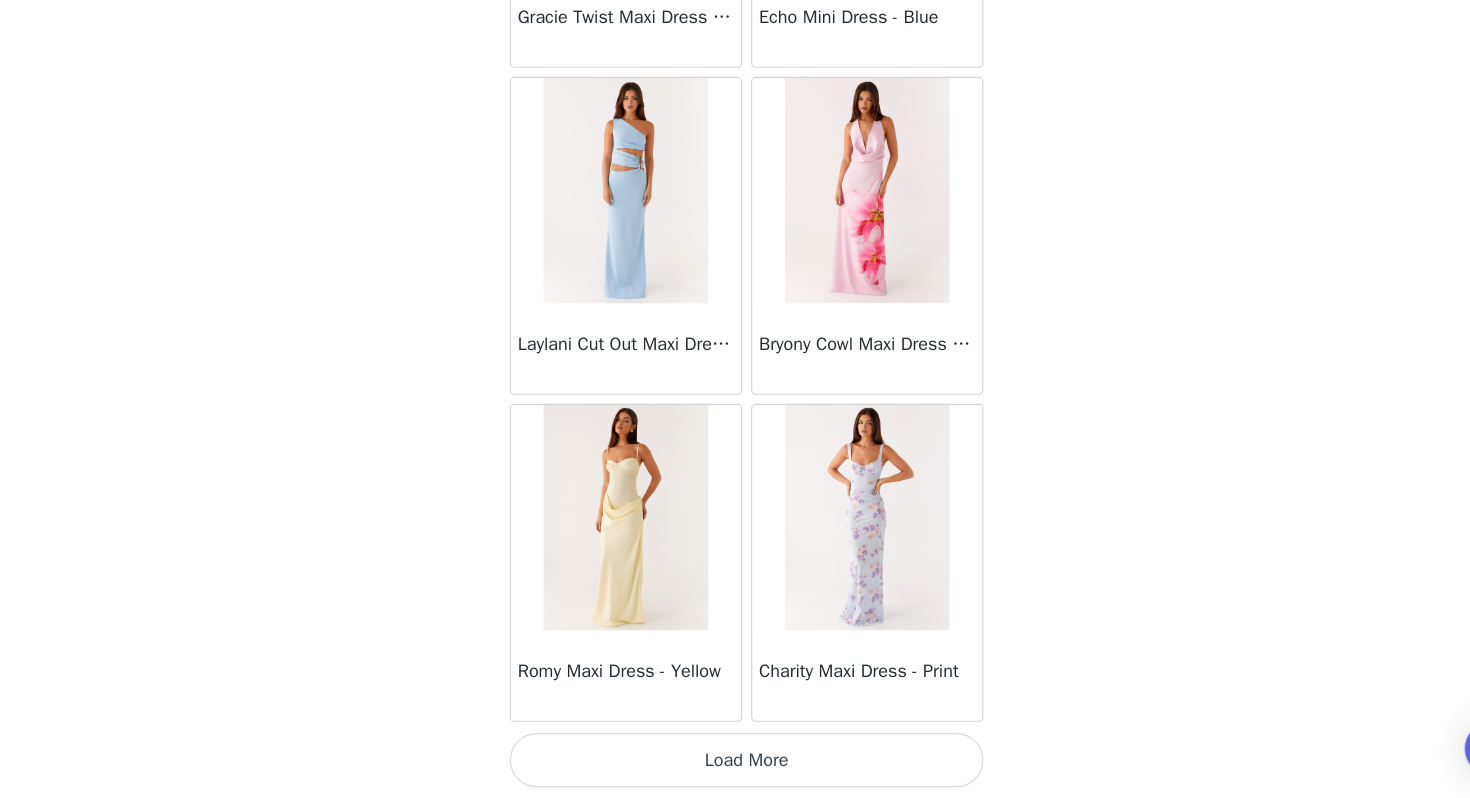 click on "Load More" at bounding box center [735, 764] 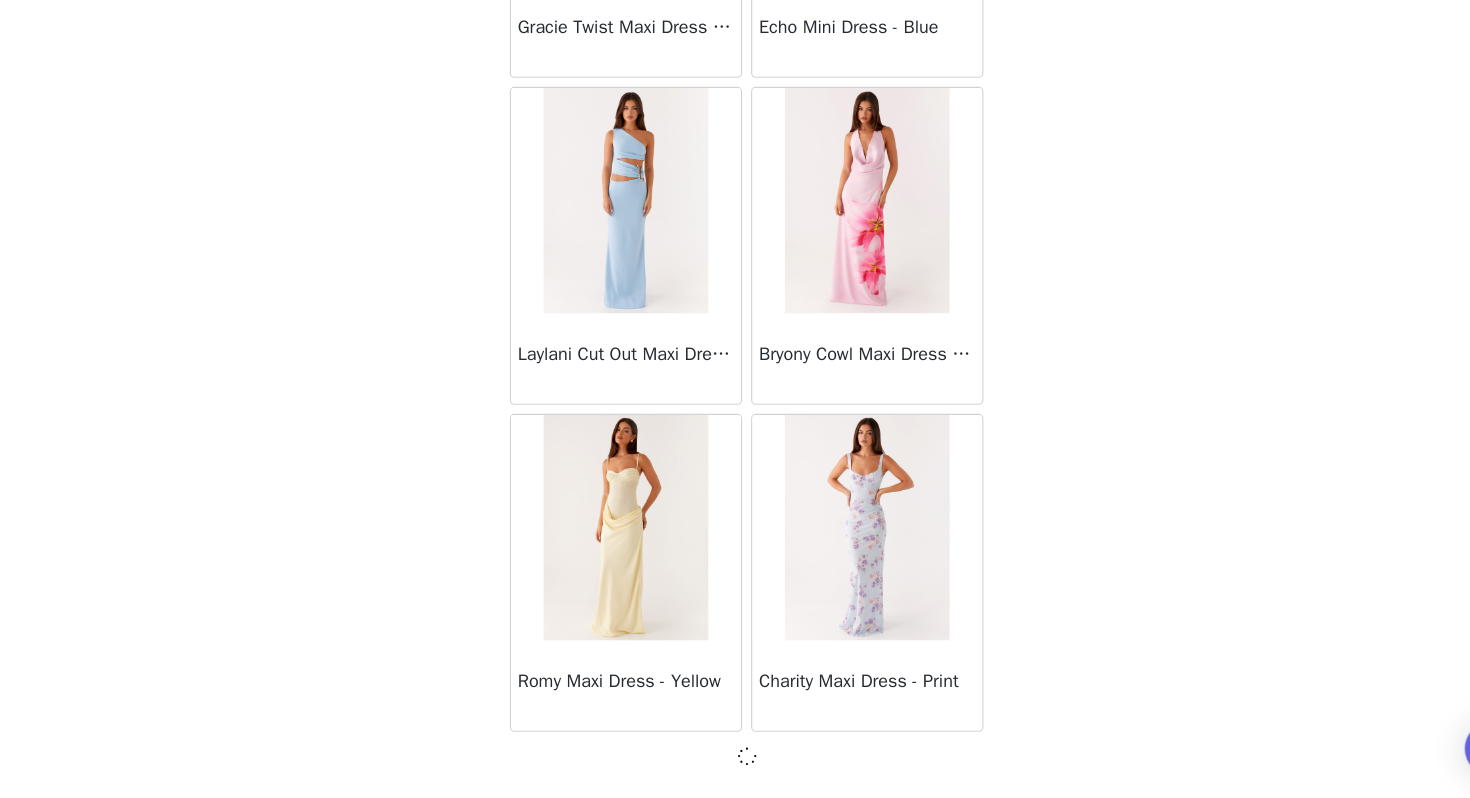 scroll, scrollTop: 5153, scrollLeft: 0, axis: vertical 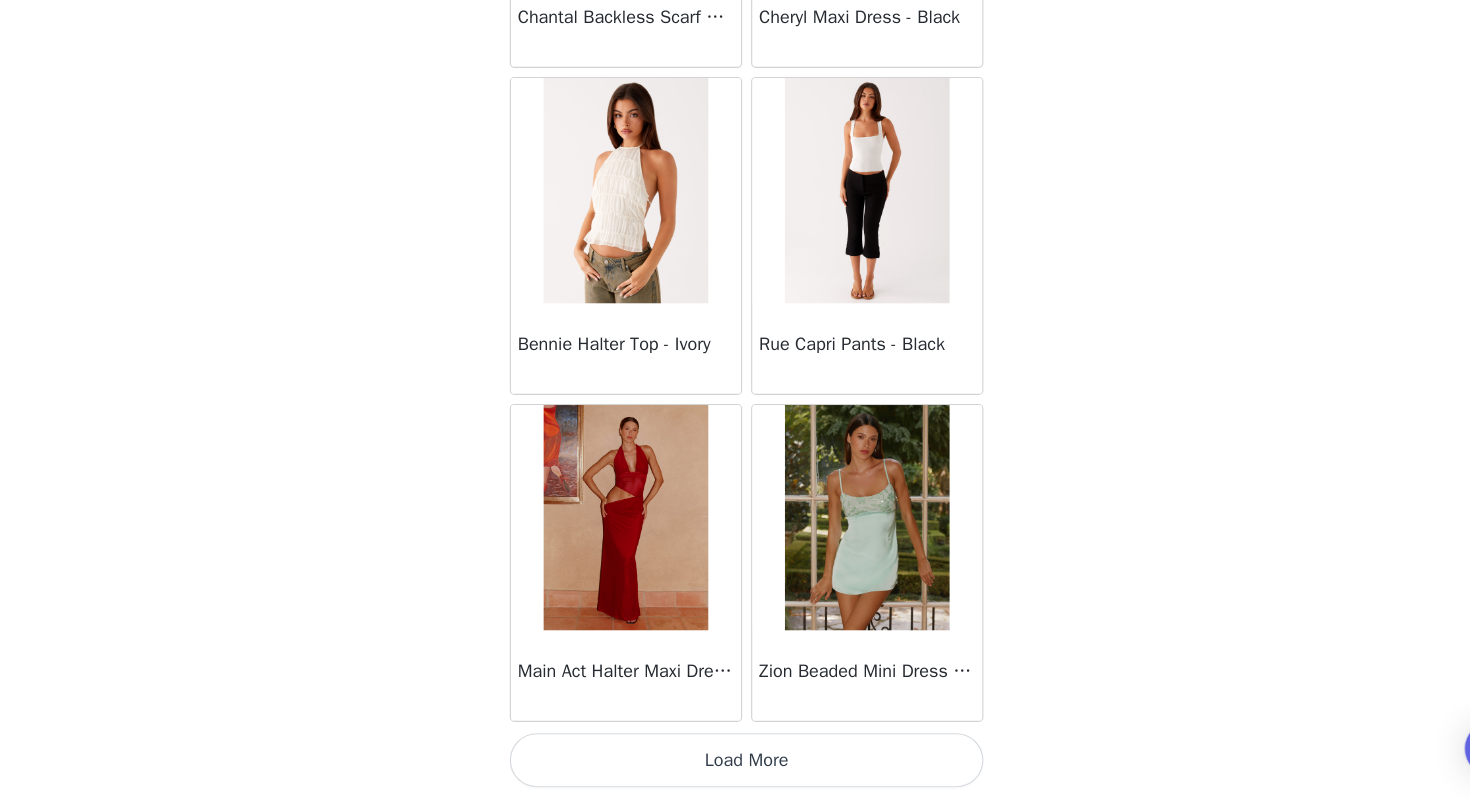 click on "Load More" at bounding box center (735, 764) 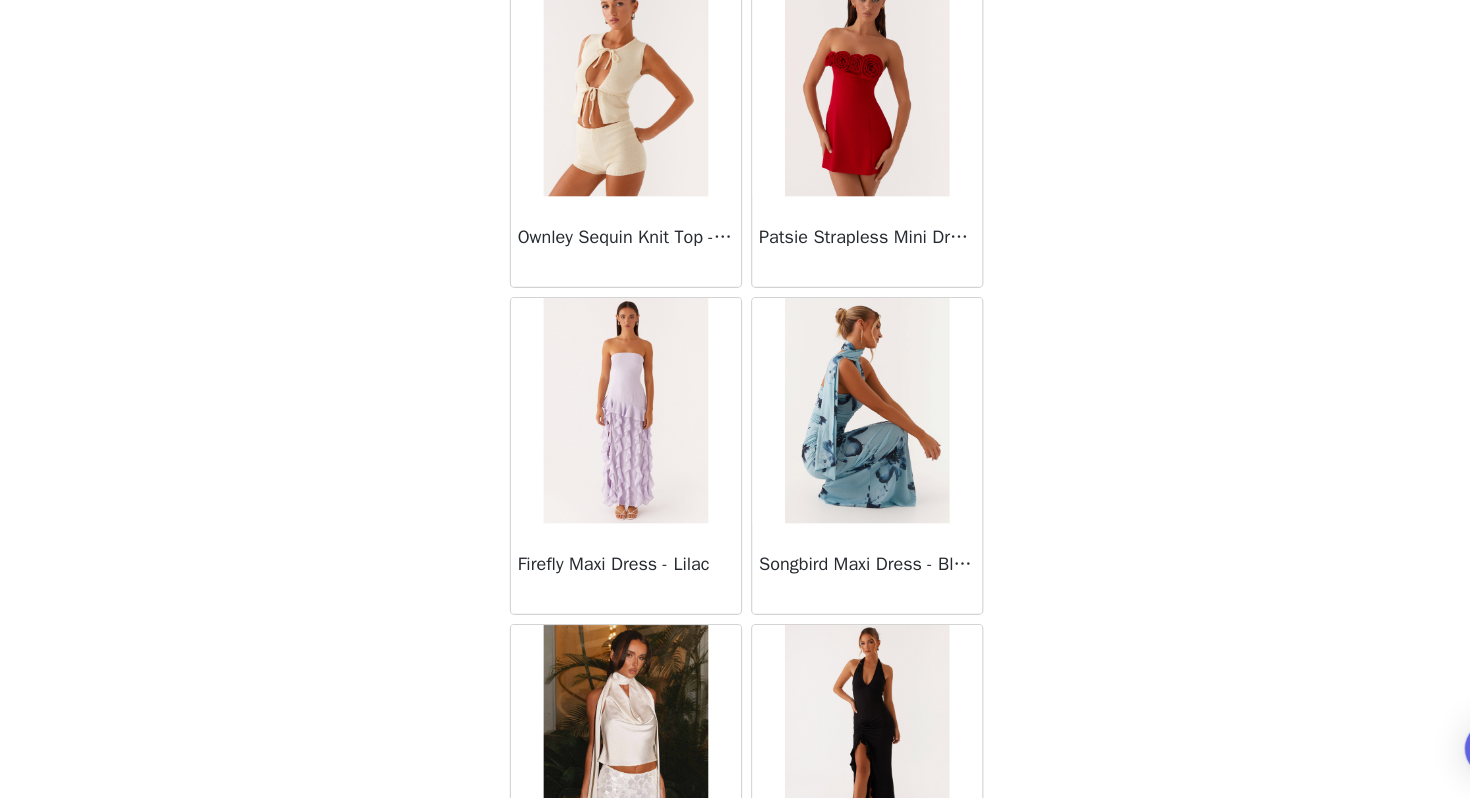 scroll, scrollTop: 10962, scrollLeft: 0, axis: vertical 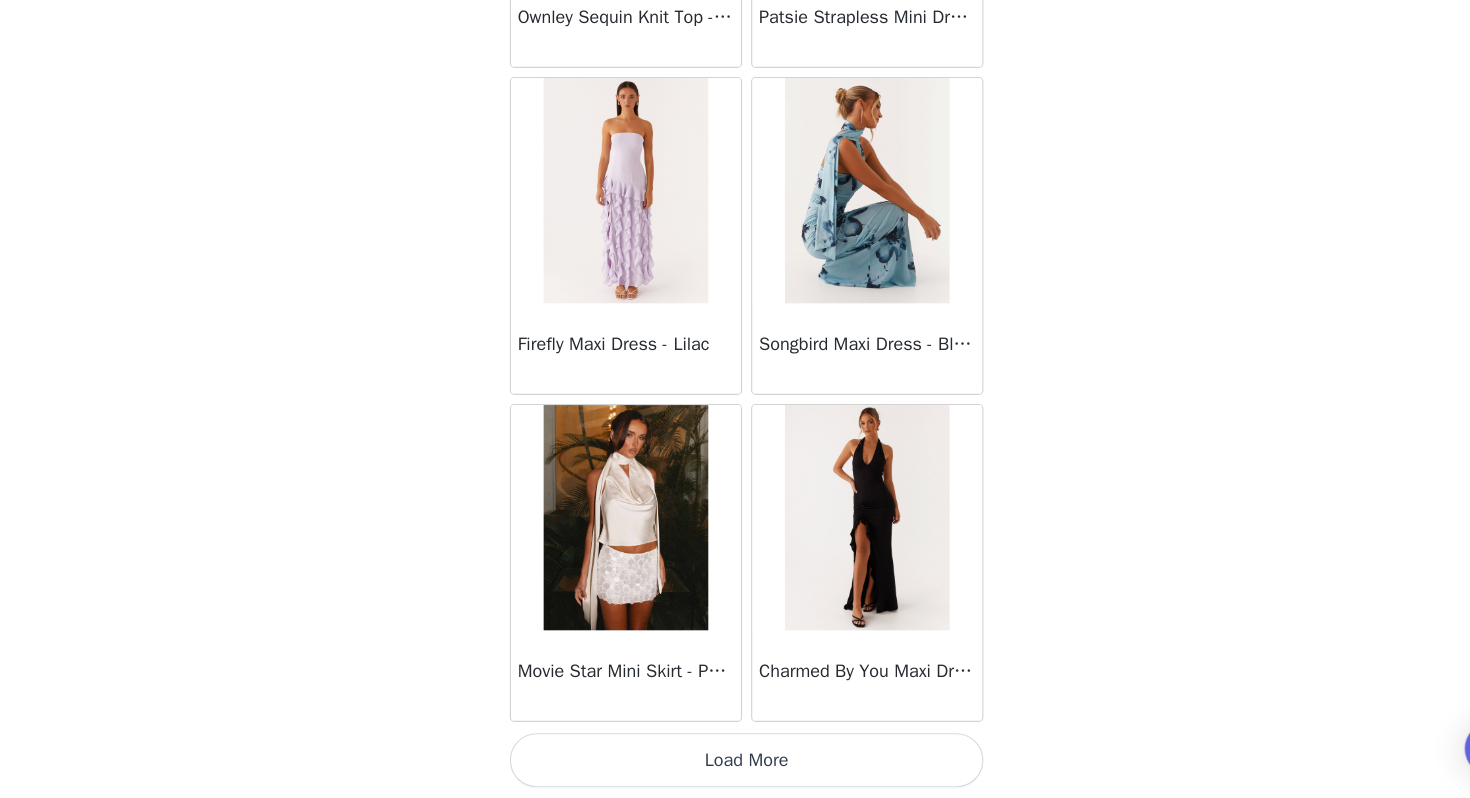 click on "Load More" at bounding box center (735, 764) 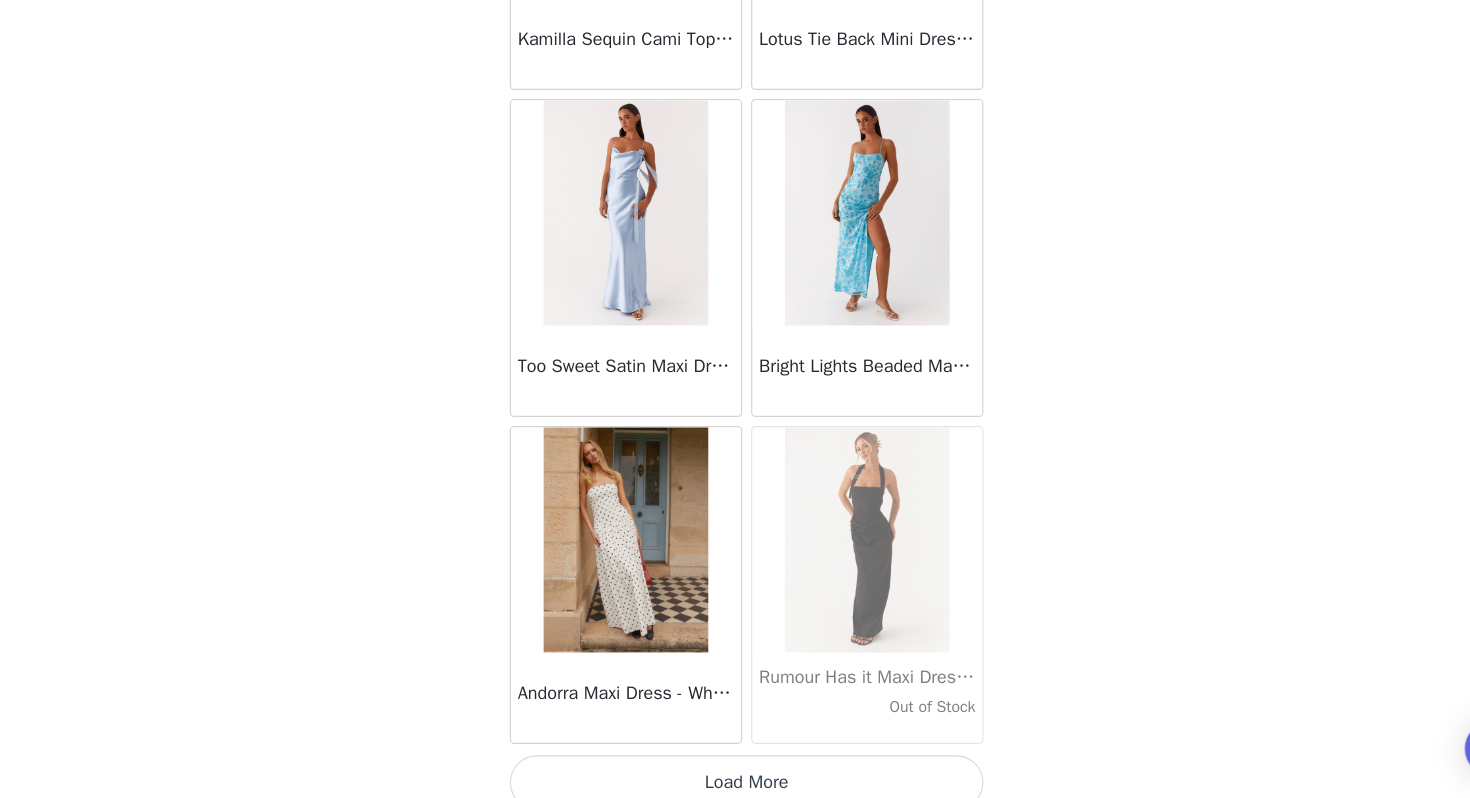 scroll, scrollTop: 13862, scrollLeft: 0, axis: vertical 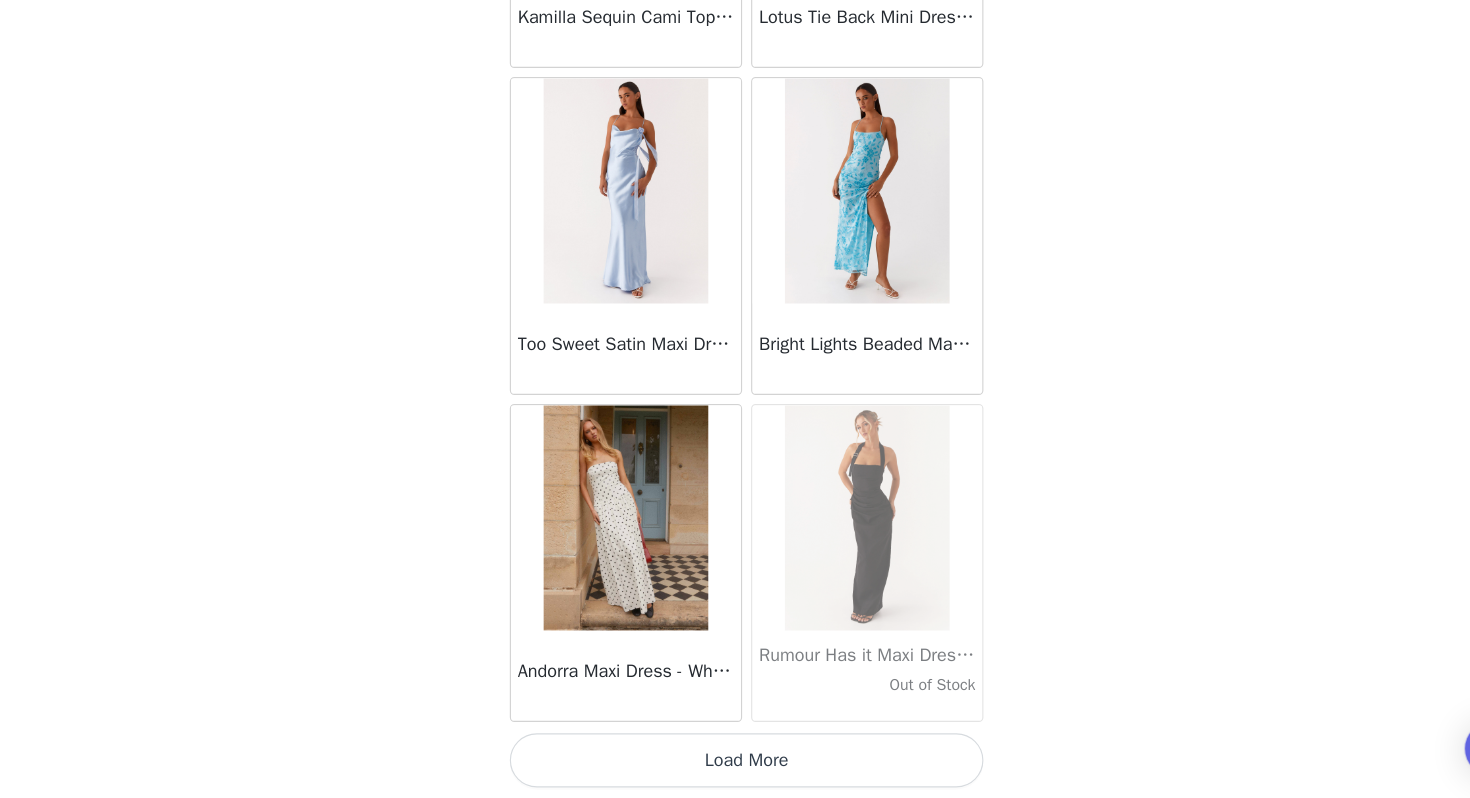 click on "Load More" at bounding box center [735, 764] 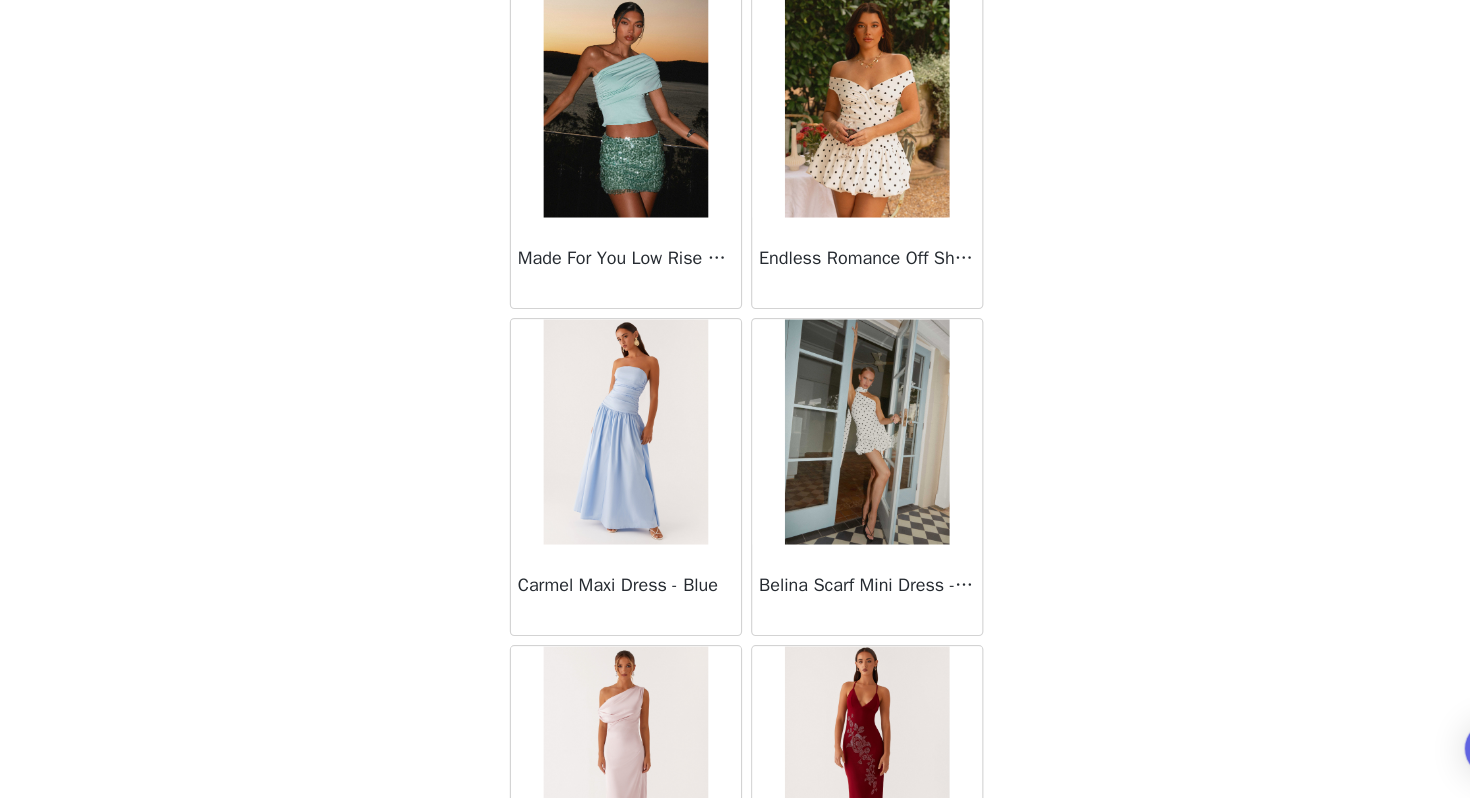 scroll, scrollTop: 16762, scrollLeft: 0, axis: vertical 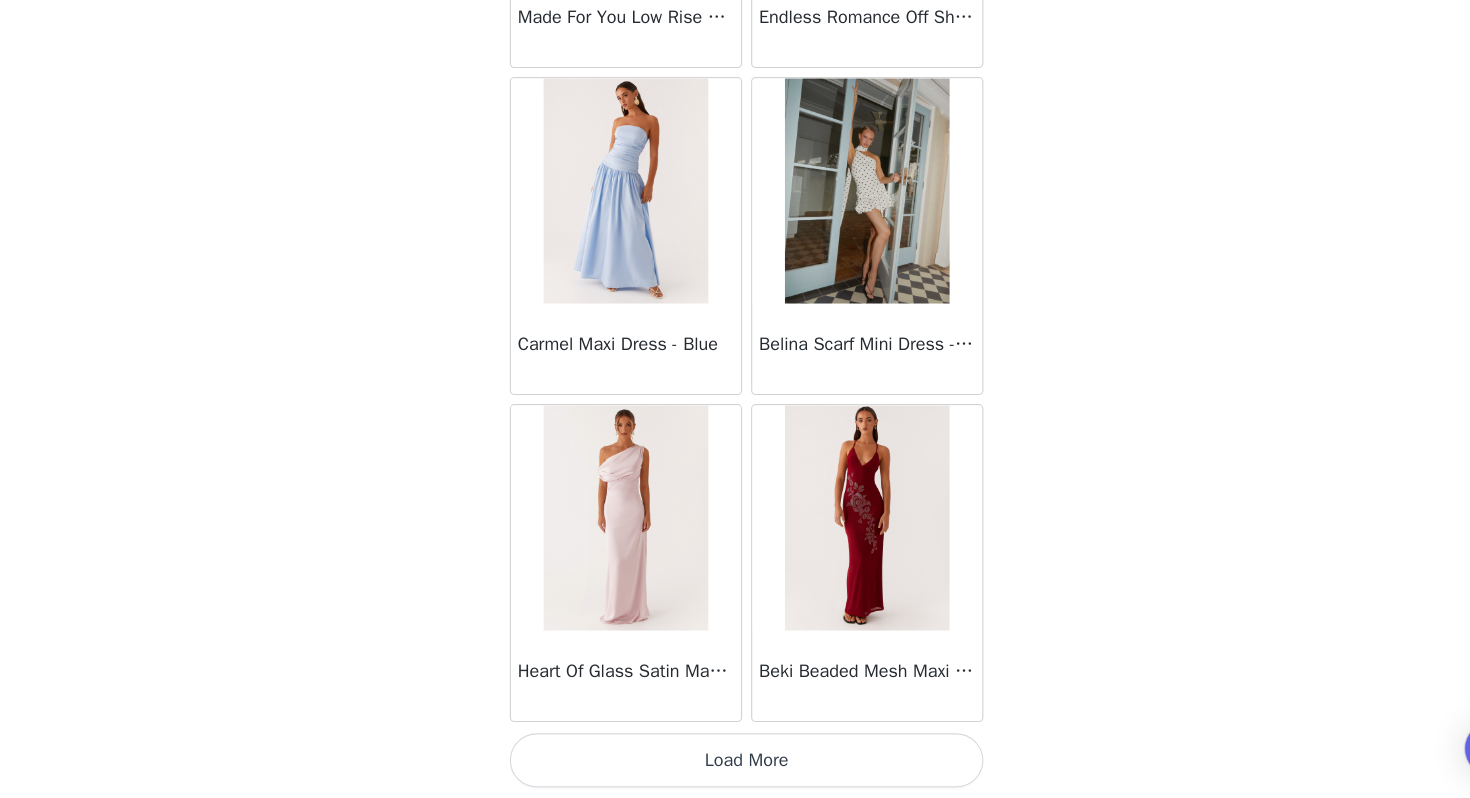 click on "Load More" at bounding box center (735, 764) 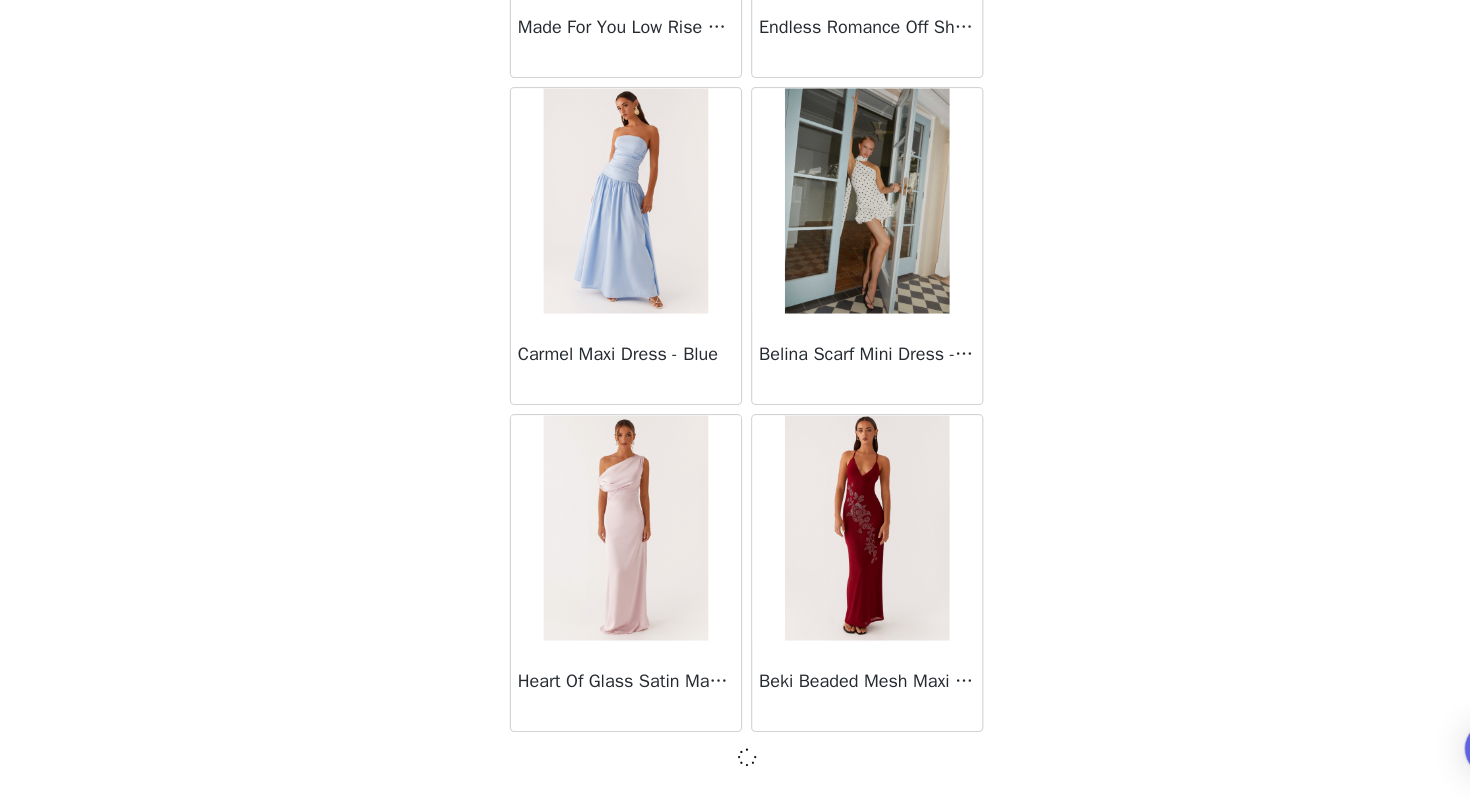 scroll, scrollTop: 16753, scrollLeft: 0, axis: vertical 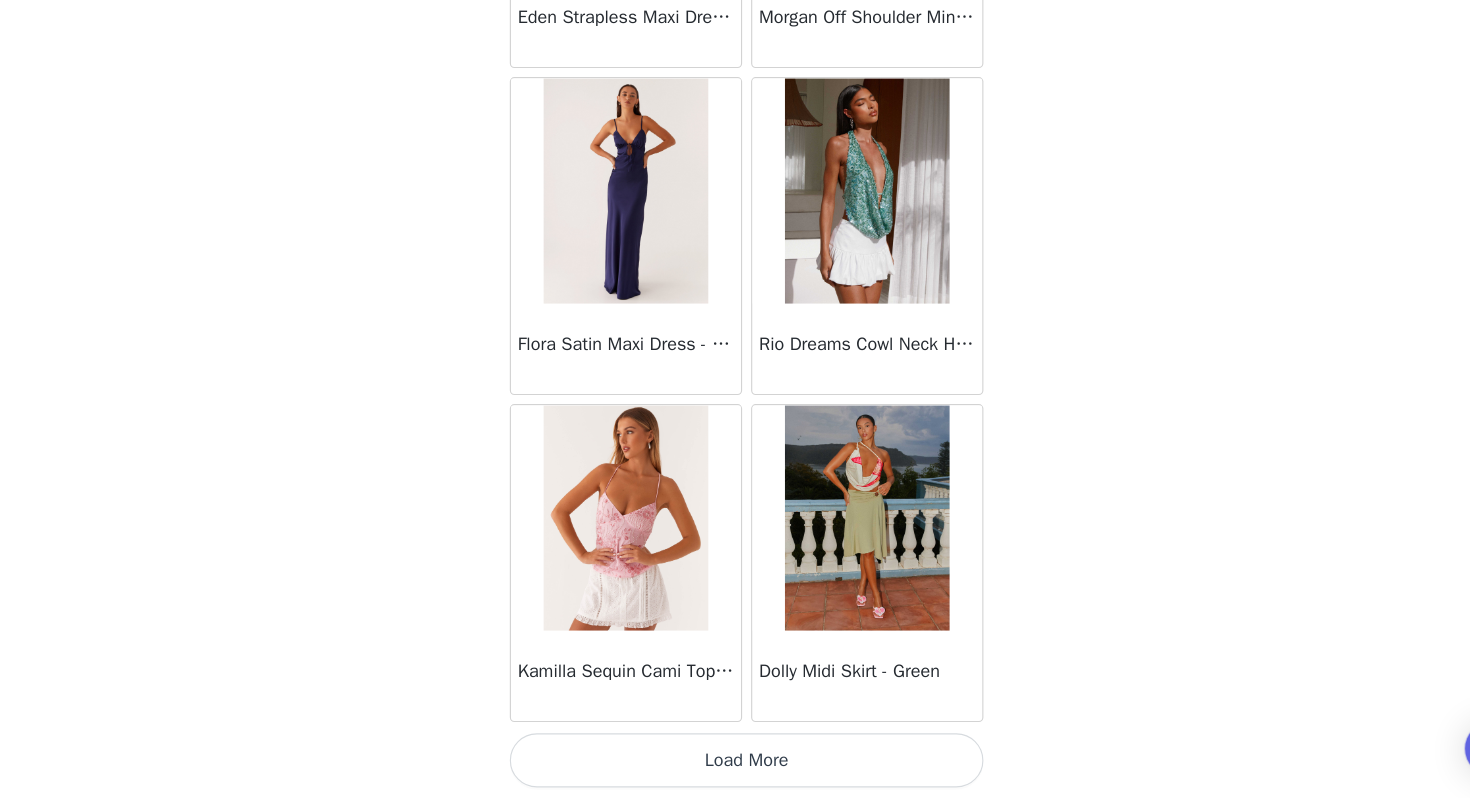 click on "Load More" at bounding box center [735, 764] 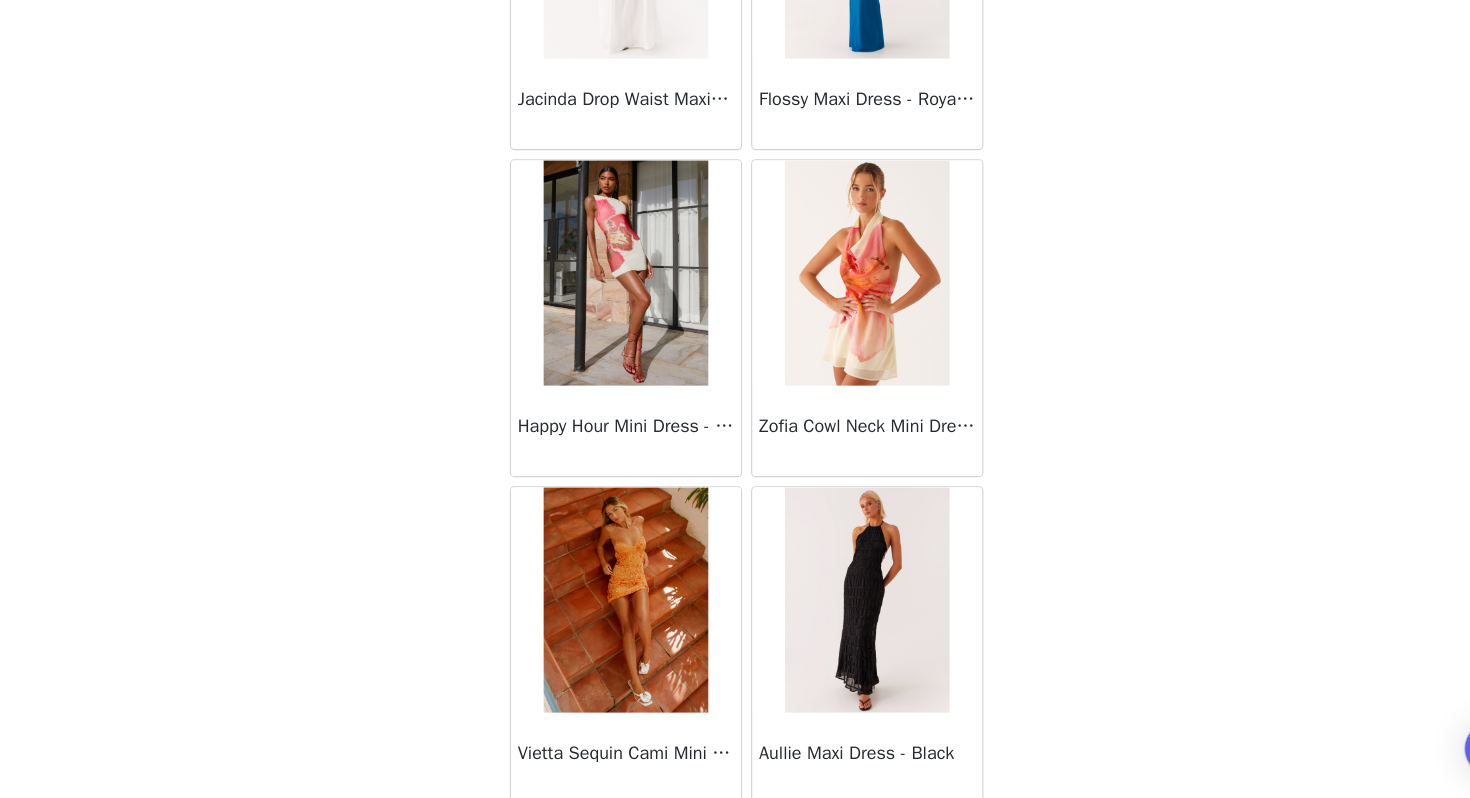 scroll, scrollTop: 22562, scrollLeft: 0, axis: vertical 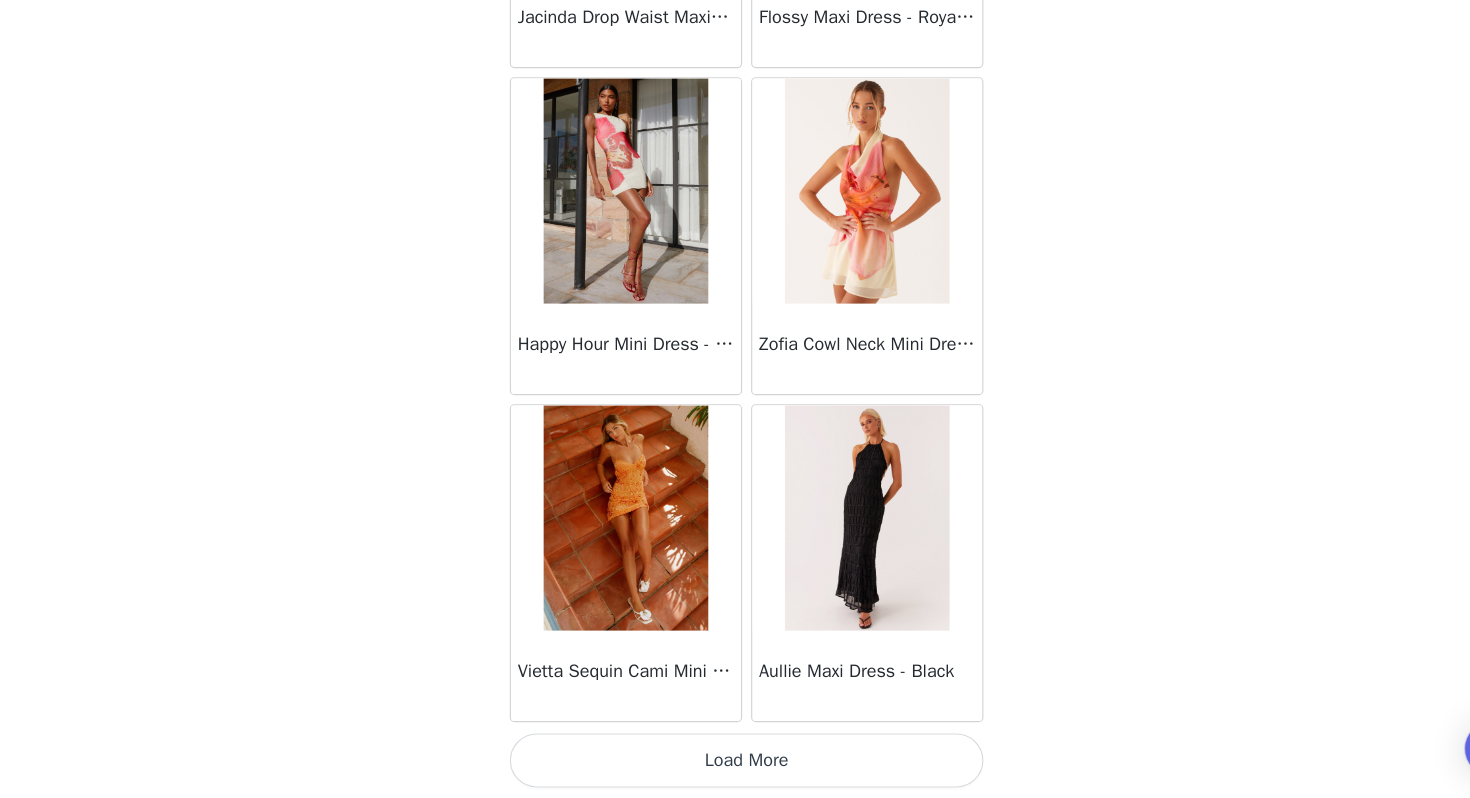 click on "Load More" at bounding box center (735, 764) 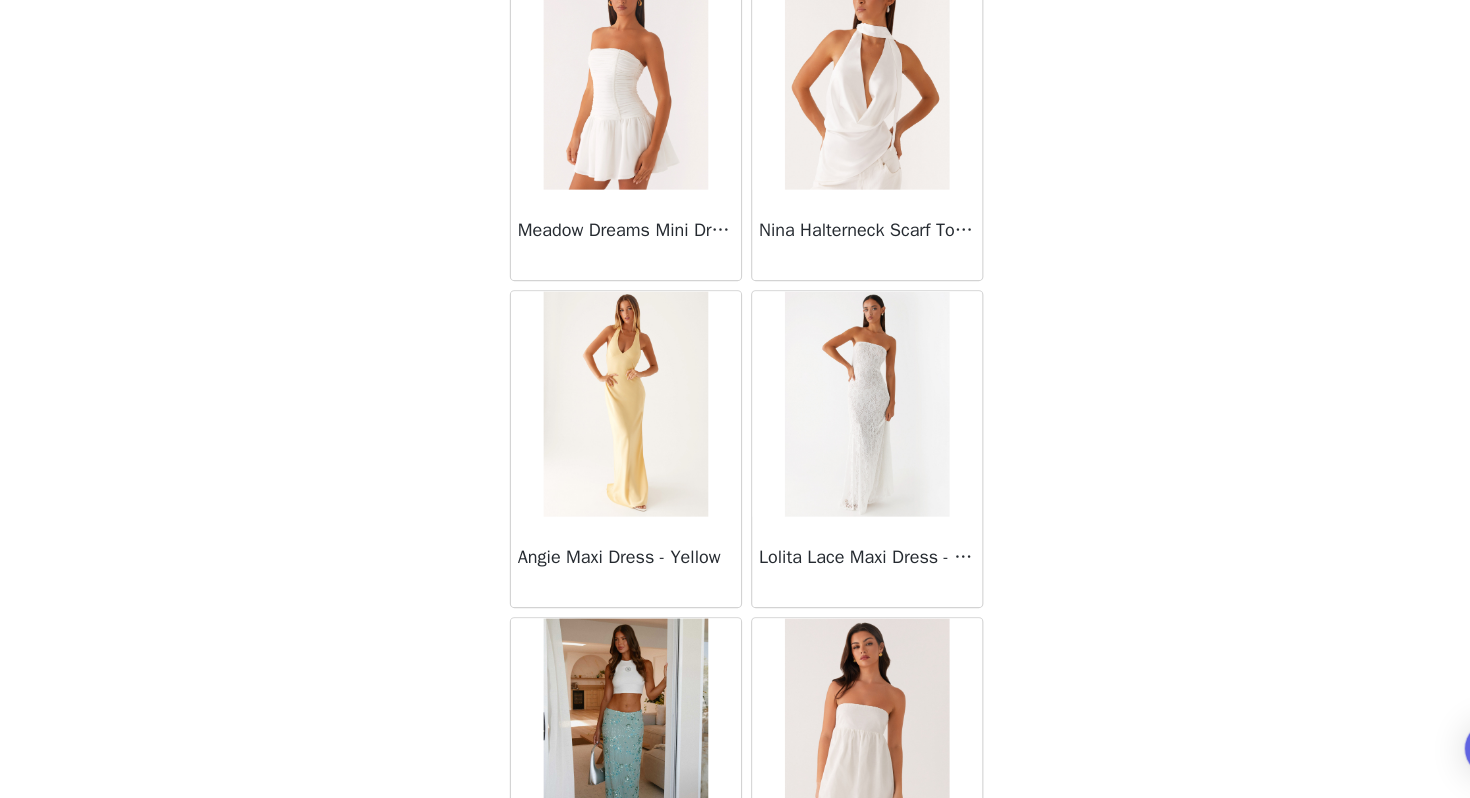 scroll, scrollTop: 25462, scrollLeft: 0, axis: vertical 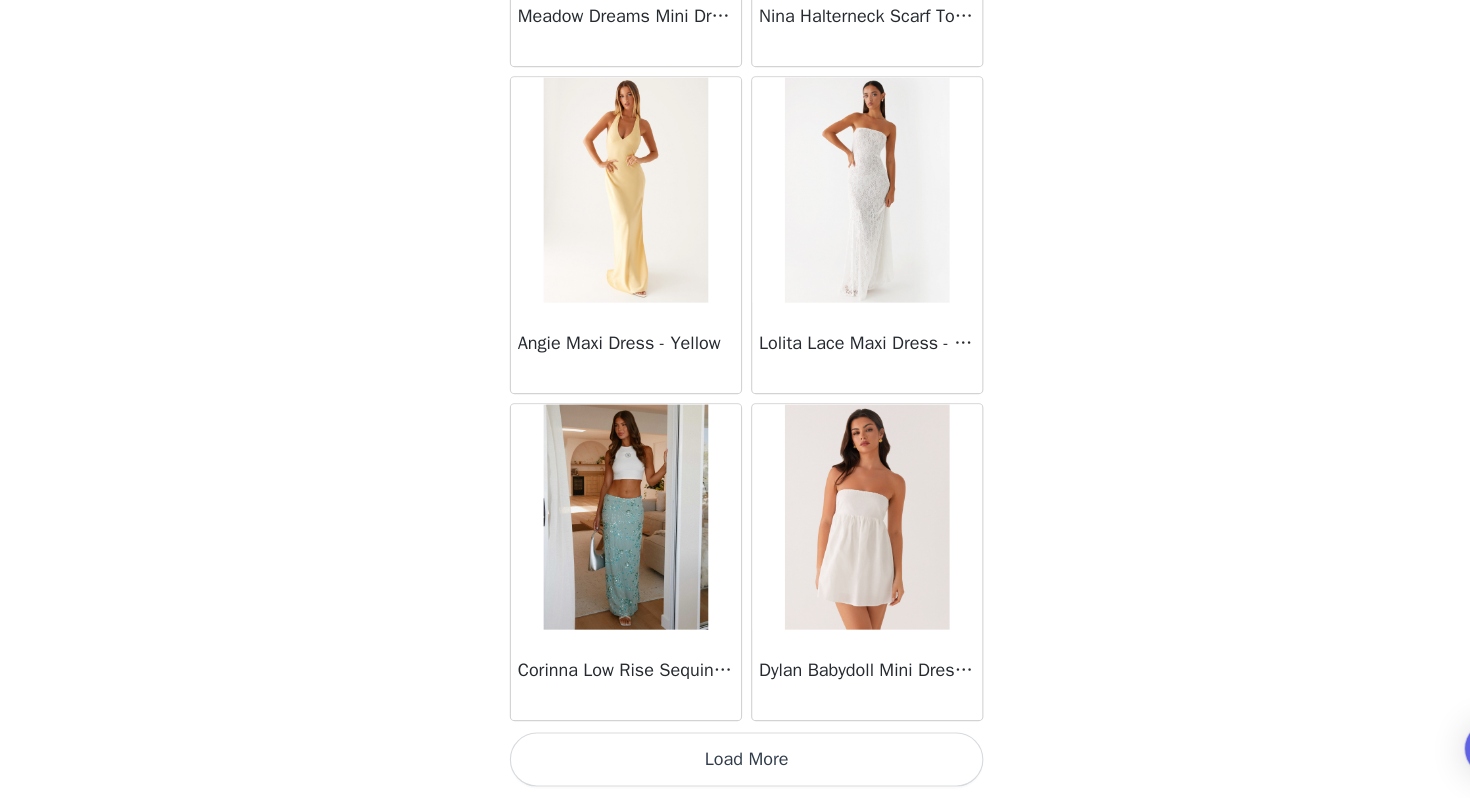 click on "Load More" at bounding box center (735, 764) 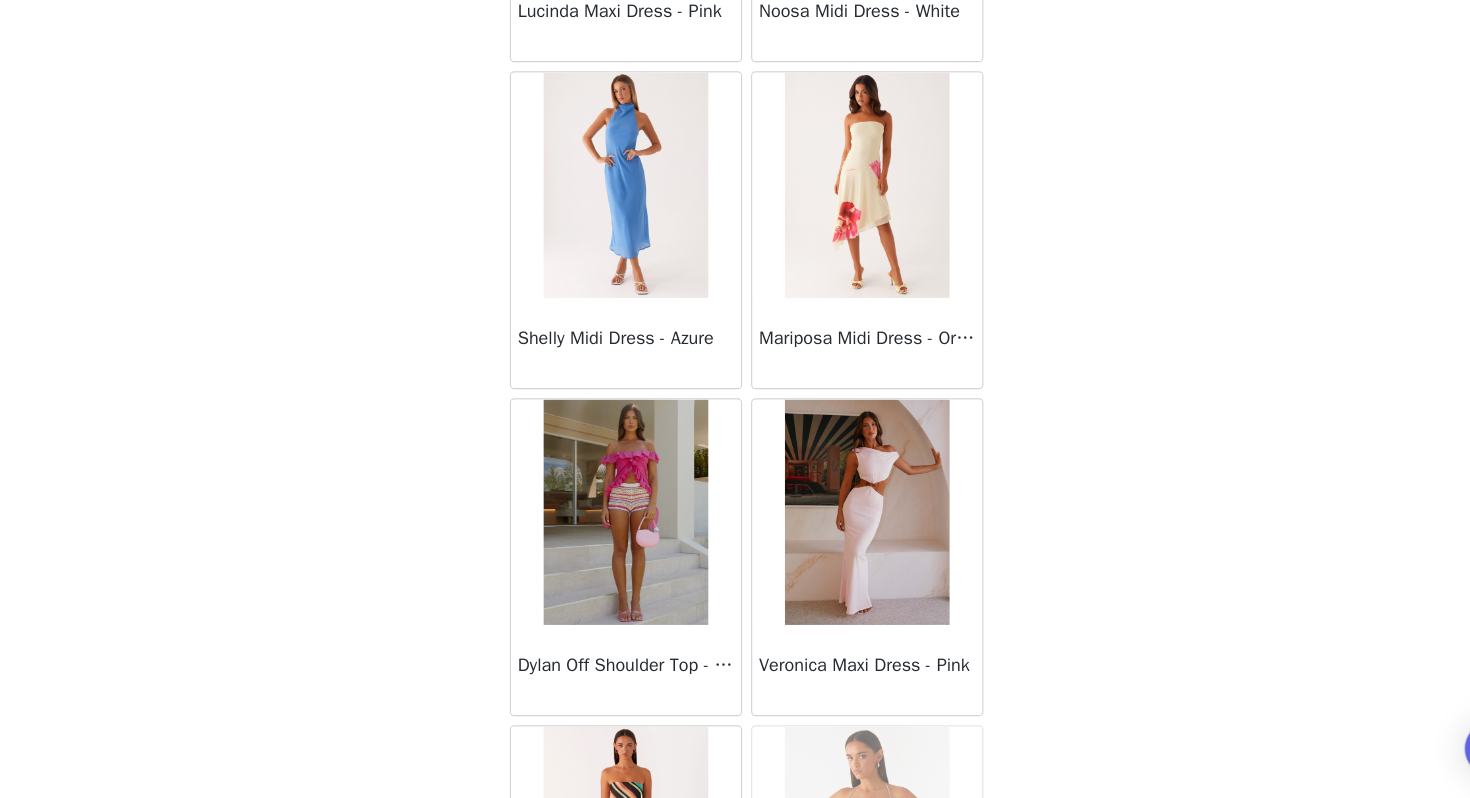 scroll, scrollTop: 28362, scrollLeft: 0, axis: vertical 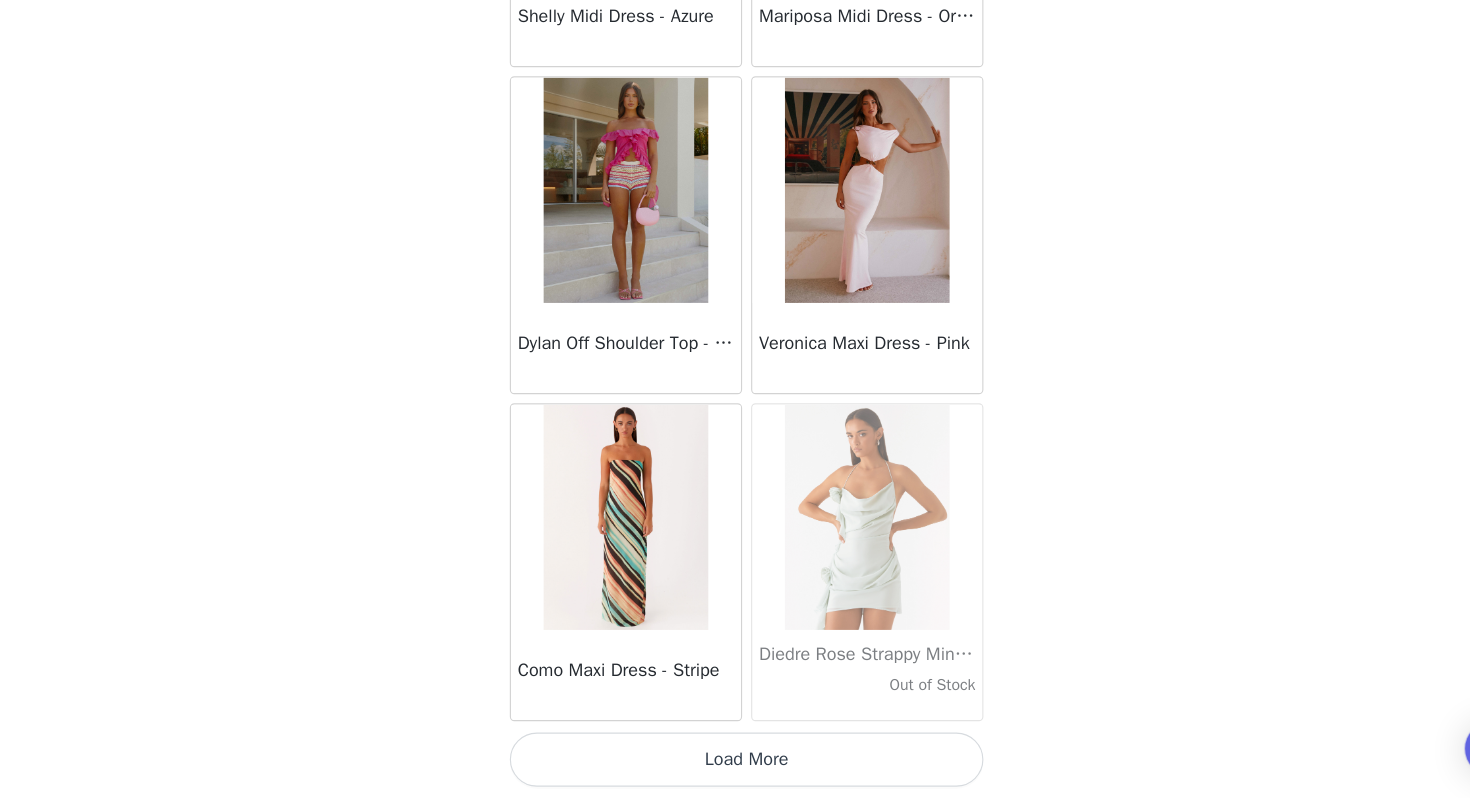 click on "Load More" at bounding box center (735, 764) 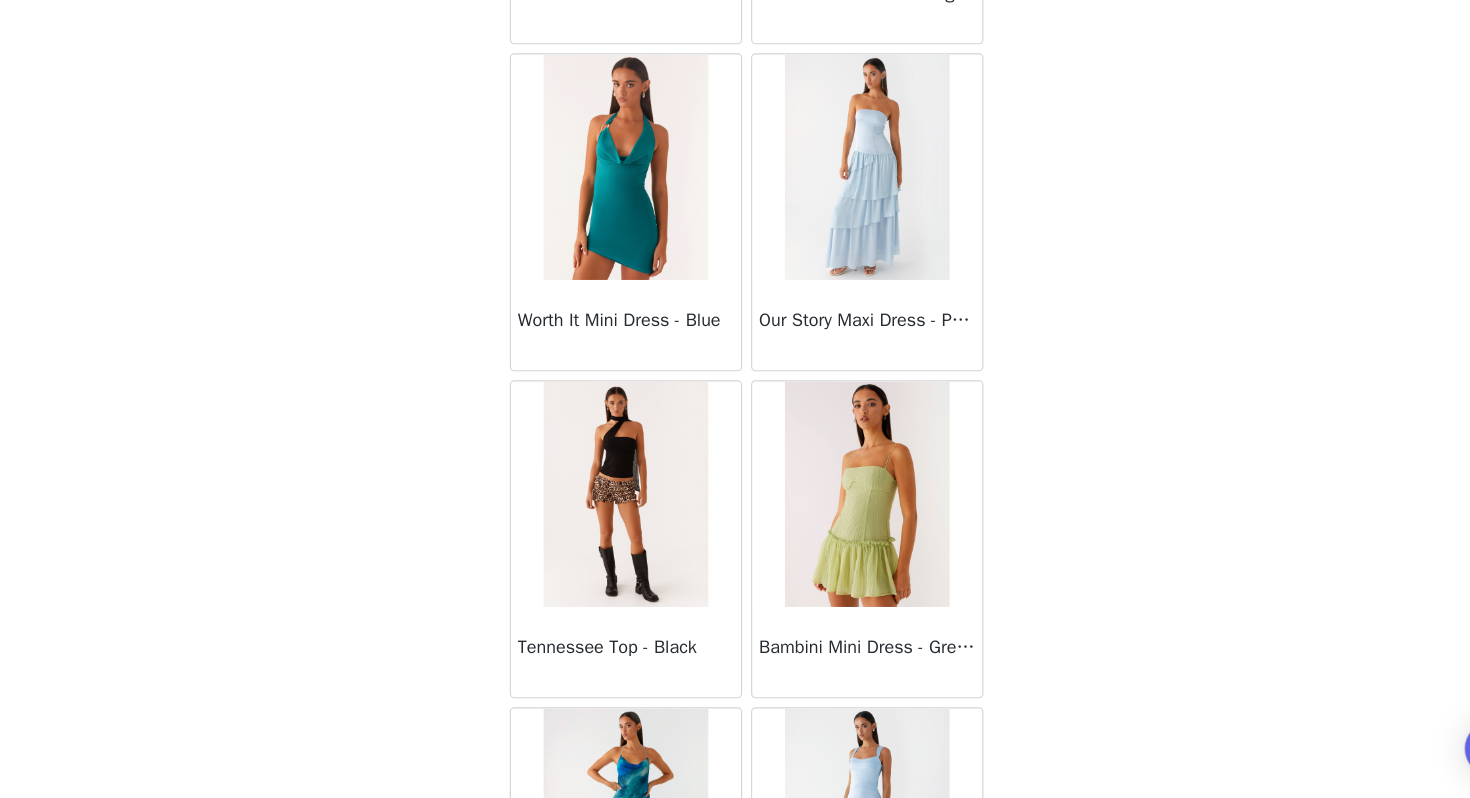 scroll, scrollTop: 31262, scrollLeft: 0, axis: vertical 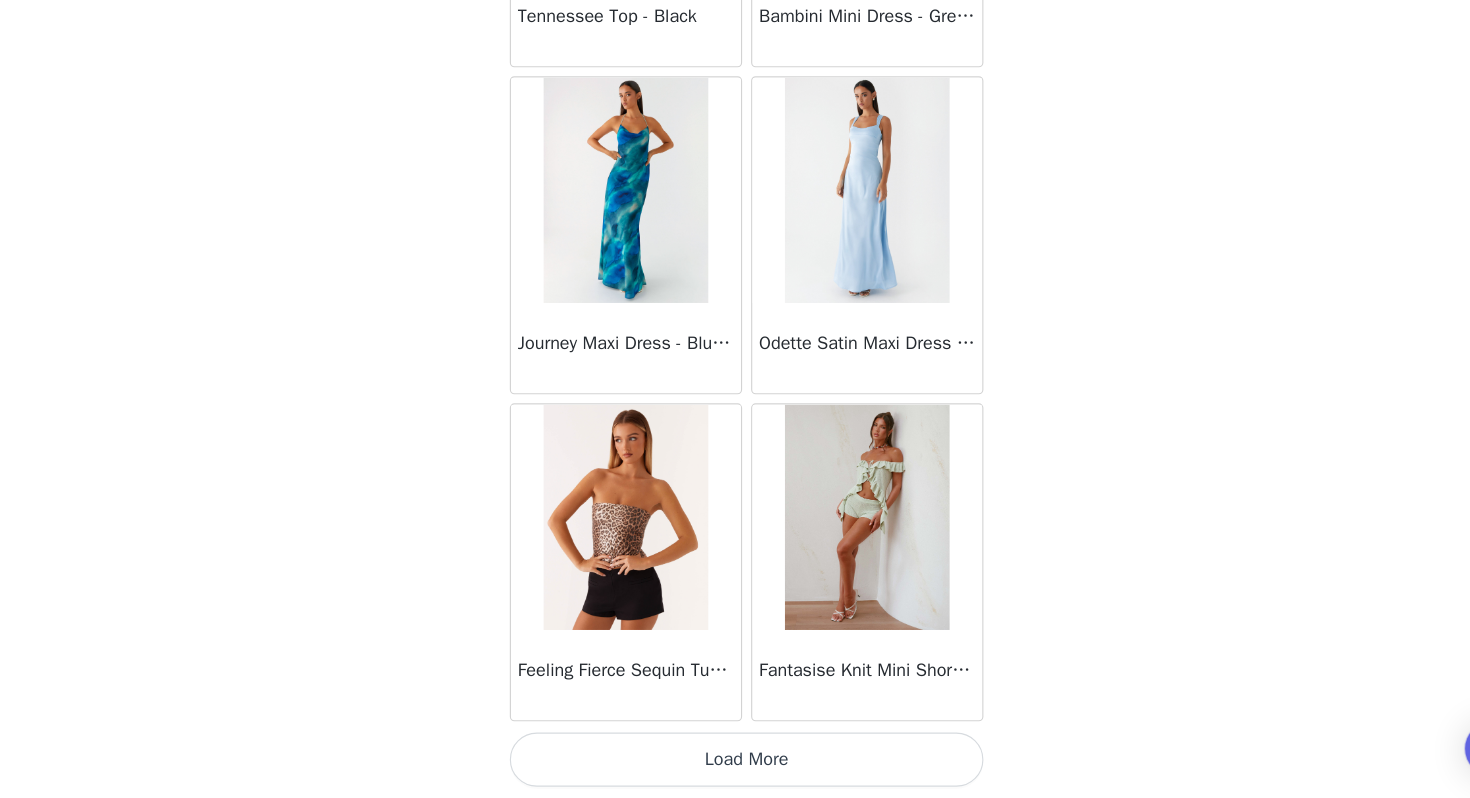 click on "Load More" at bounding box center [735, 764] 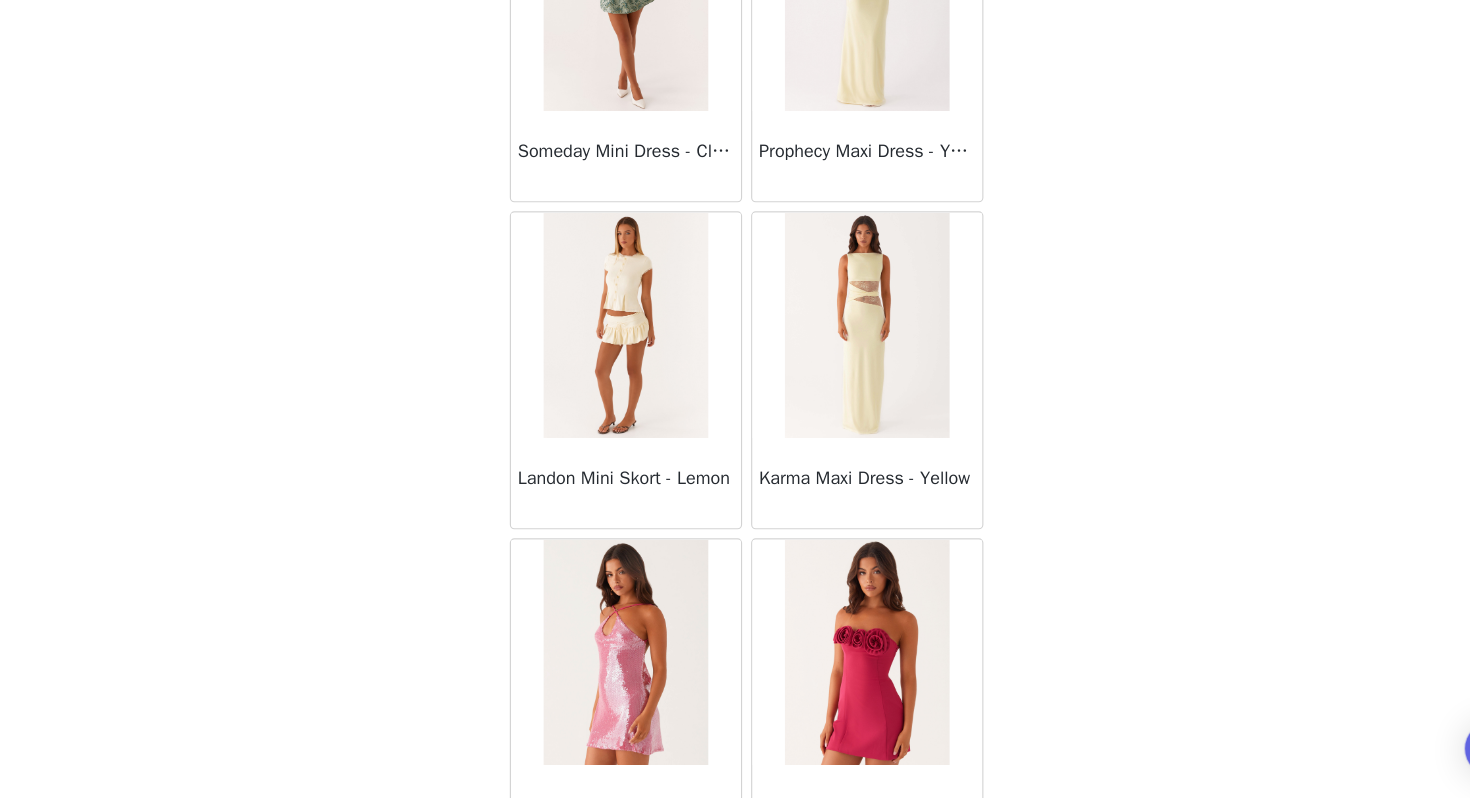 scroll, scrollTop: 34162, scrollLeft: 0, axis: vertical 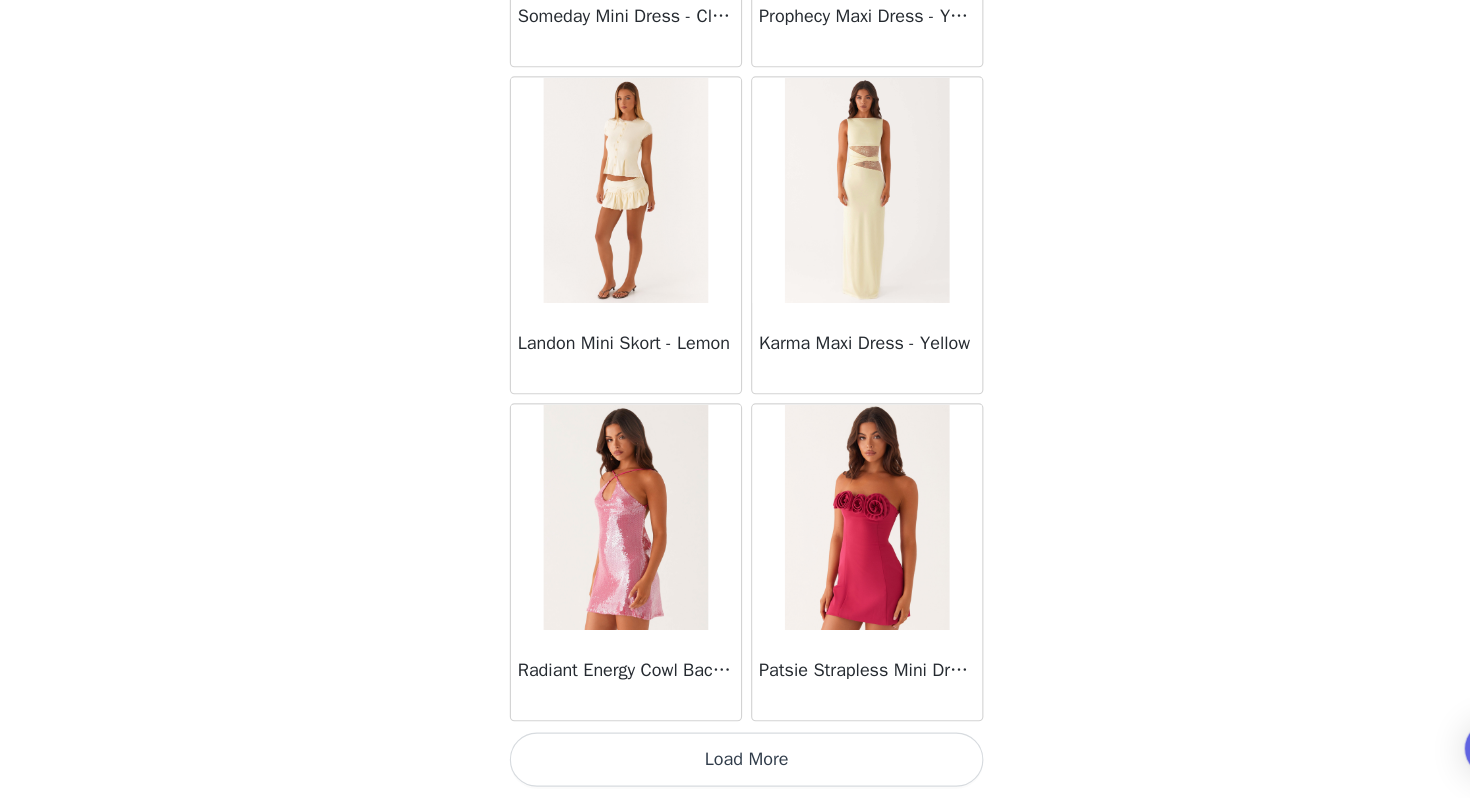 click on "Load More" at bounding box center (735, 764) 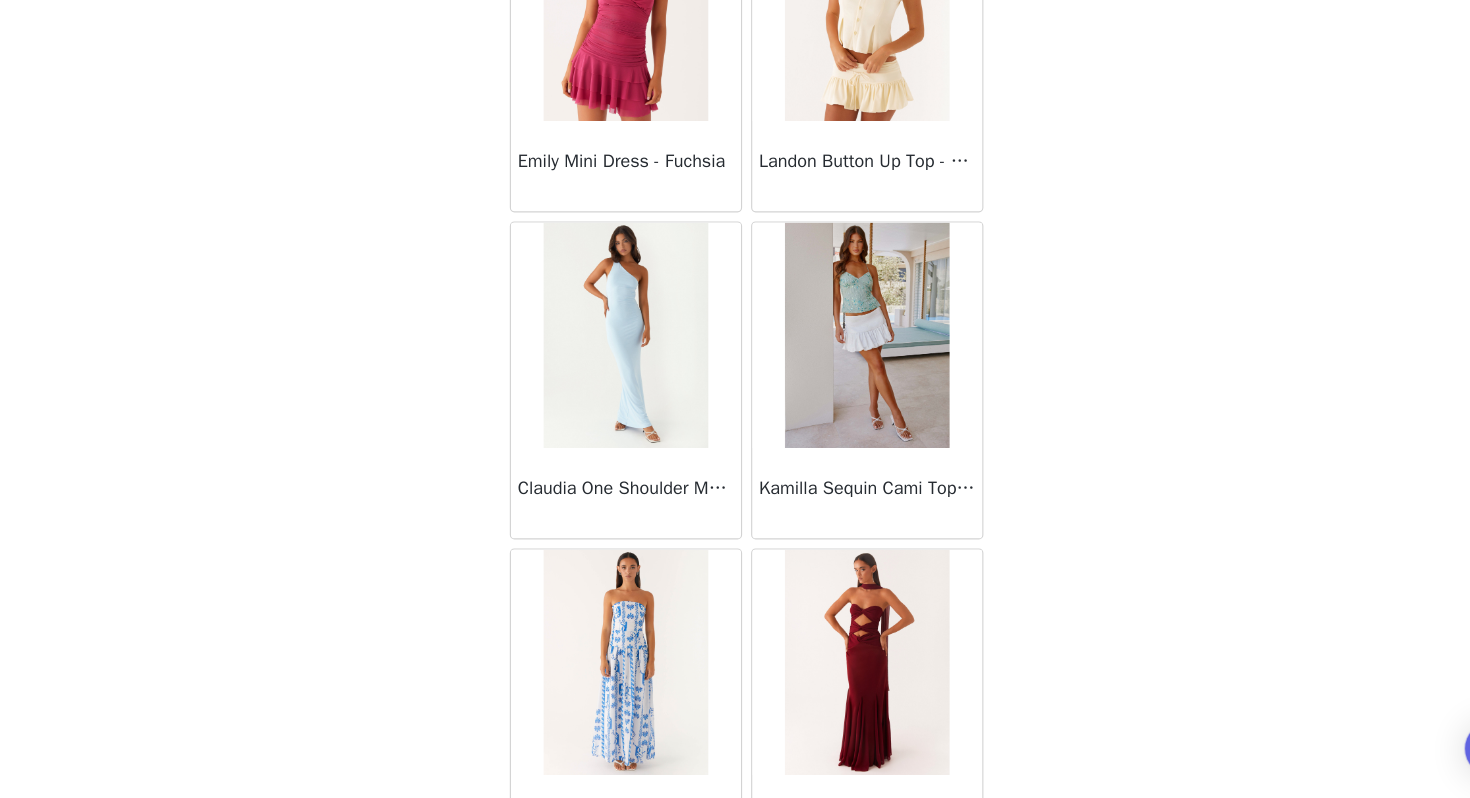 scroll, scrollTop: 37062, scrollLeft: 0, axis: vertical 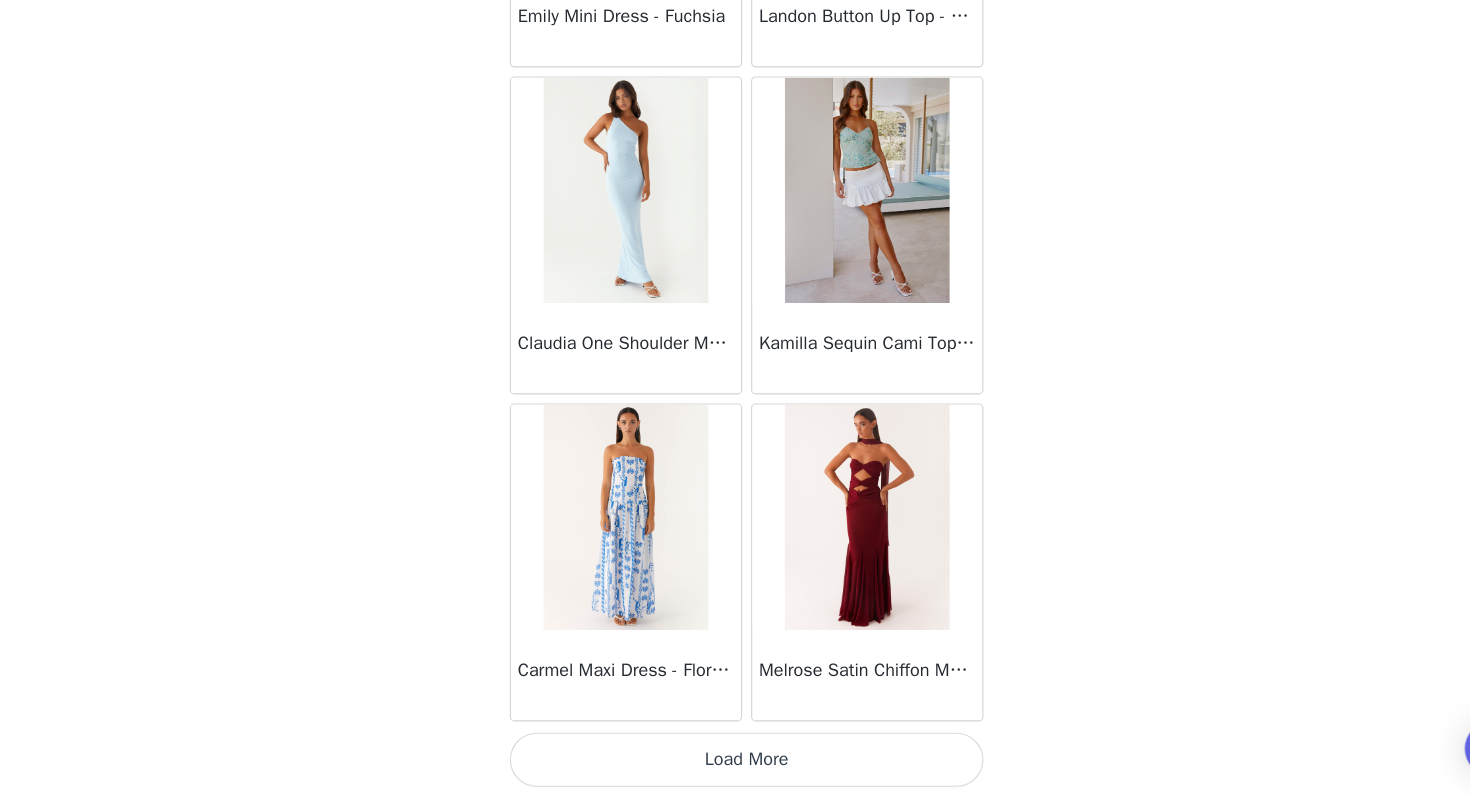 click on "Load More" at bounding box center (735, 764) 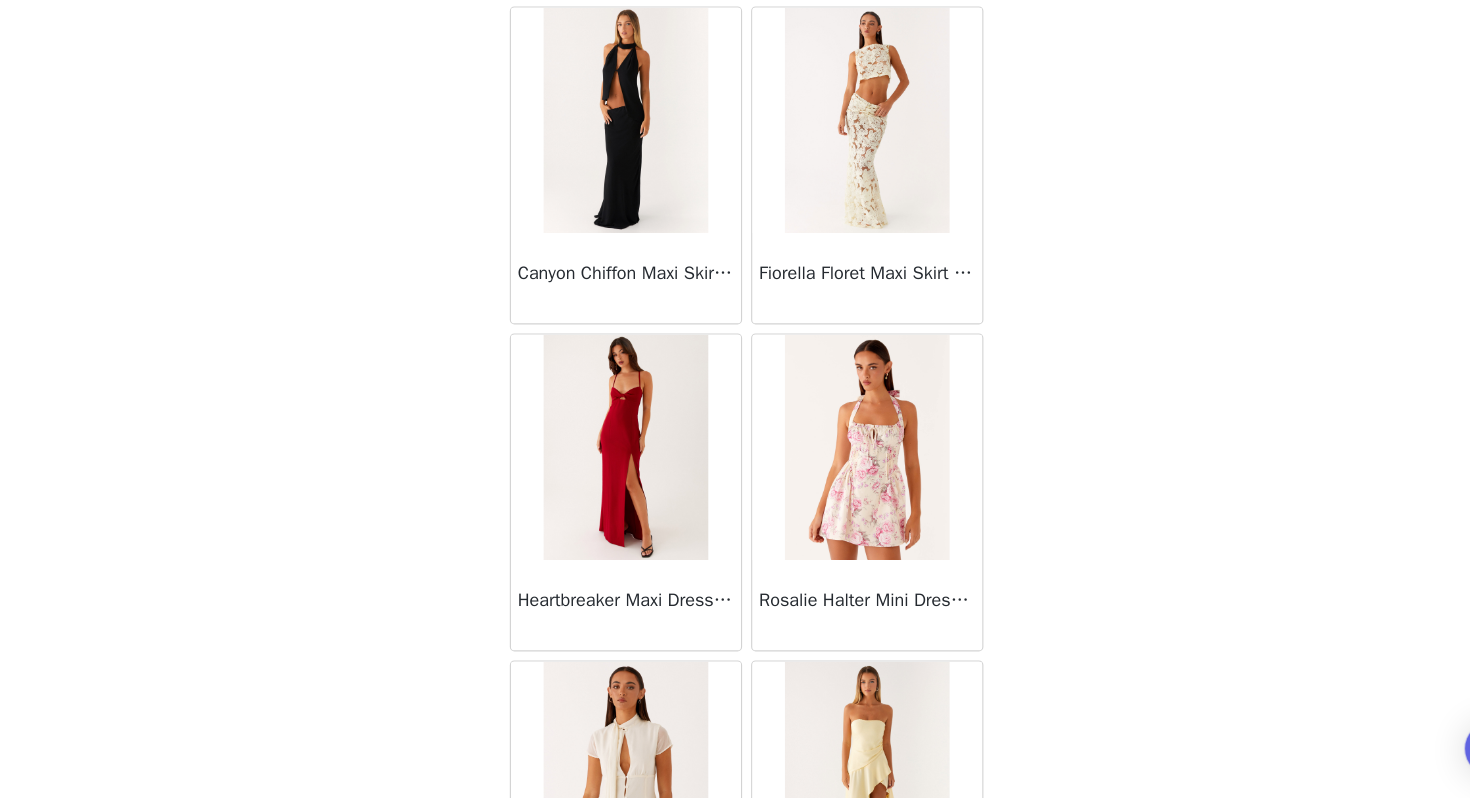 scroll, scrollTop: 39962, scrollLeft: 0, axis: vertical 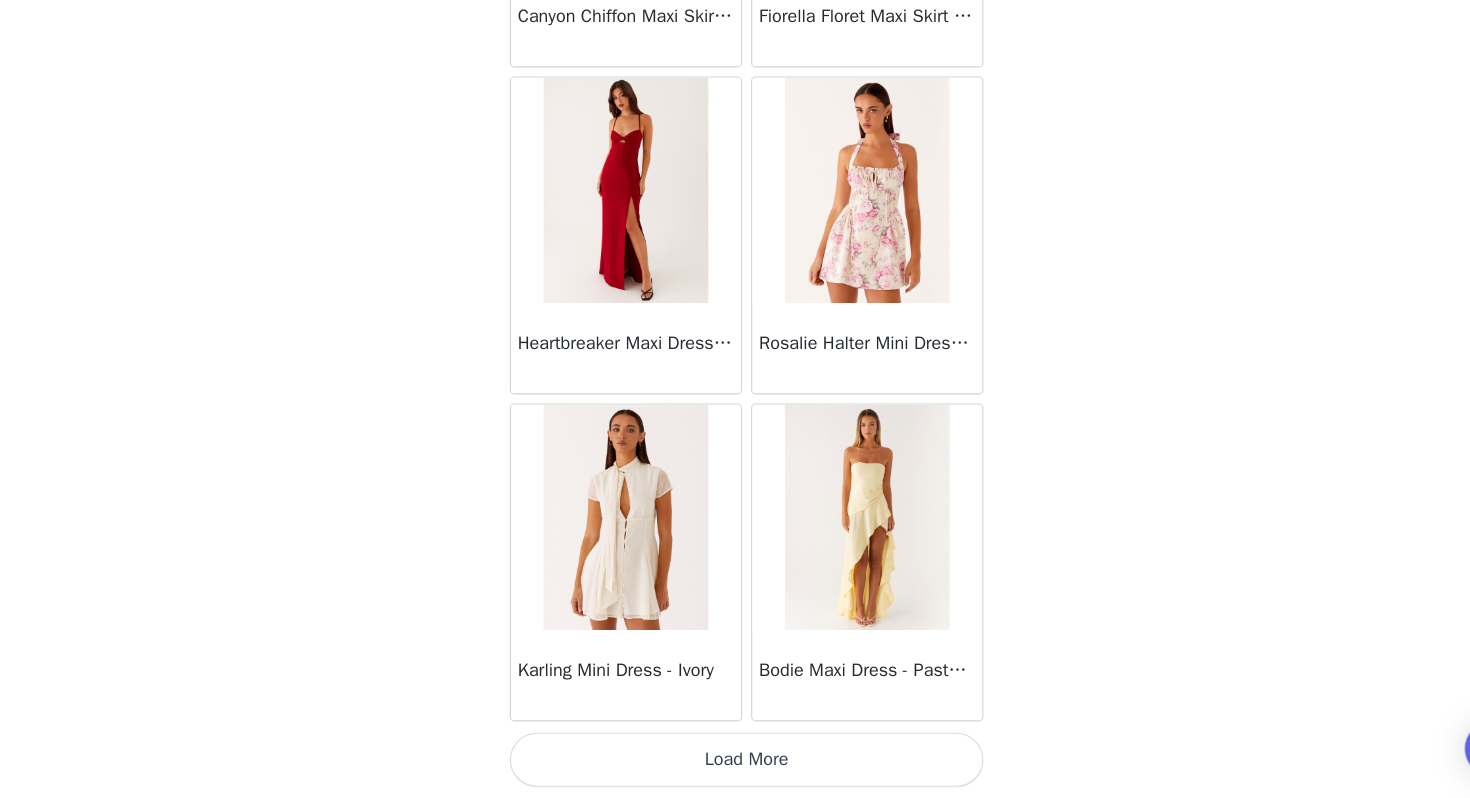 click on "Load More" at bounding box center [735, 764] 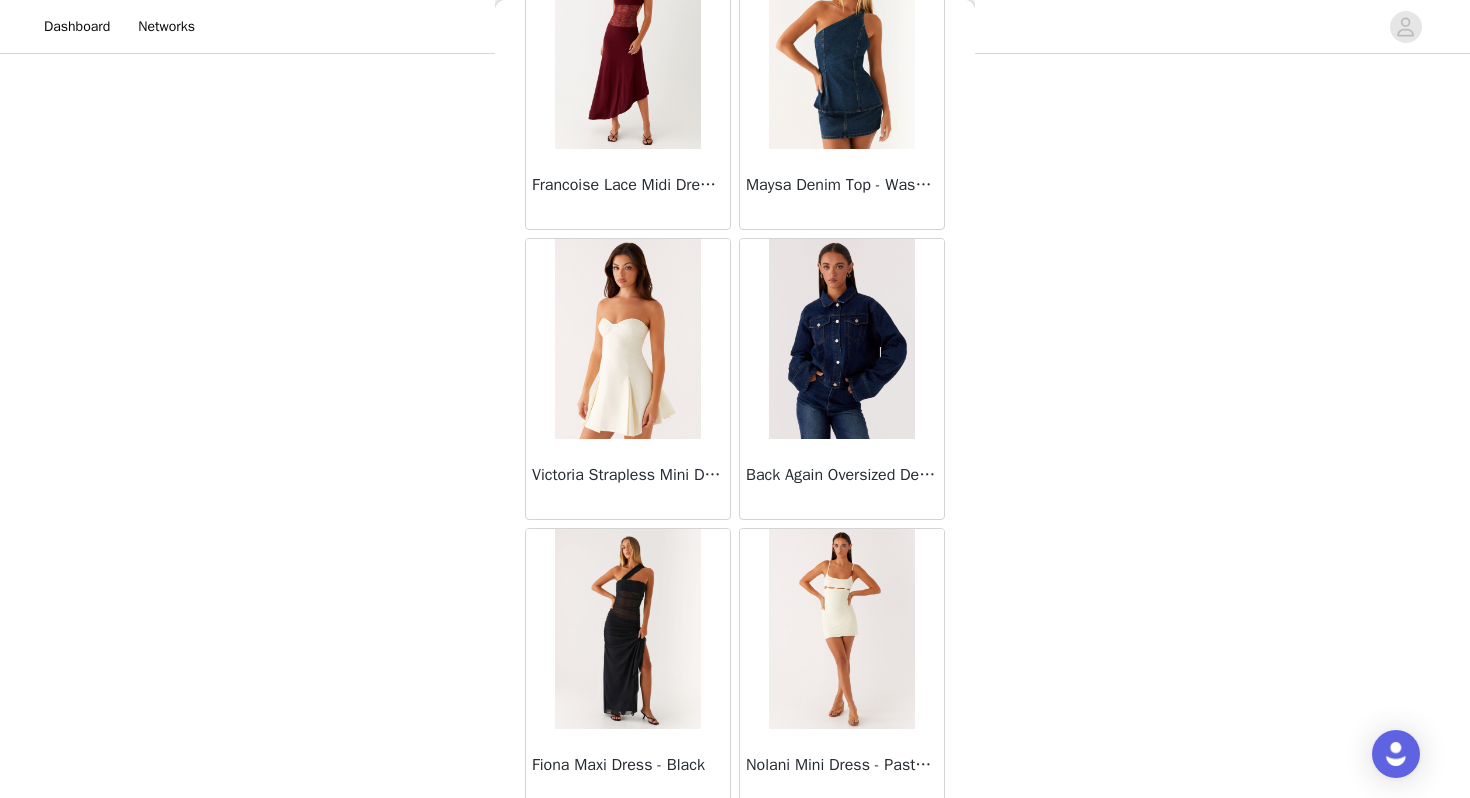 scroll, scrollTop: 42862, scrollLeft: 0, axis: vertical 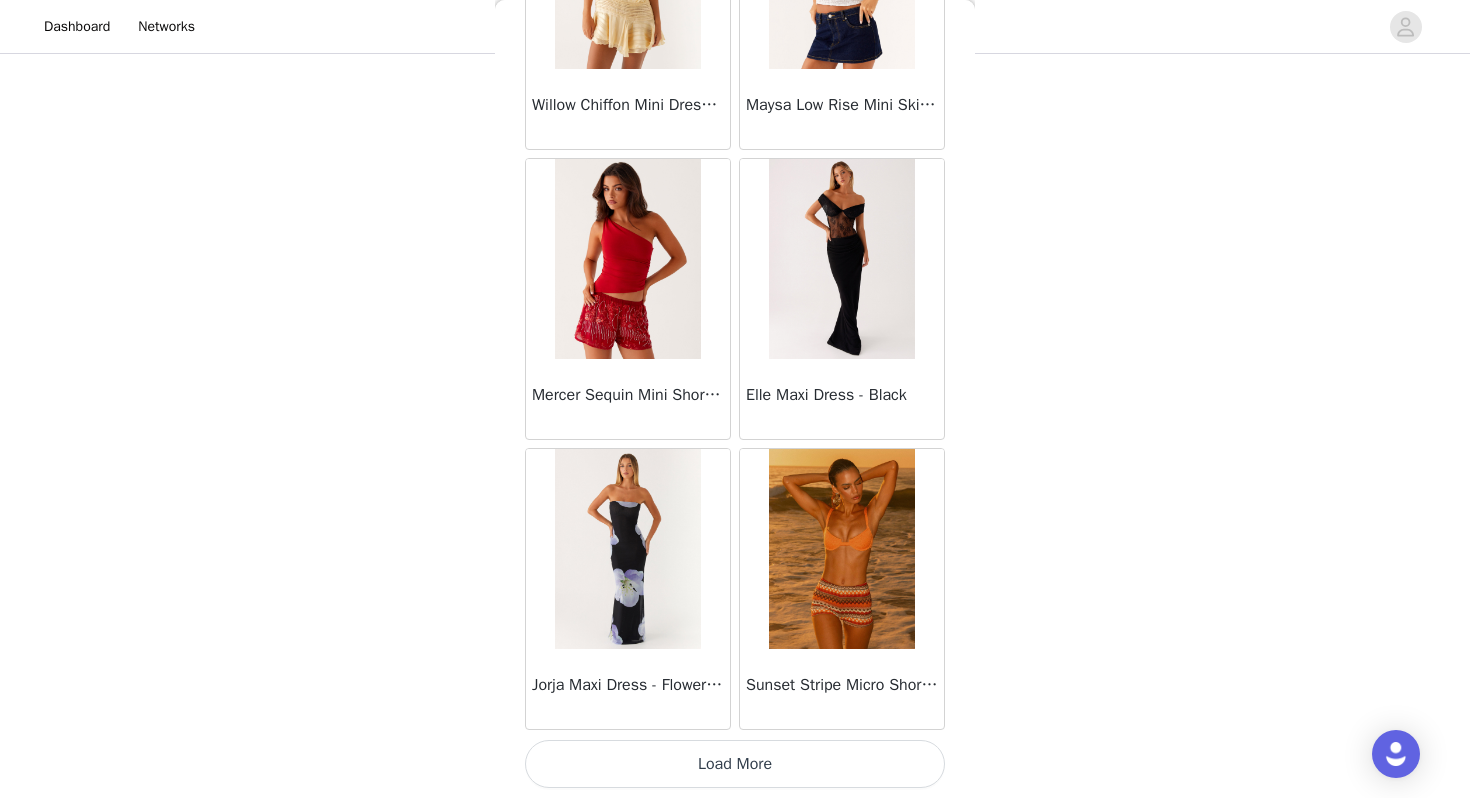 click on "Load More" at bounding box center [735, 764] 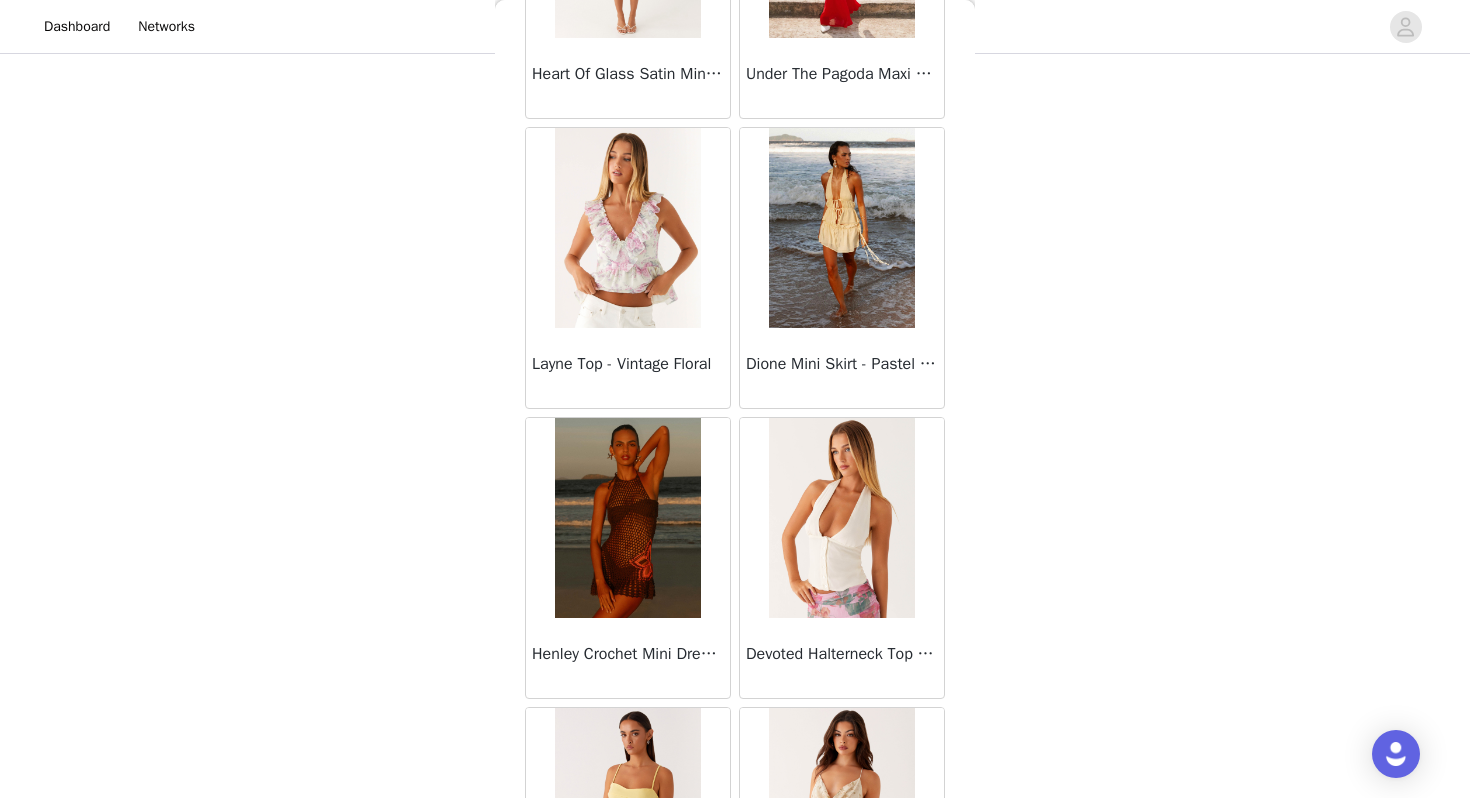 scroll, scrollTop: 45762, scrollLeft: 0, axis: vertical 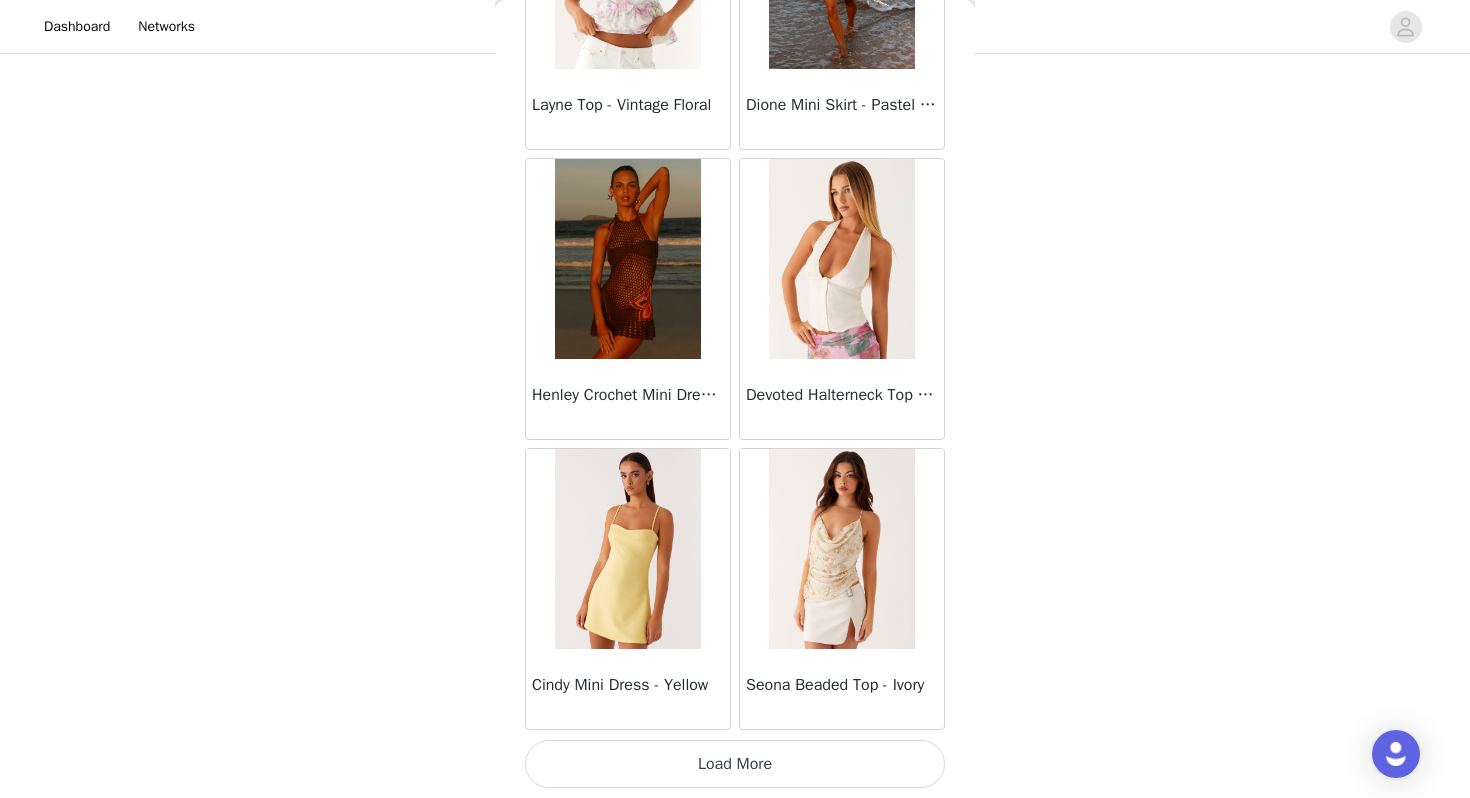 click on "Load More" at bounding box center [735, 764] 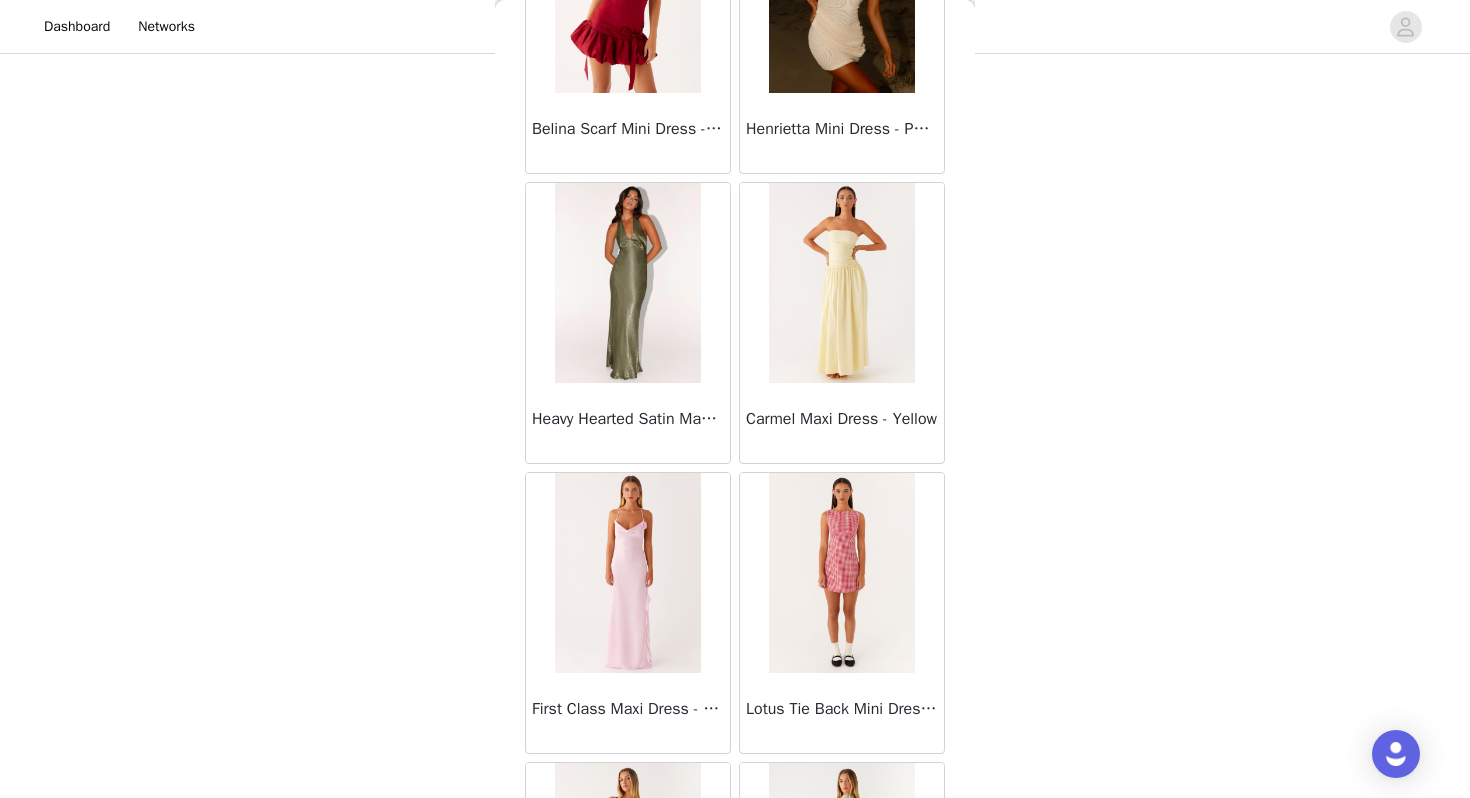 scroll, scrollTop: 48662, scrollLeft: 0, axis: vertical 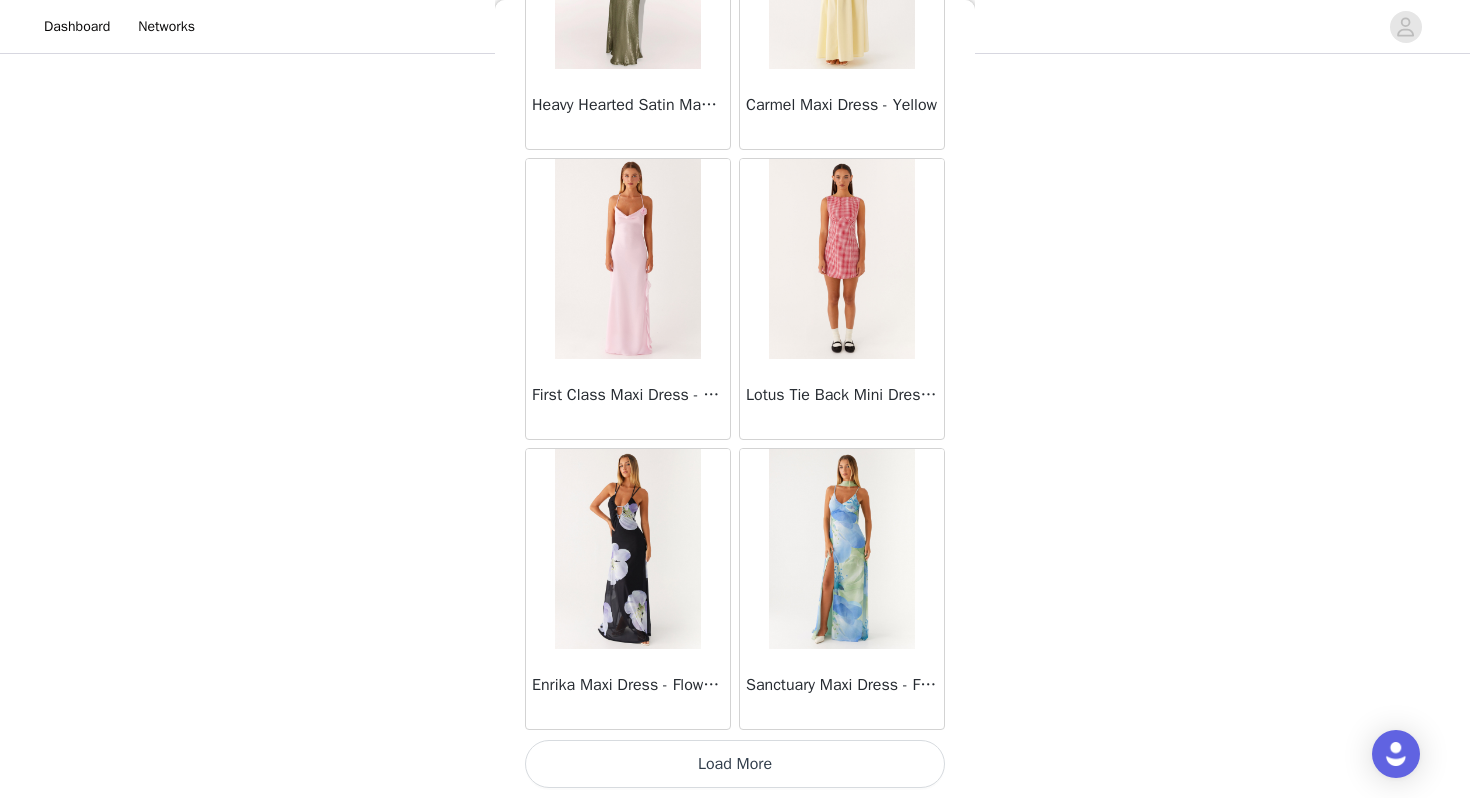 click on "Load More" at bounding box center (735, 764) 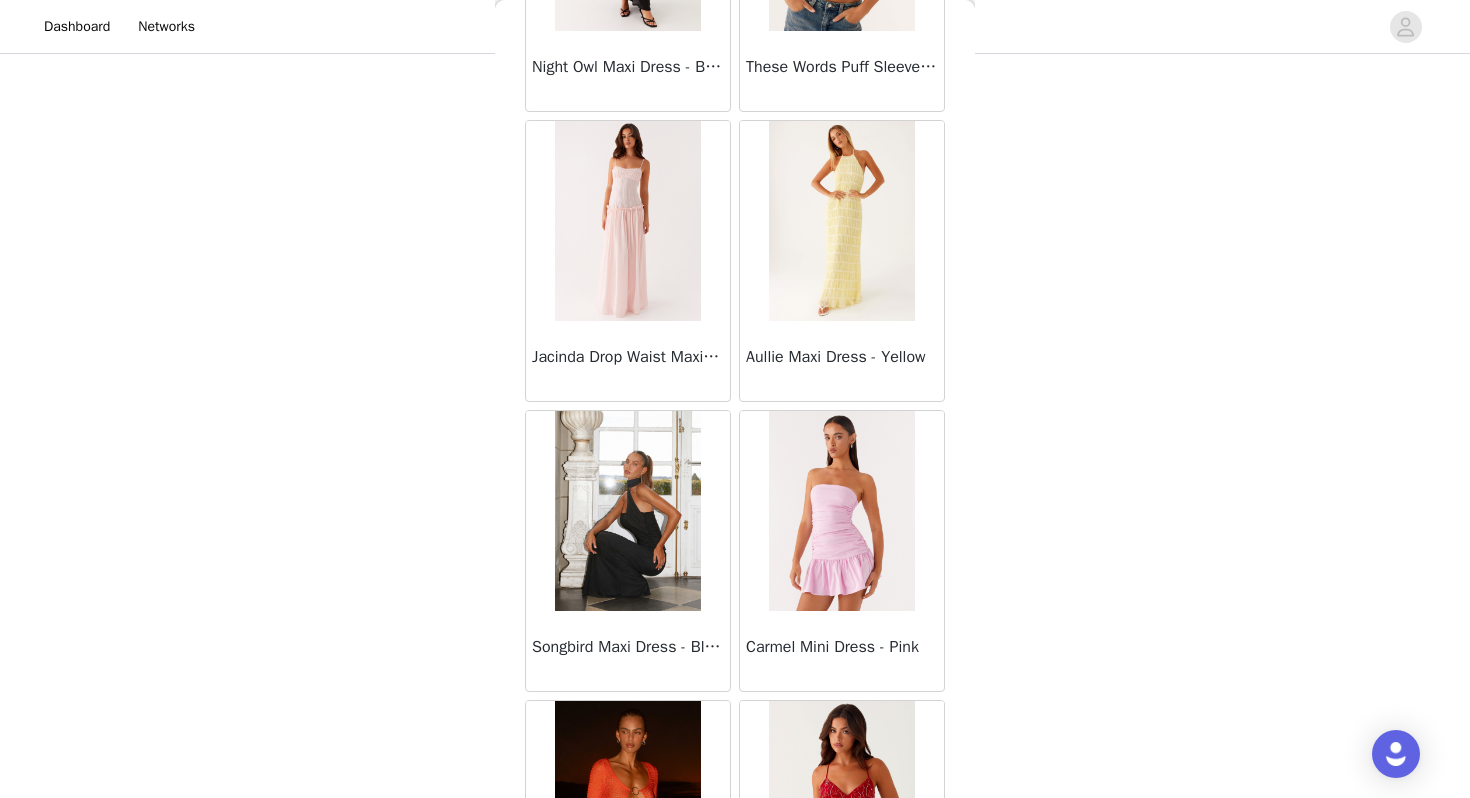 scroll, scrollTop: 51562, scrollLeft: 0, axis: vertical 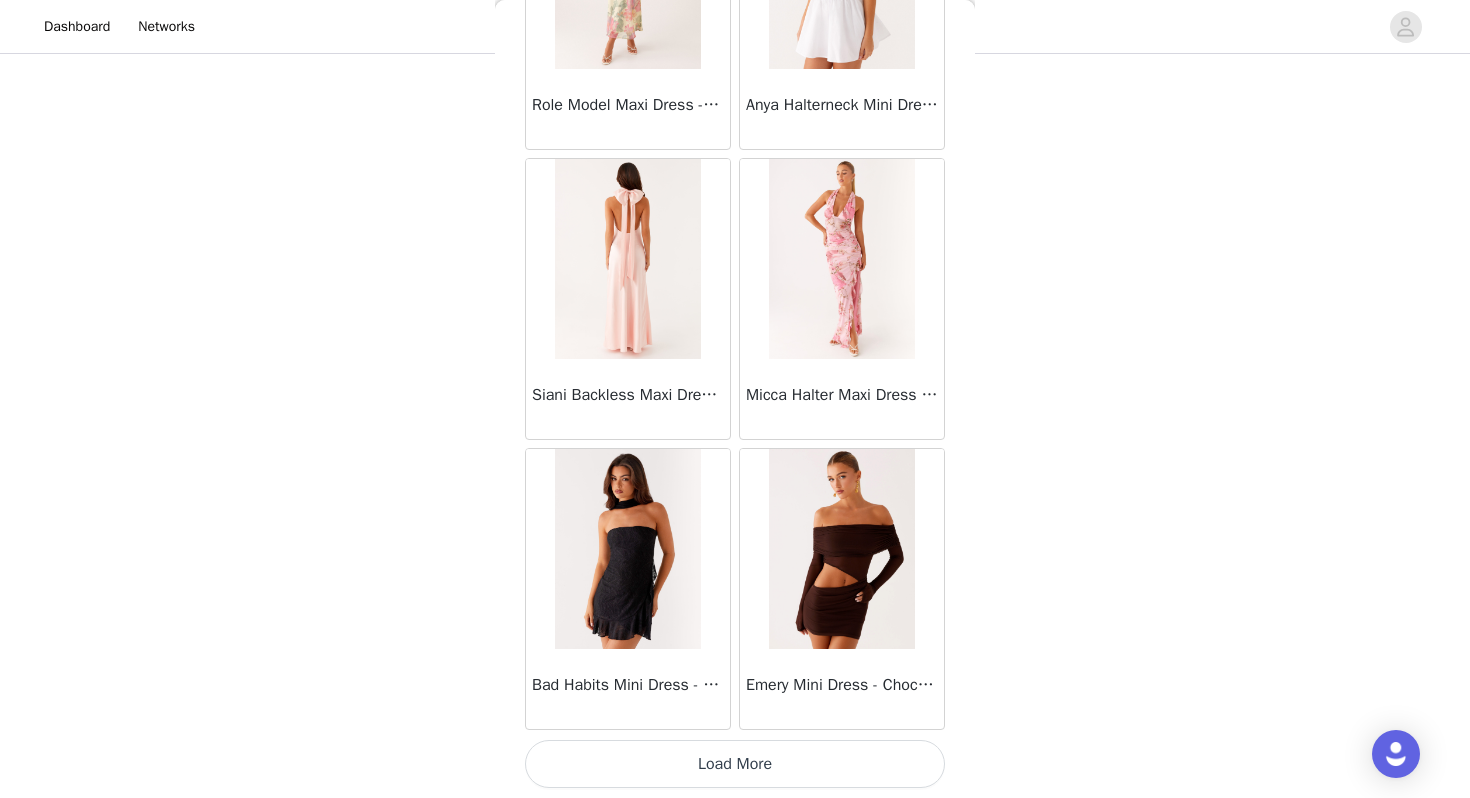 click on "Load More" at bounding box center (735, 764) 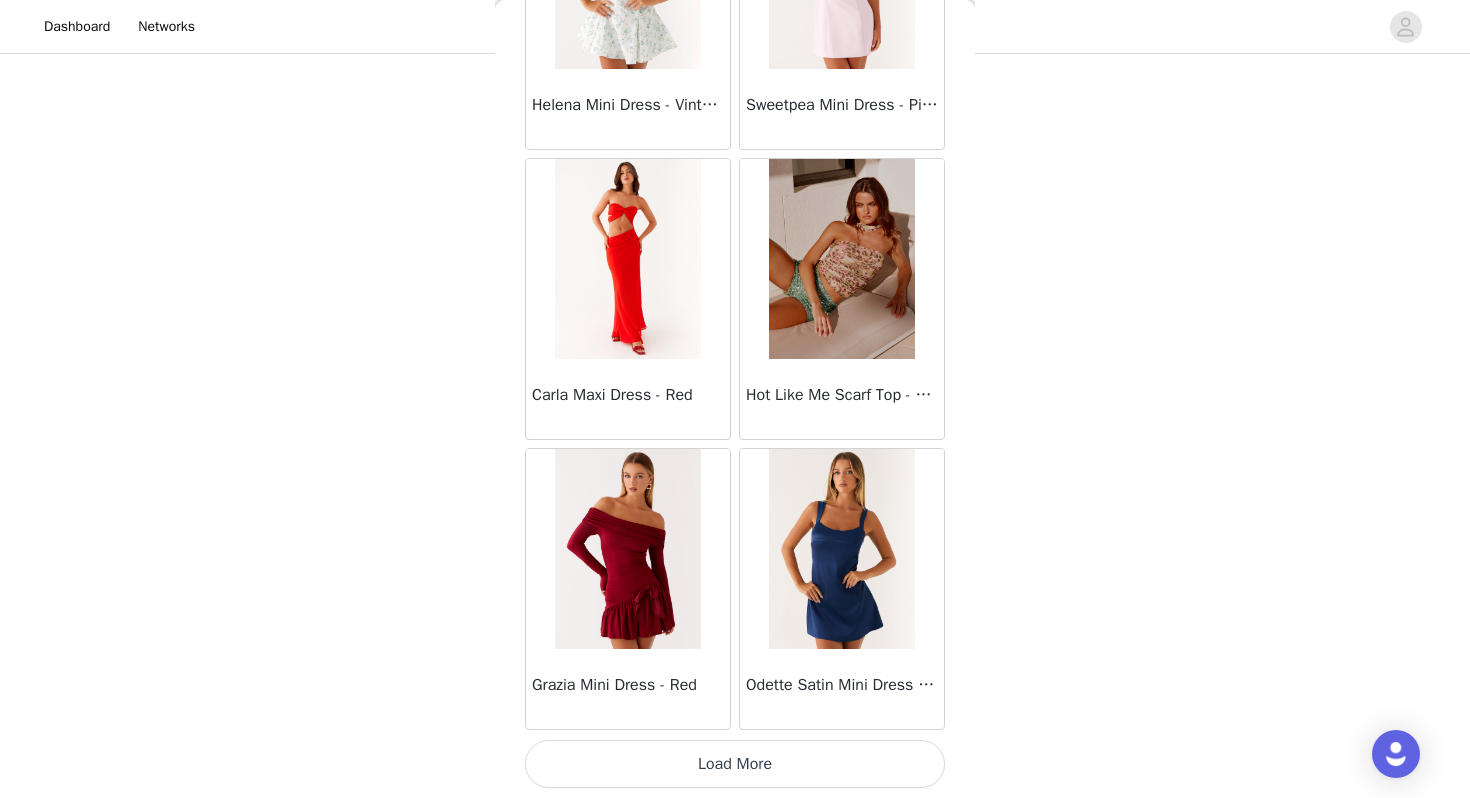 click on "Load More" at bounding box center (735, 764) 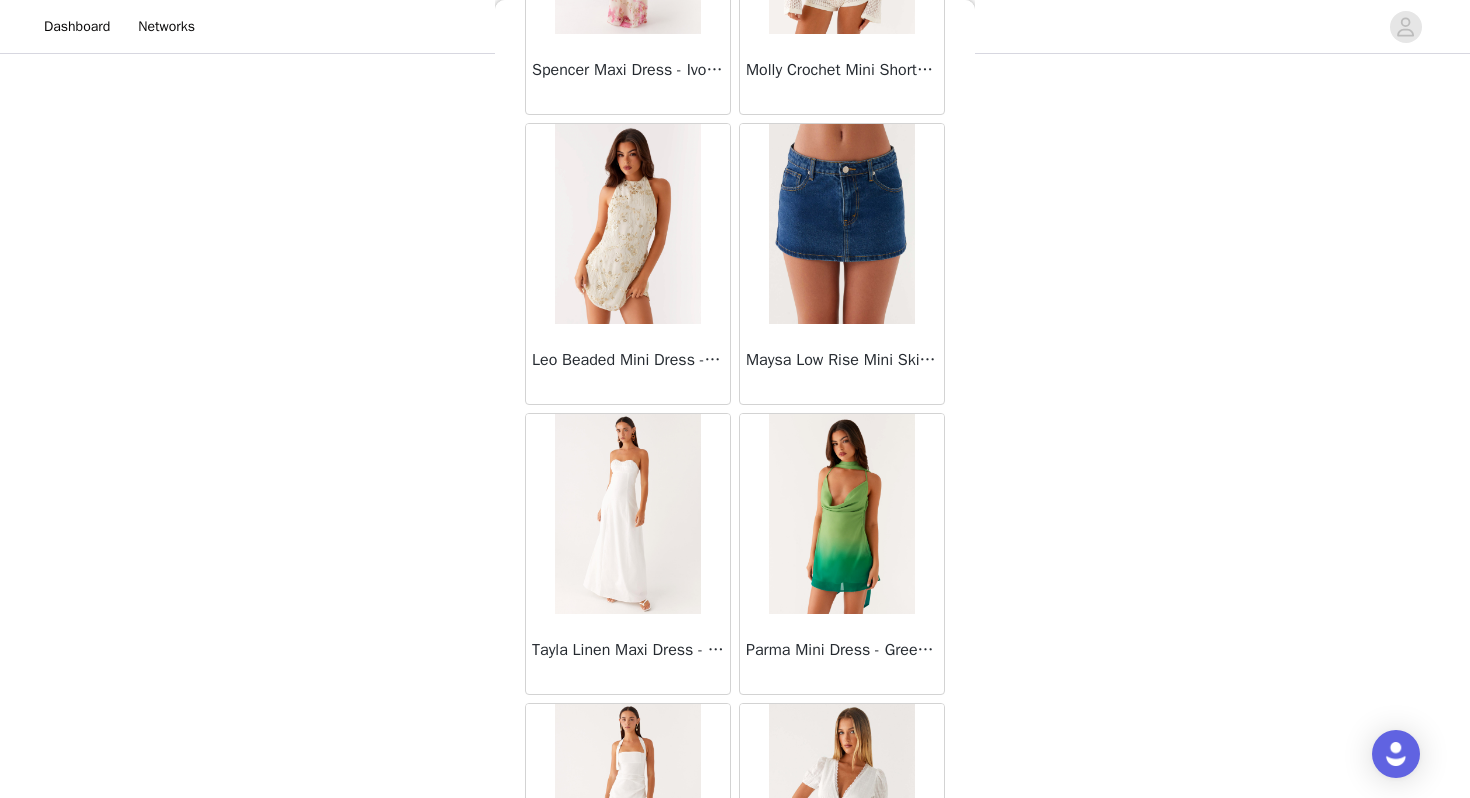 scroll, scrollTop: 57362, scrollLeft: 0, axis: vertical 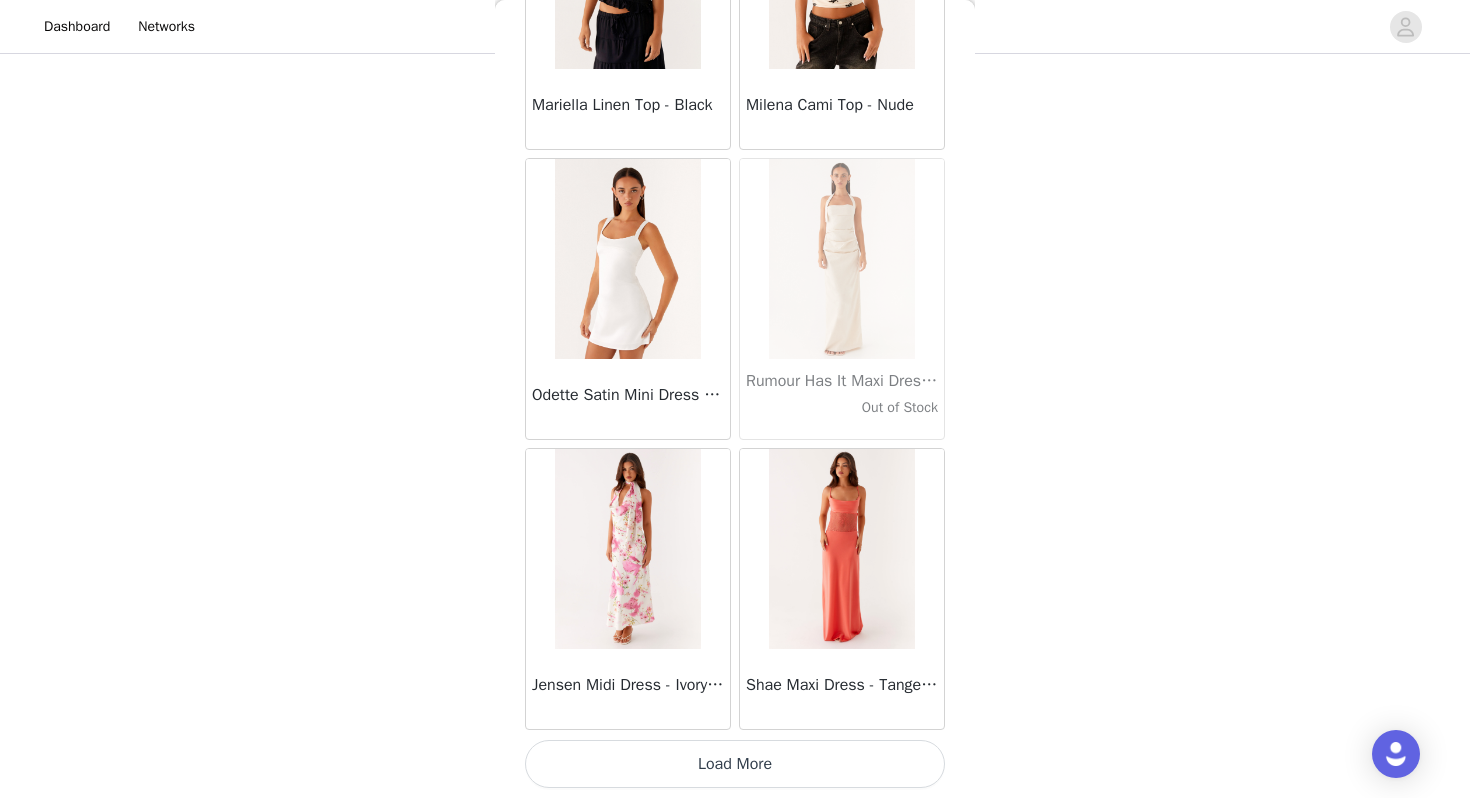 click on "Load More" at bounding box center (735, 764) 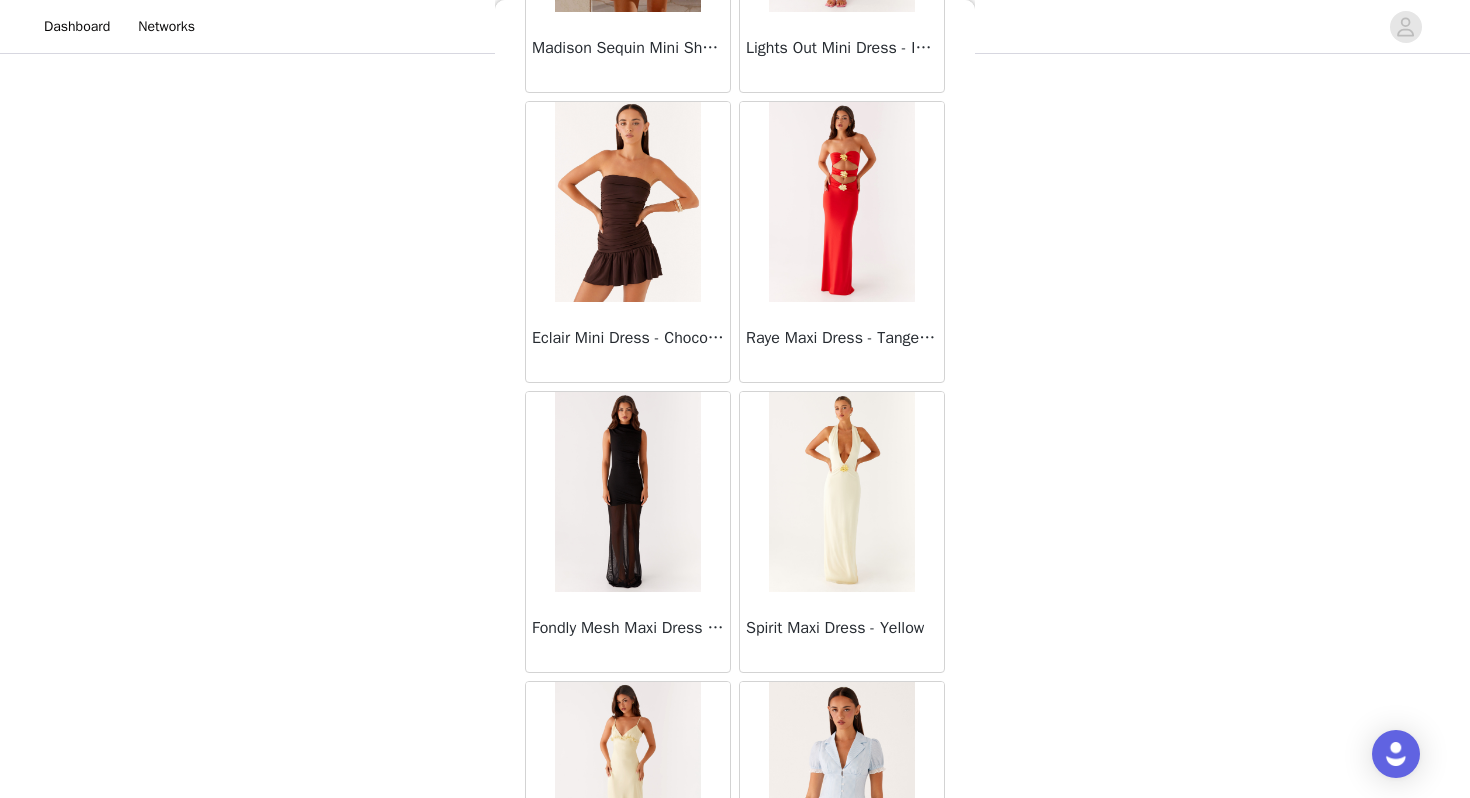 scroll, scrollTop: 60262, scrollLeft: 0, axis: vertical 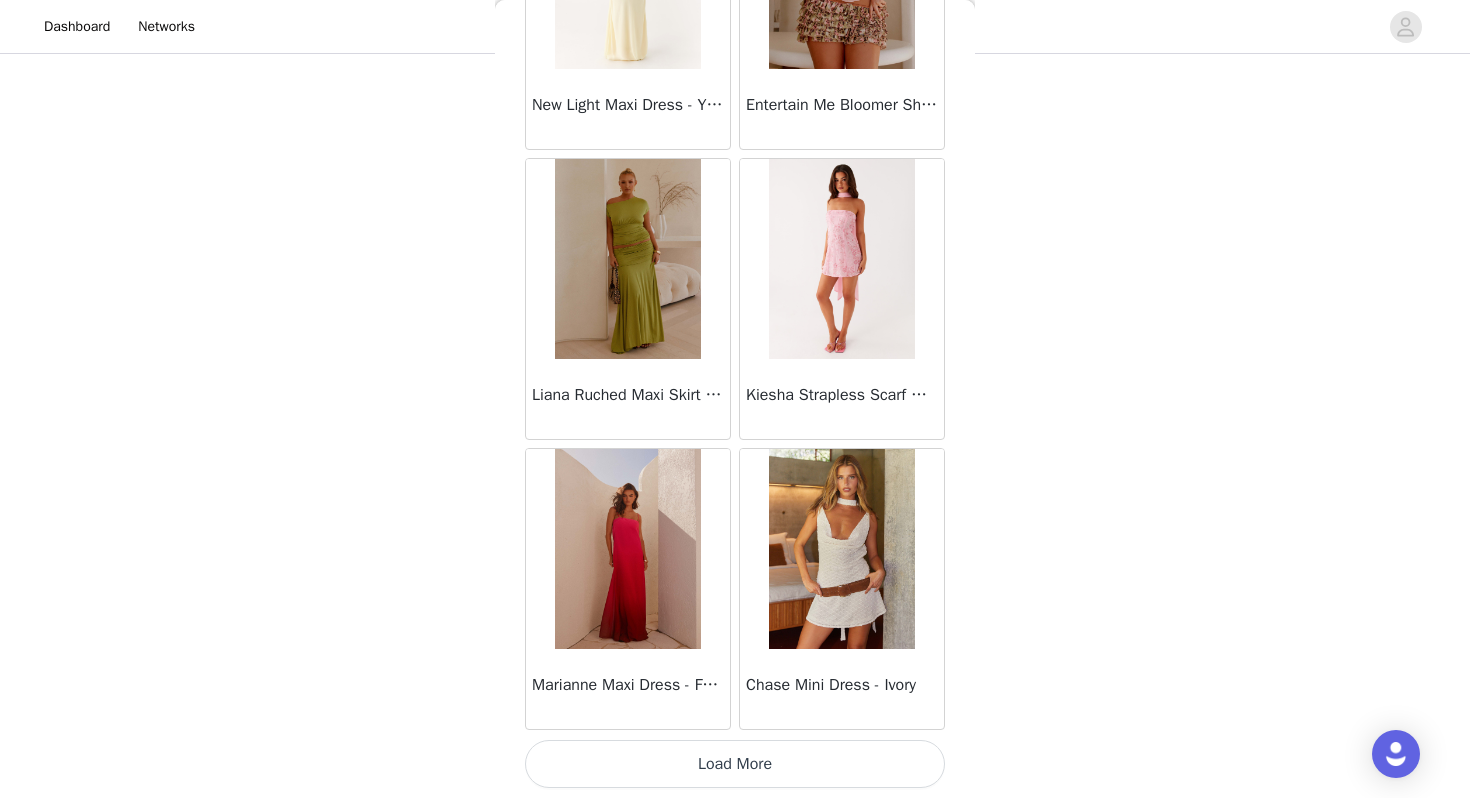 click on "Load More" at bounding box center [735, 764] 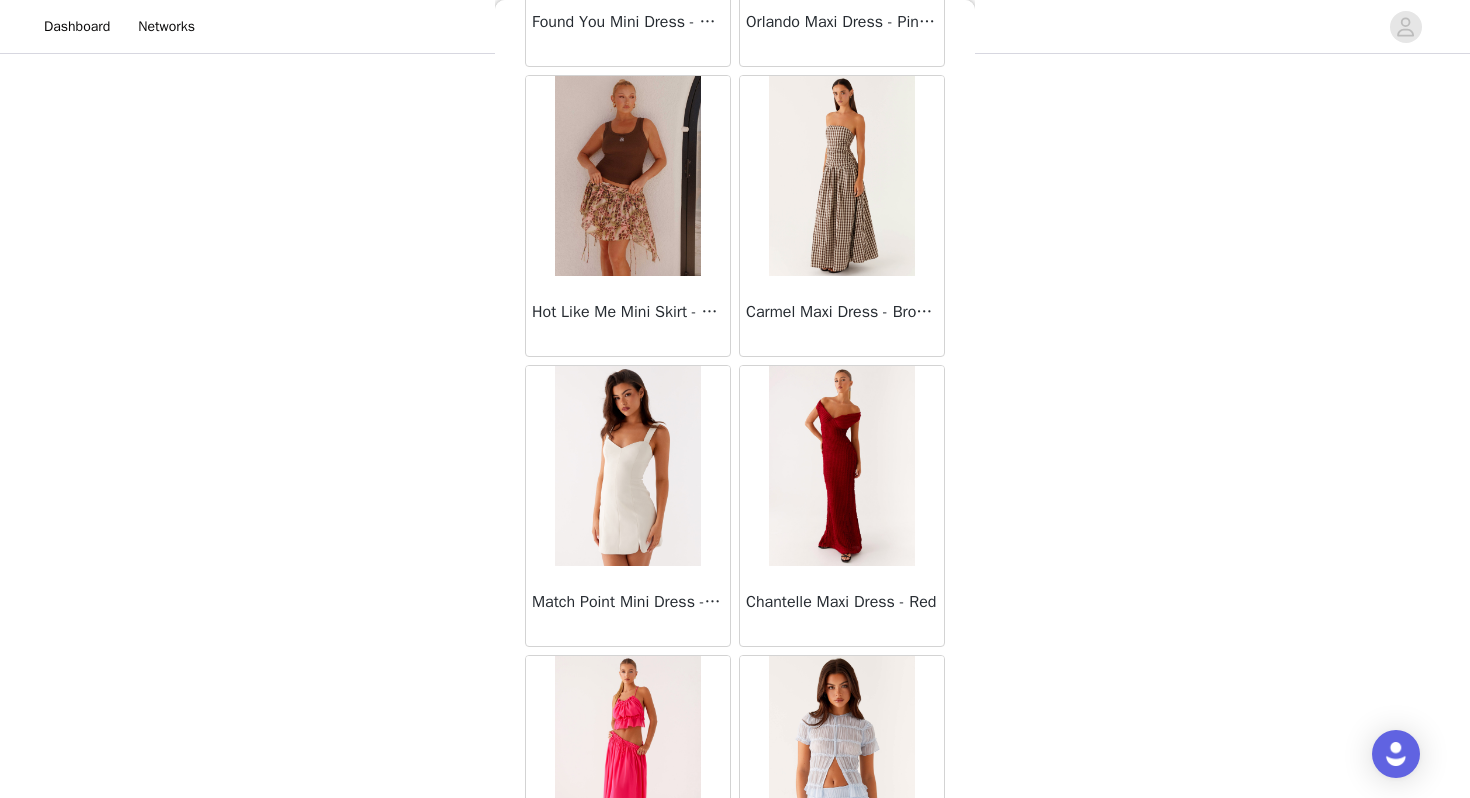 scroll, scrollTop: 63162, scrollLeft: 0, axis: vertical 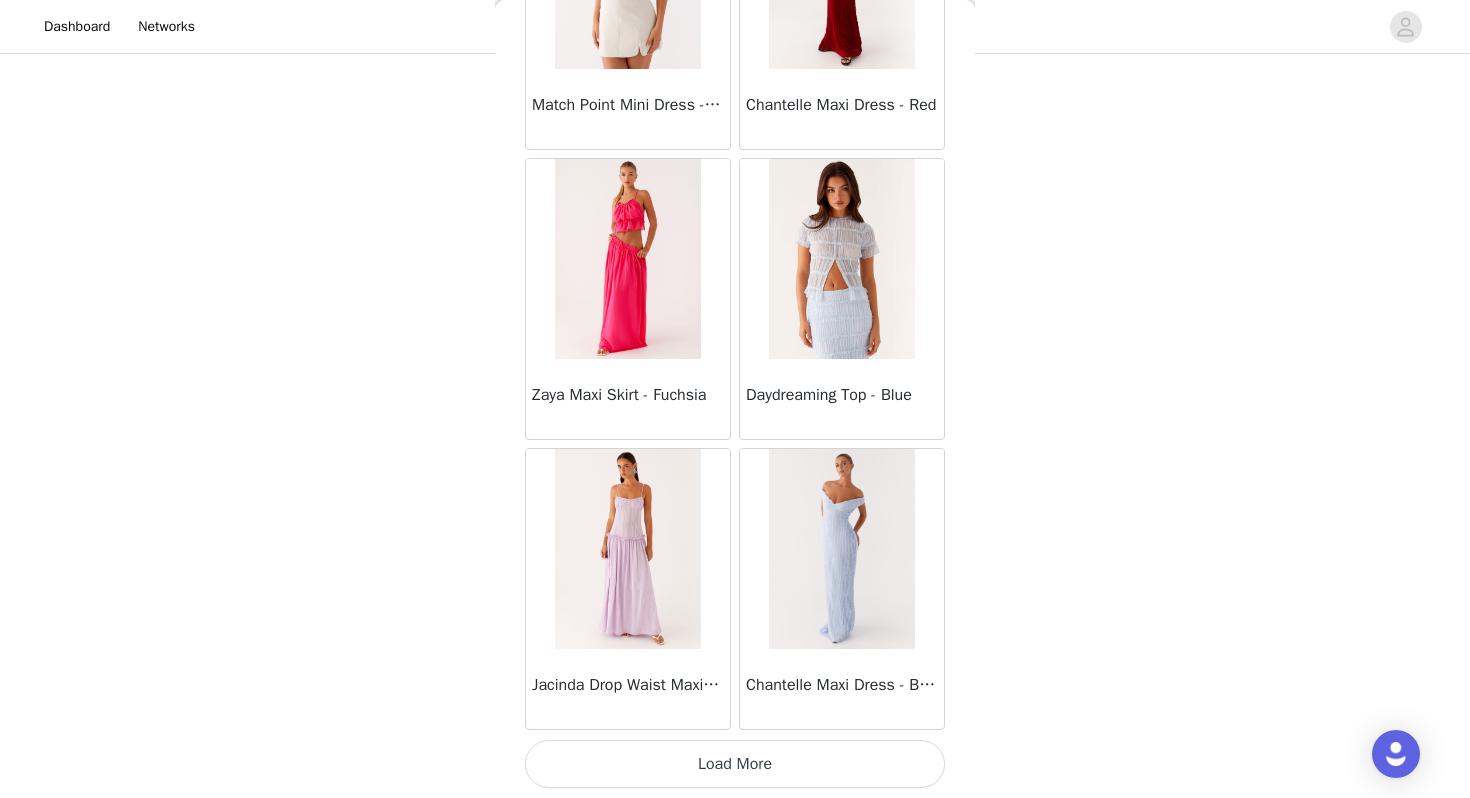 click on "Load More" at bounding box center (735, 764) 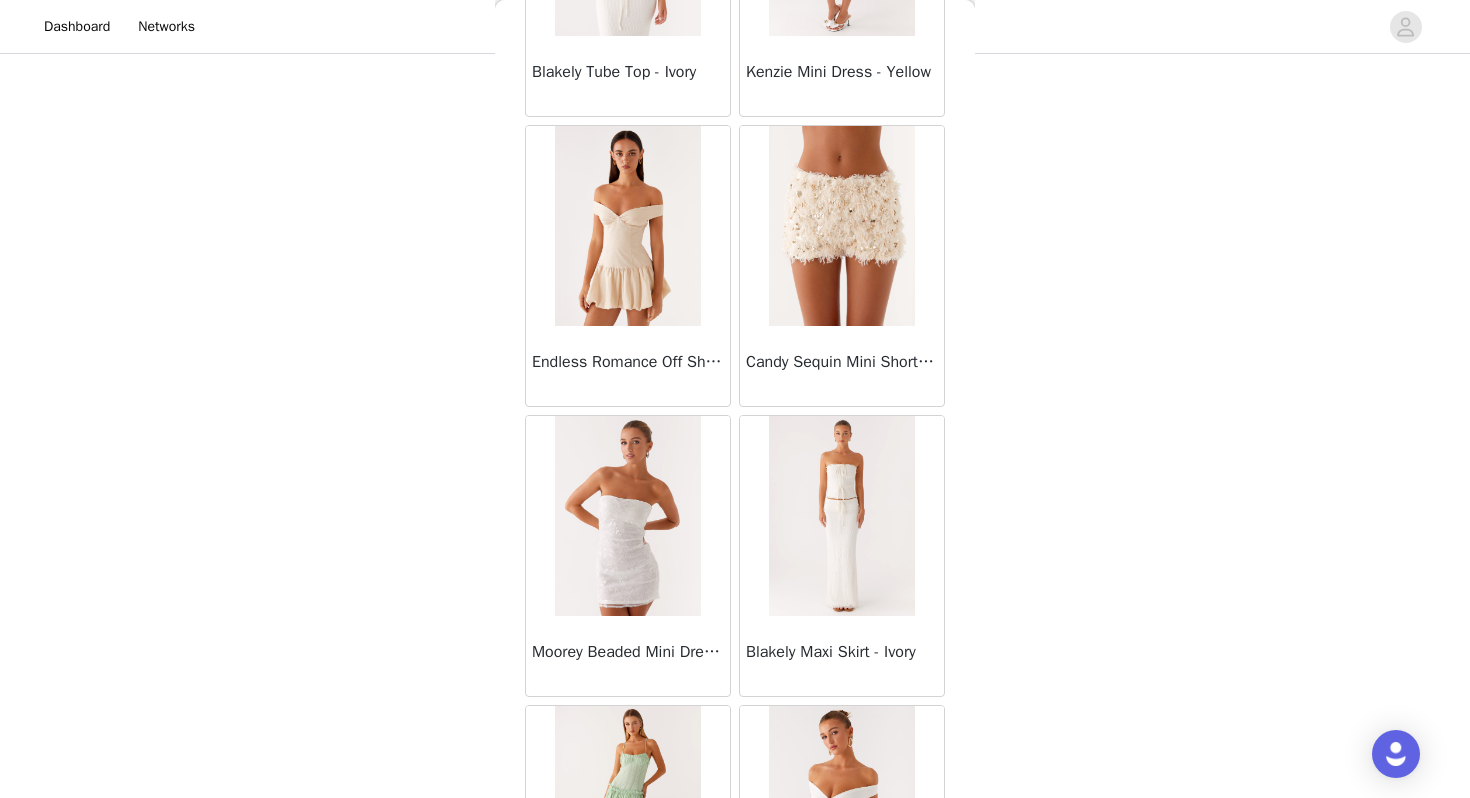 scroll, scrollTop: 66062, scrollLeft: 0, axis: vertical 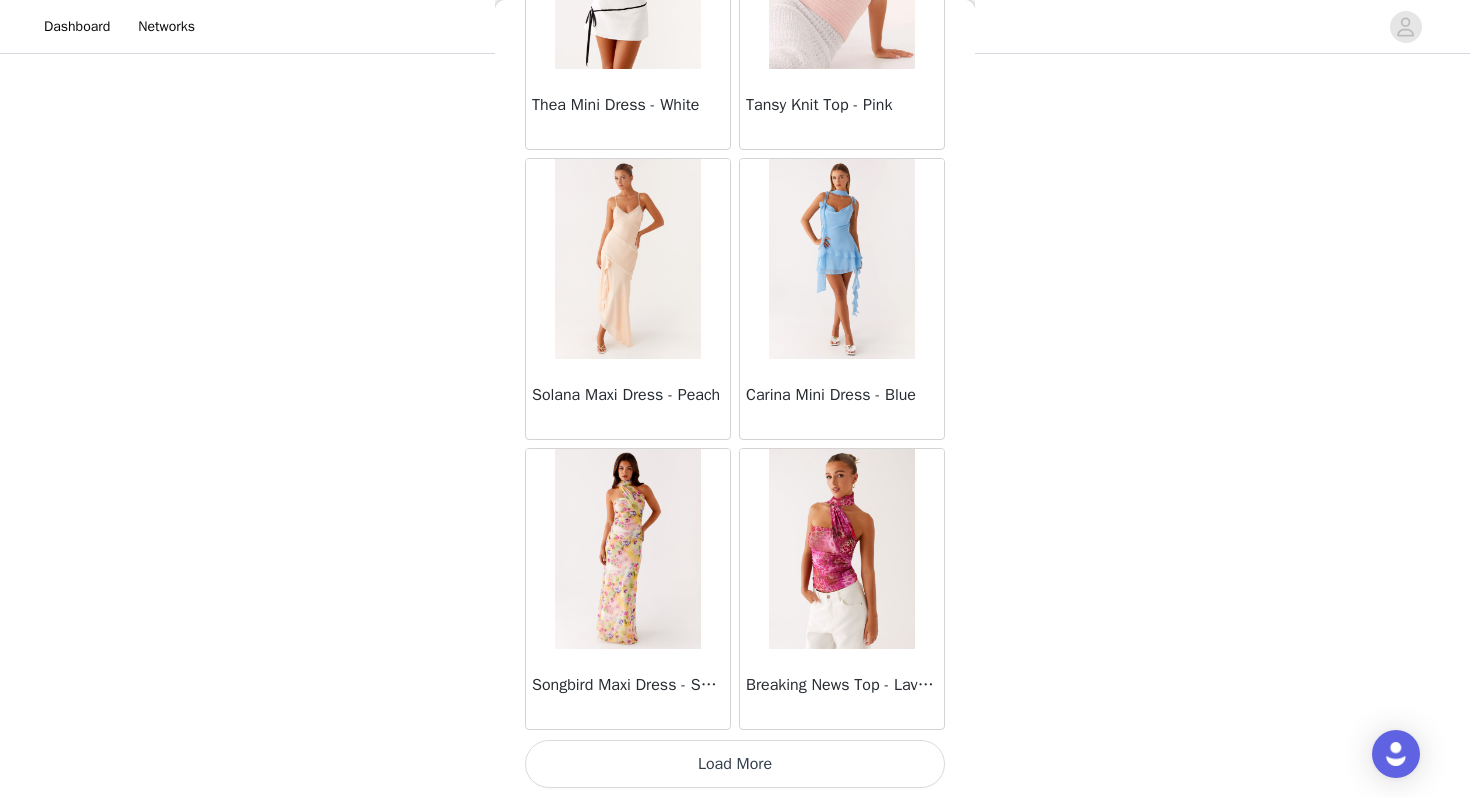 click on "Load More" at bounding box center (735, 764) 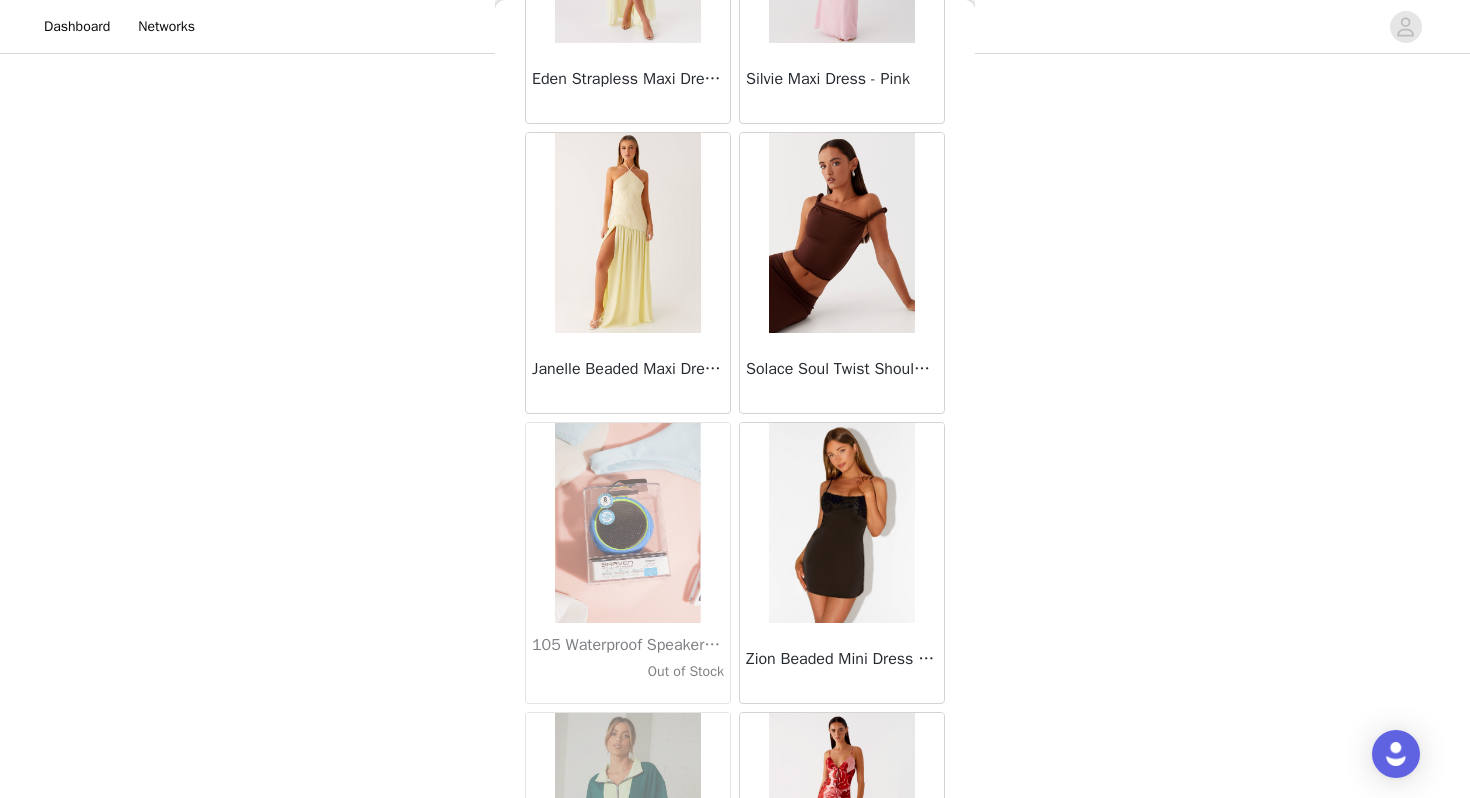 scroll, scrollTop: 68962, scrollLeft: 0, axis: vertical 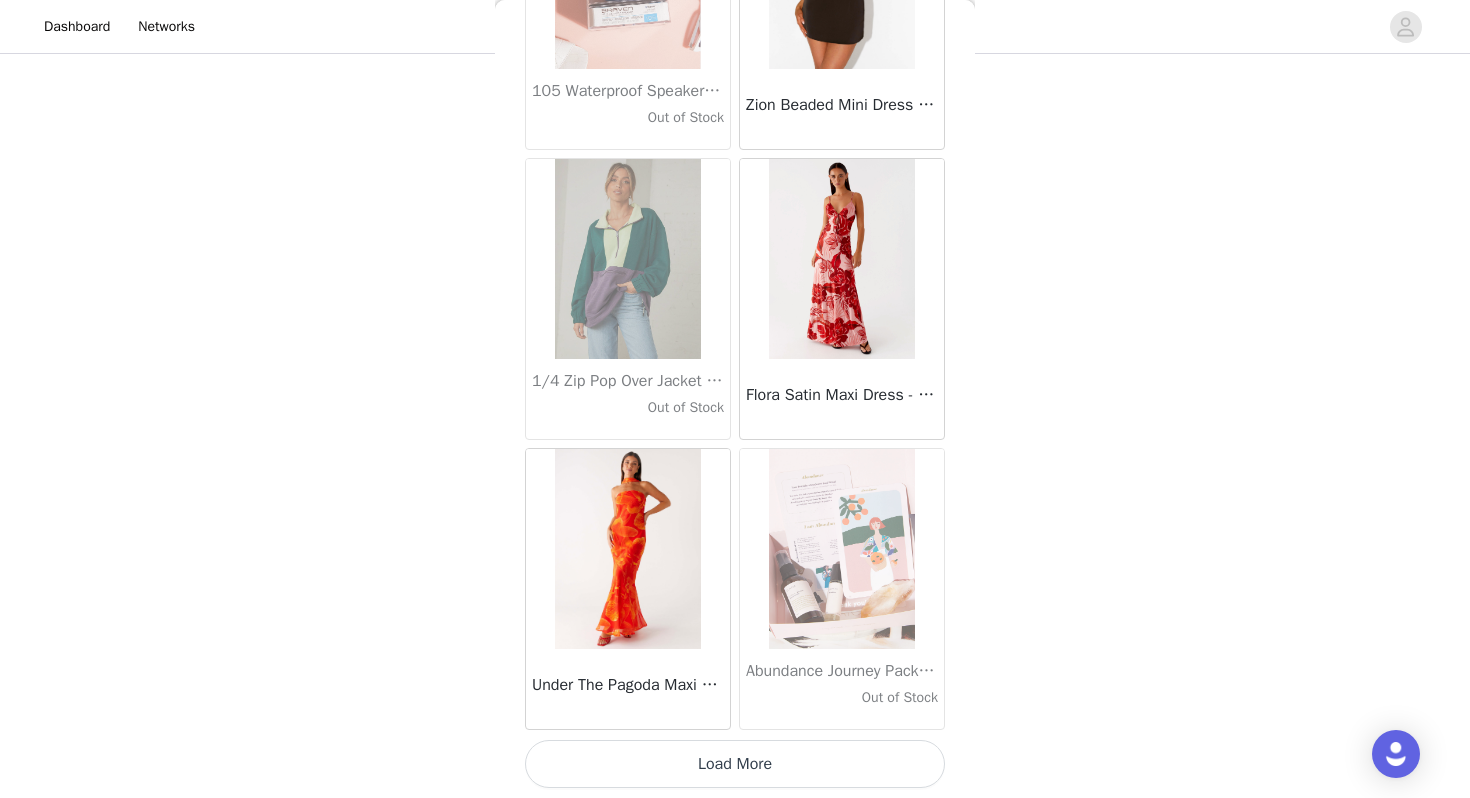 click on "Load More" at bounding box center (735, 764) 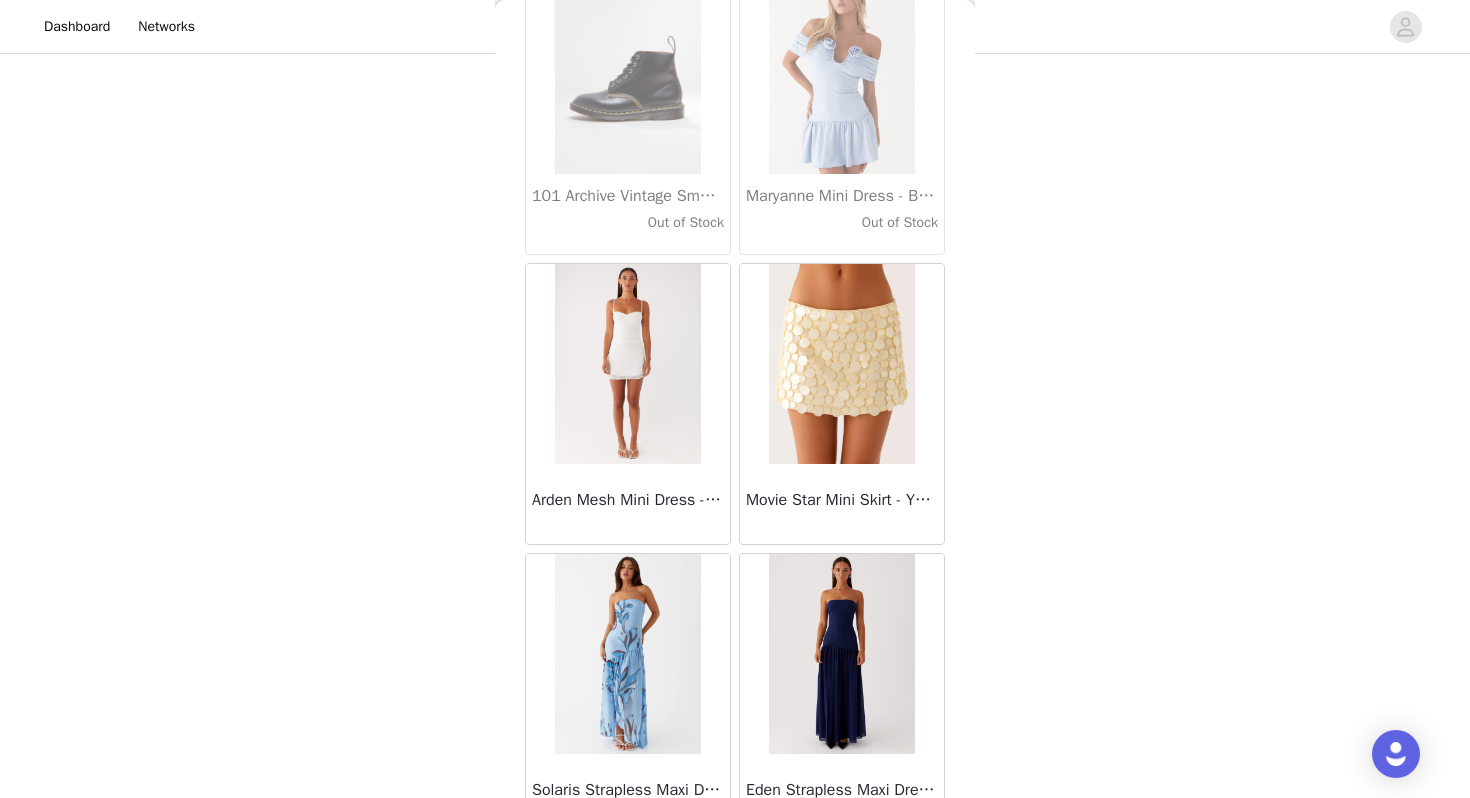 scroll, scrollTop: 71862, scrollLeft: 0, axis: vertical 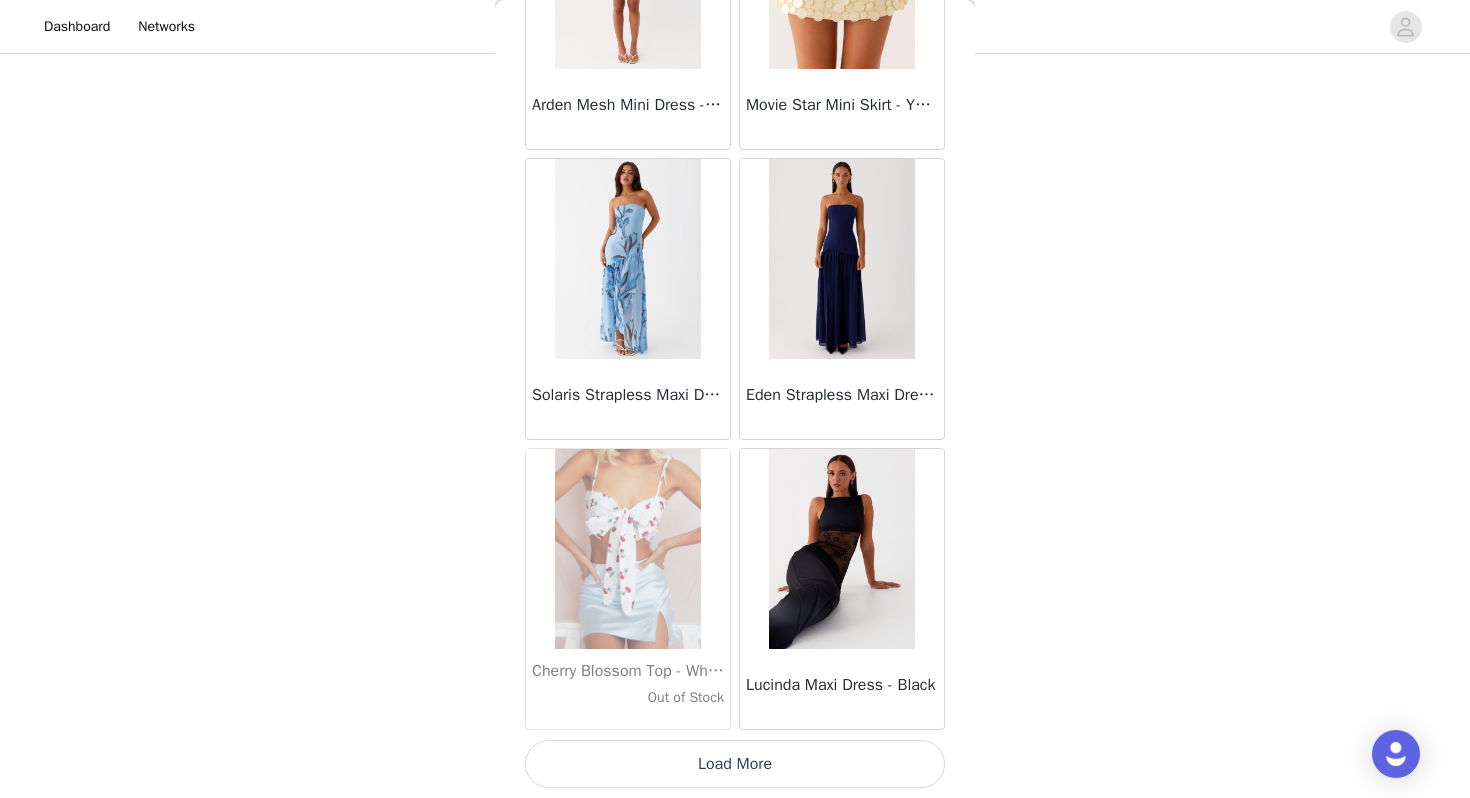 click on "Load More" at bounding box center (735, 764) 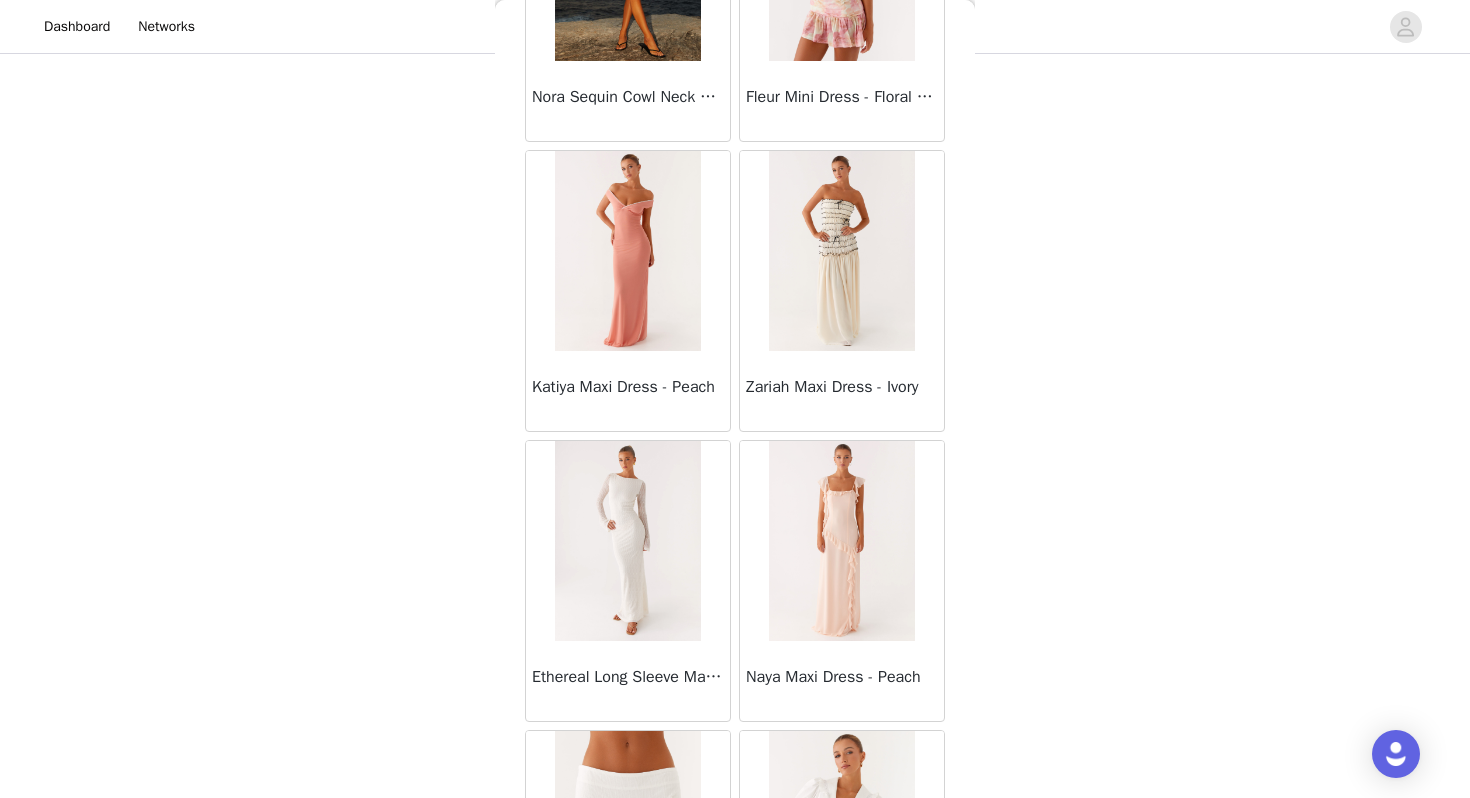 scroll, scrollTop: 74762, scrollLeft: 0, axis: vertical 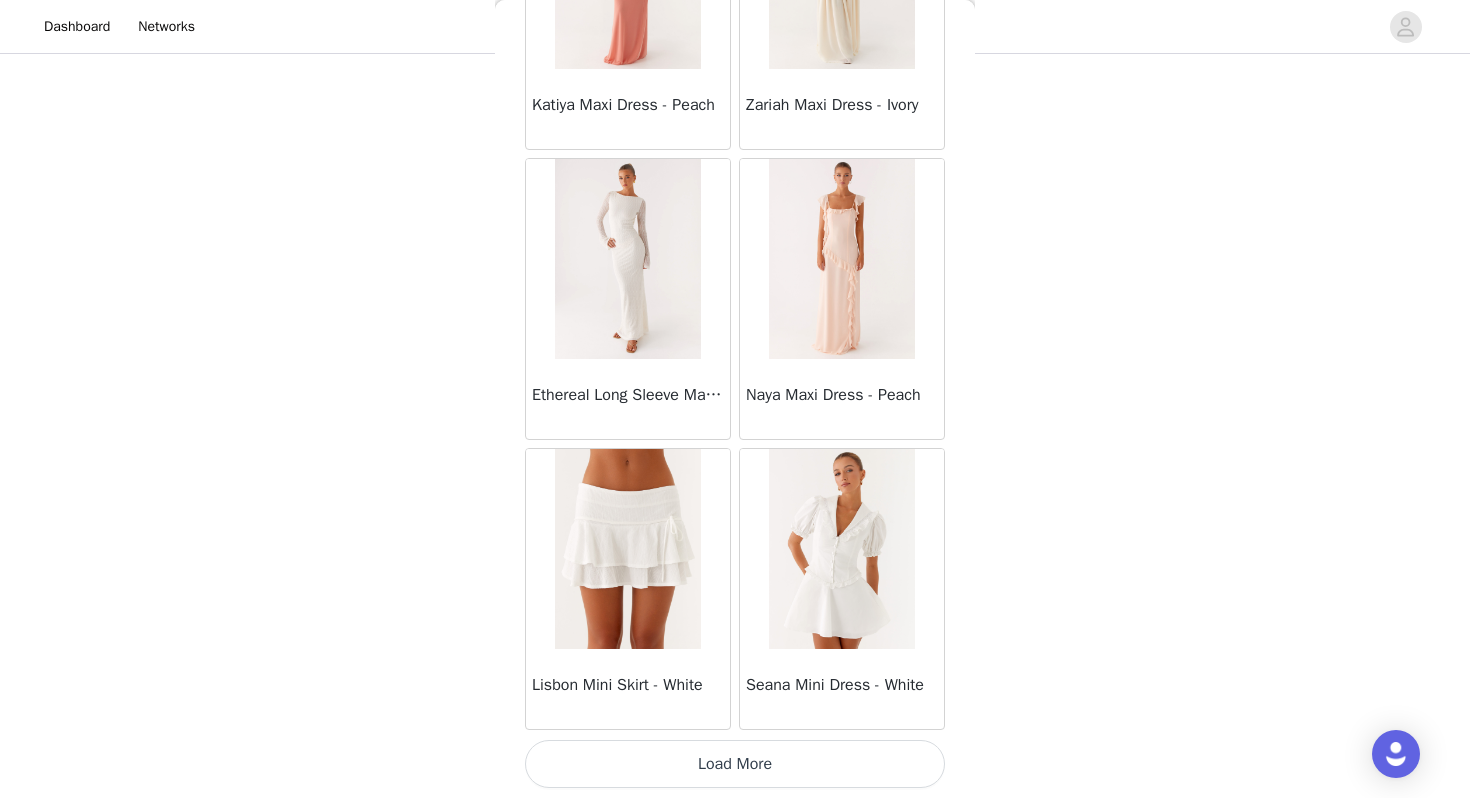 click on "Load More" at bounding box center (735, 764) 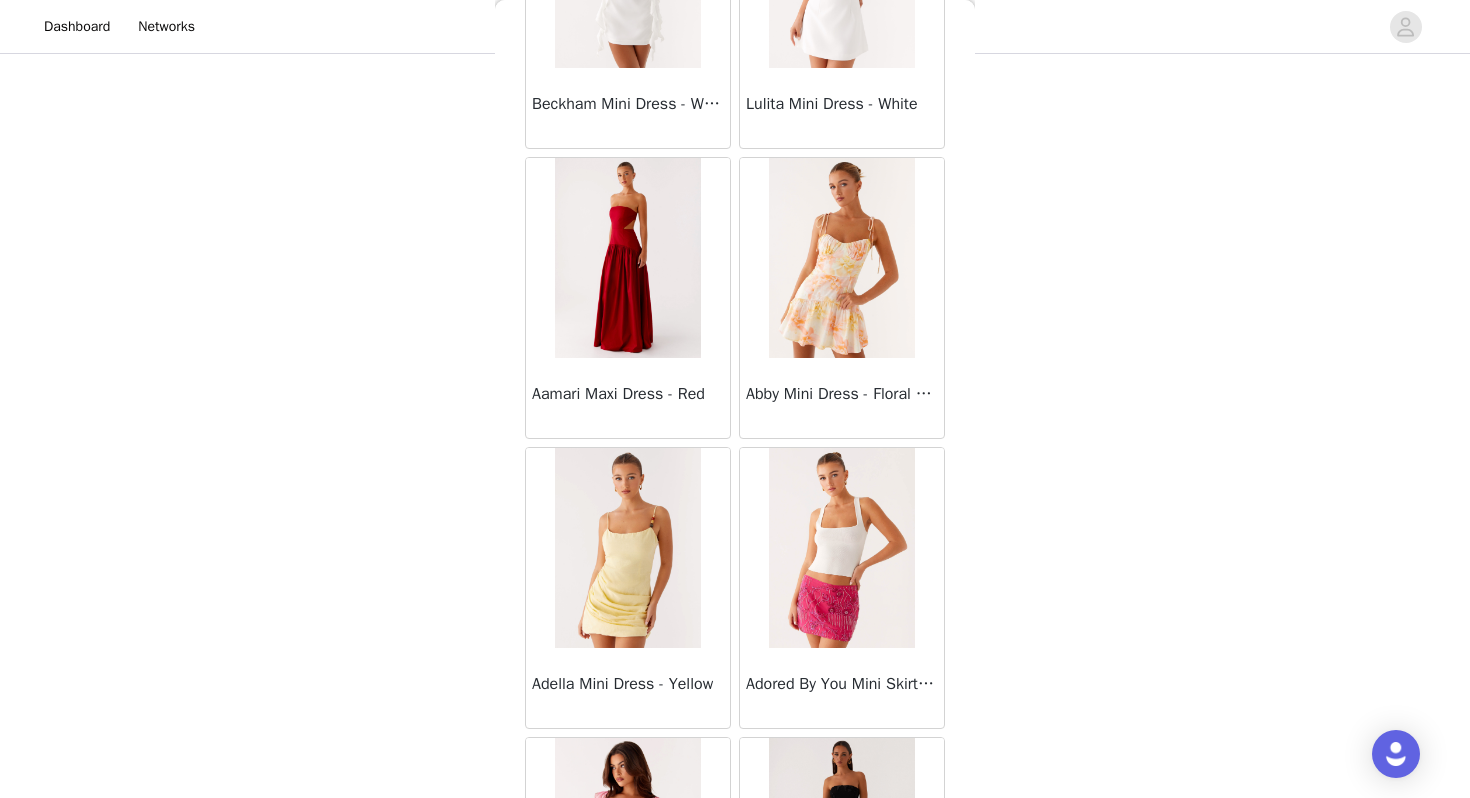 scroll, scrollTop: 77662, scrollLeft: 0, axis: vertical 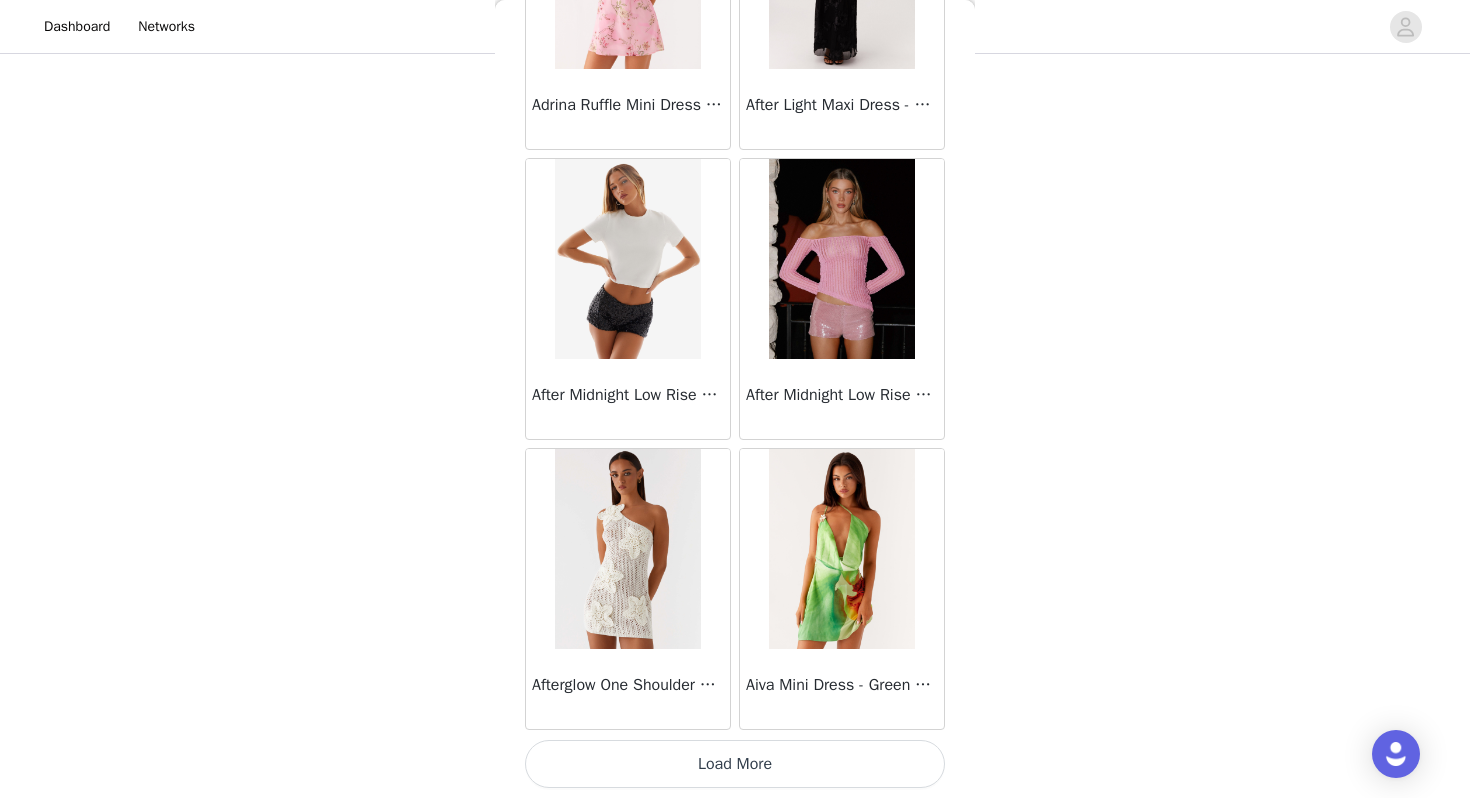 click on "Load More" at bounding box center [735, 764] 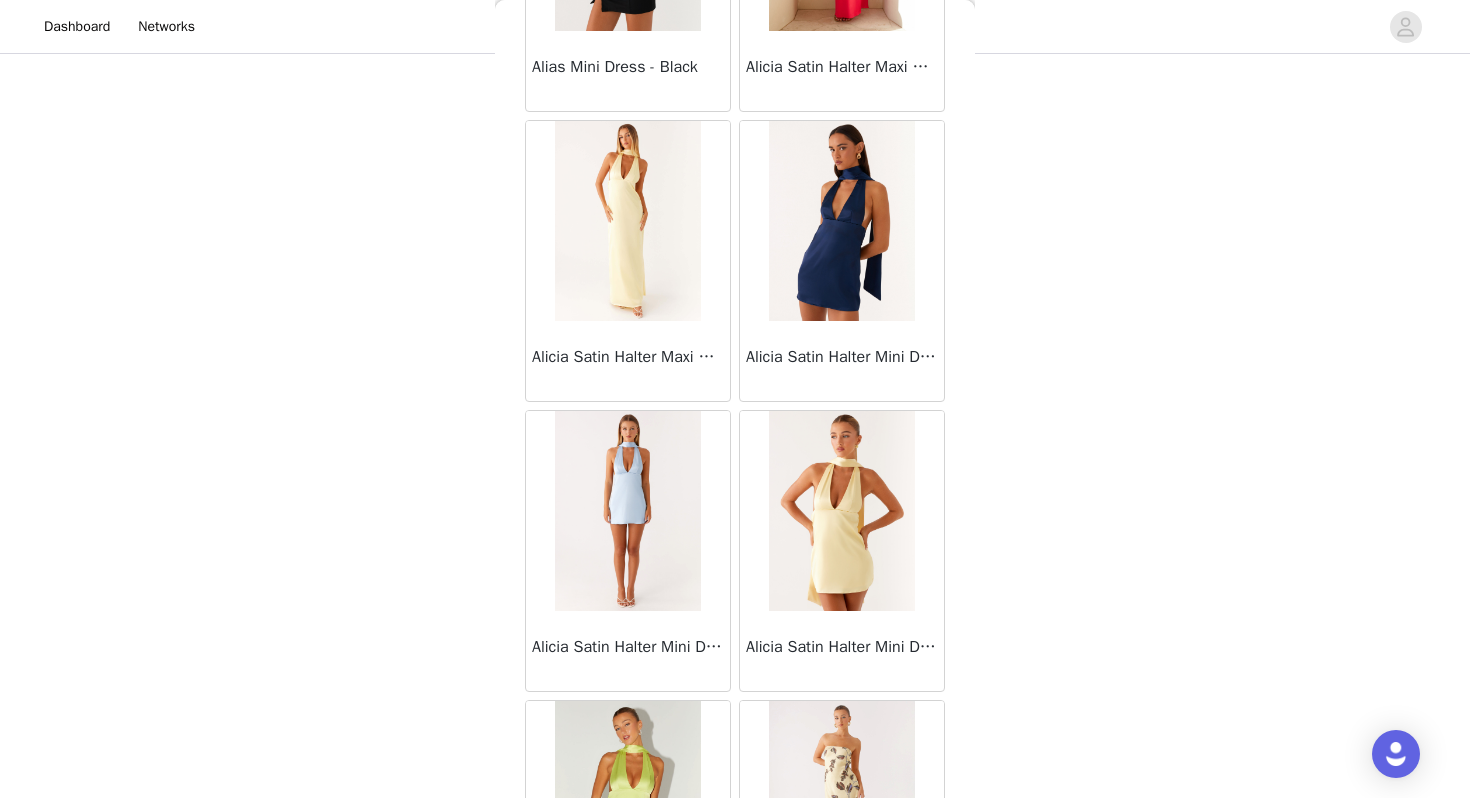 scroll, scrollTop: 80068, scrollLeft: 0, axis: vertical 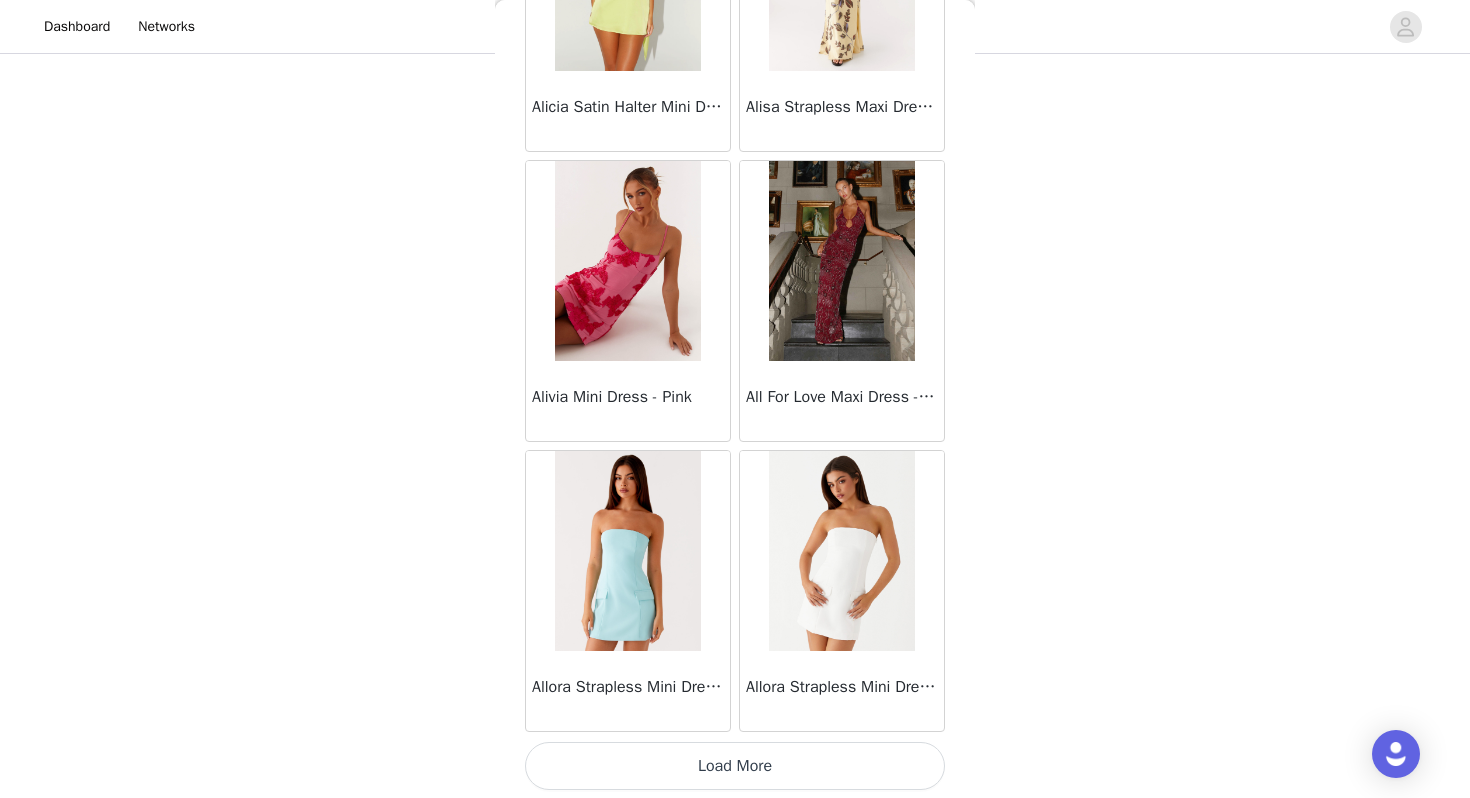 click on "Load More" at bounding box center (735, 766) 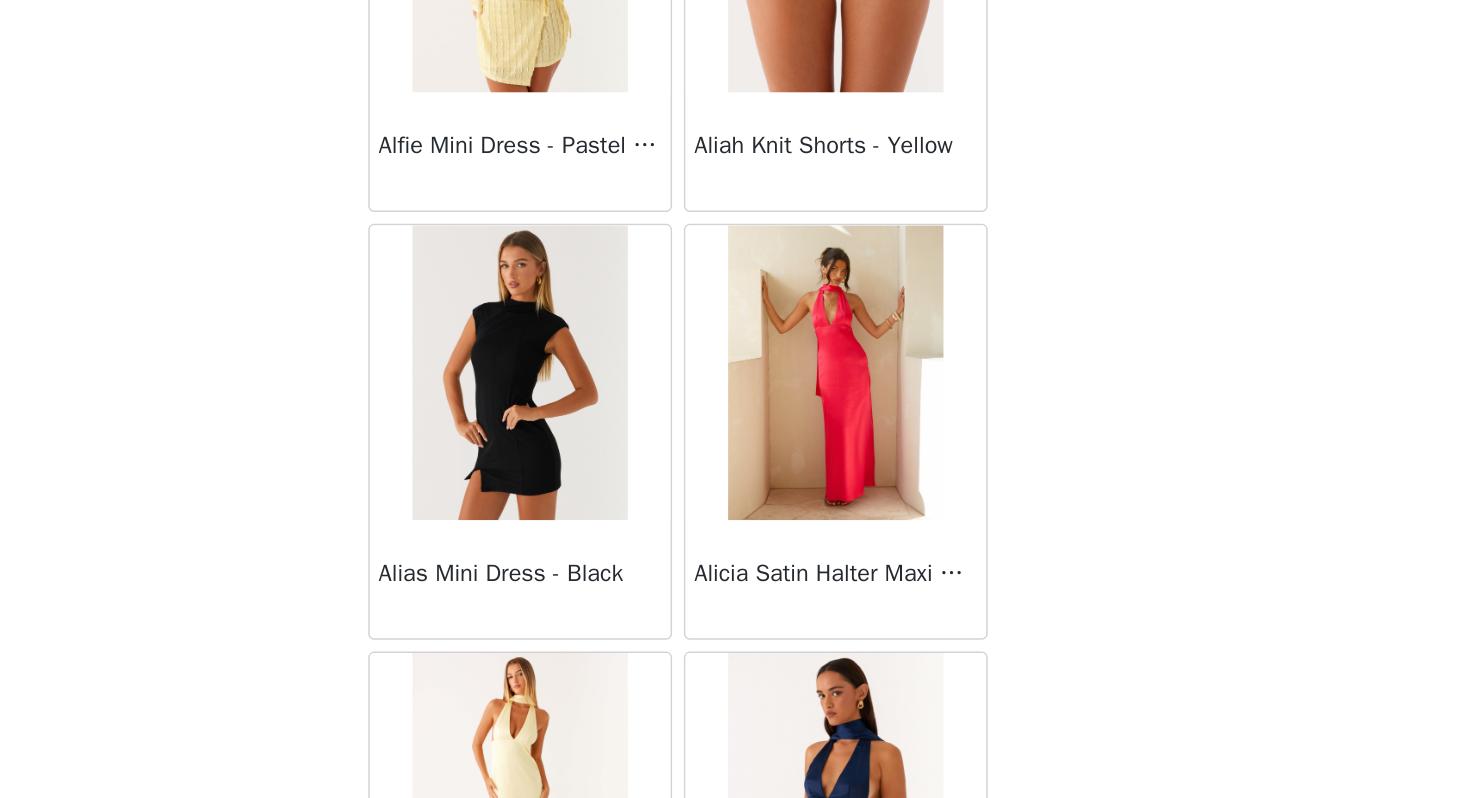 scroll, scrollTop: 79241, scrollLeft: 0, axis: vertical 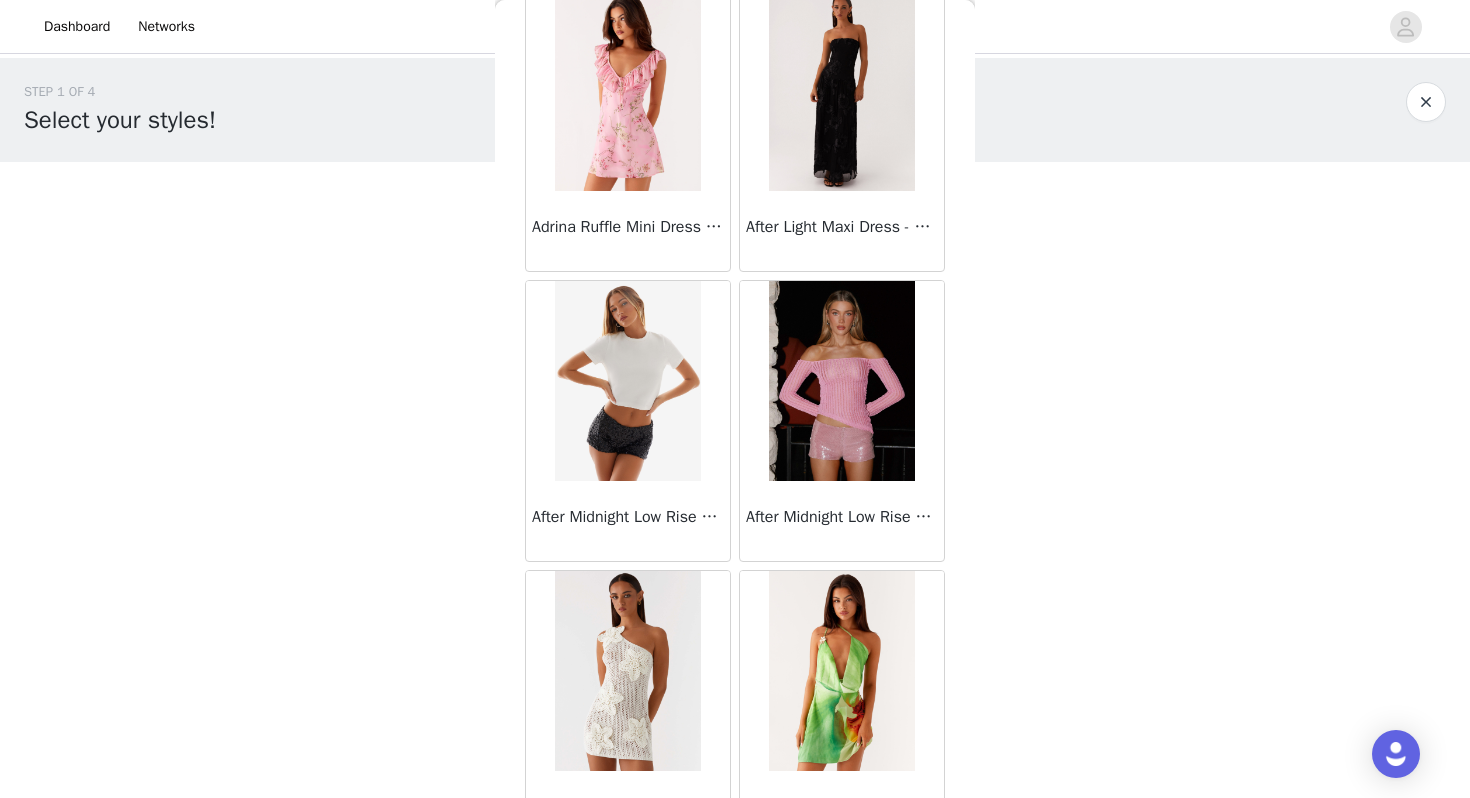 click at bounding box center (627, 381) 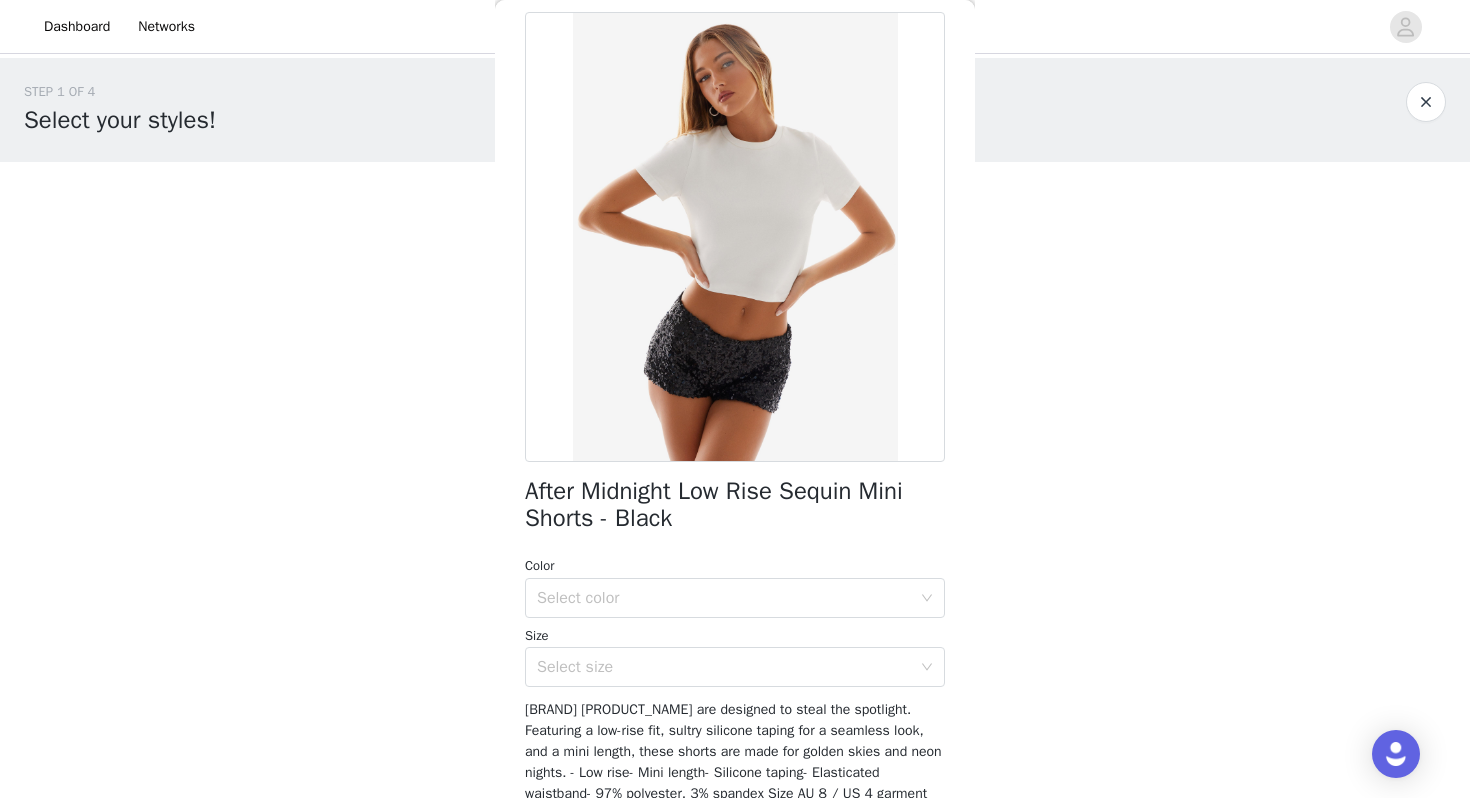 scroll, scrollTop: 56, scrollLeft: 0, axis: vertical 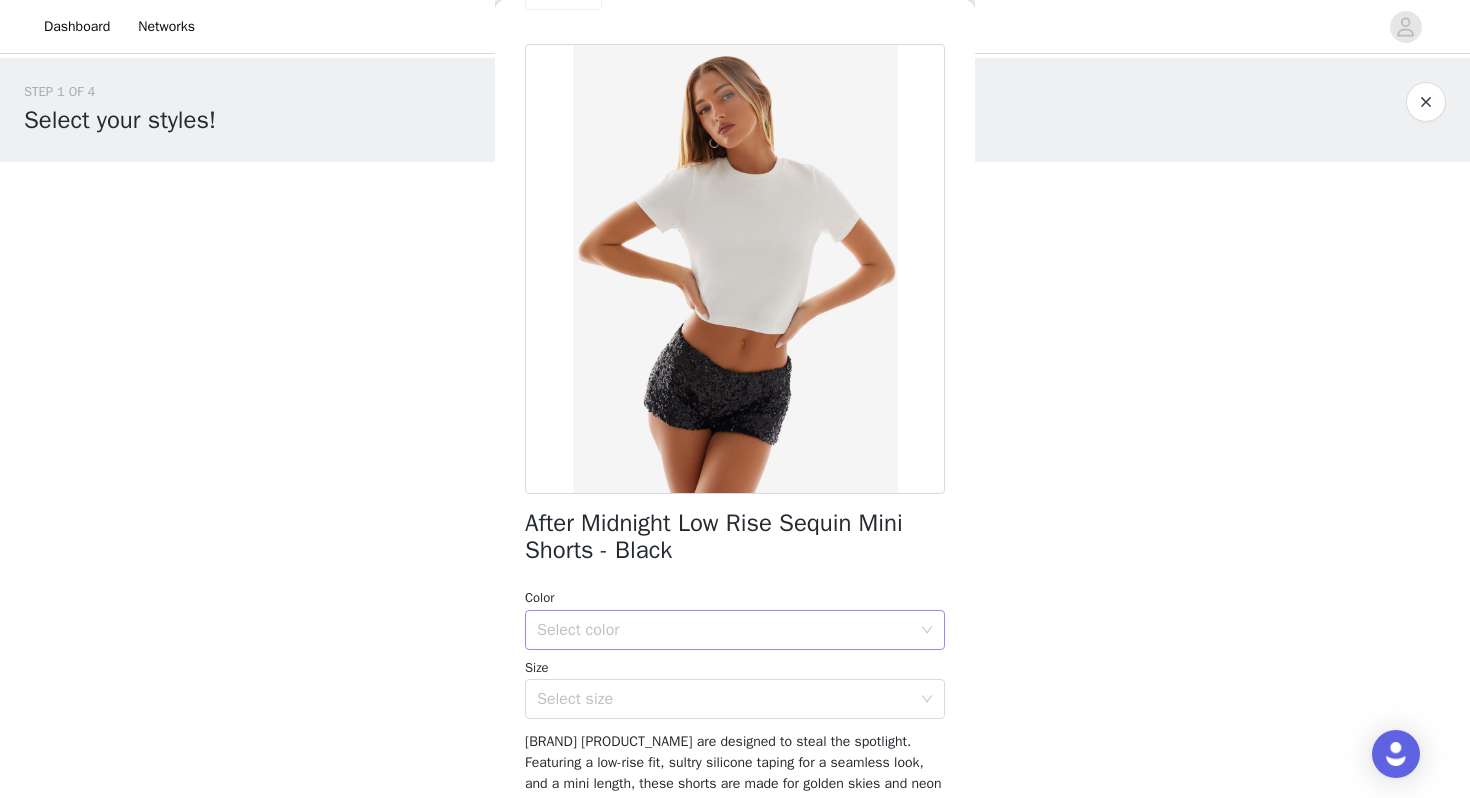 click on "Select color" at bounding box center [724, 630] 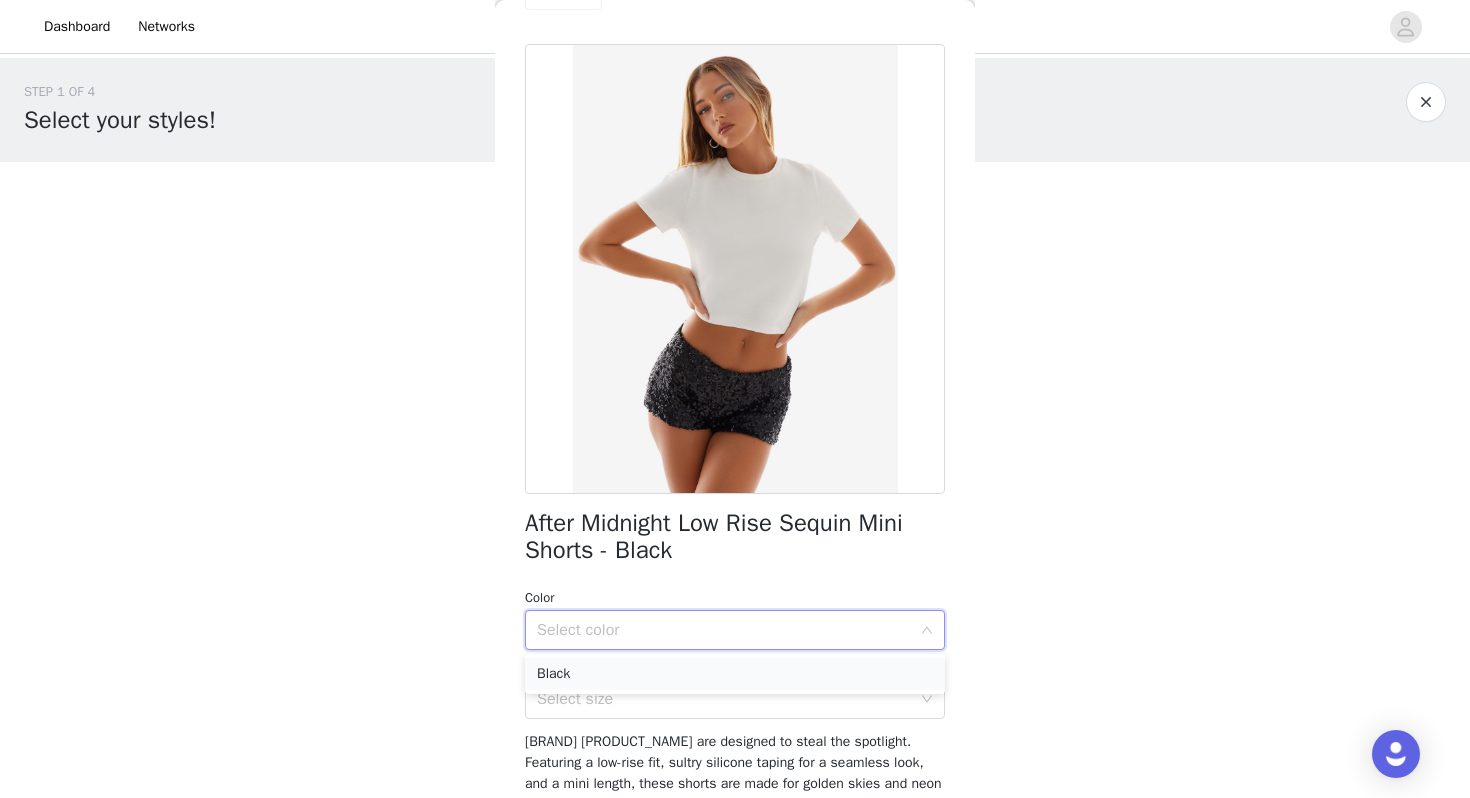 click on "Black" at bounding box center [735, 674] 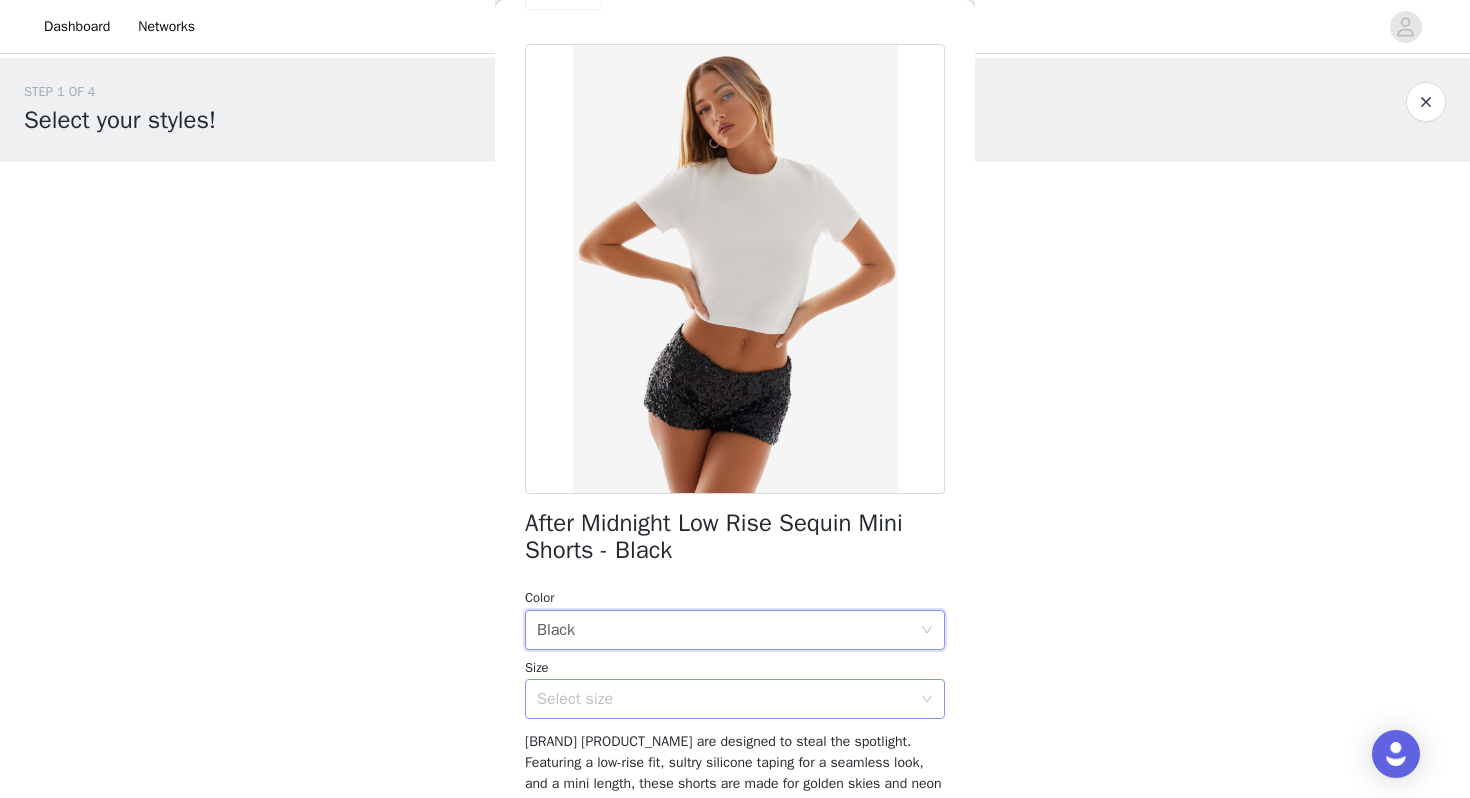 click on "Select size" at bounding box center (728, 699) 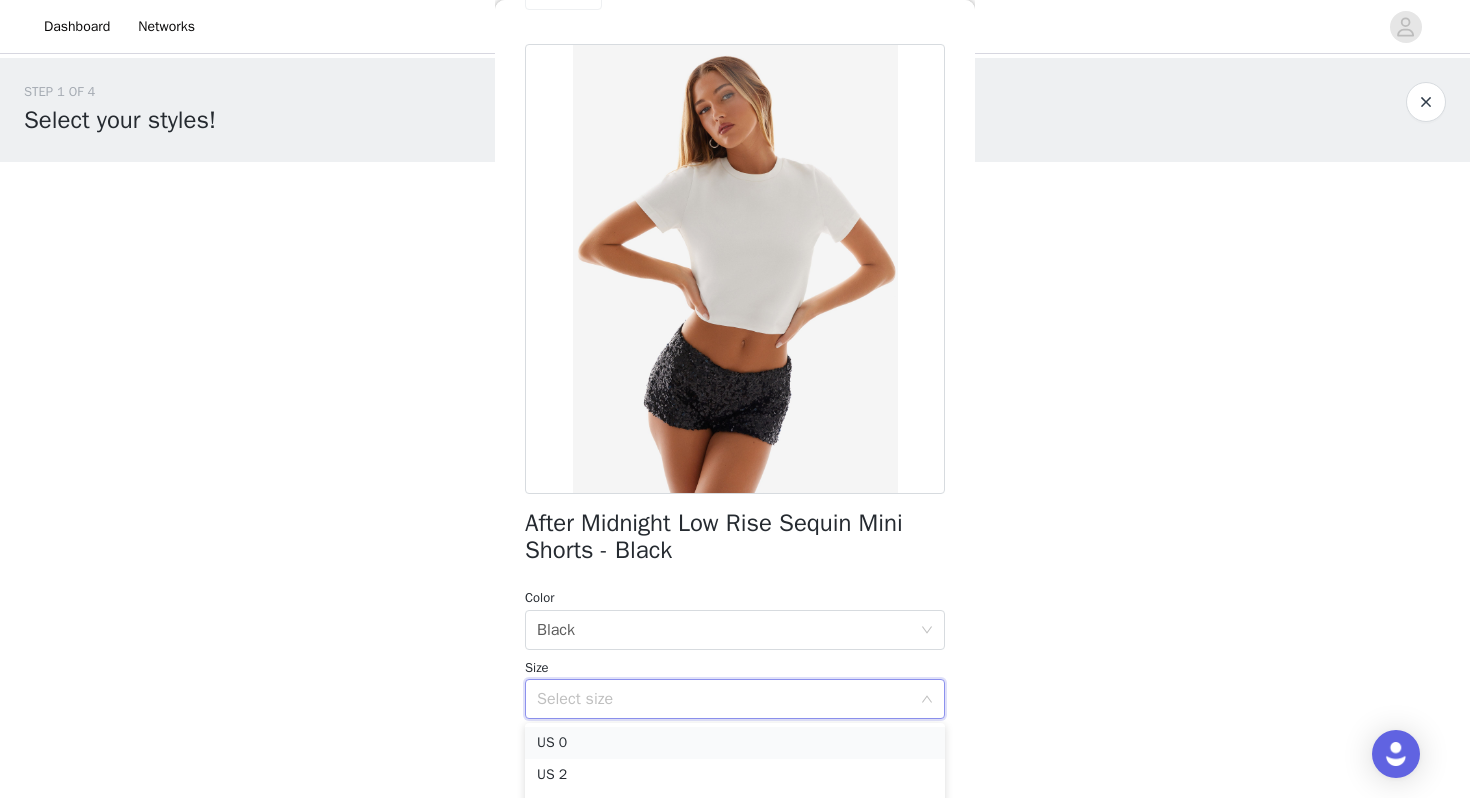 scroll, scrollTop: 57, scrollLeft: 0, axis: vertical 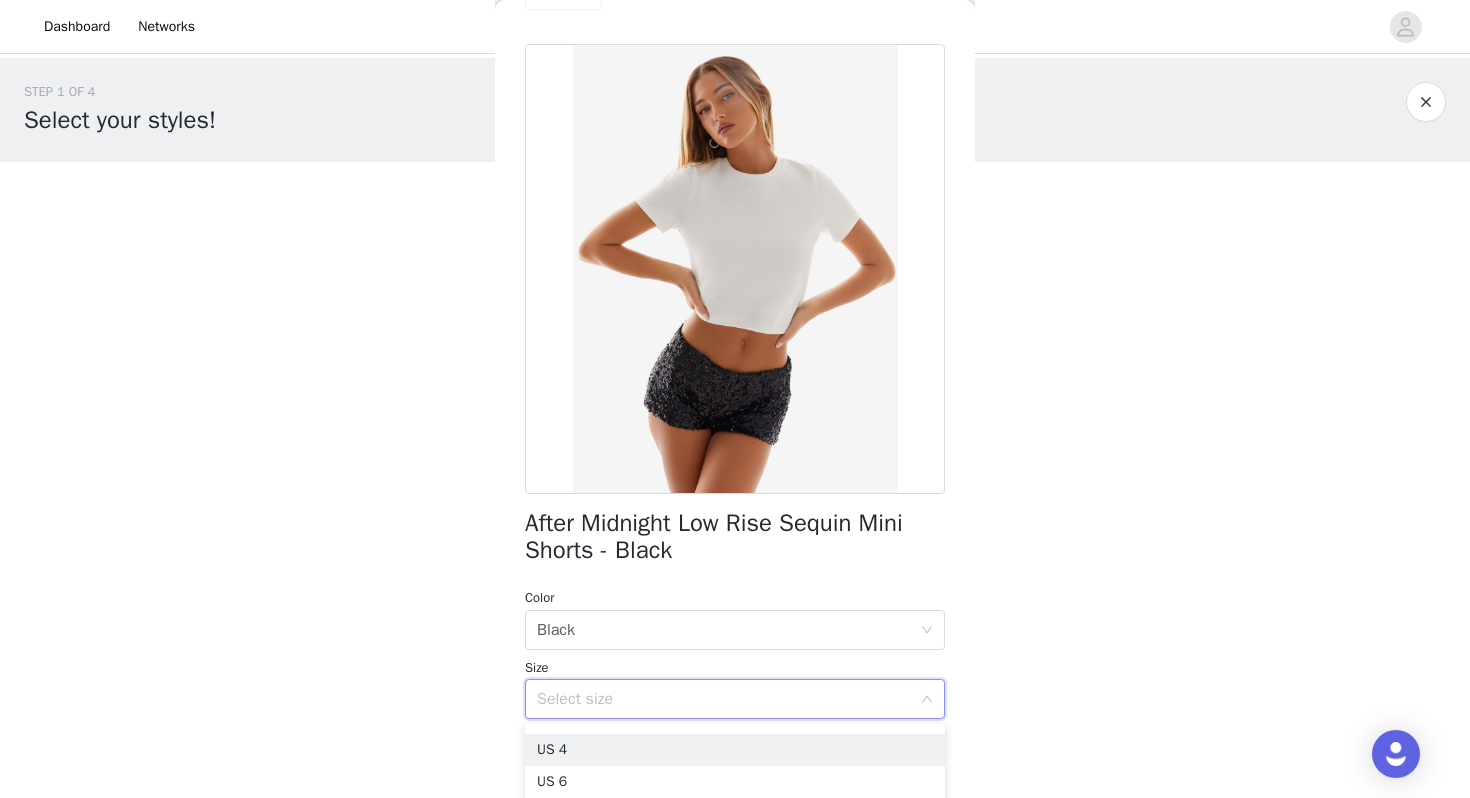 click on "US 4" at bounding box center [735, 750] 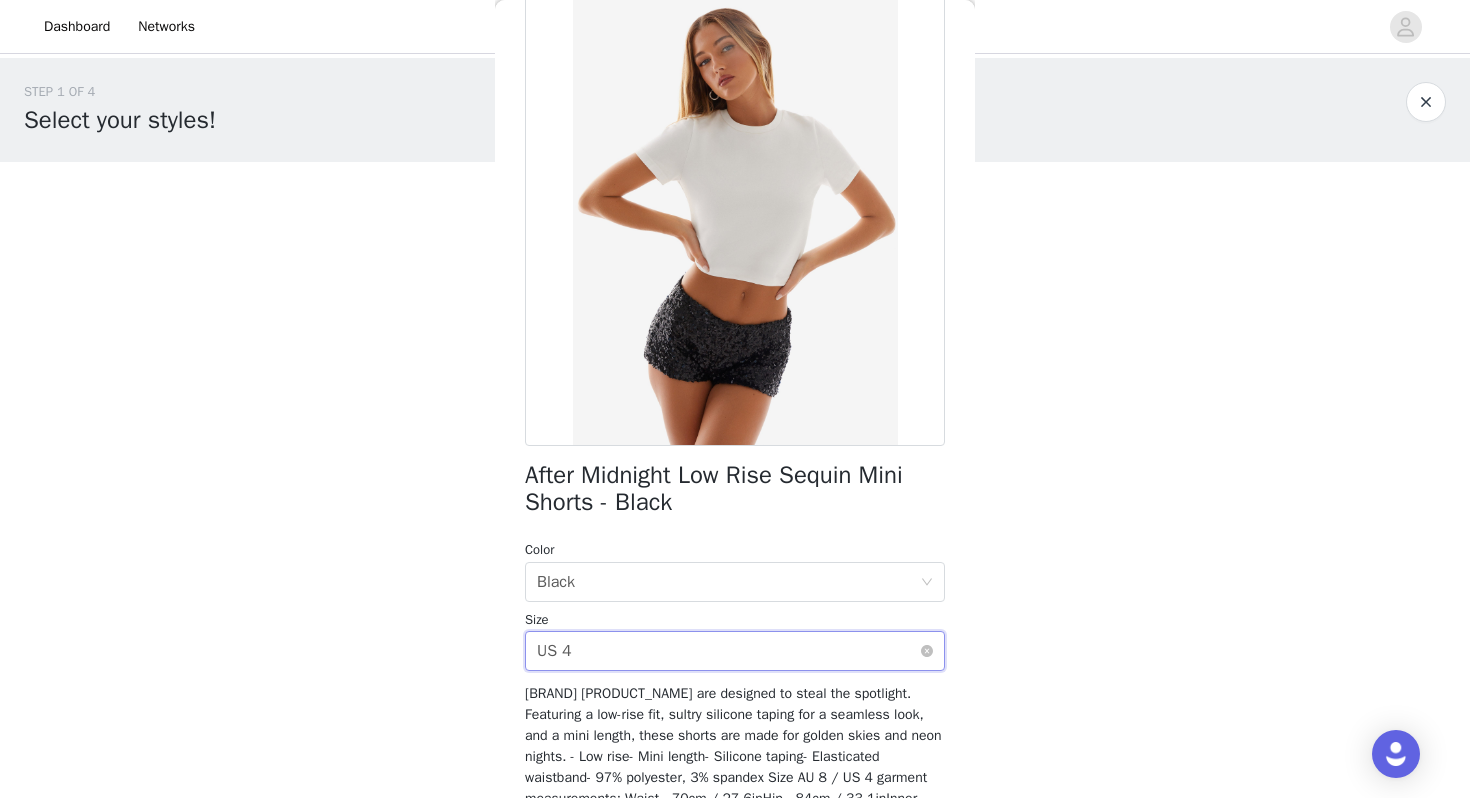 scroll, scrollTop: 262, scrollLeft: 0, axis: vertical 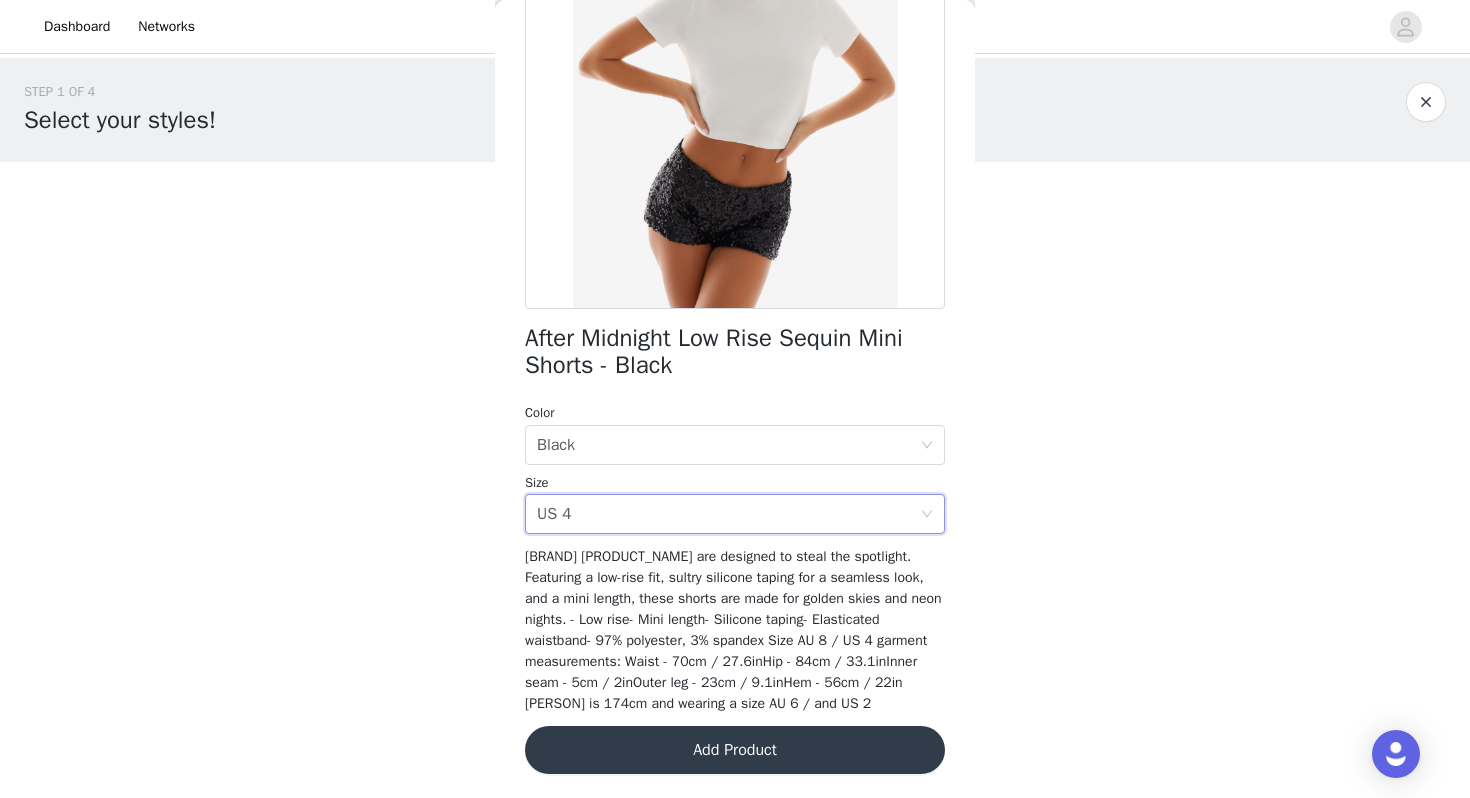 click on "Add Product" at bounding box center [735, 750] 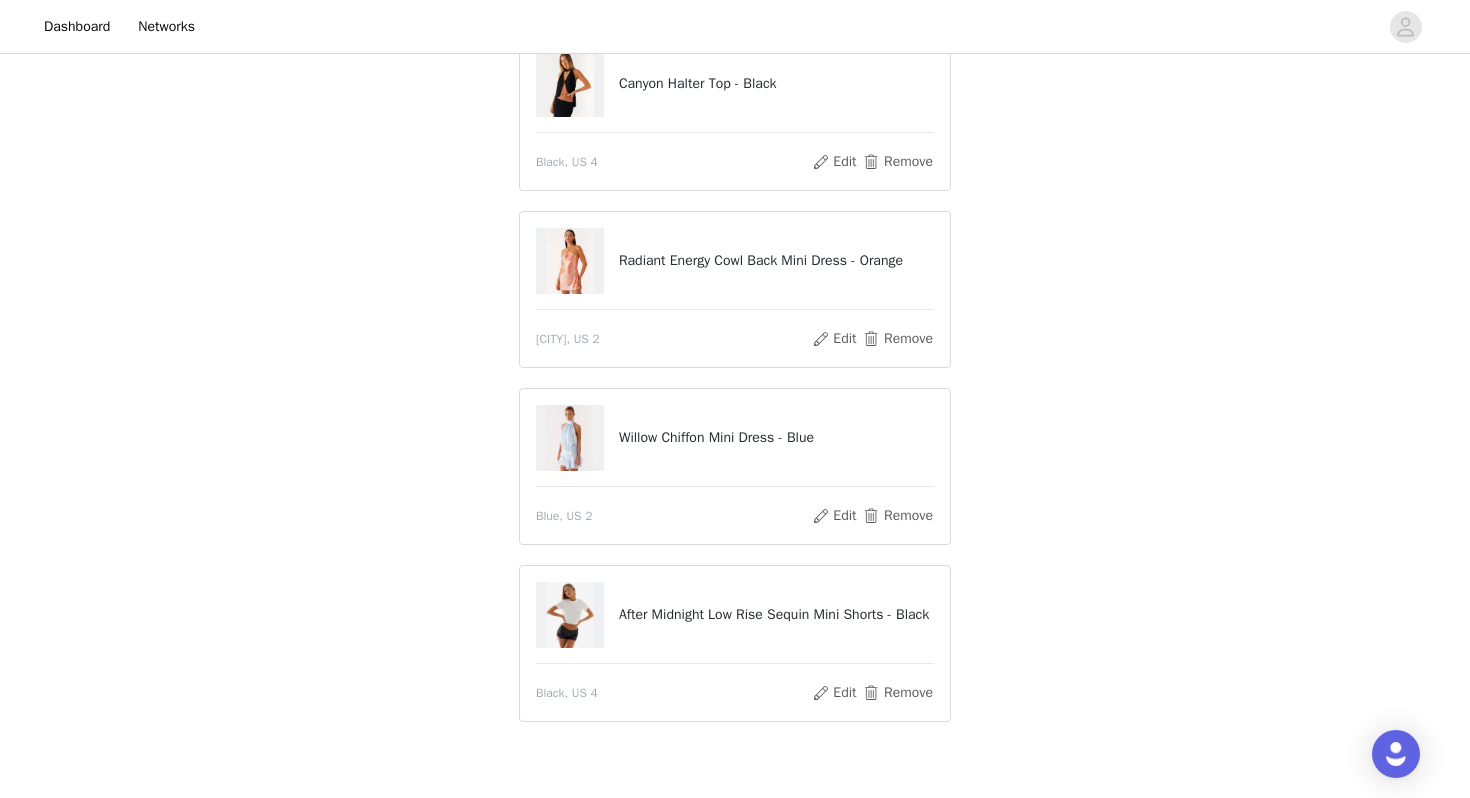 scroll, scrollTop: 449, scrollLeft: 0, axis: vertical 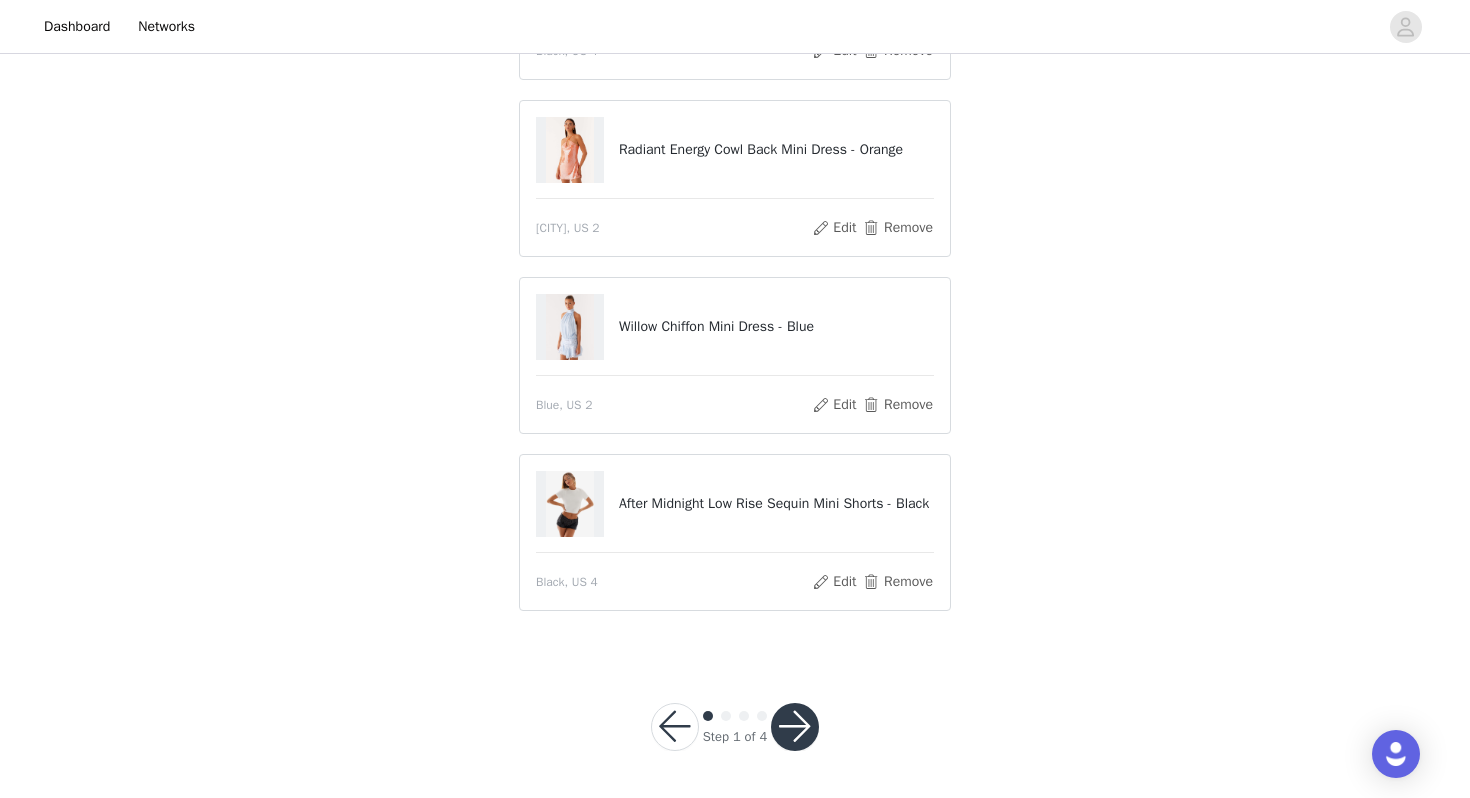 click at bounding box center (795, 727) 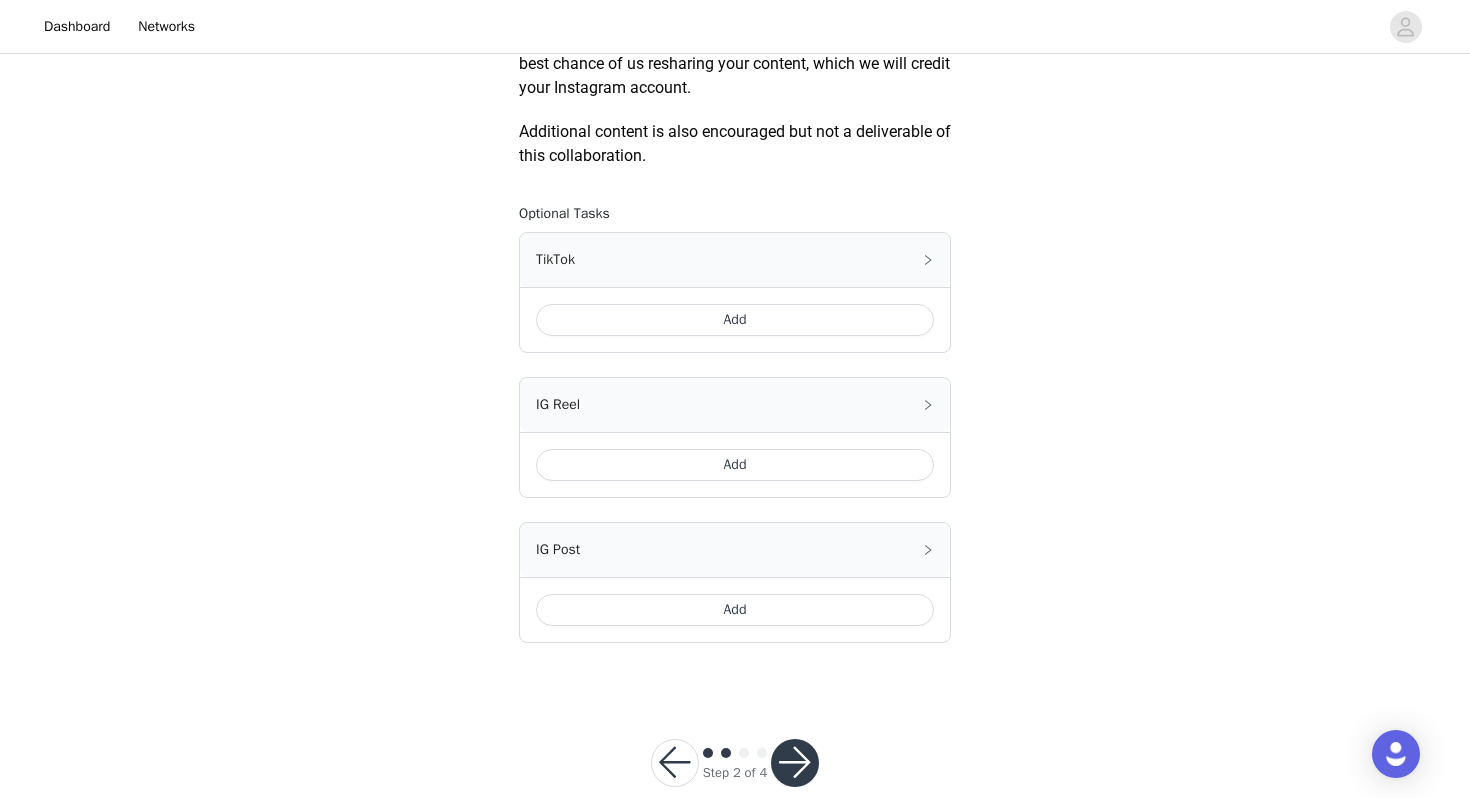 scroll, scrollTop: 1150, scrollLeft: 0, axis: vertical 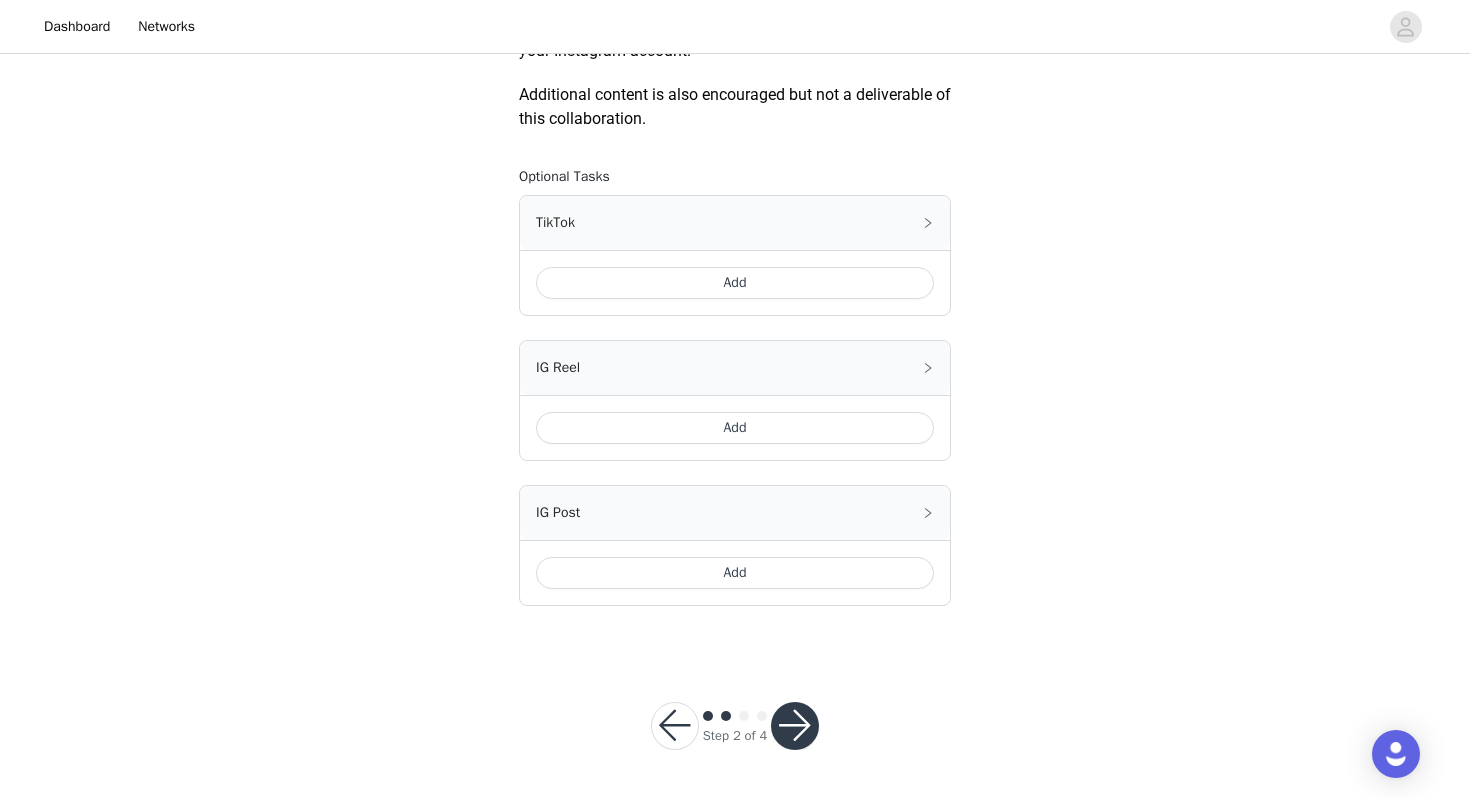 click at bounding box center (795, 726) 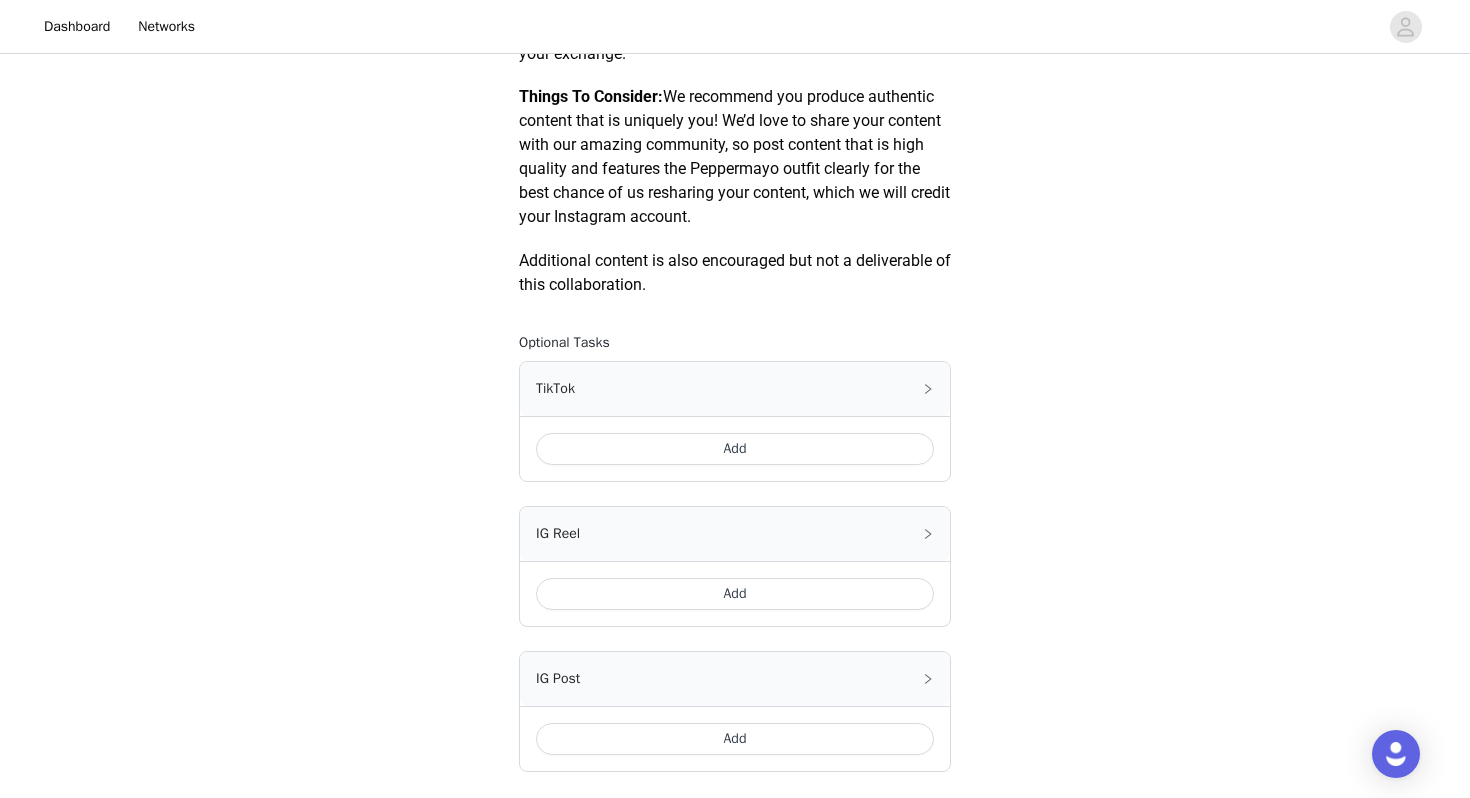 scroll, scrollTop: 1150, scrollLeft: 0, axis: vertical 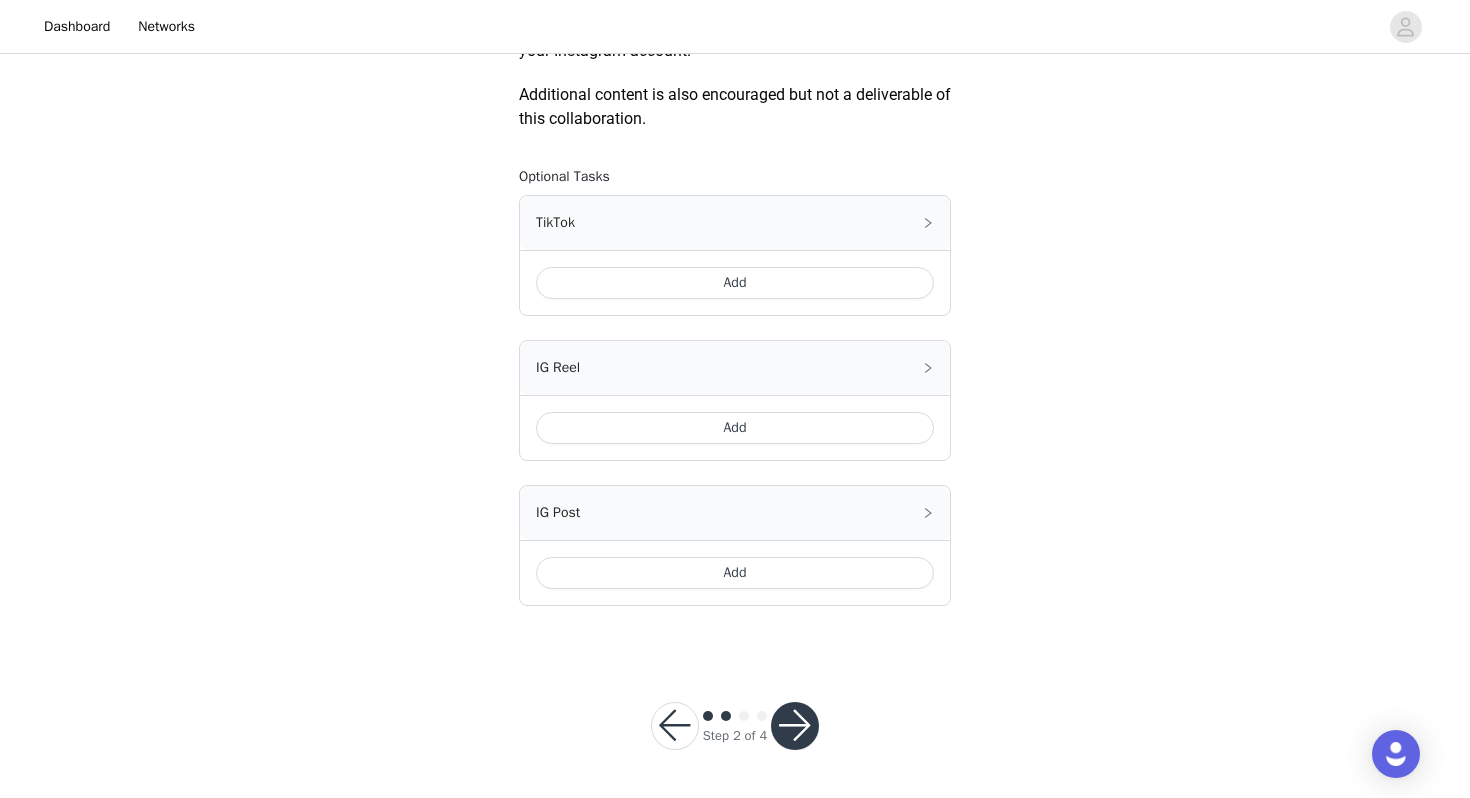 click at bounding box center [795, 726] 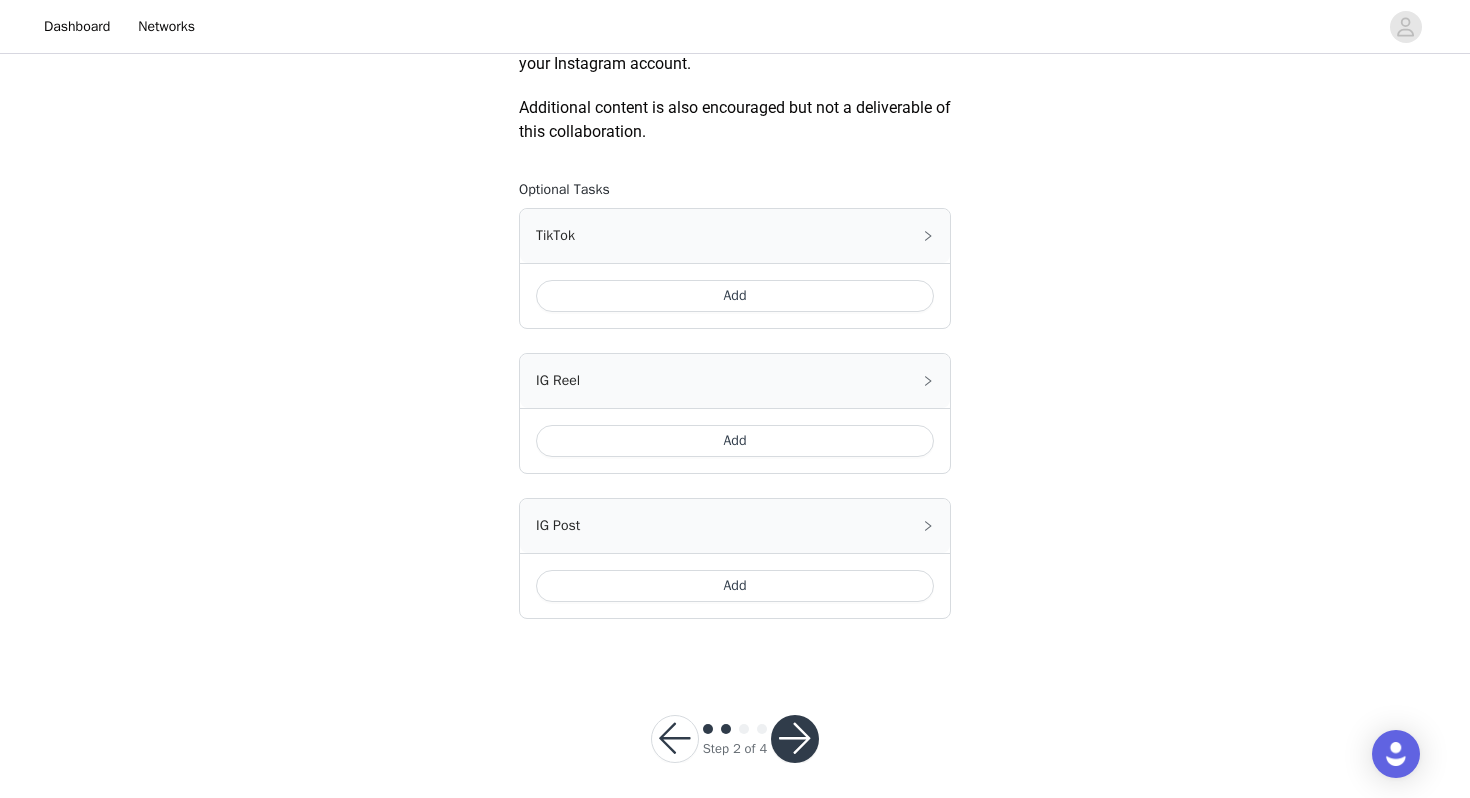 click on "Add" at bounding box center (735, 296) 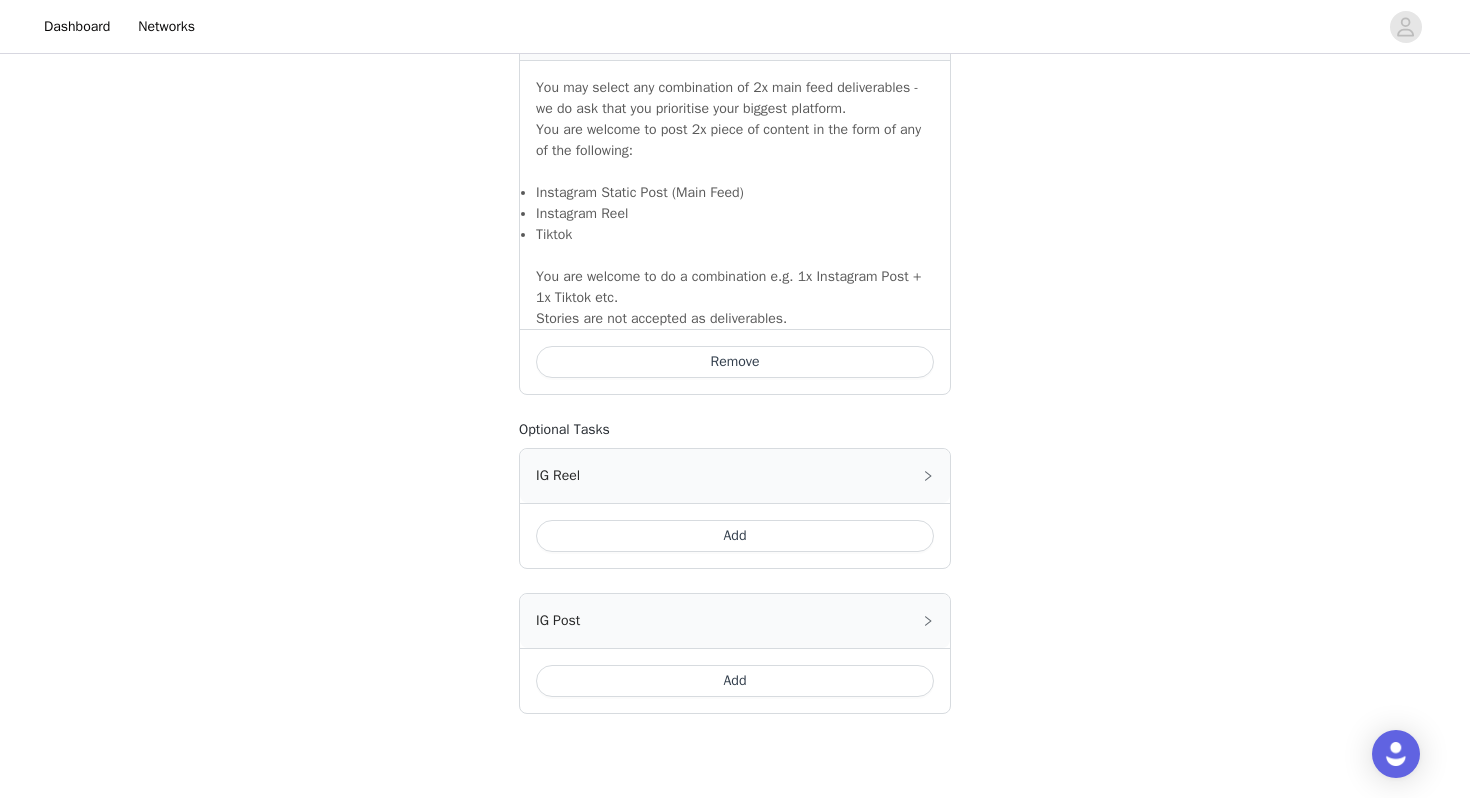 scroll, scrollTop: 1399, scrollLeft: 0, axis: vertical 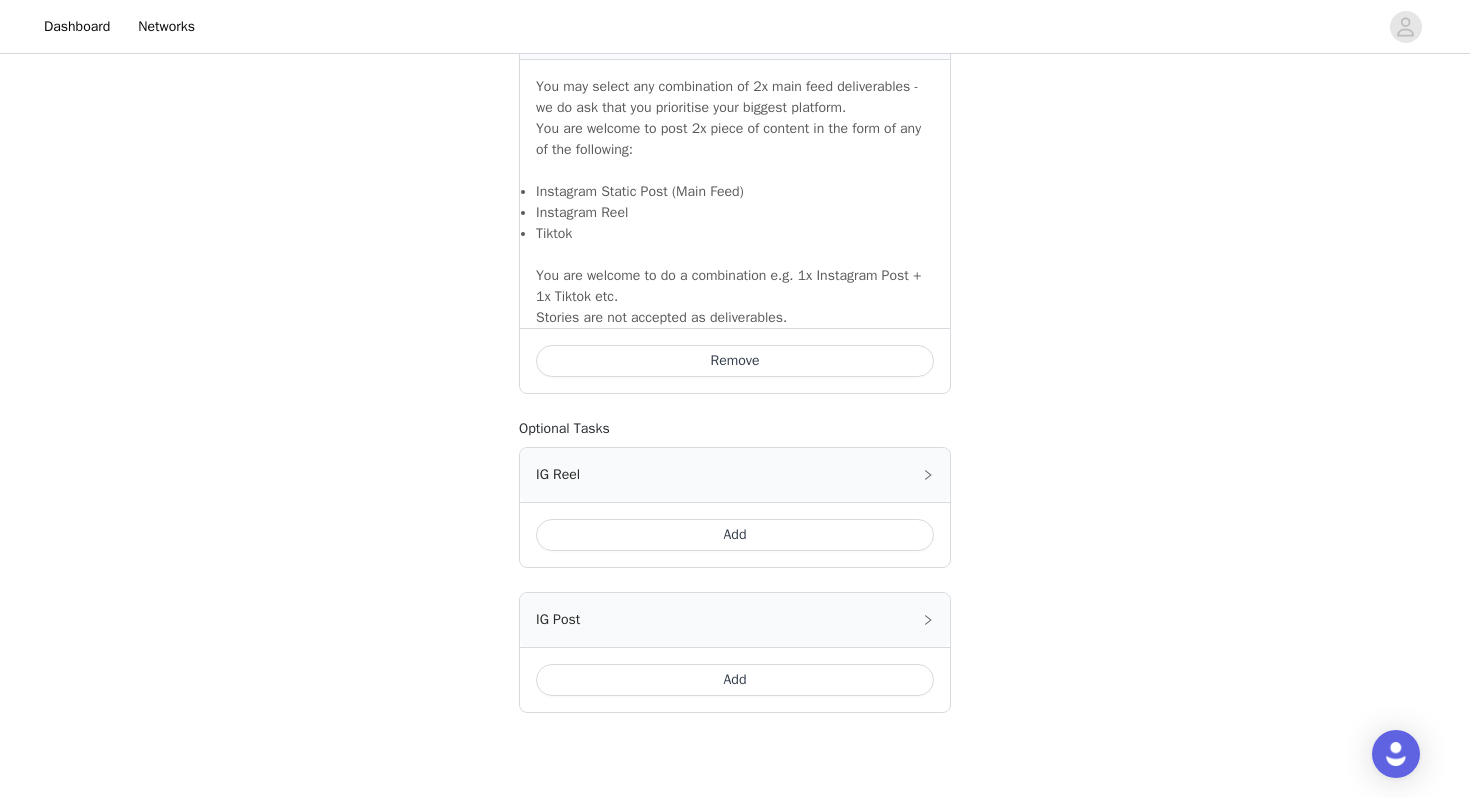 click on "Add" at bounding box center [735, 680] 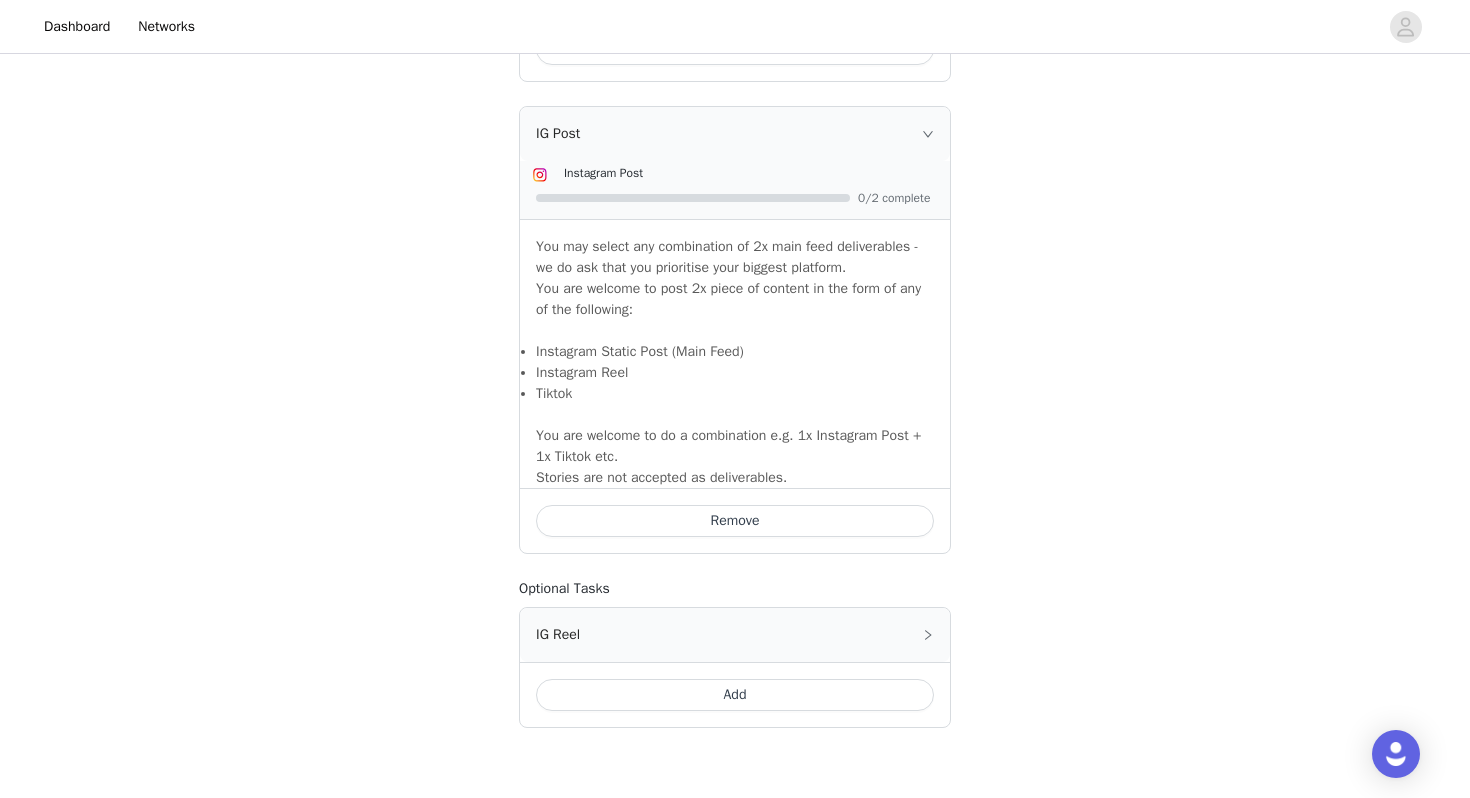 scroll, scrollTop: 1833, scrollLeft: 0, axis: vertical 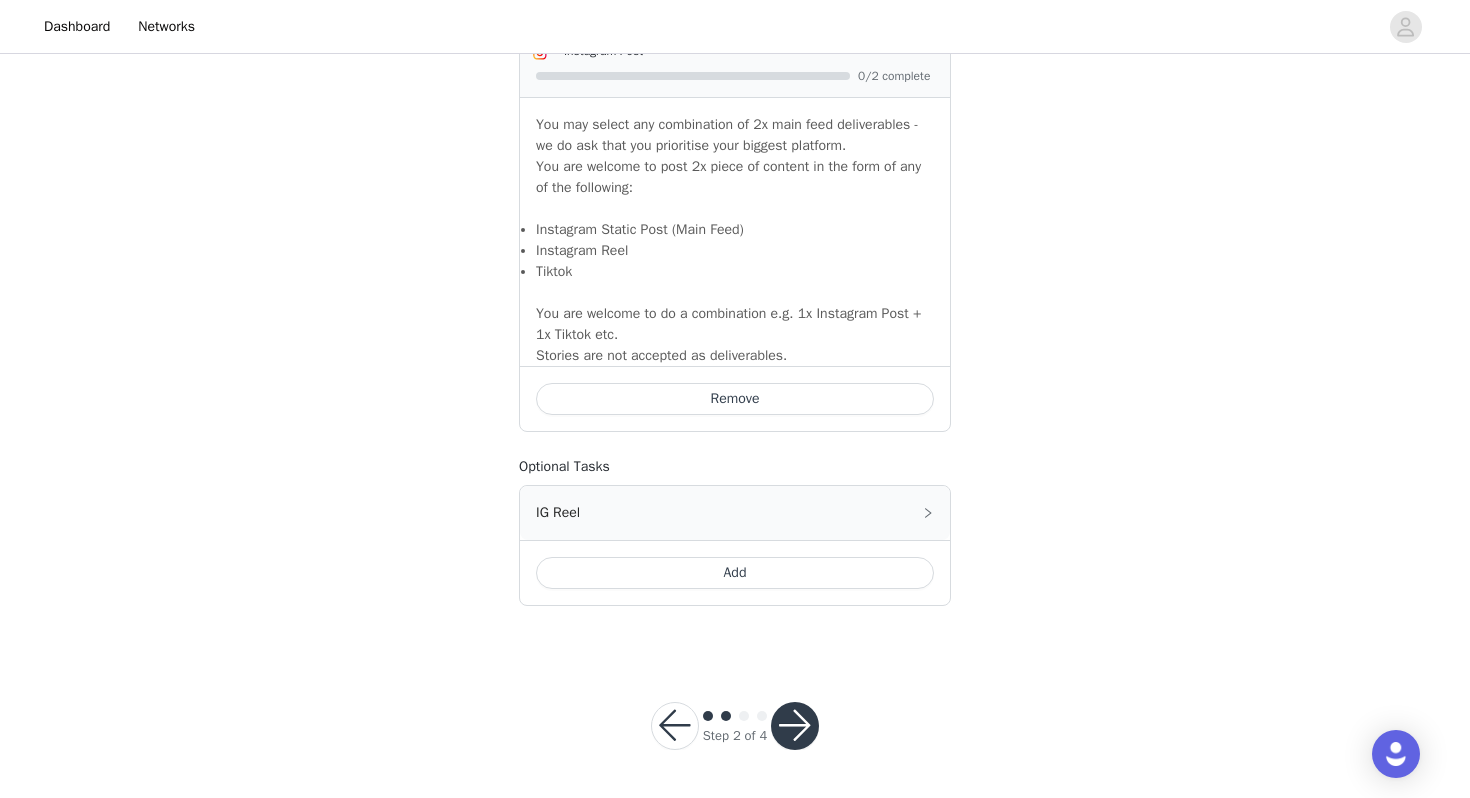 click at bounding box center [795, 726] 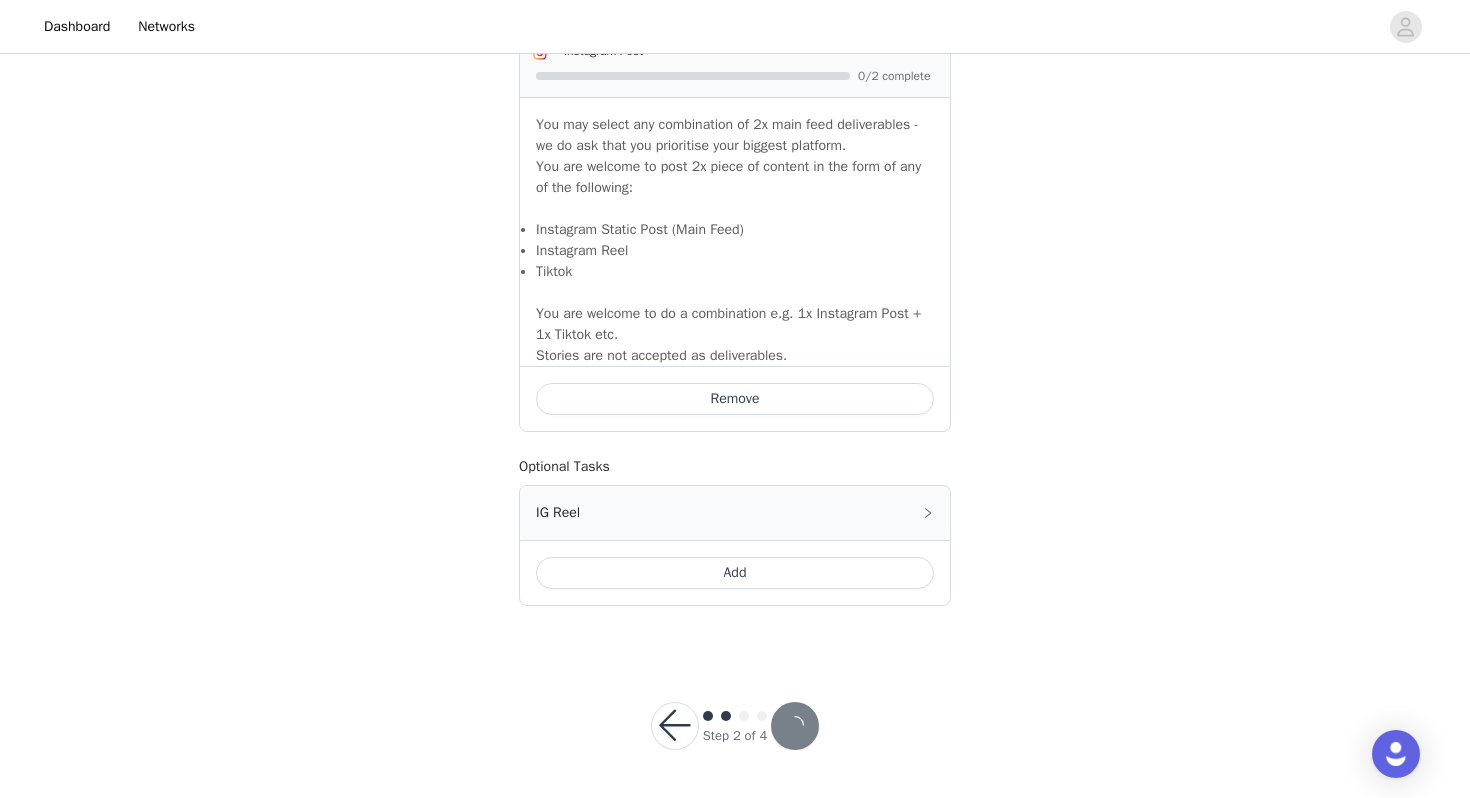 scroll, scrollTop: 0, scrollLeft: 0, axis: both 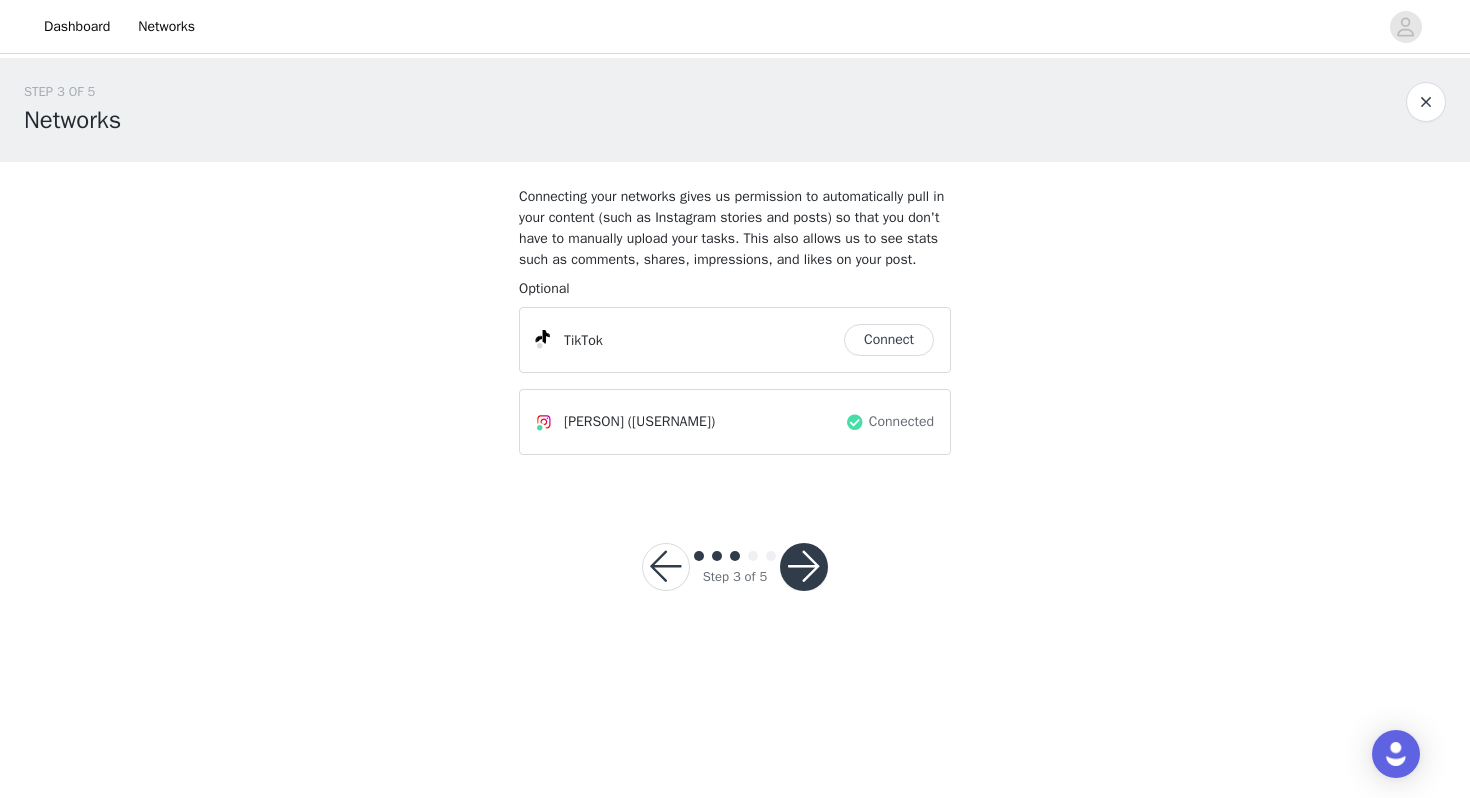 click at bounding box center (804, 567) 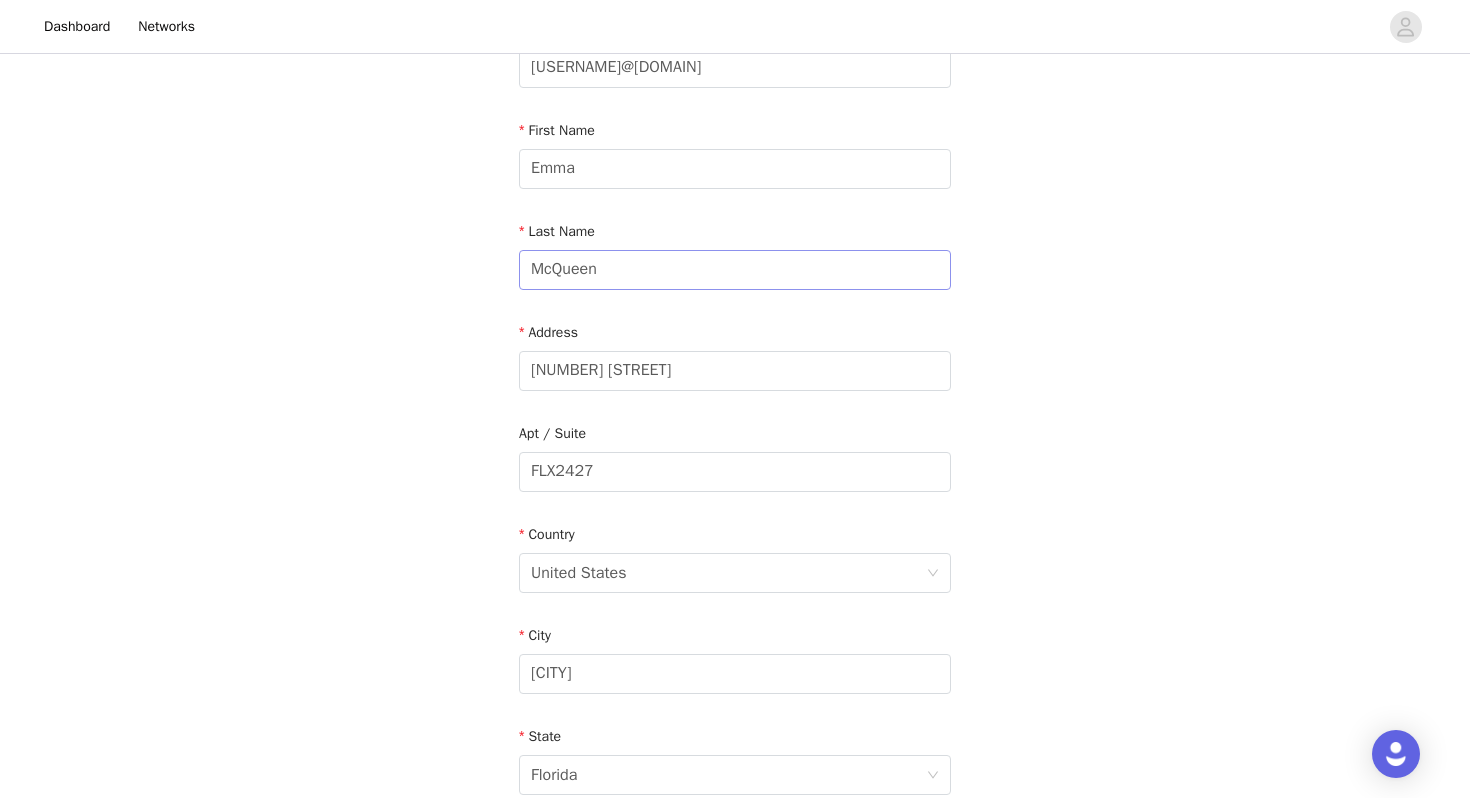 scroll, scrollTop: 565, scrollLeft: 0, axis: vertical 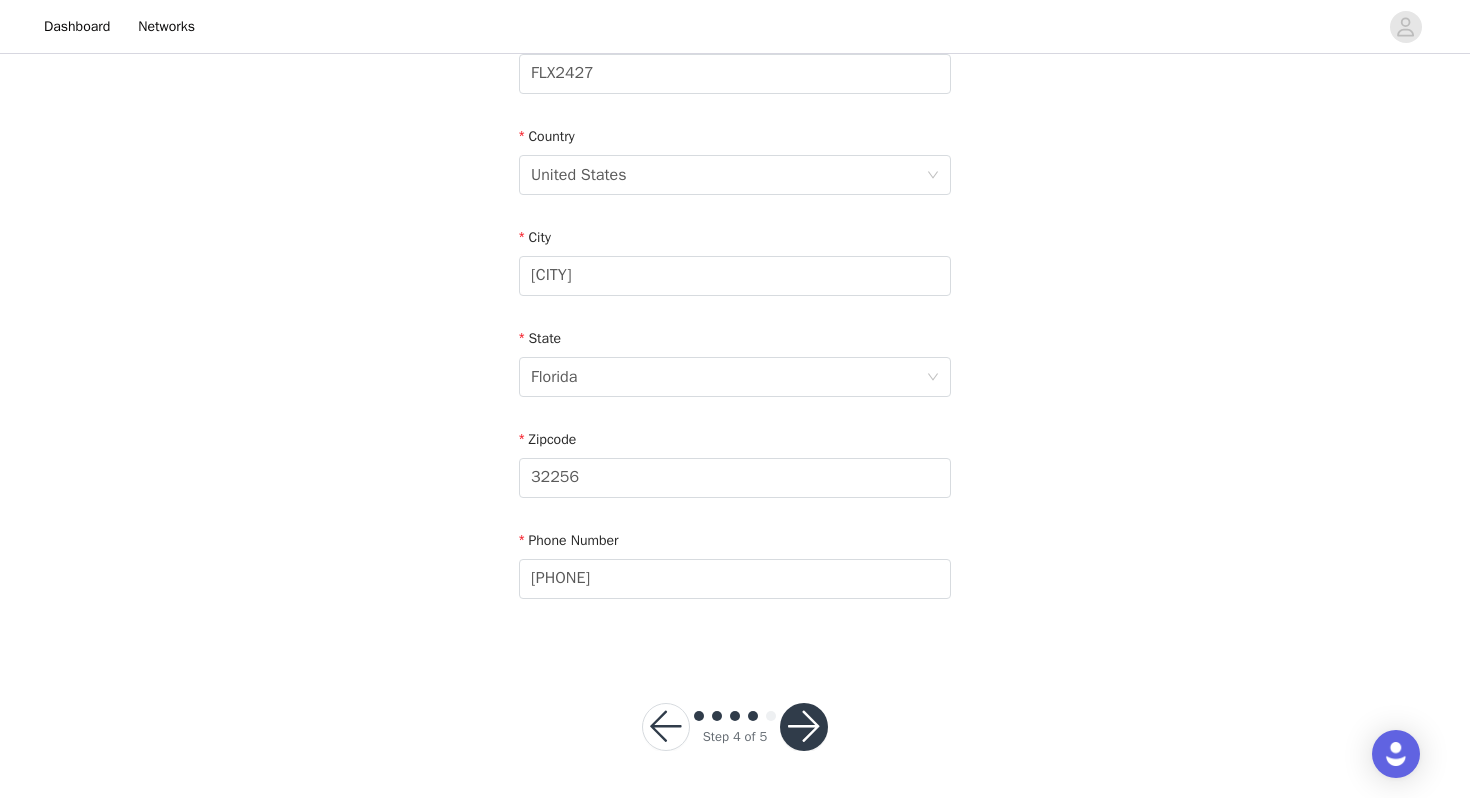 click at bounding box center [804, 727] 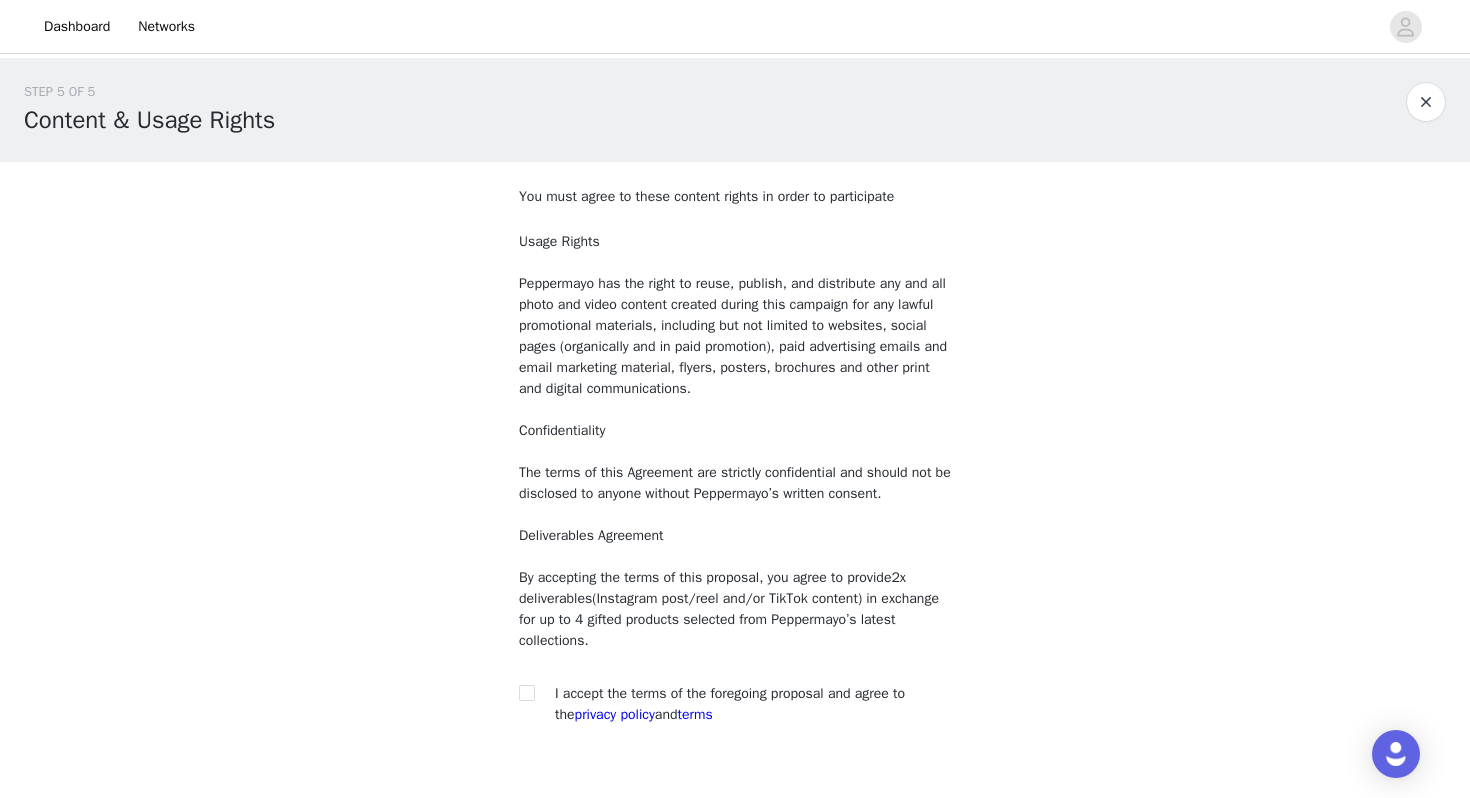scroll, scrollTop: 126, scrollLeft: 0, axis: vertical 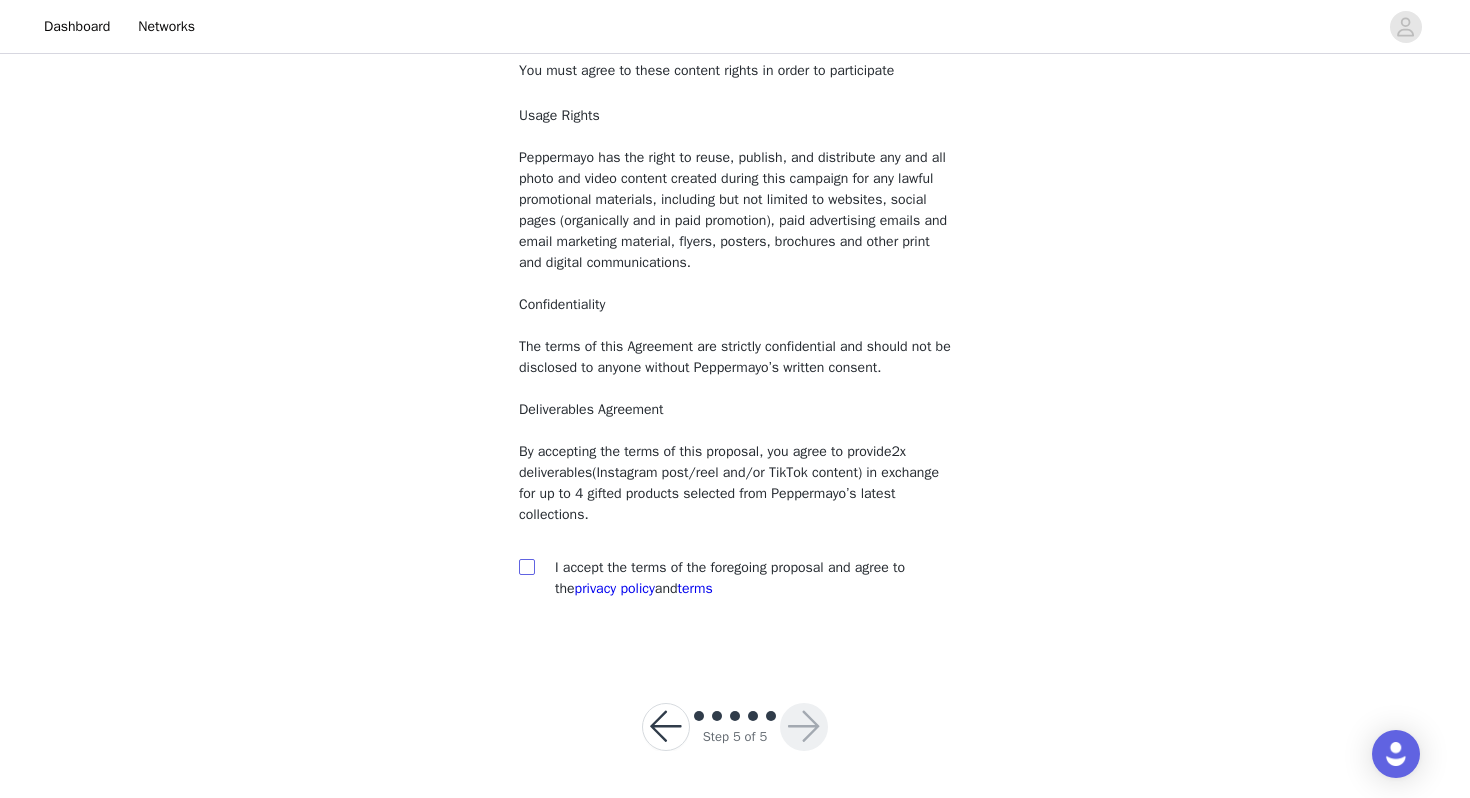 click at bounding box center (527, 567) 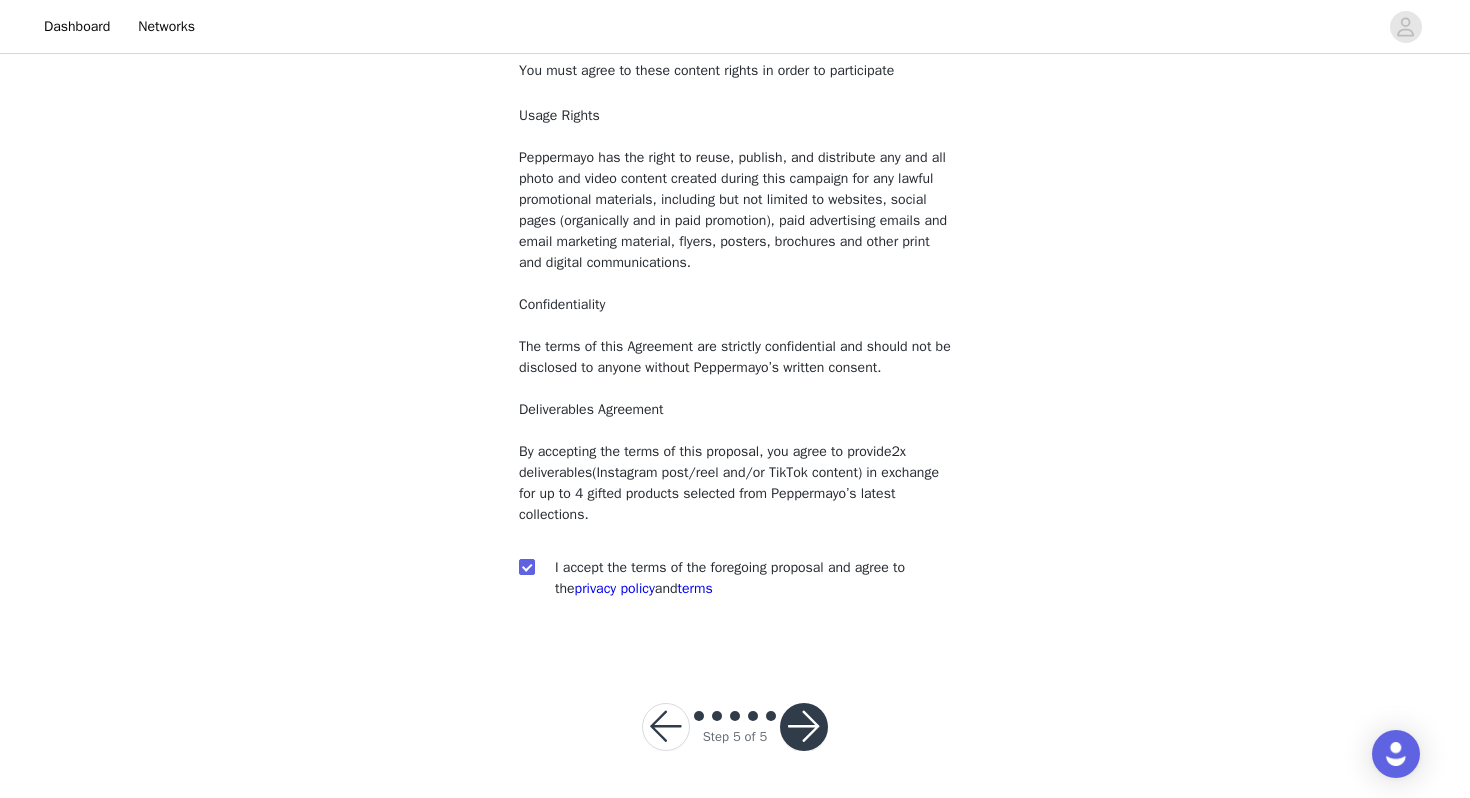 click at bounding box center (804, 727) 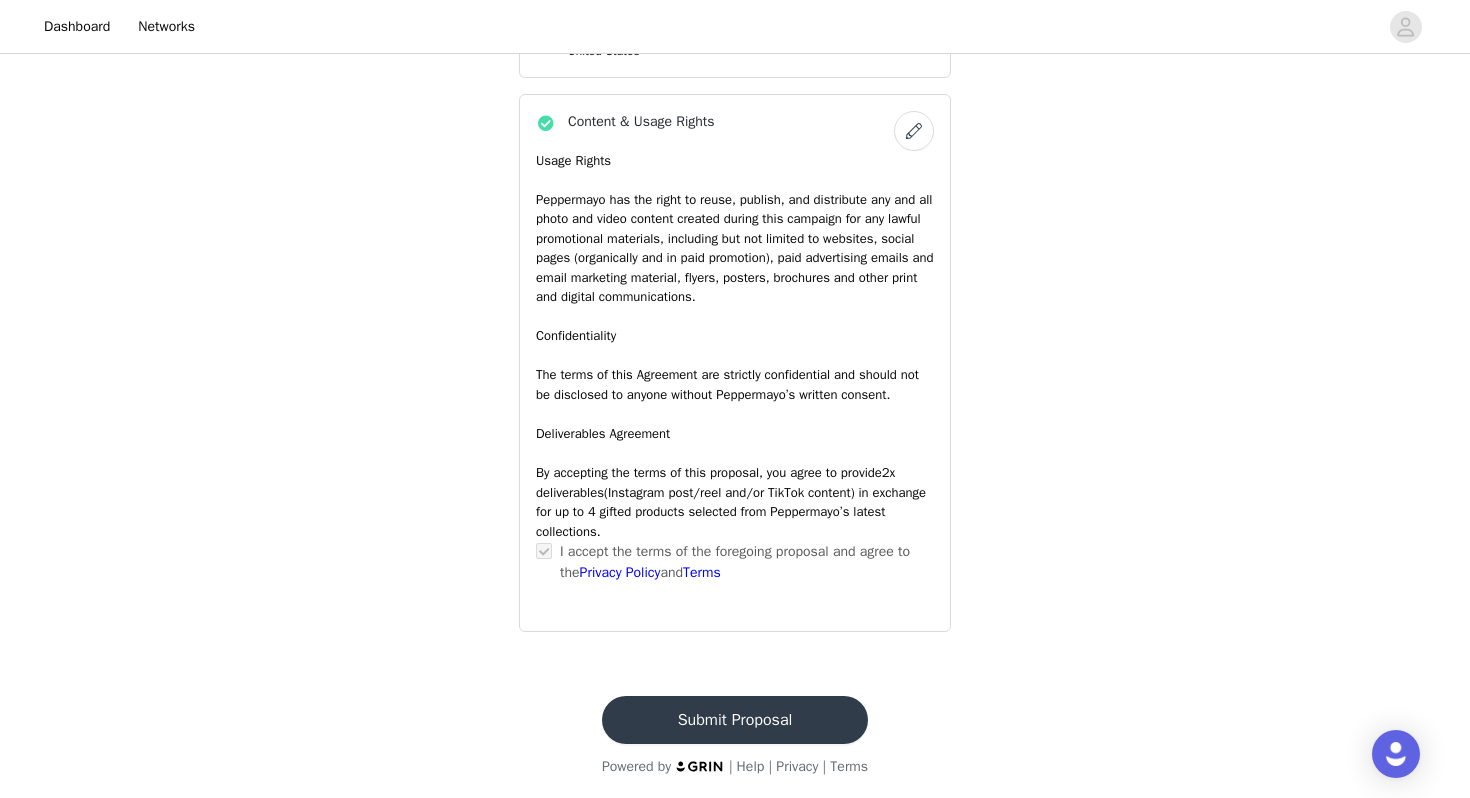 scroll, scrollTop: 1706, scrollLeft: 0, axis: vertical 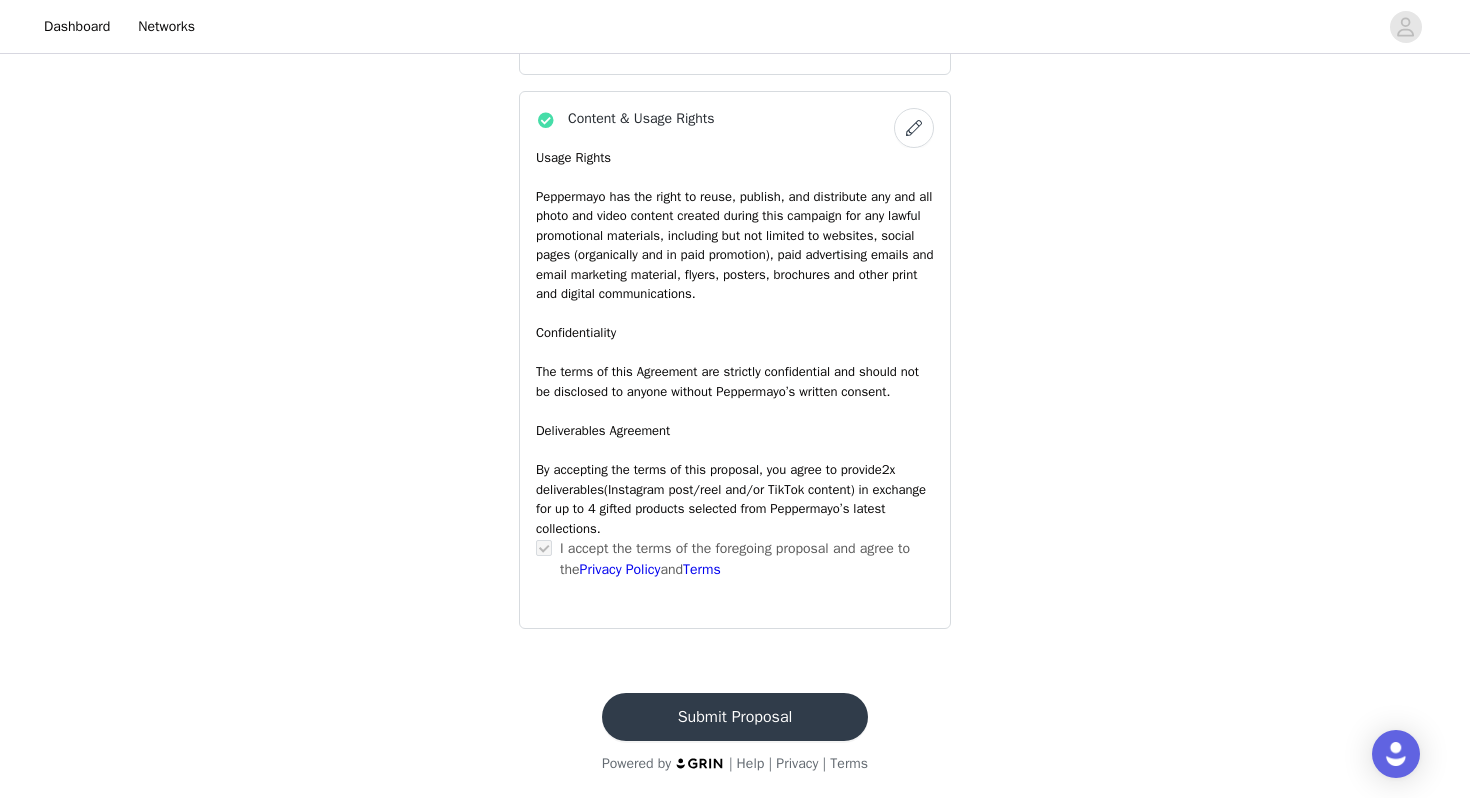 click on "Submit Proposal" at bounding box center [735, 717] 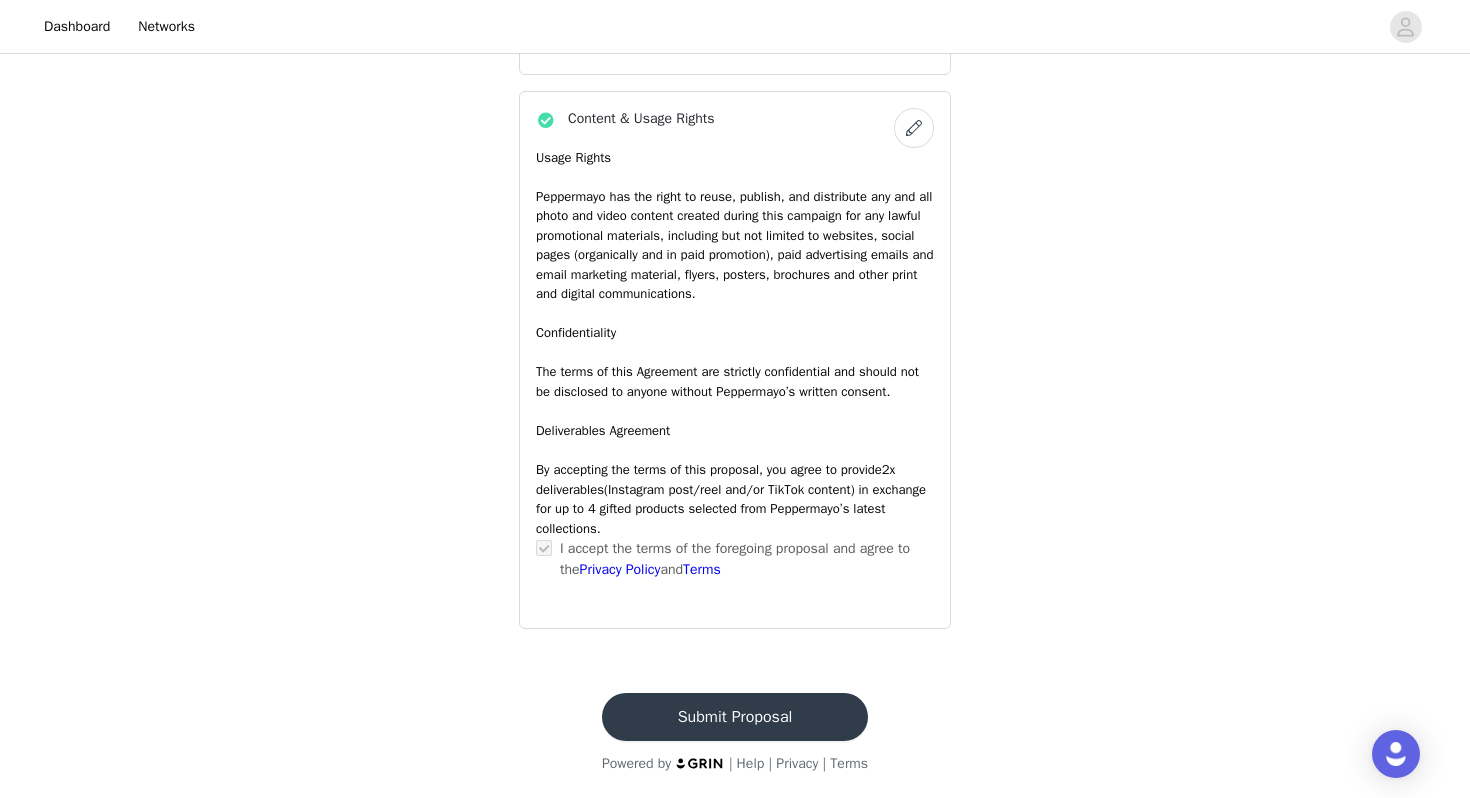 scroll, scrollTop: 0, scrollLeft: 0, axis: both 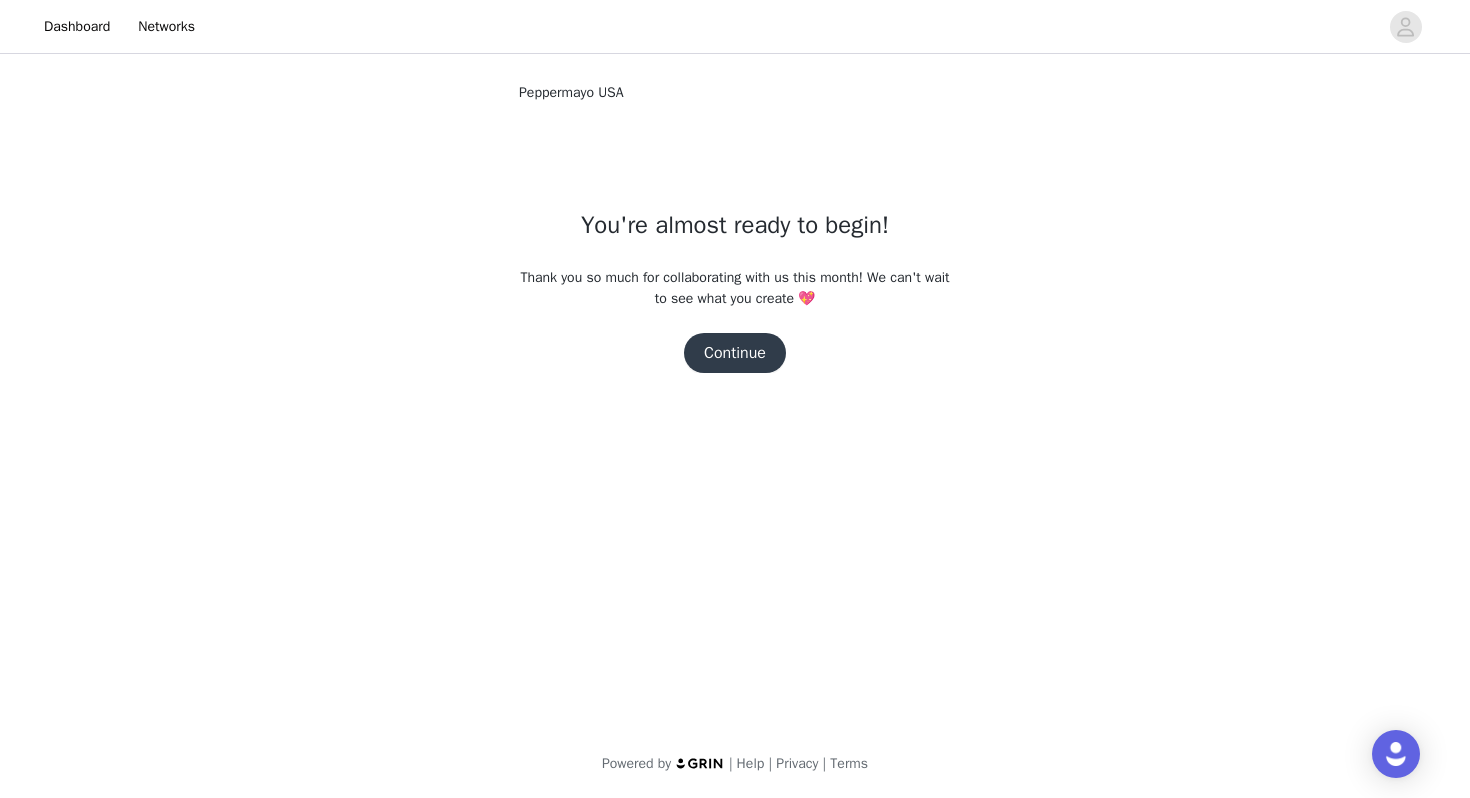 click on "Continue" at bounding box center [735, 353] 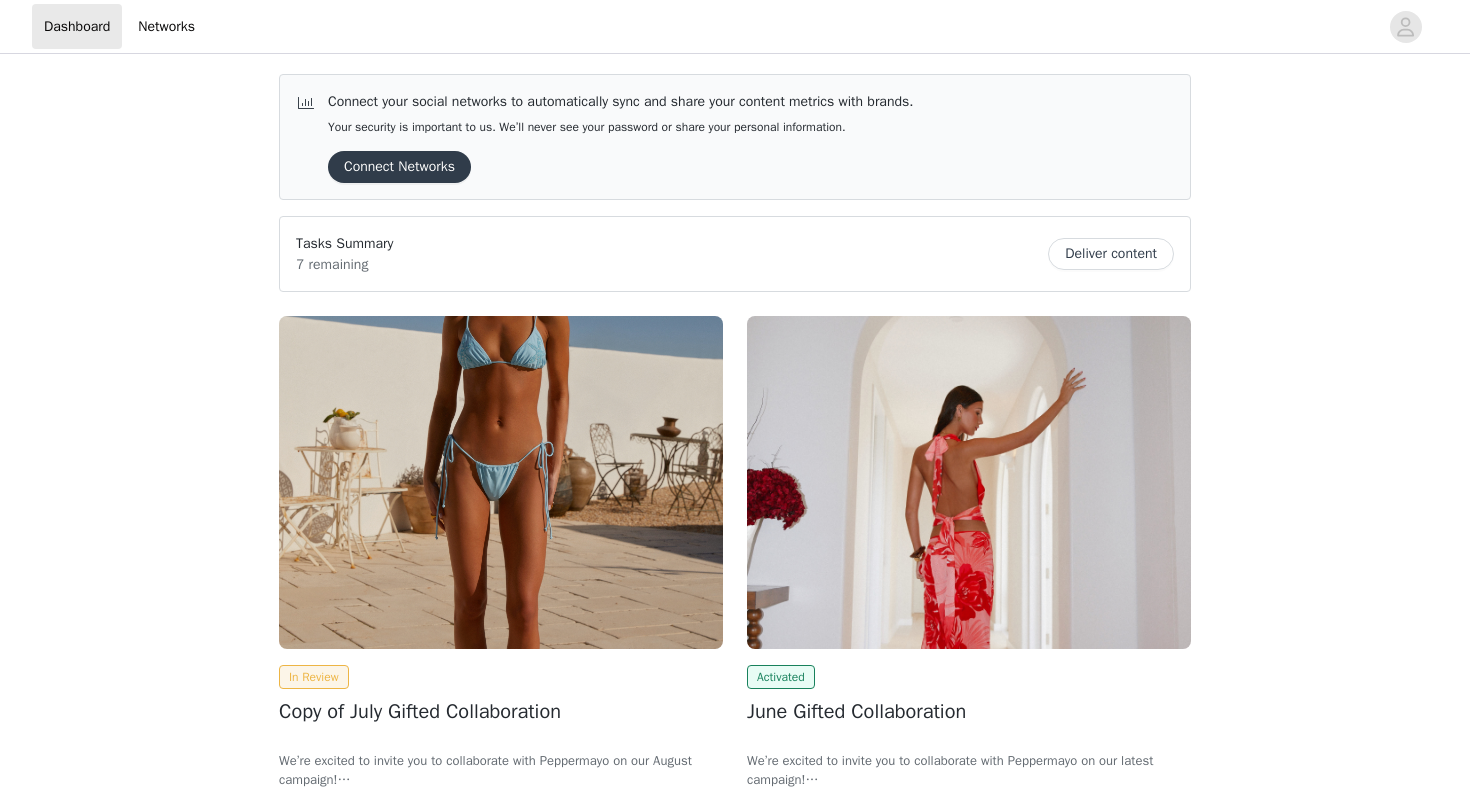 scroll, scrollTop: 0, scrollLeft: 0, axis: both 